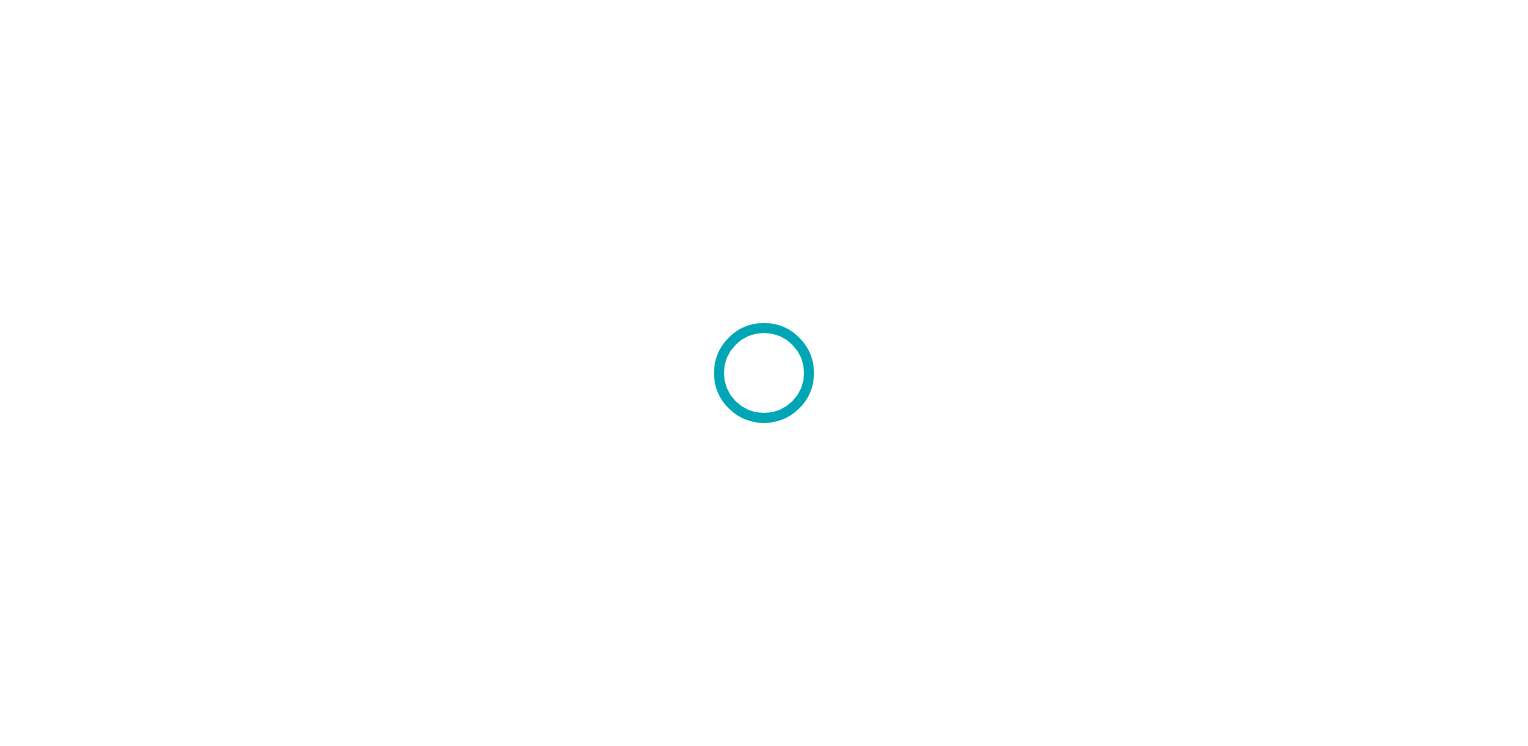 scroll, scrollTop: 0, scrollLeft: 0, axis: both 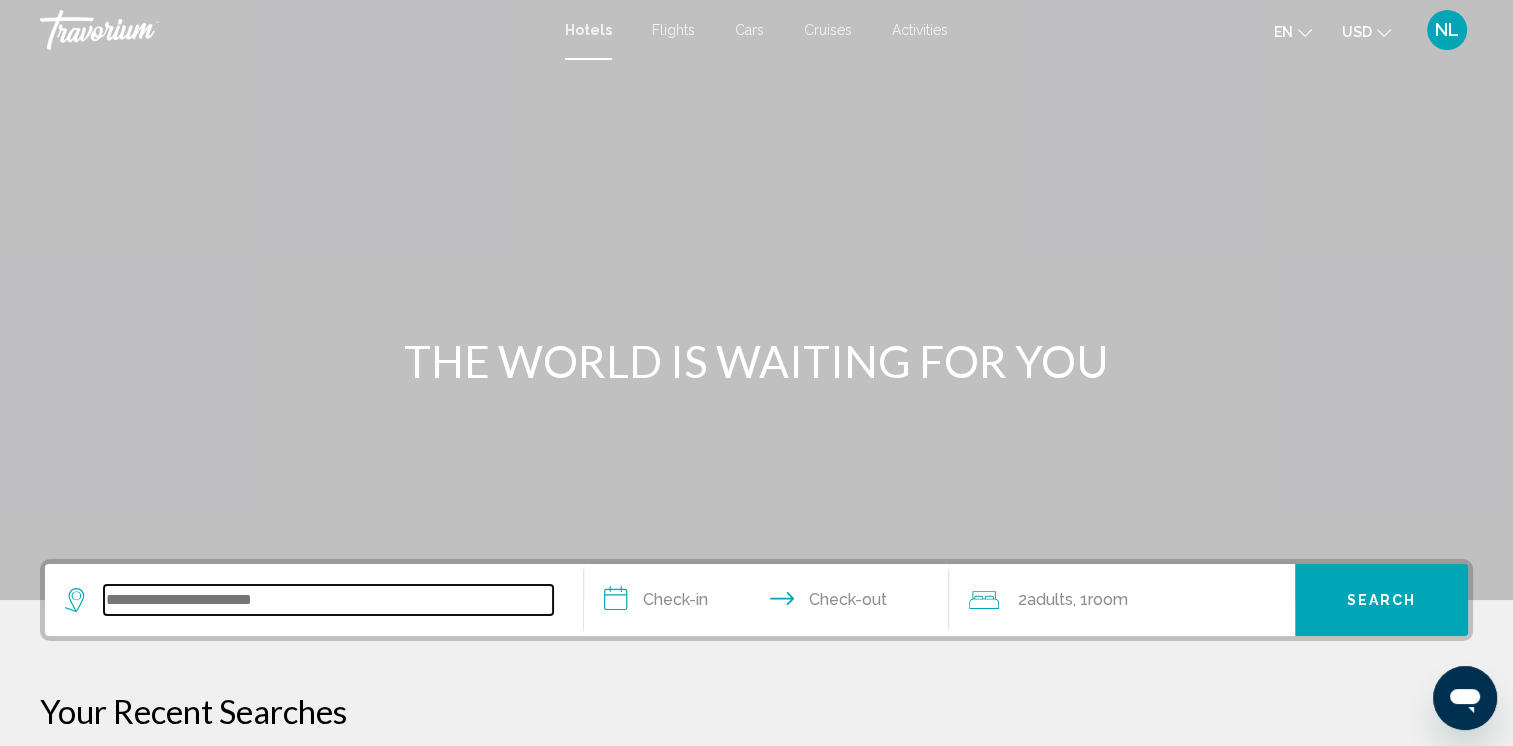 click at bounding box center (328, 600) 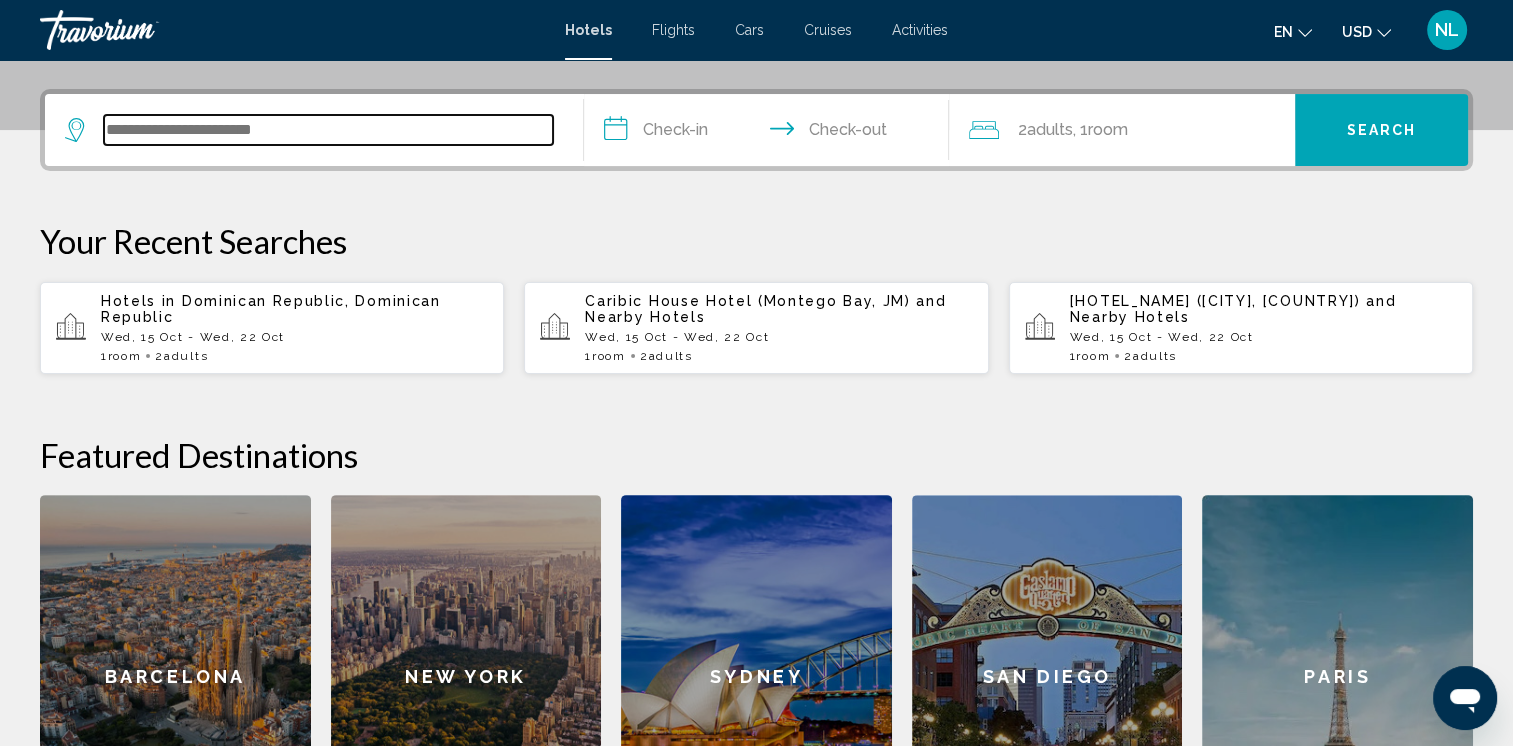scroll, scrollTop: 493, scrollLeft: 0, axis: vertical 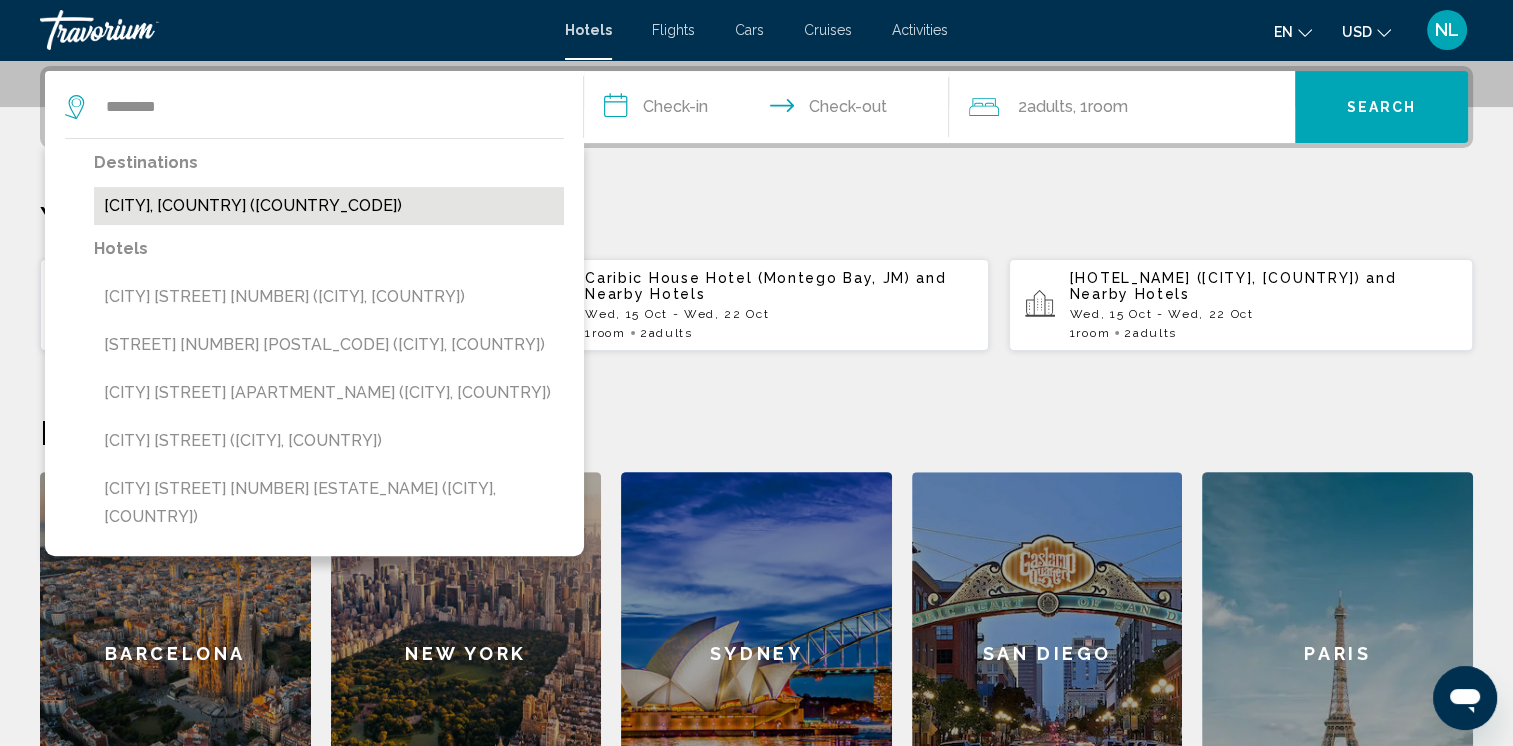 click on "[CITY], [COUNTRY] ([AIRPORT_CODE])" at bounding box center (329, 206) 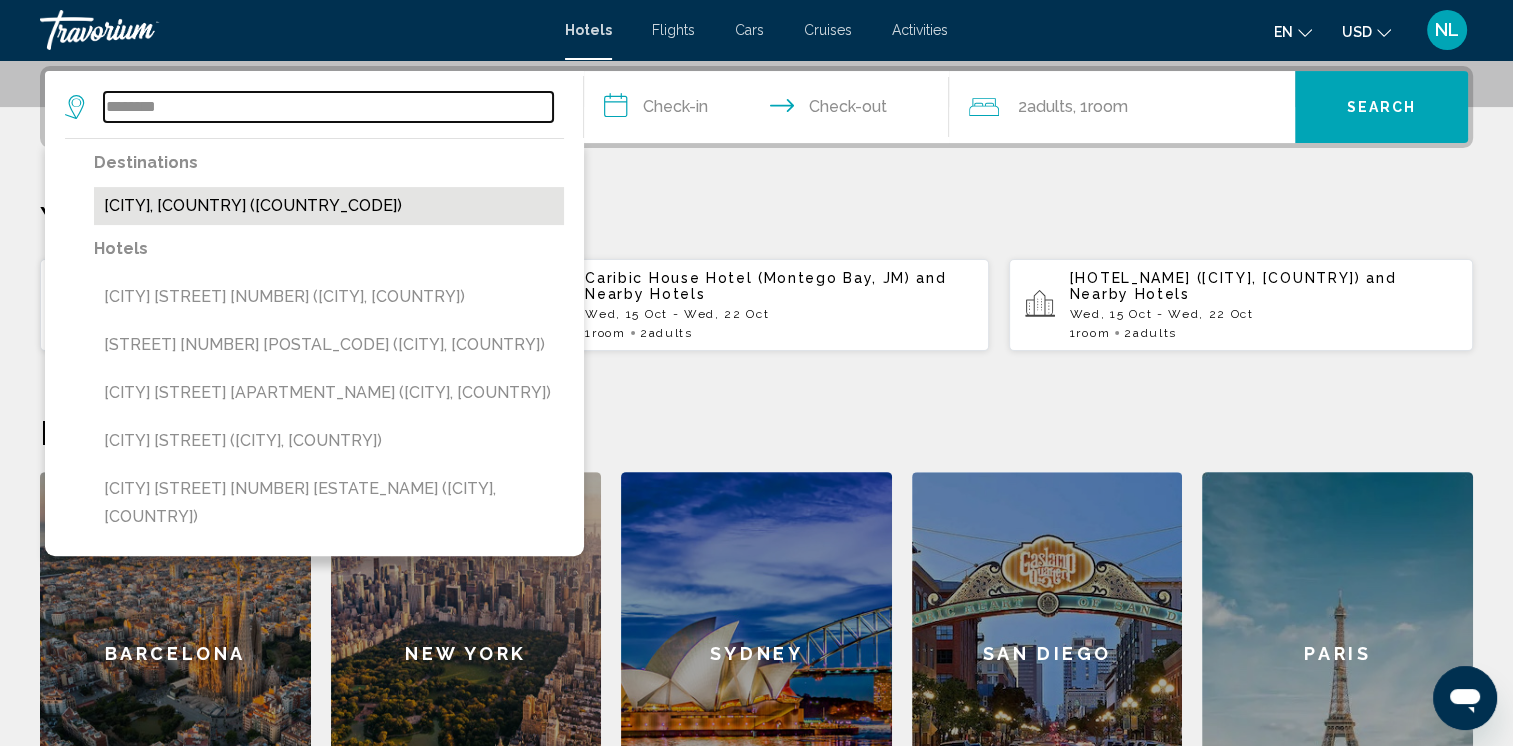 type on "**********" 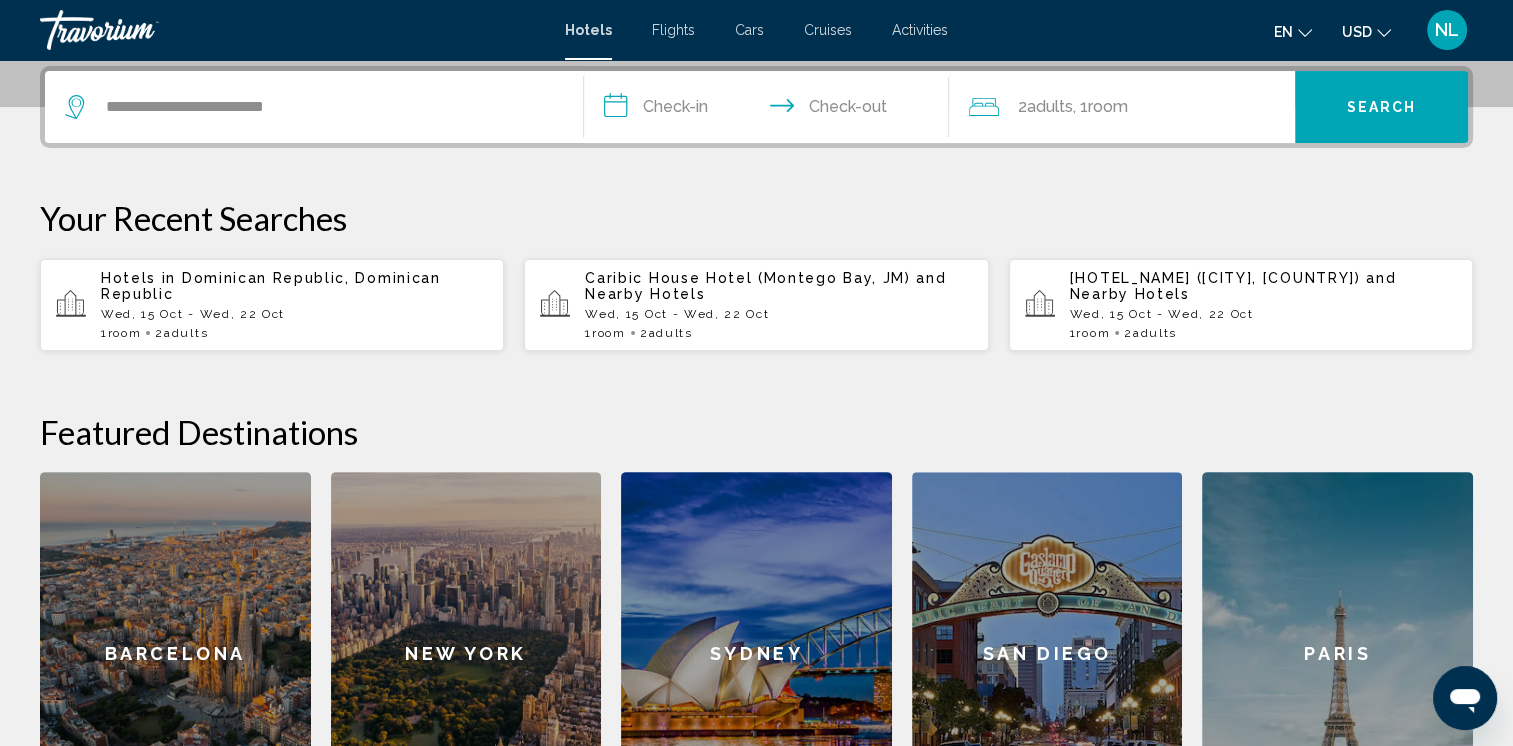 click on "**********" at bounding box center (771, 110) 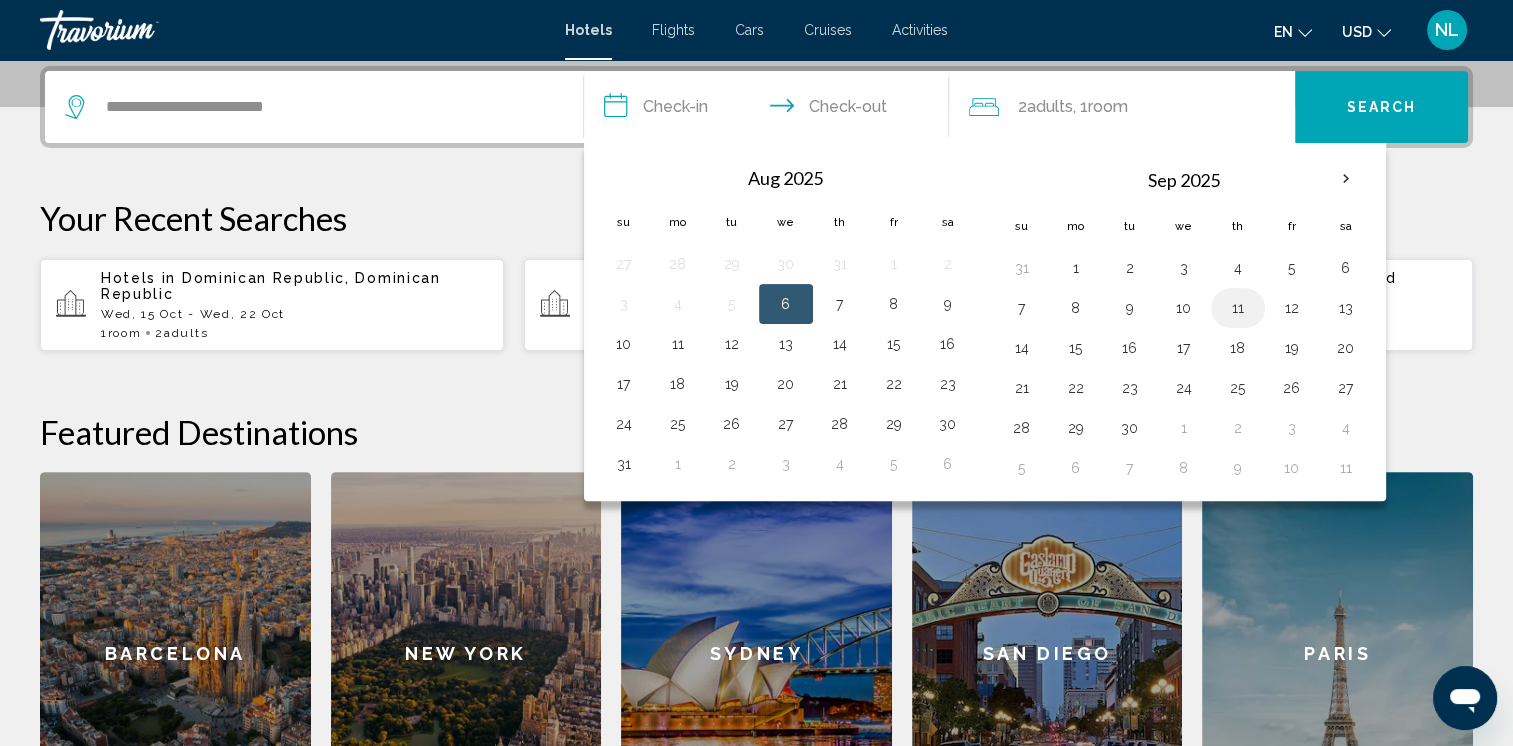 click on "11" at bounding box center (1238, 308) 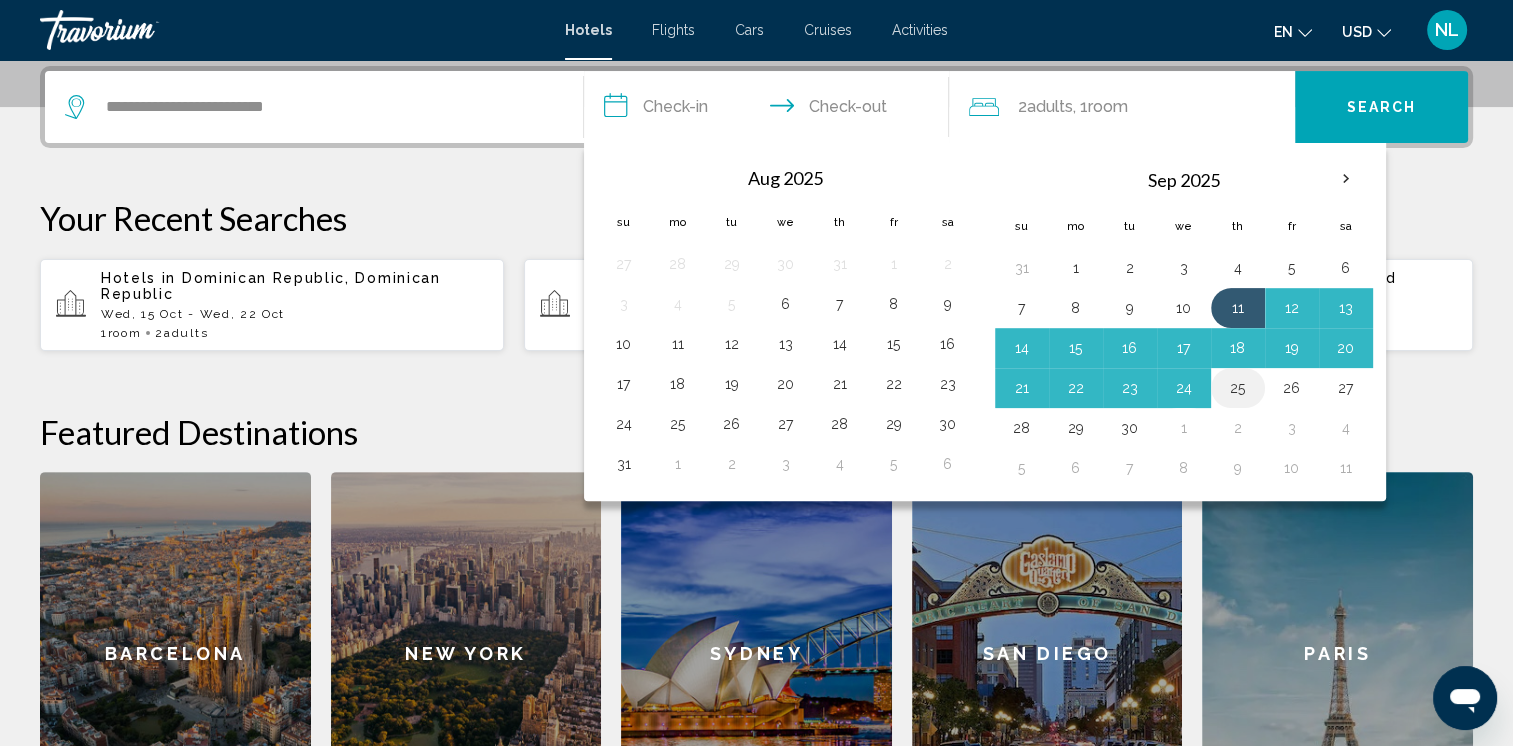 click on "25" at bounding box center [1238, 388] 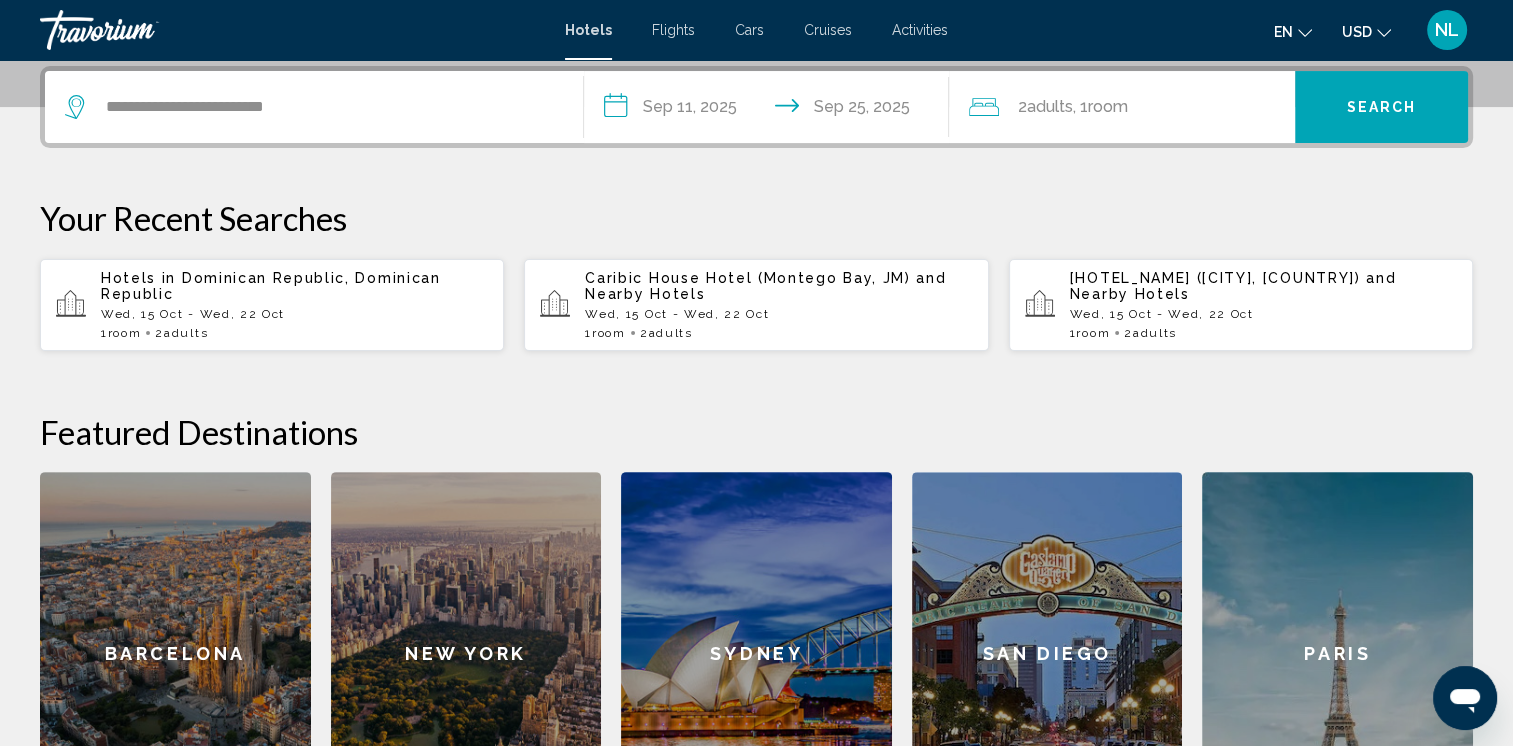click on "Room" 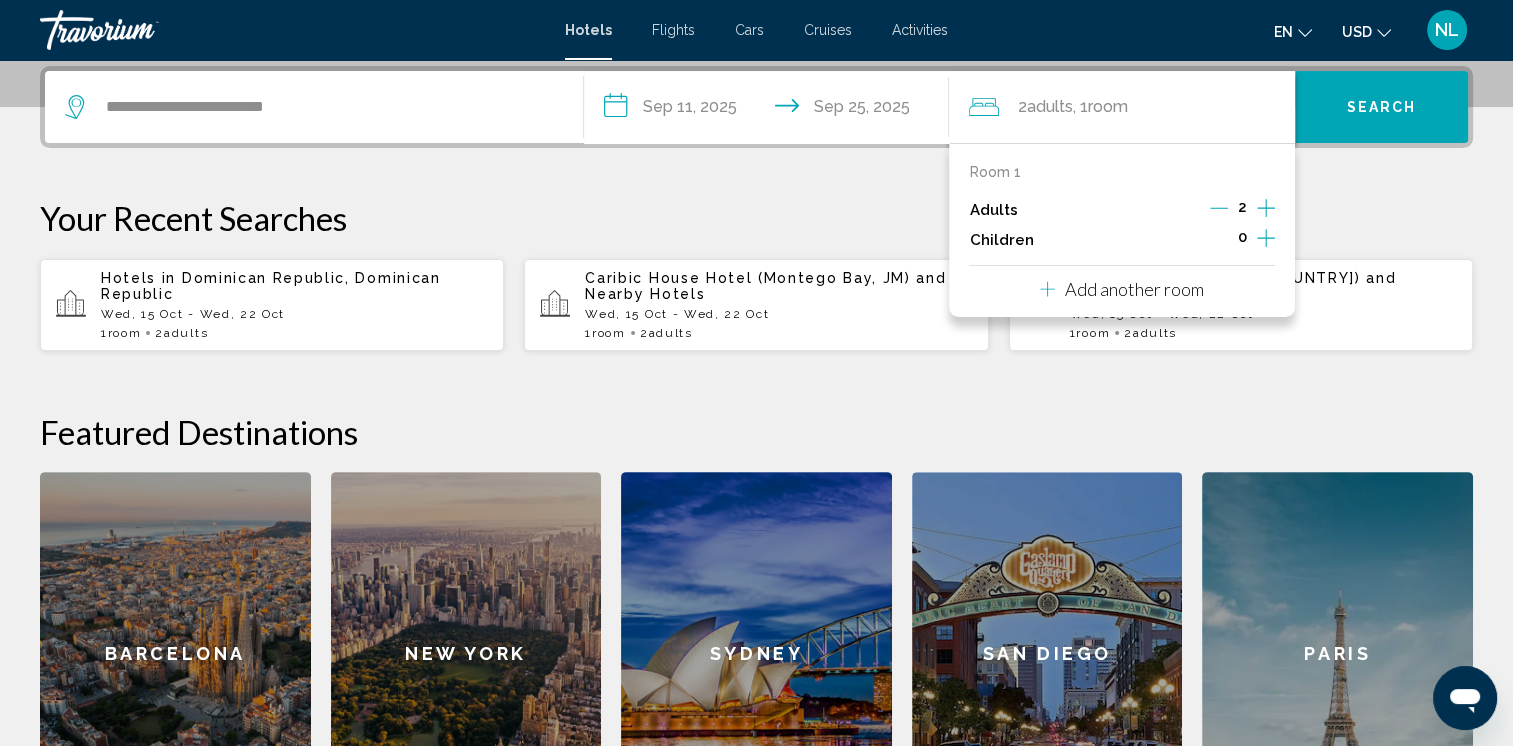 click on "Add another room" at bounding box center [1134, 289] 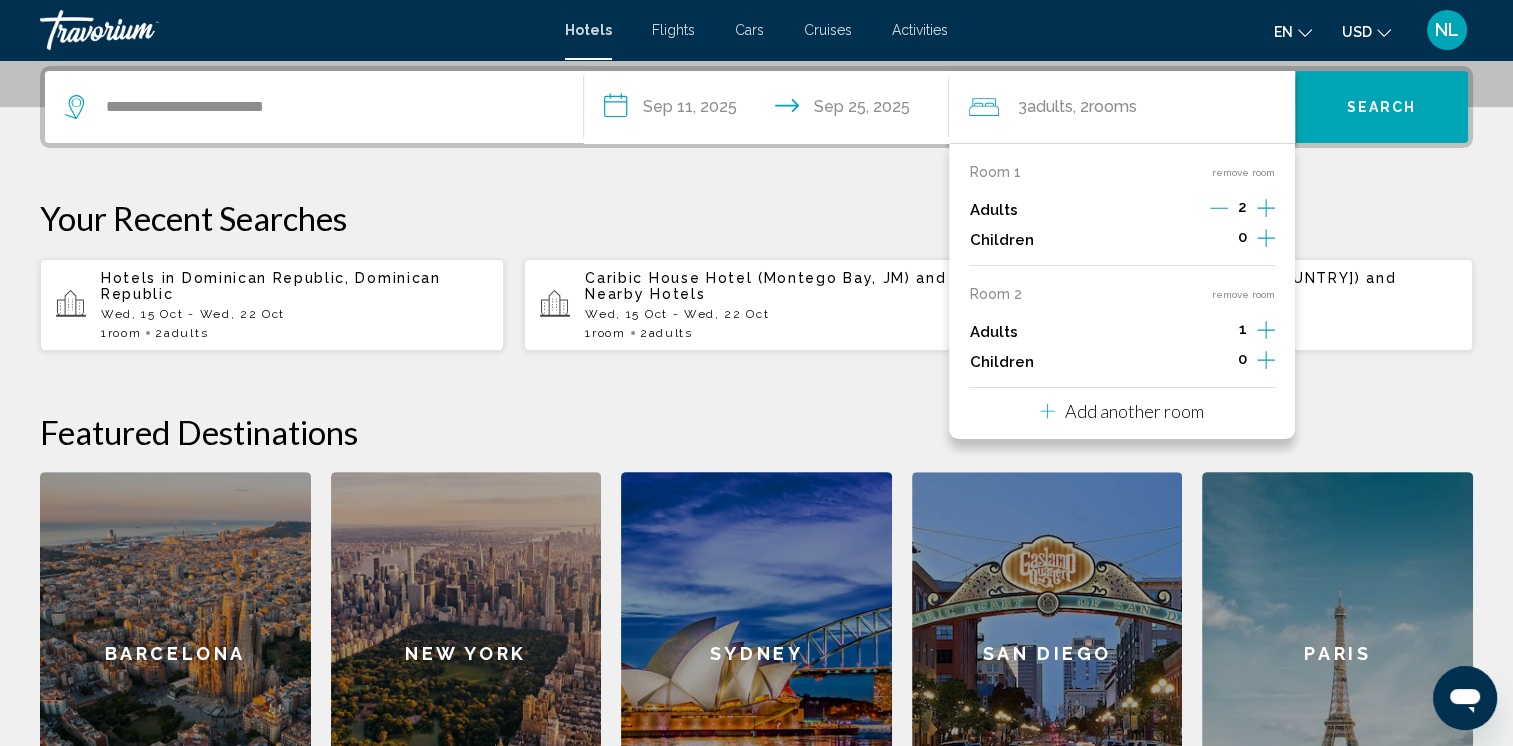 click 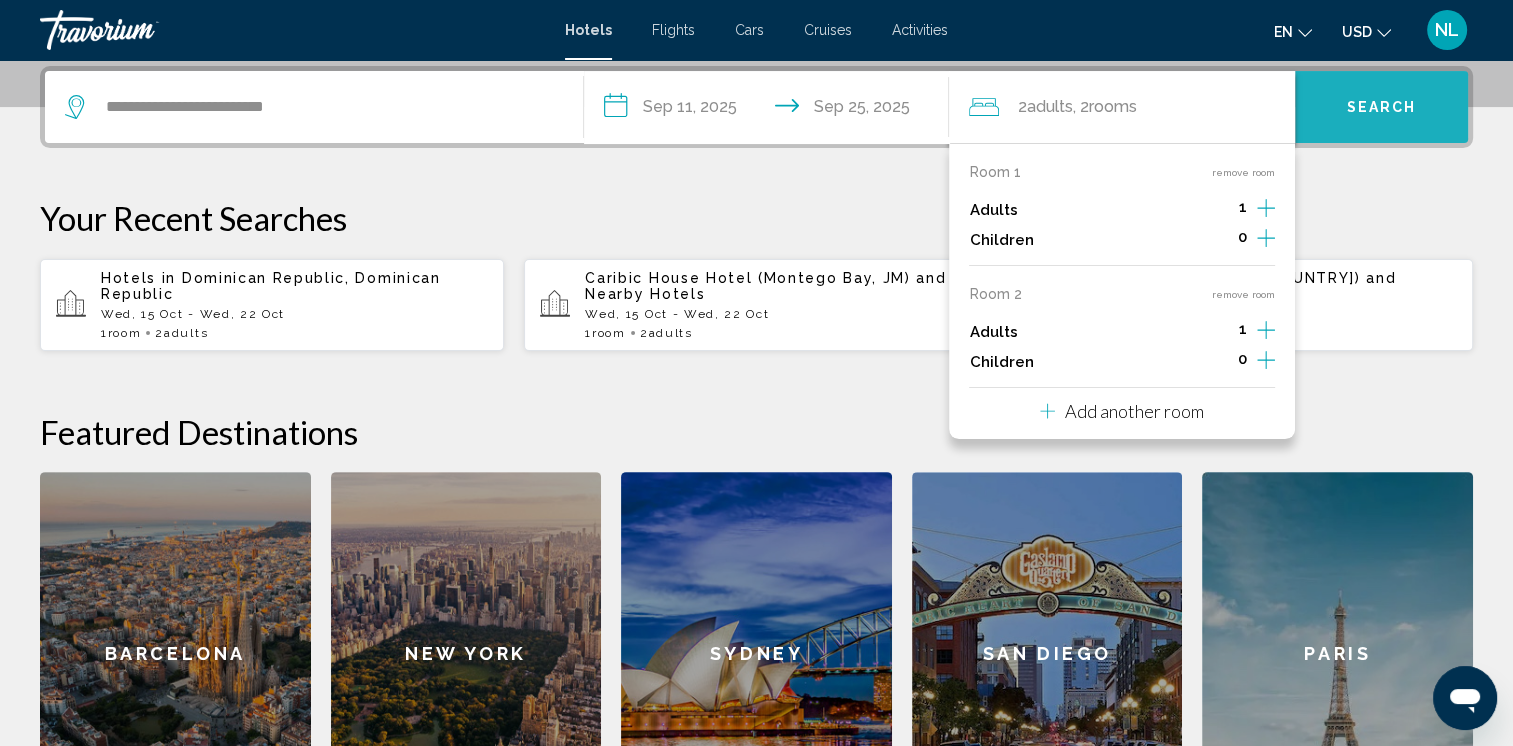 click on "Search" at bounding box center (1382, 108) 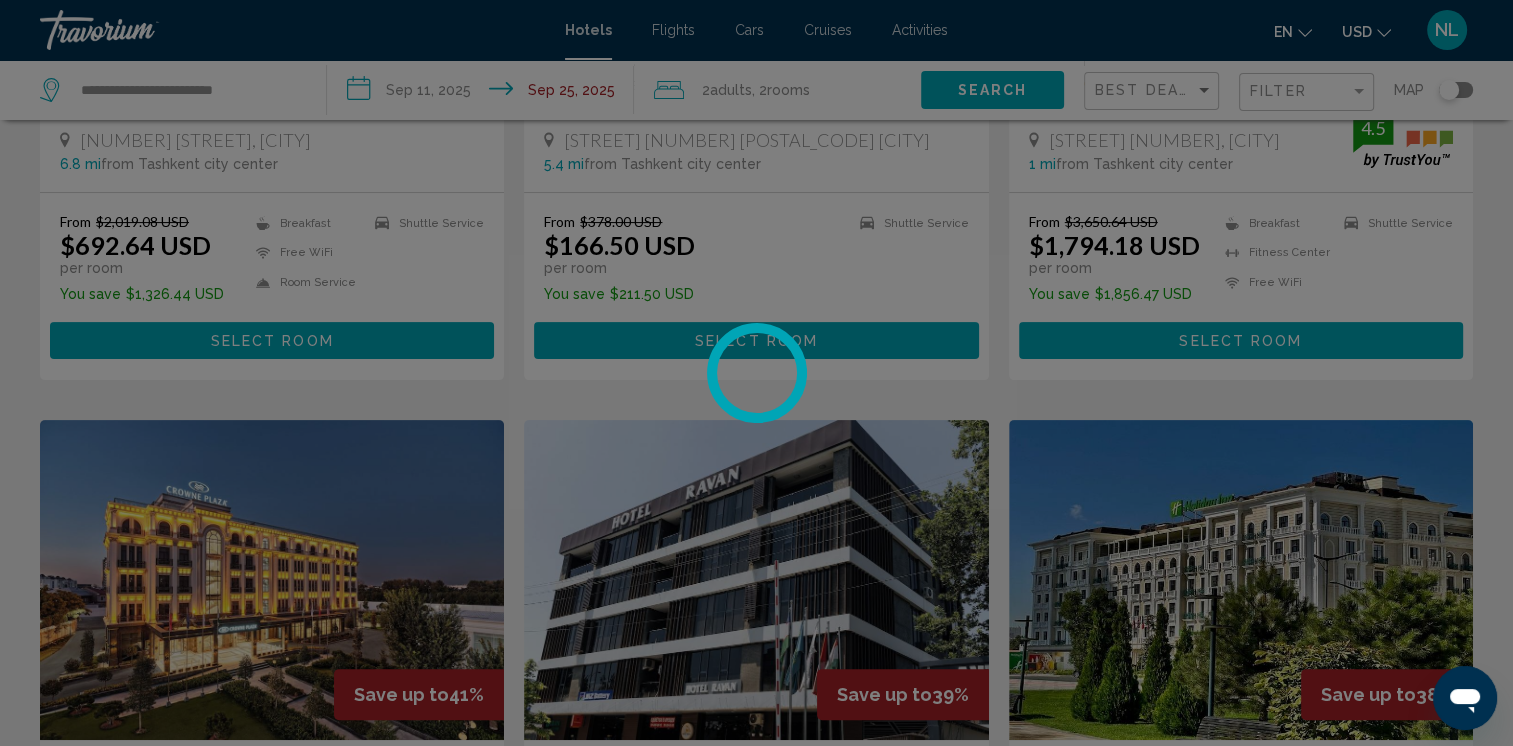 scroll, scrollTop: 0, scrollLeft: 0, axis: both 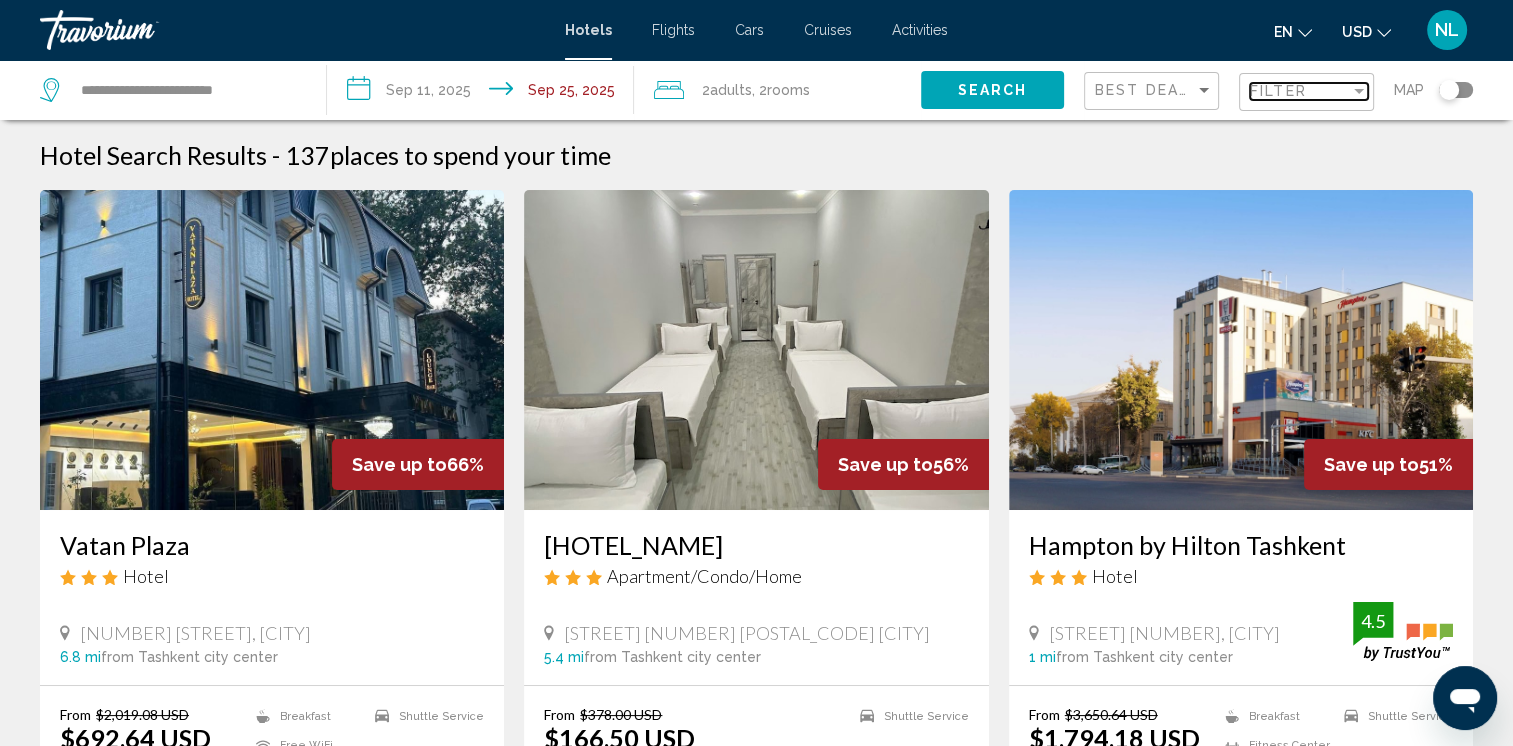 click on "Filter" at bounding box center [1300, 91] 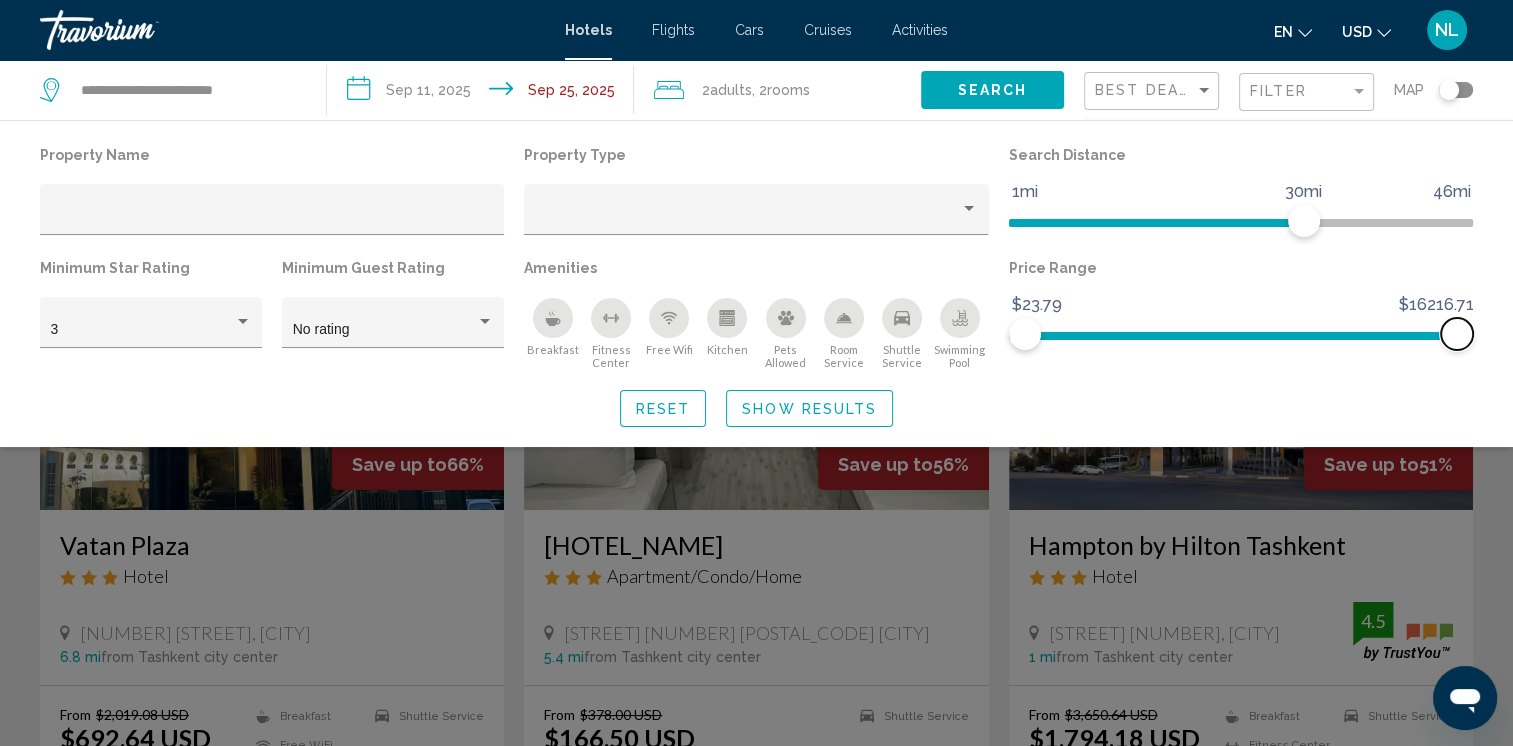 click 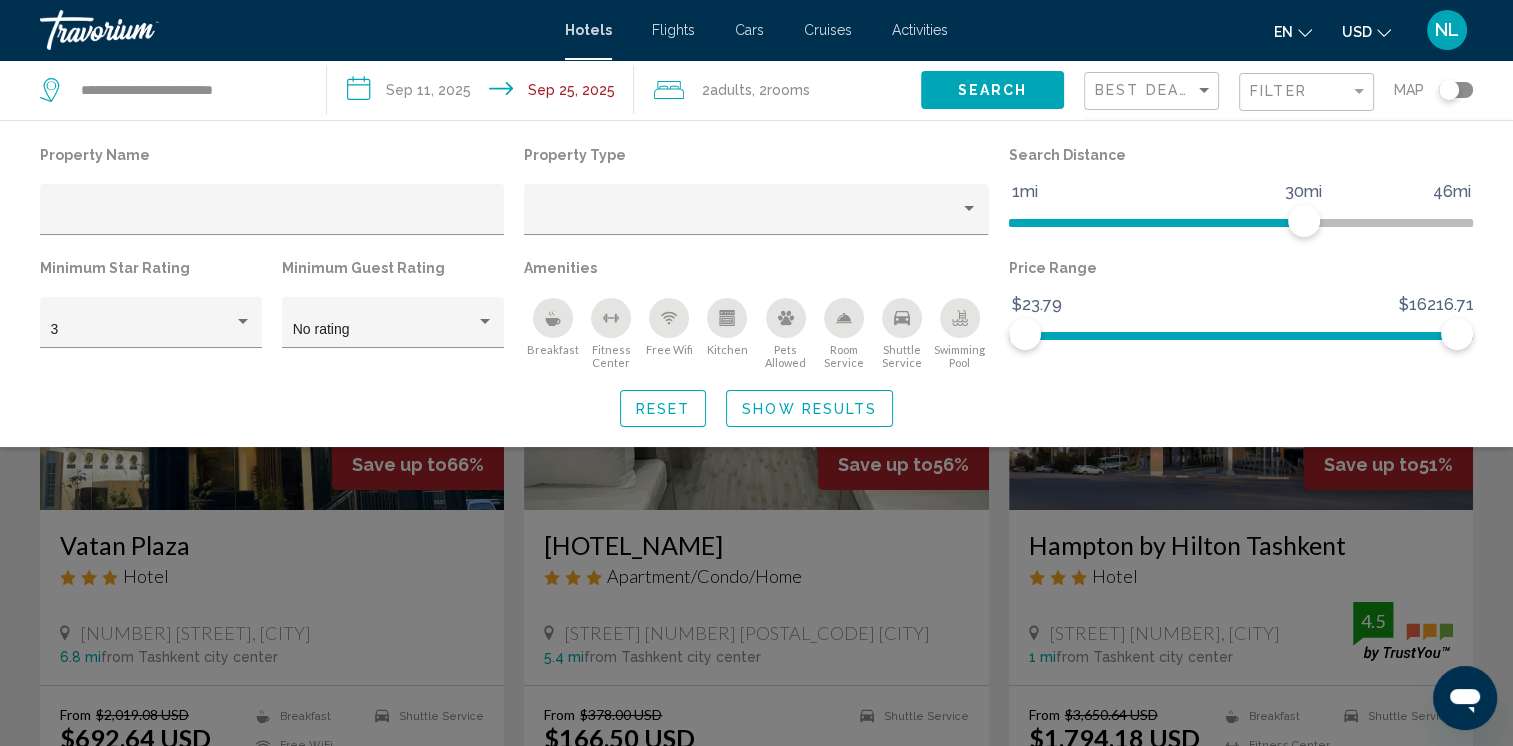 click on "USD
USD ($) MXN (Mex$) CAD (Can$) GBP (£) EUR (€) AUD (A$) NZD (NZ$) CNY (CN¥)" 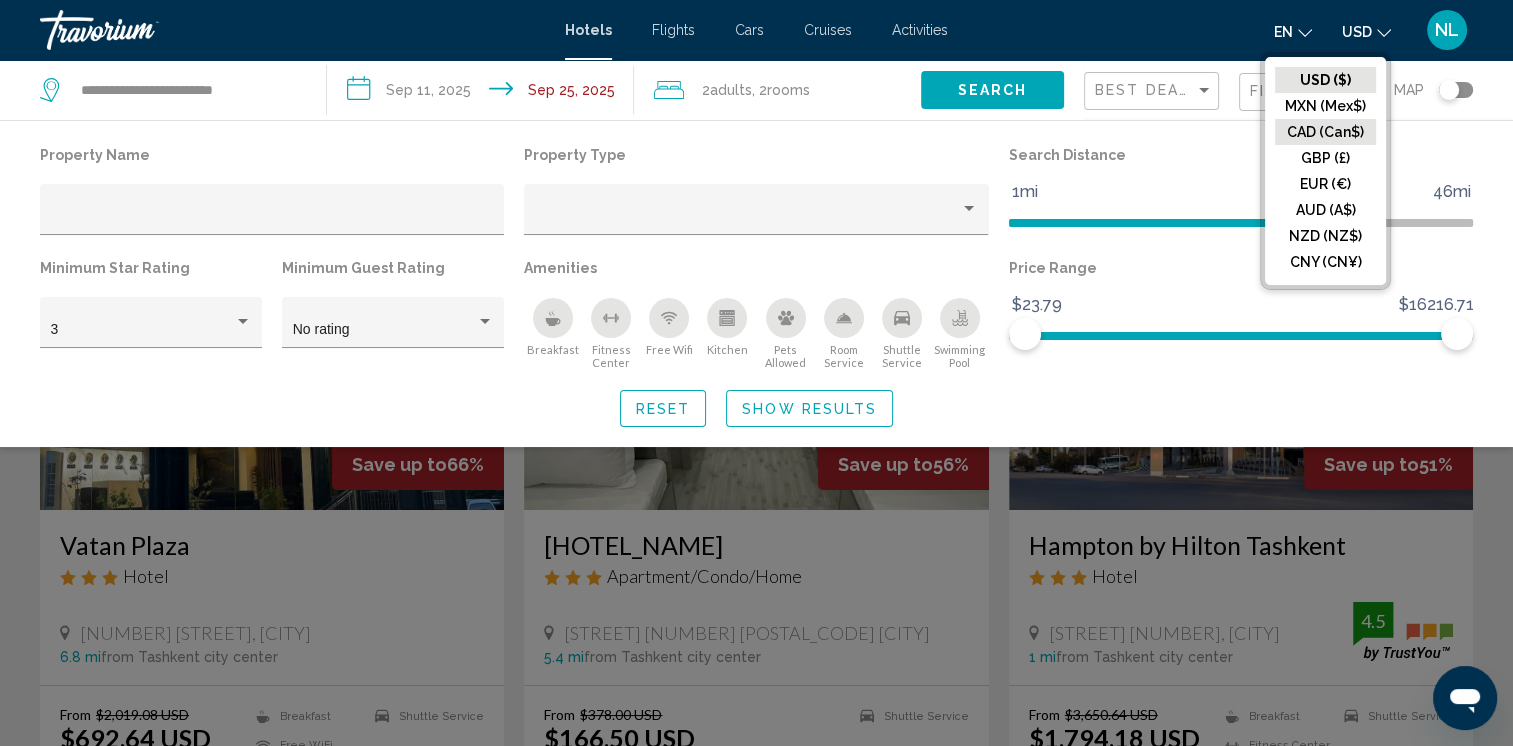 click on "CAD (Can$)" 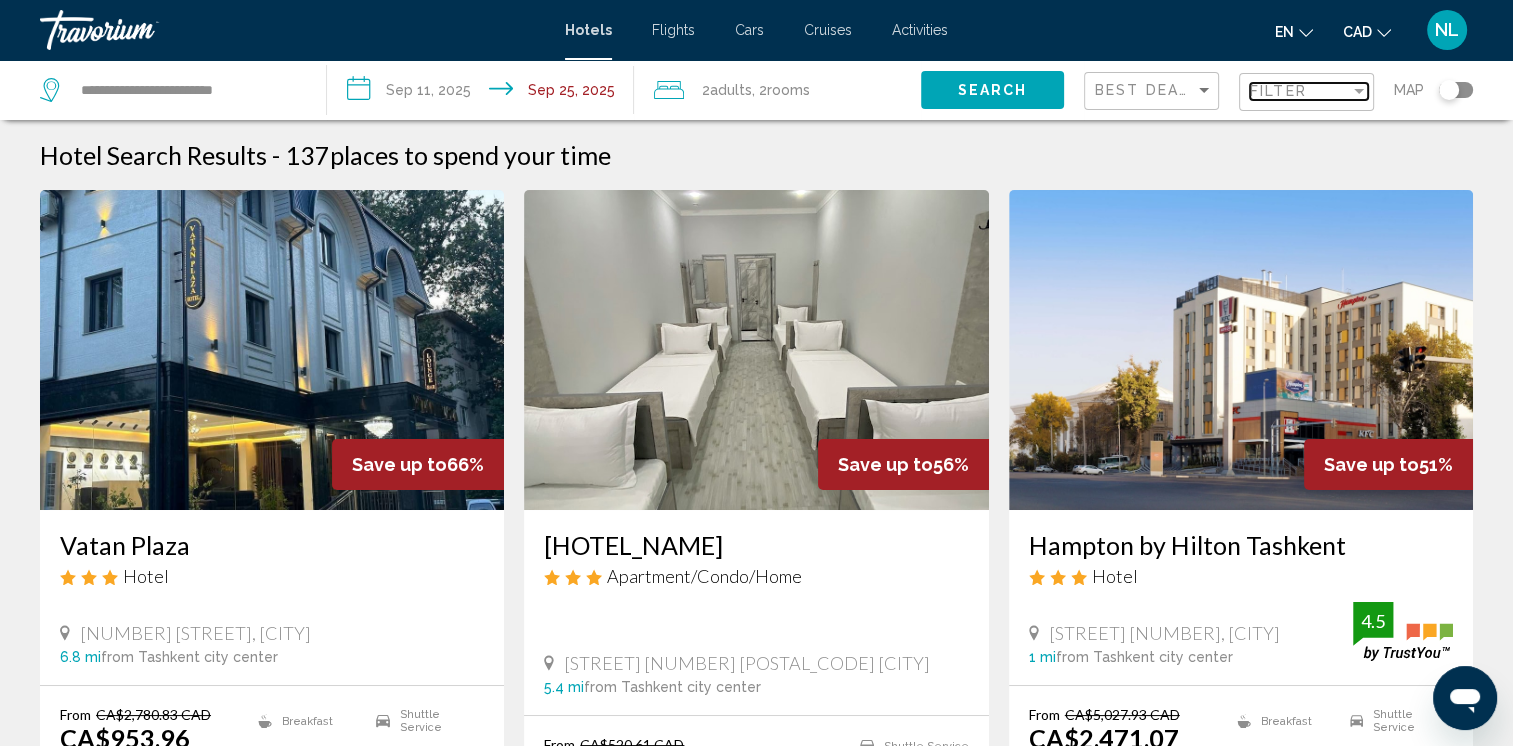click on "Filter" at bounding box center (1300, 91) 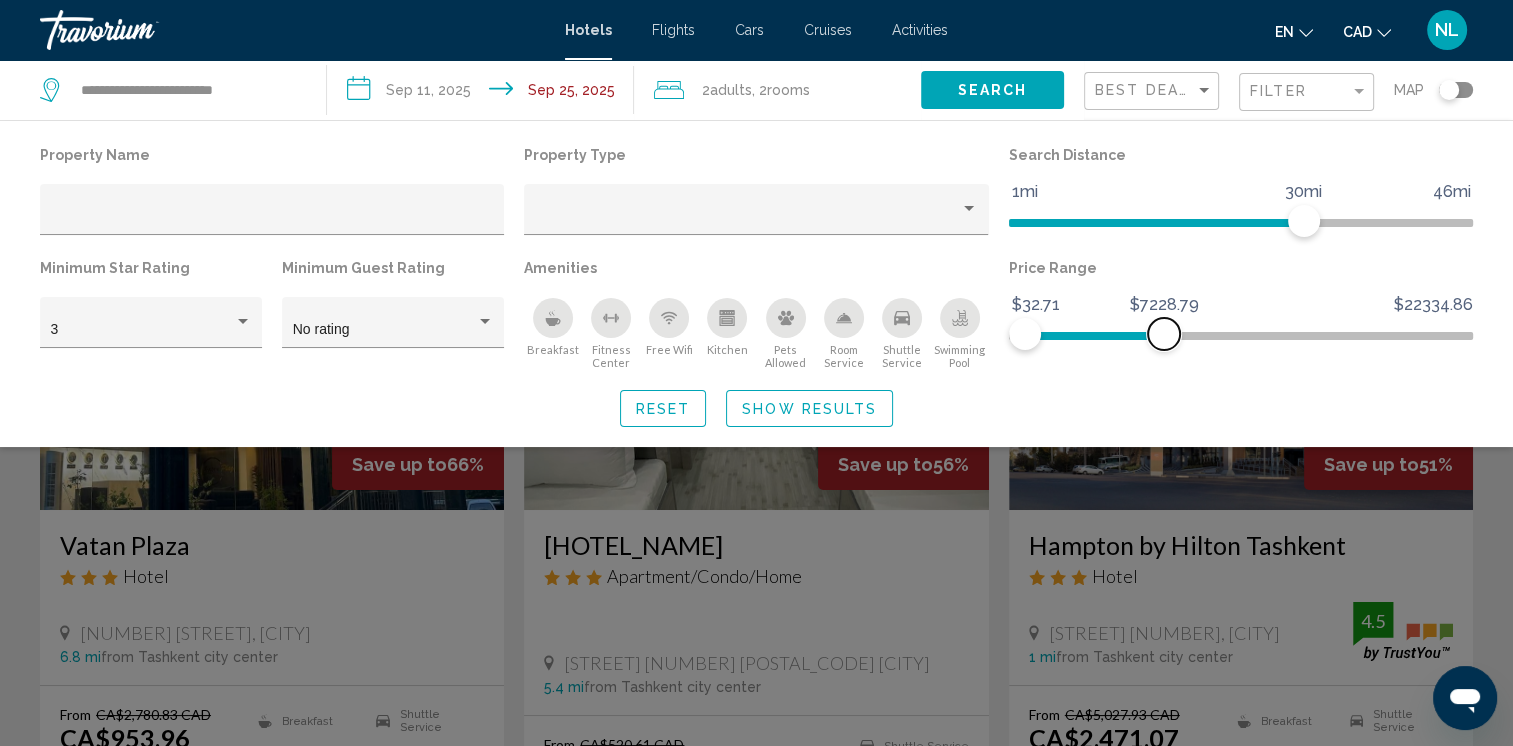 drag, startPoint x: 1460, startPoint y: 338, endPoint x: 1164, endPoint y: 354, distance: 296.43213 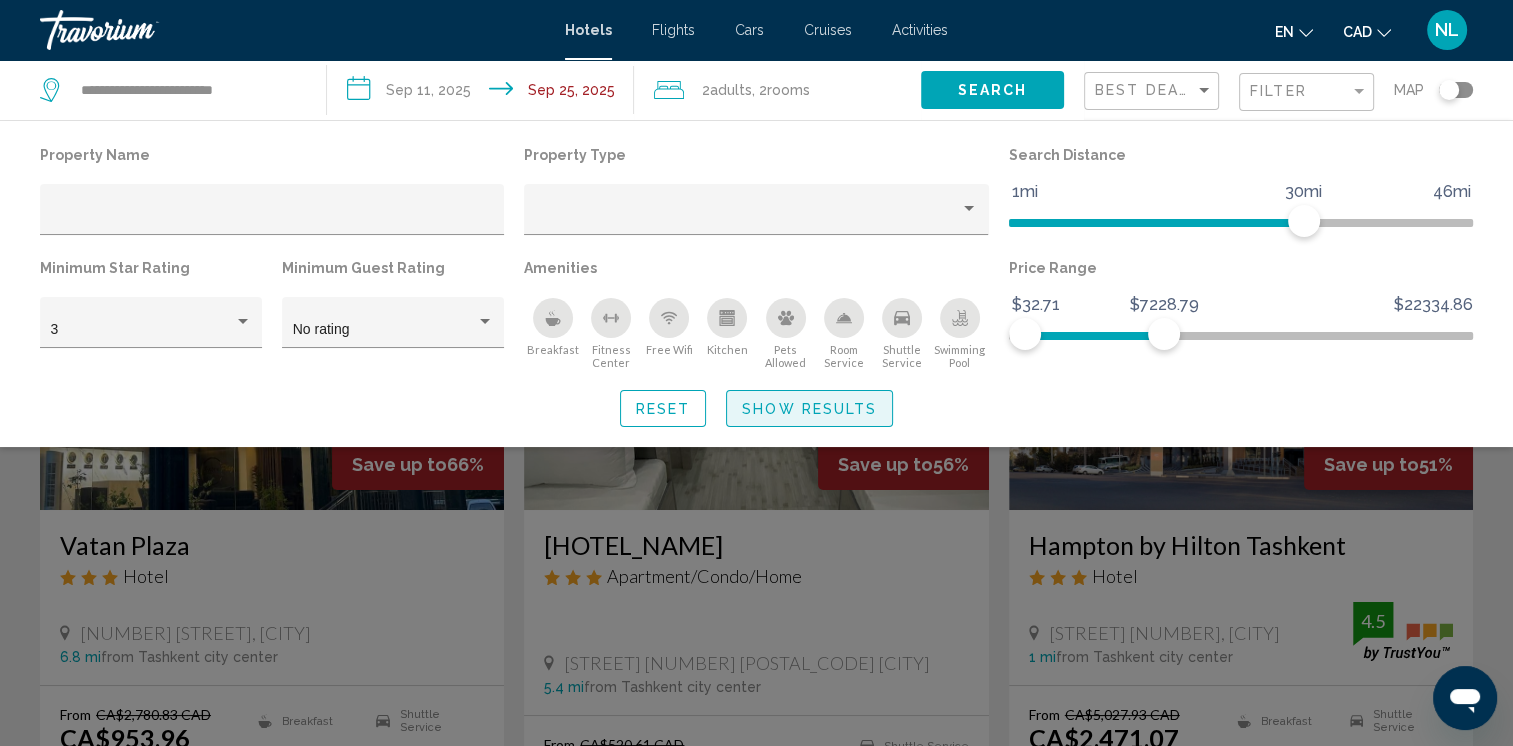 click on "Show Results" 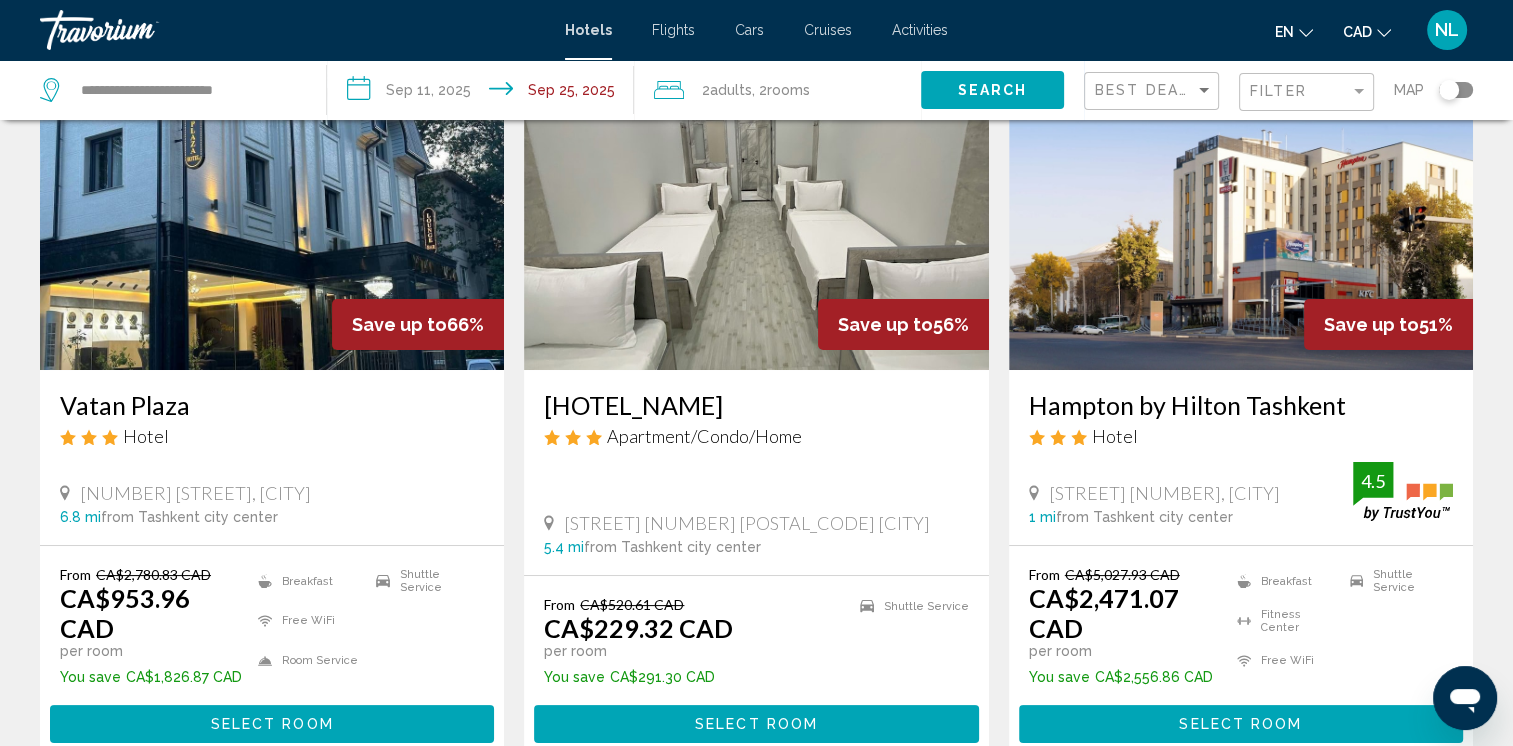 scroll, scrollTop: 144, scrollLeft: 0, axis: vertical 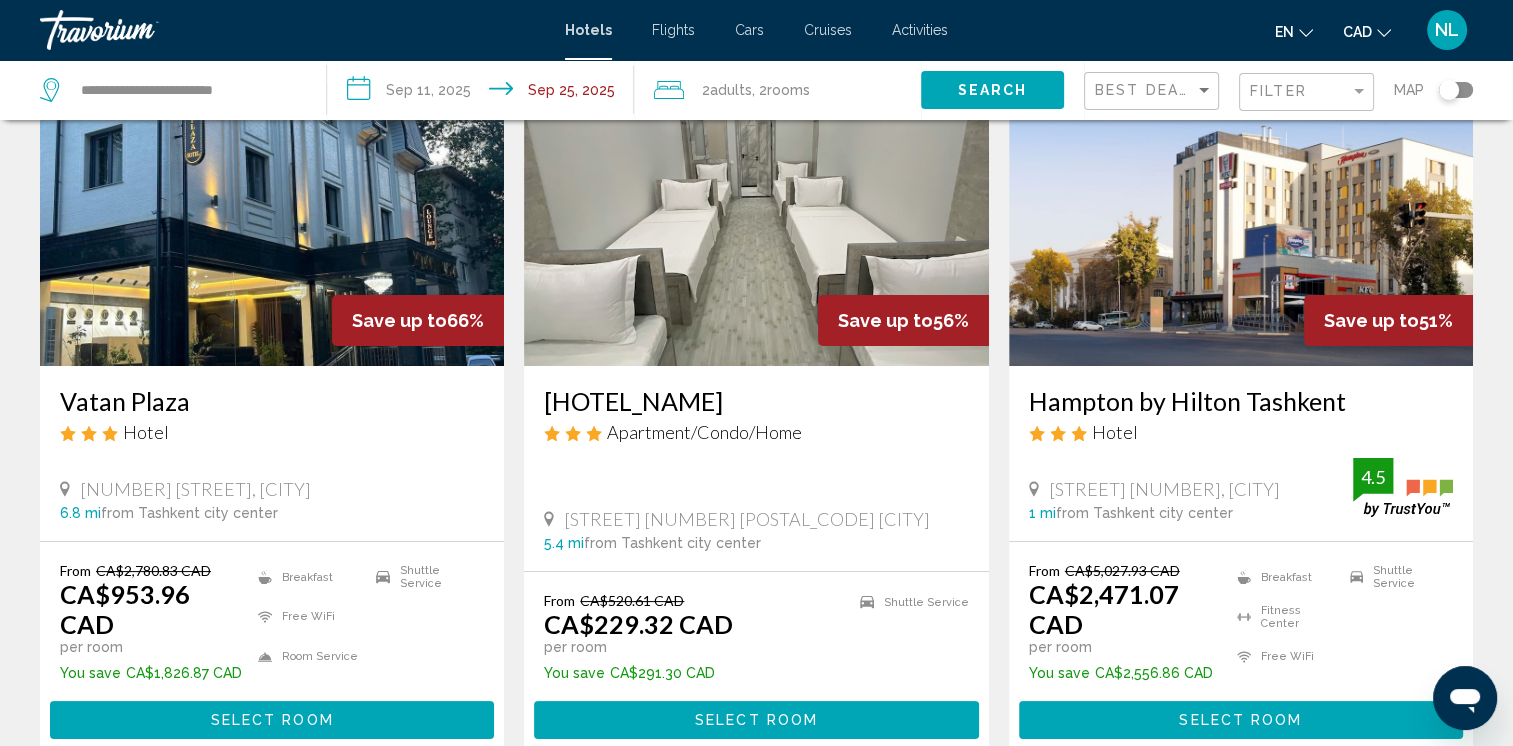 click at bounding box center (272, 206) 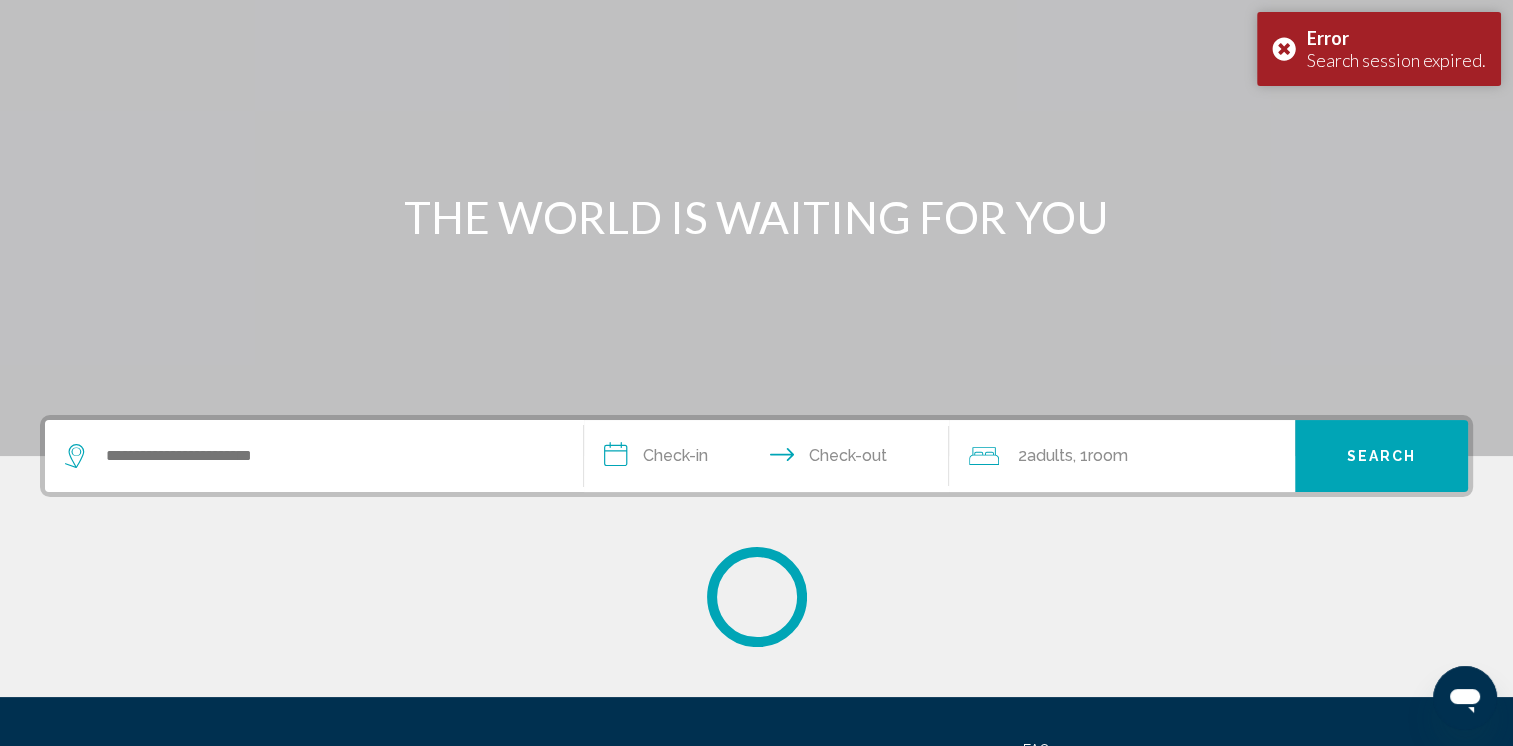 scroll, scrollTop: 0, scrollLeft: 0, axis: both 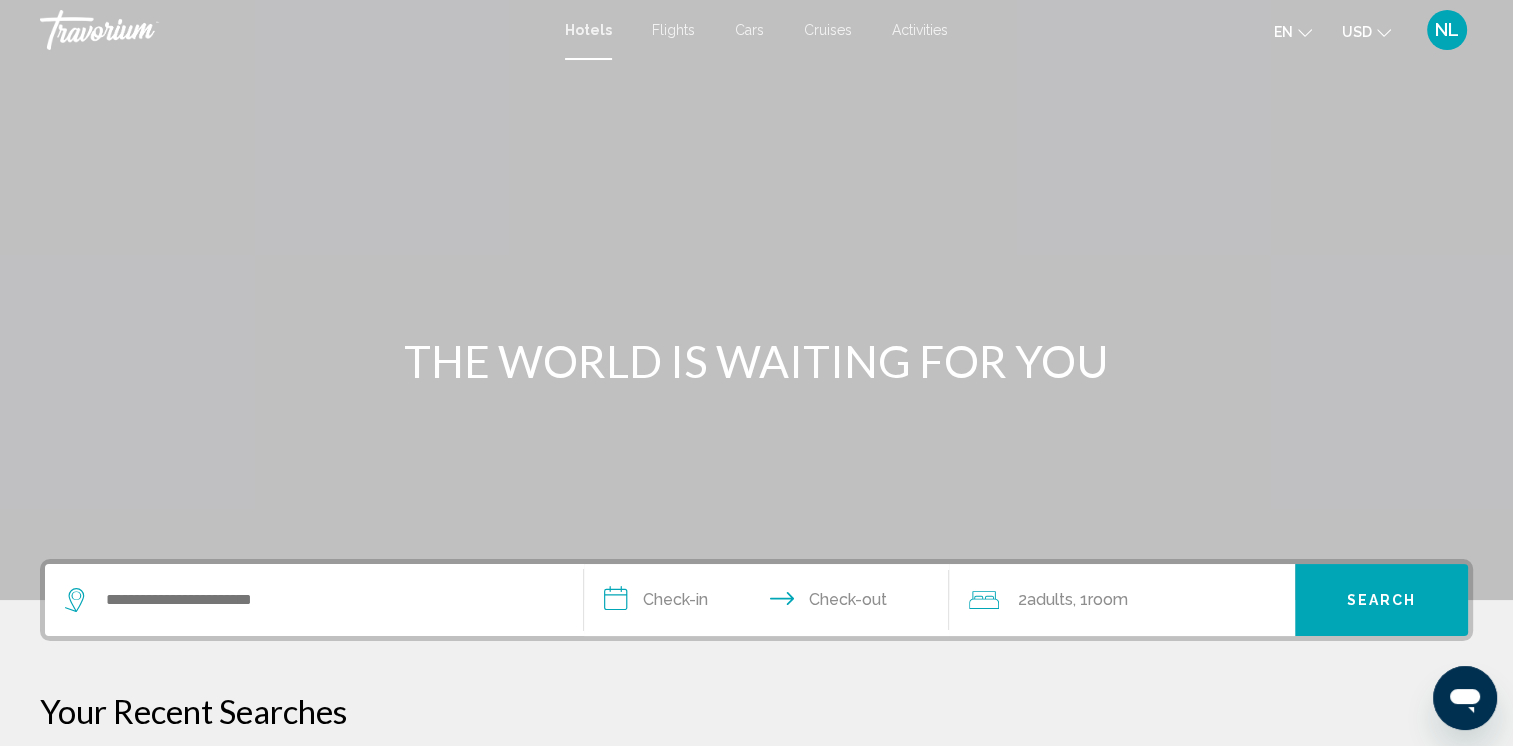 click on "USD" 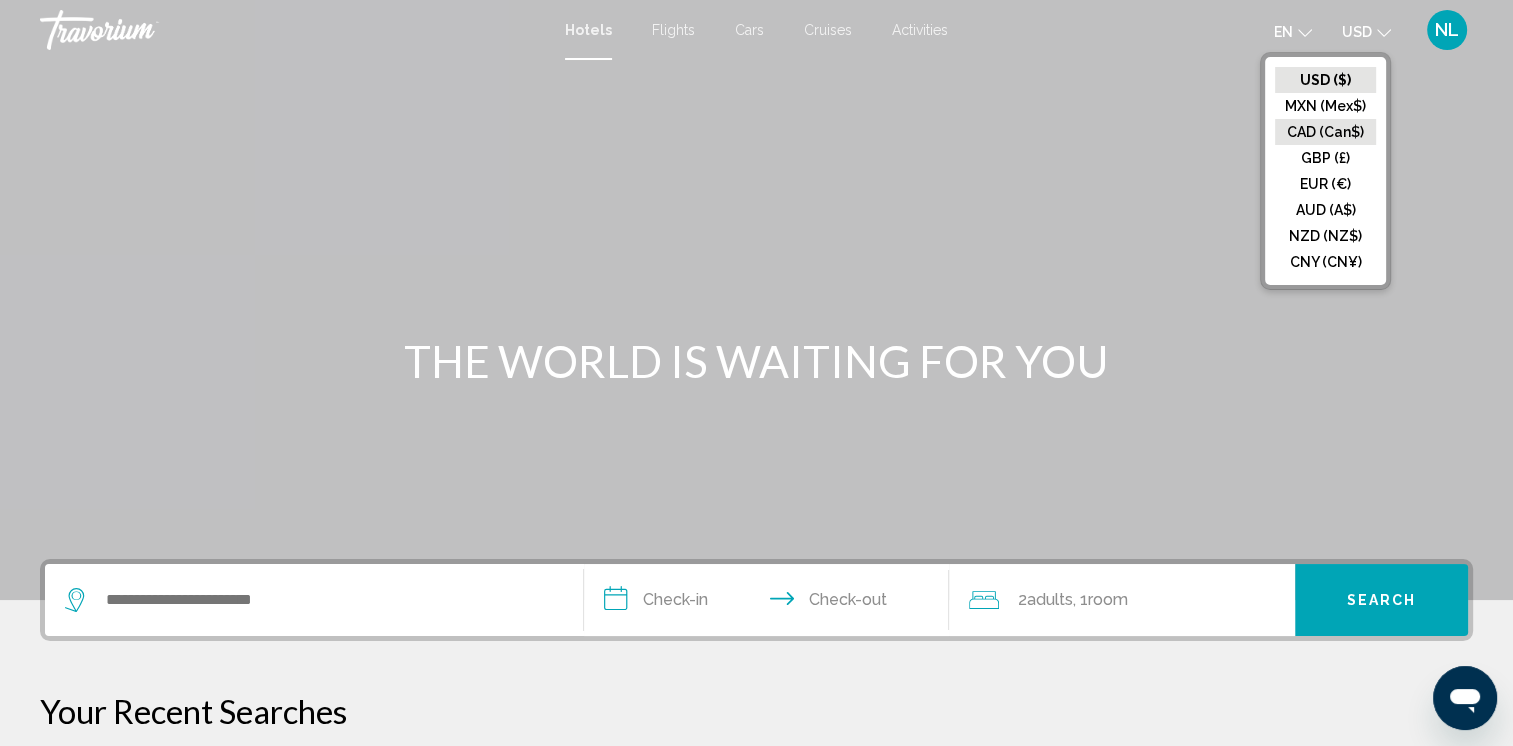 click on "CAD (Can$)" 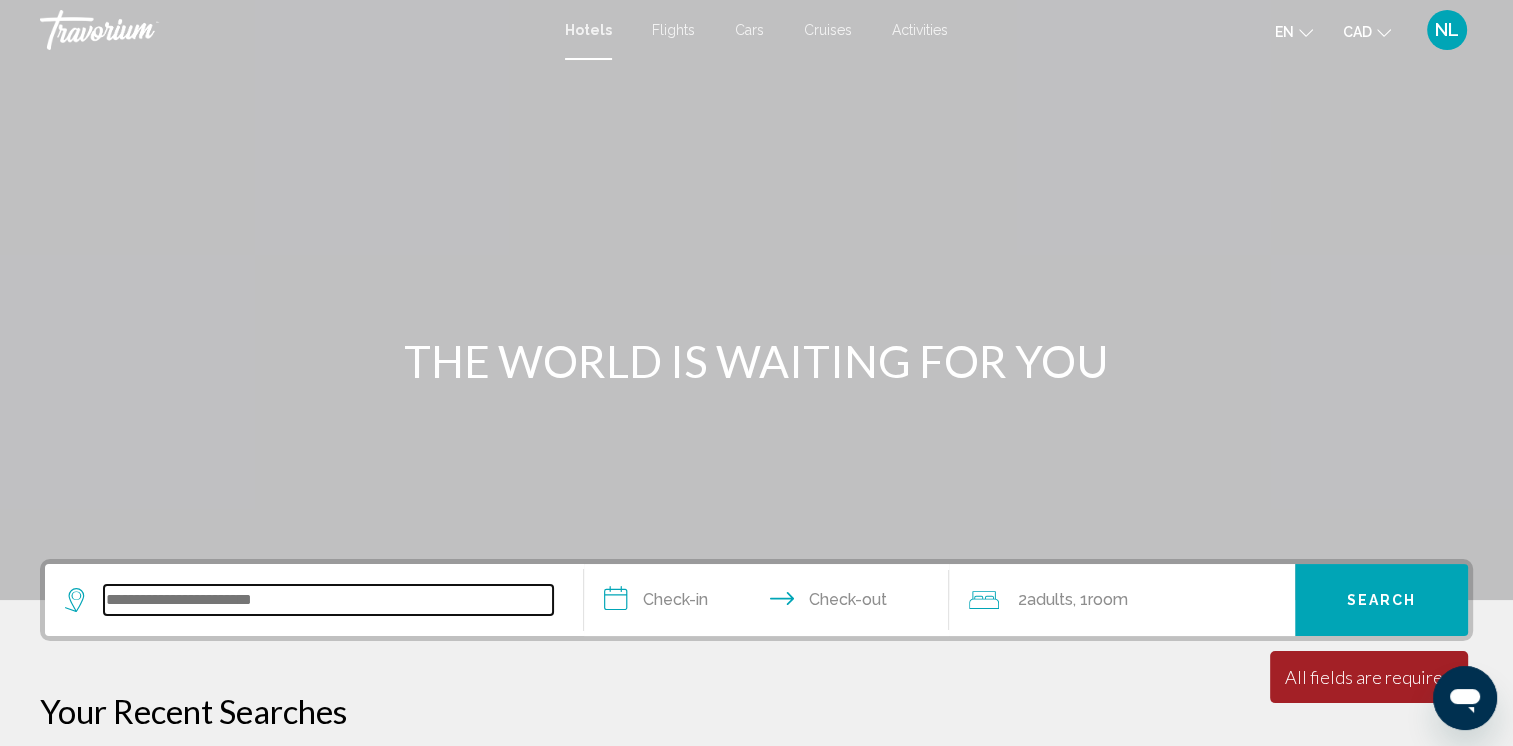 click at bounding box center [328, 600] 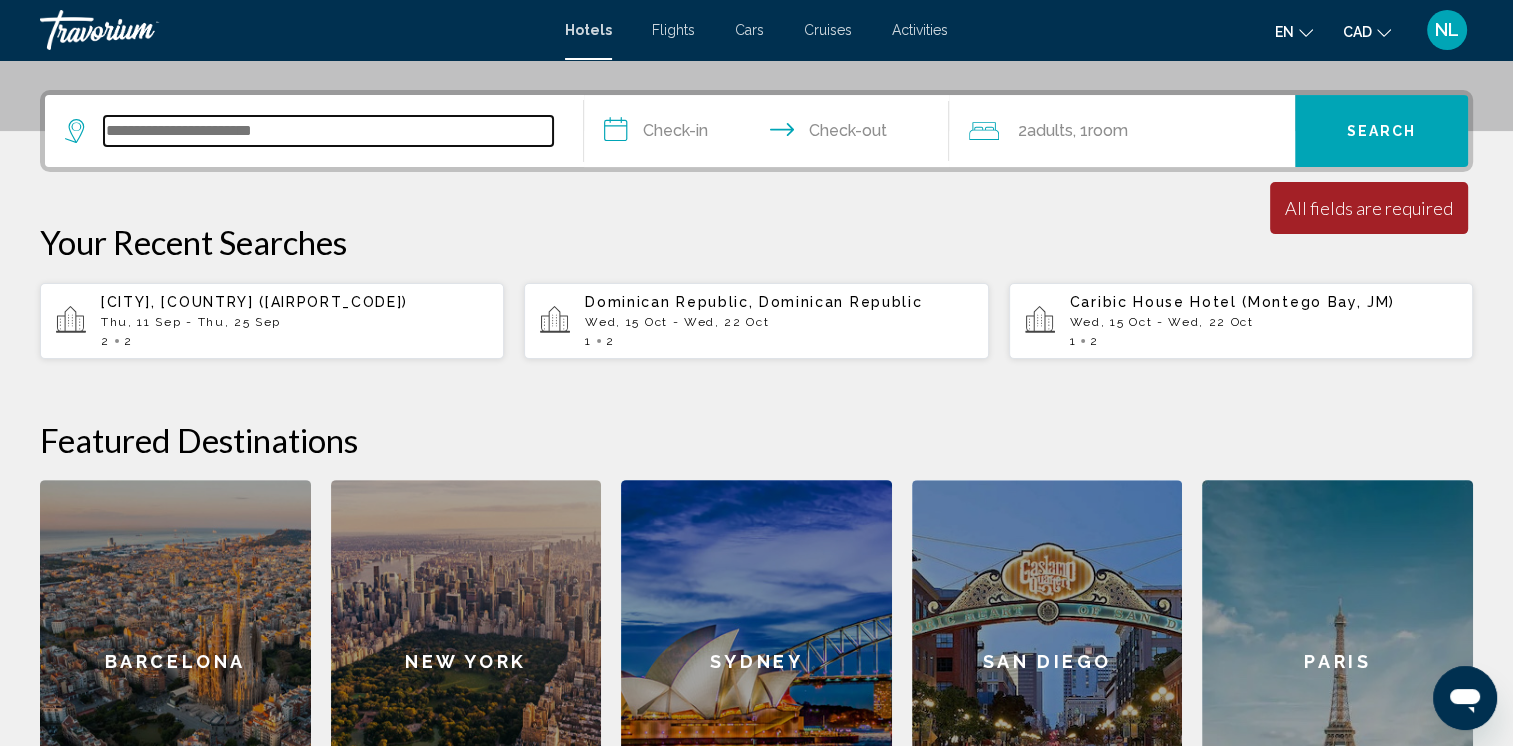 scroll, scrollTop: 493, scrollLeft: 0, axis: vertical 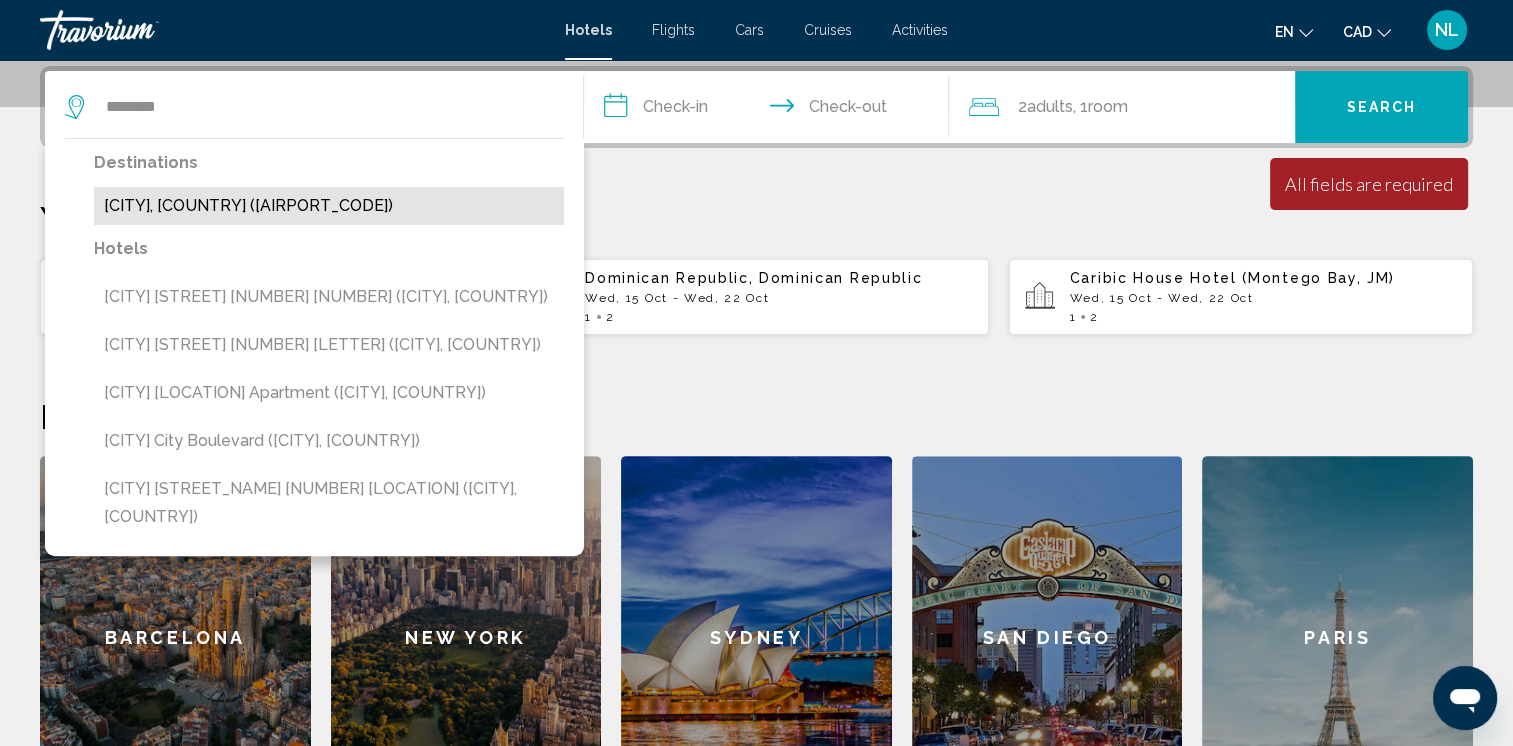 click on "[CITY], [COUNTRY] ([AIRPORT_CODE])" at bounding box center [329, 206] 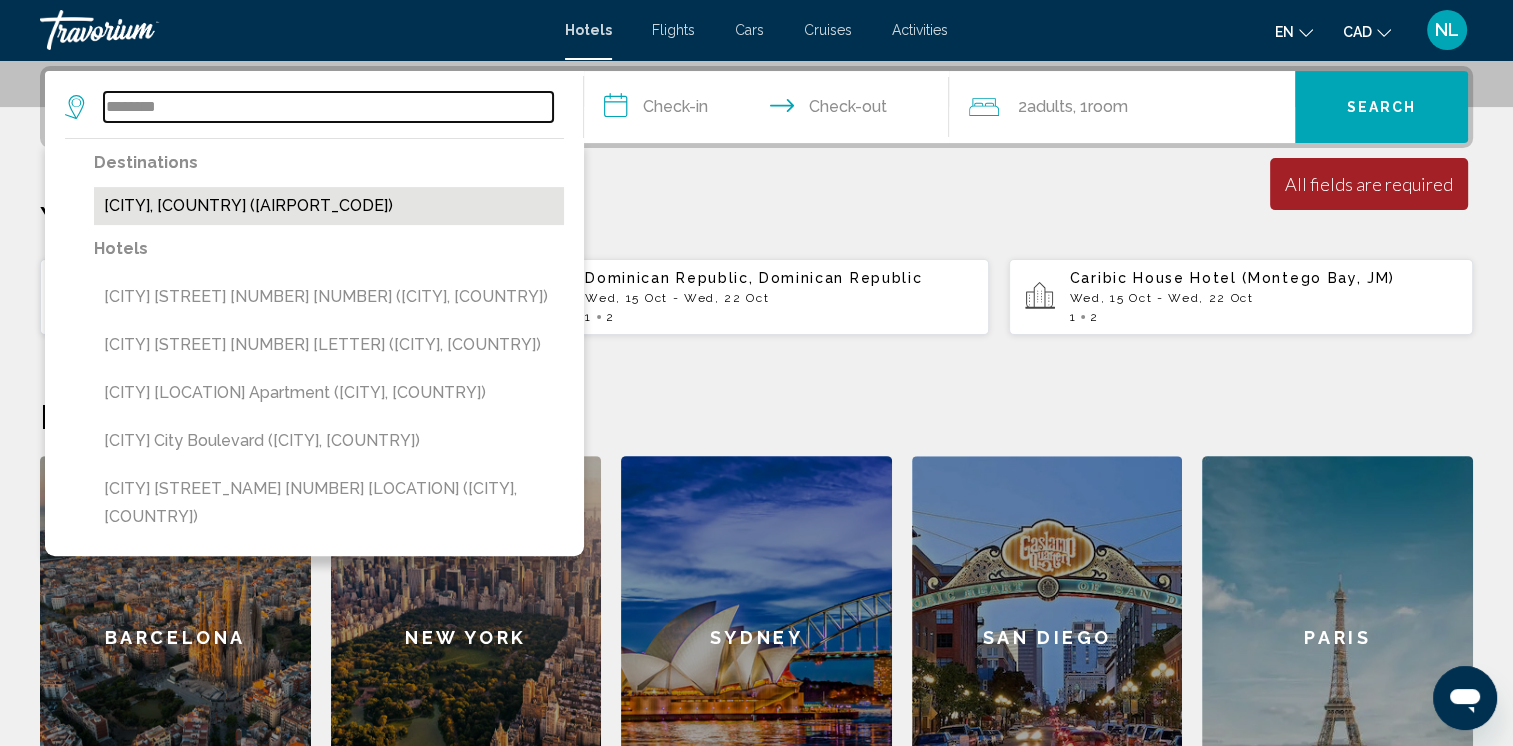 type on "**********" 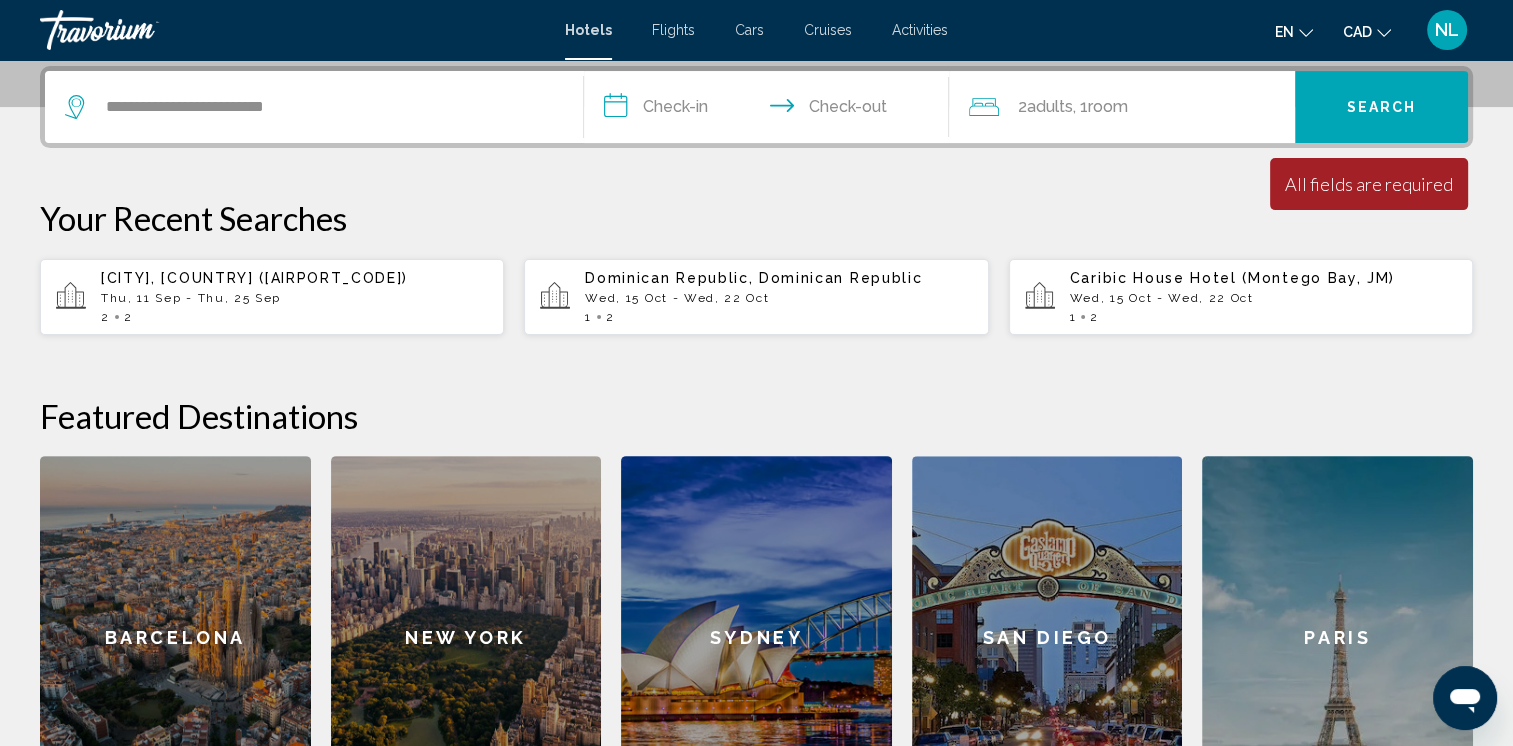 click on "**********" at bounding box center [771, 110] 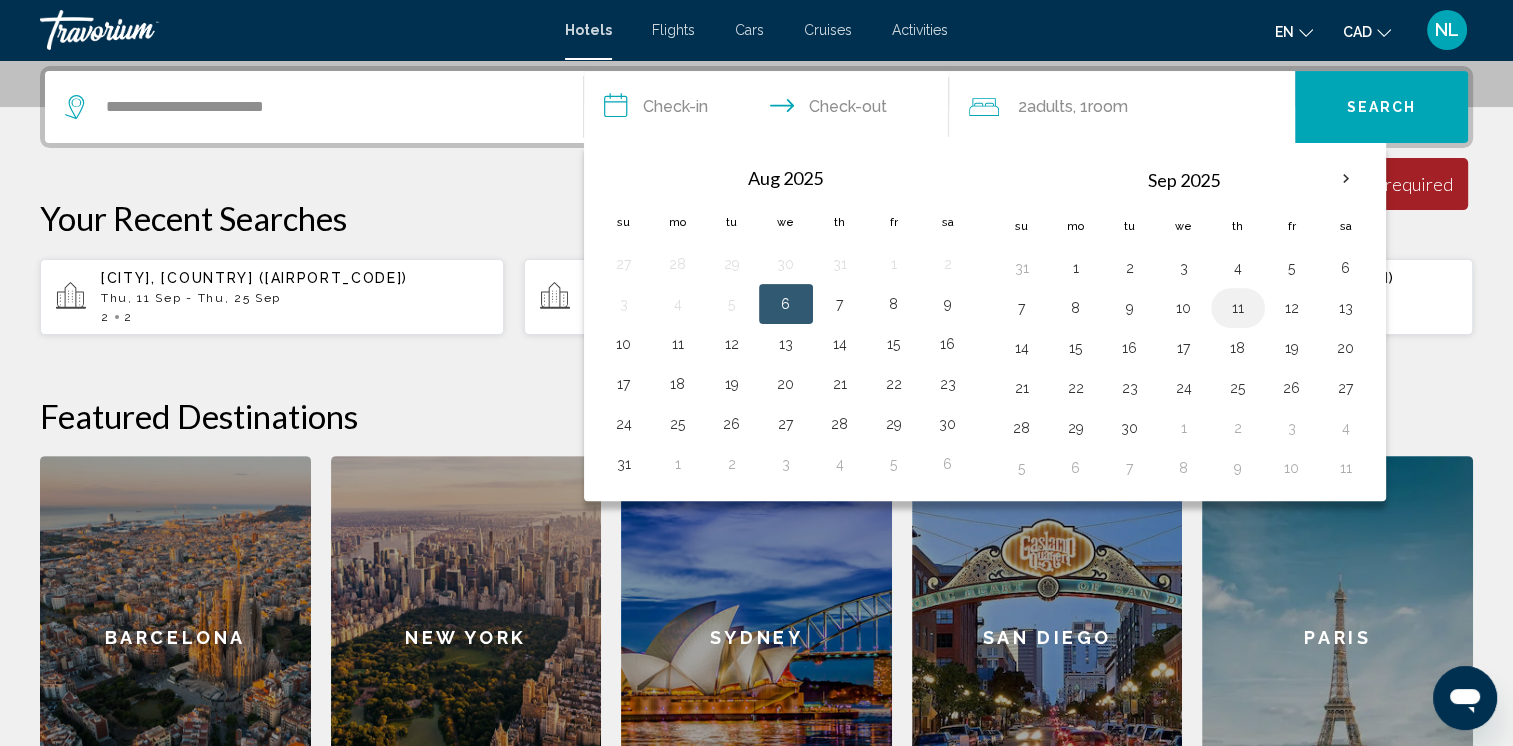 click on "11" at bounding box center [1238, 308] 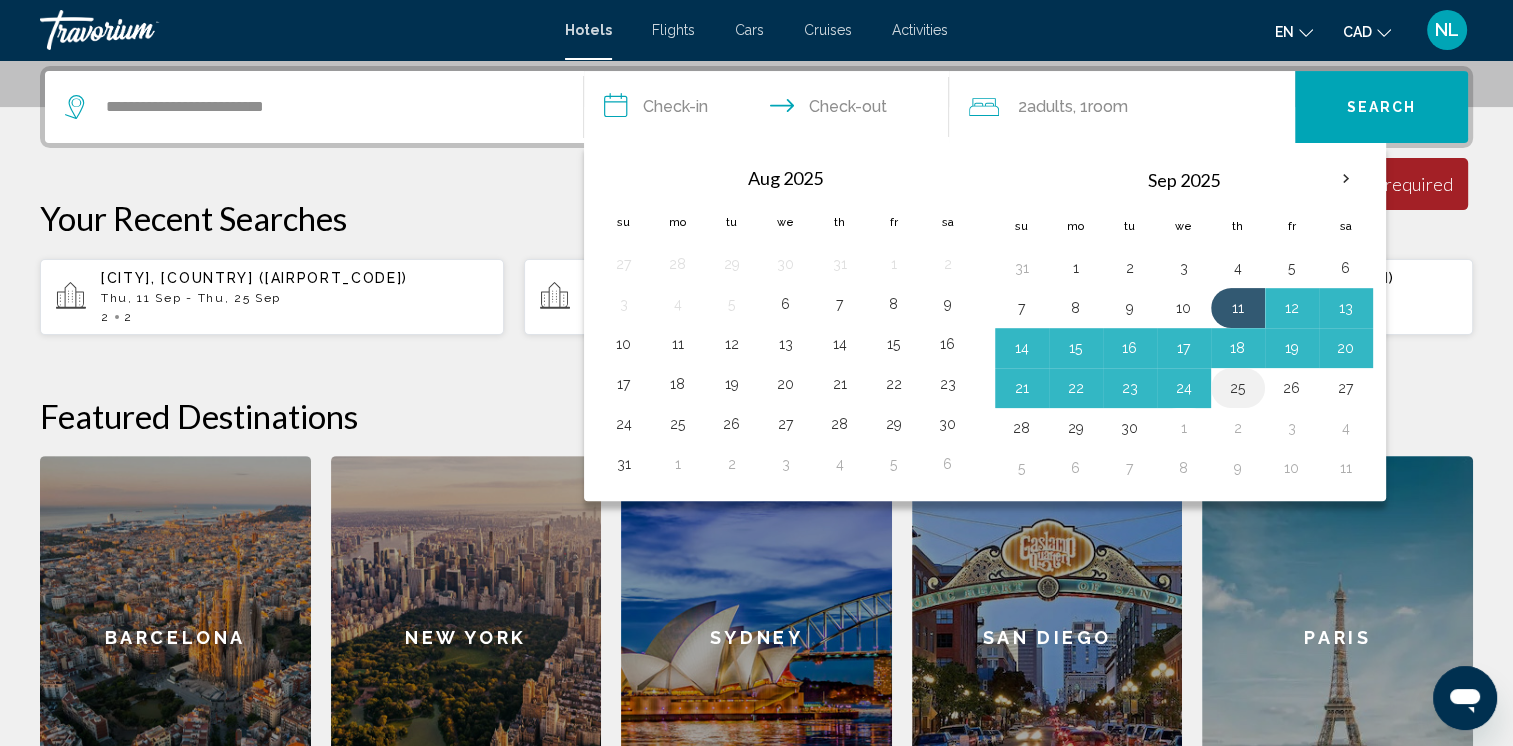 click on "25" at bounding box center (1238, 388) 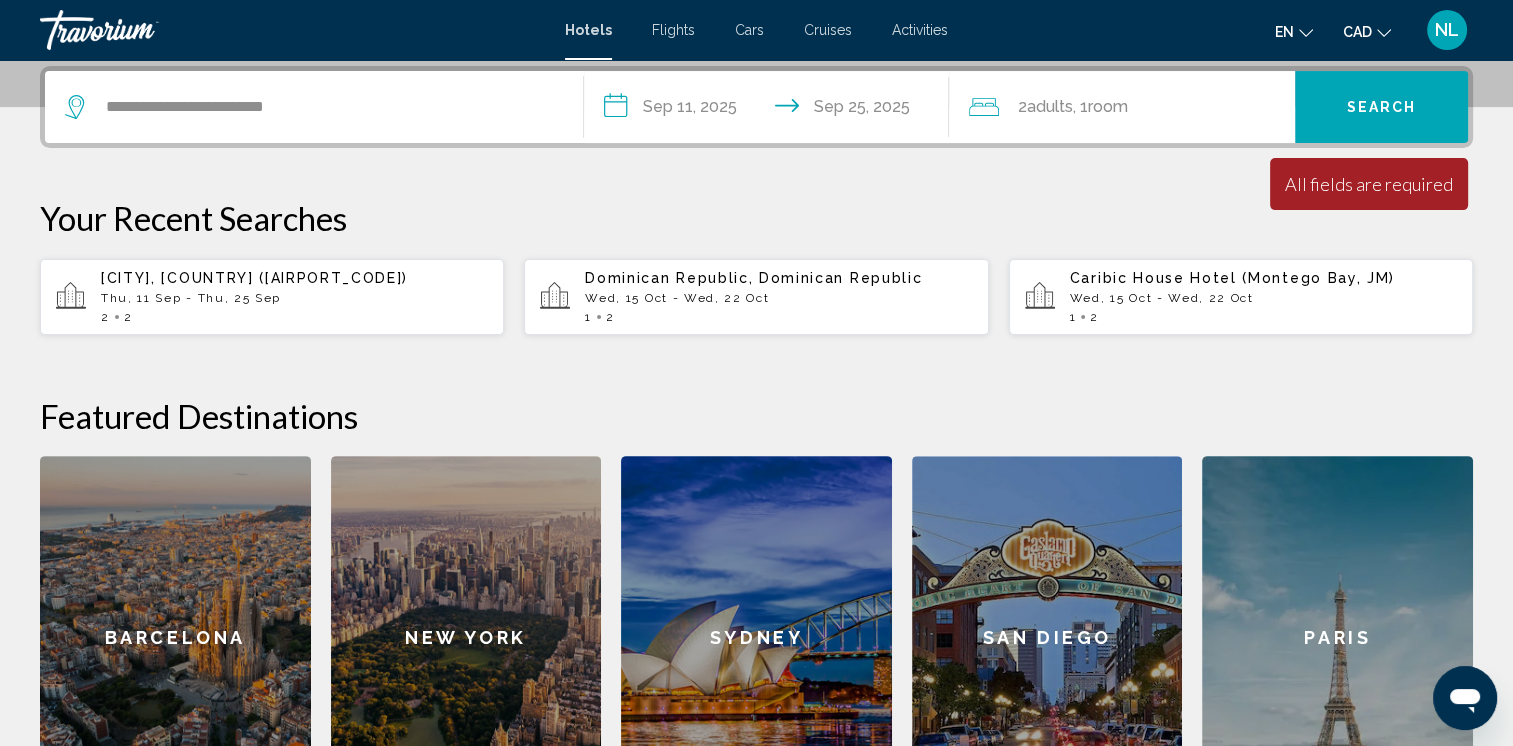 click on "2  Adult Adults , 1  Room rooms" 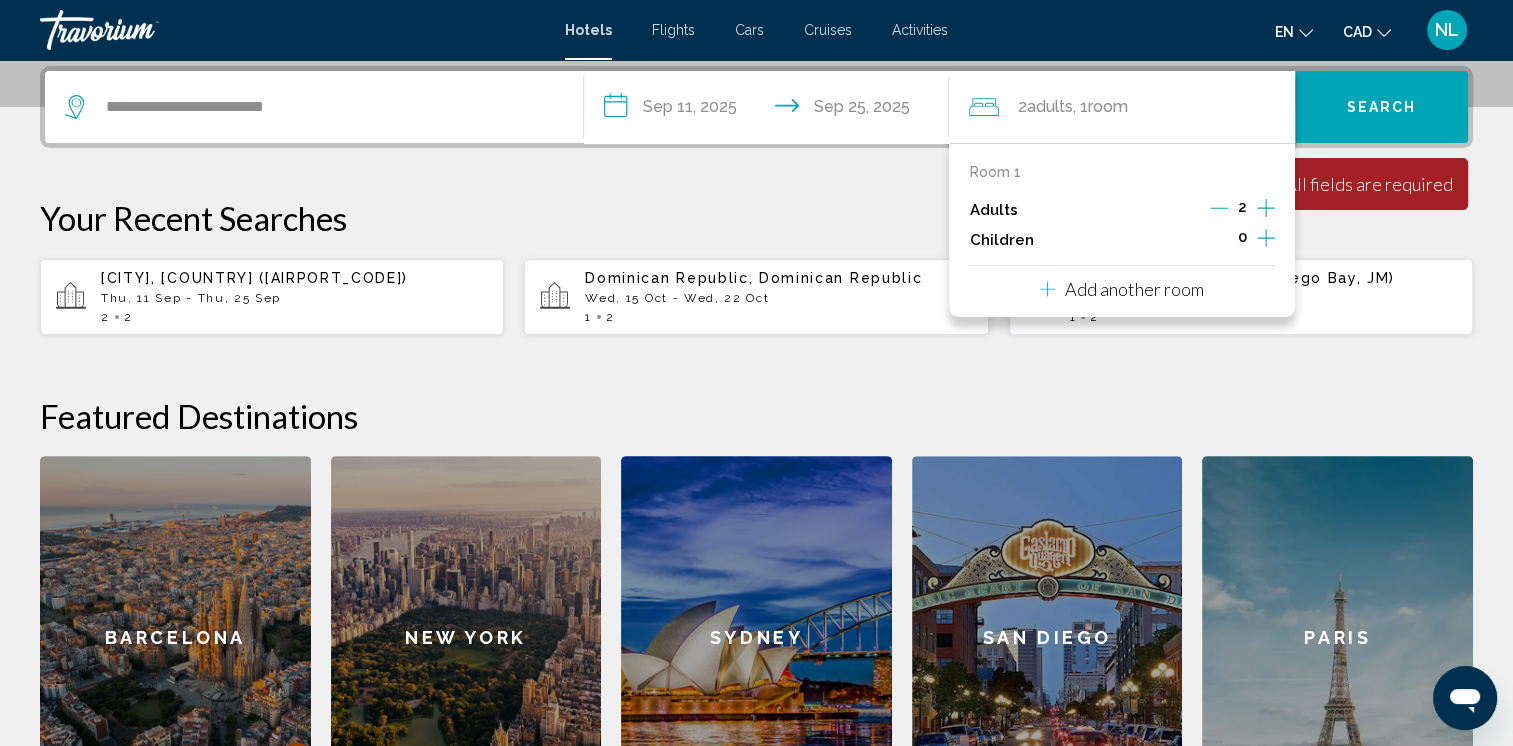 click on "Add another room" at bounding box center (1134, 289) 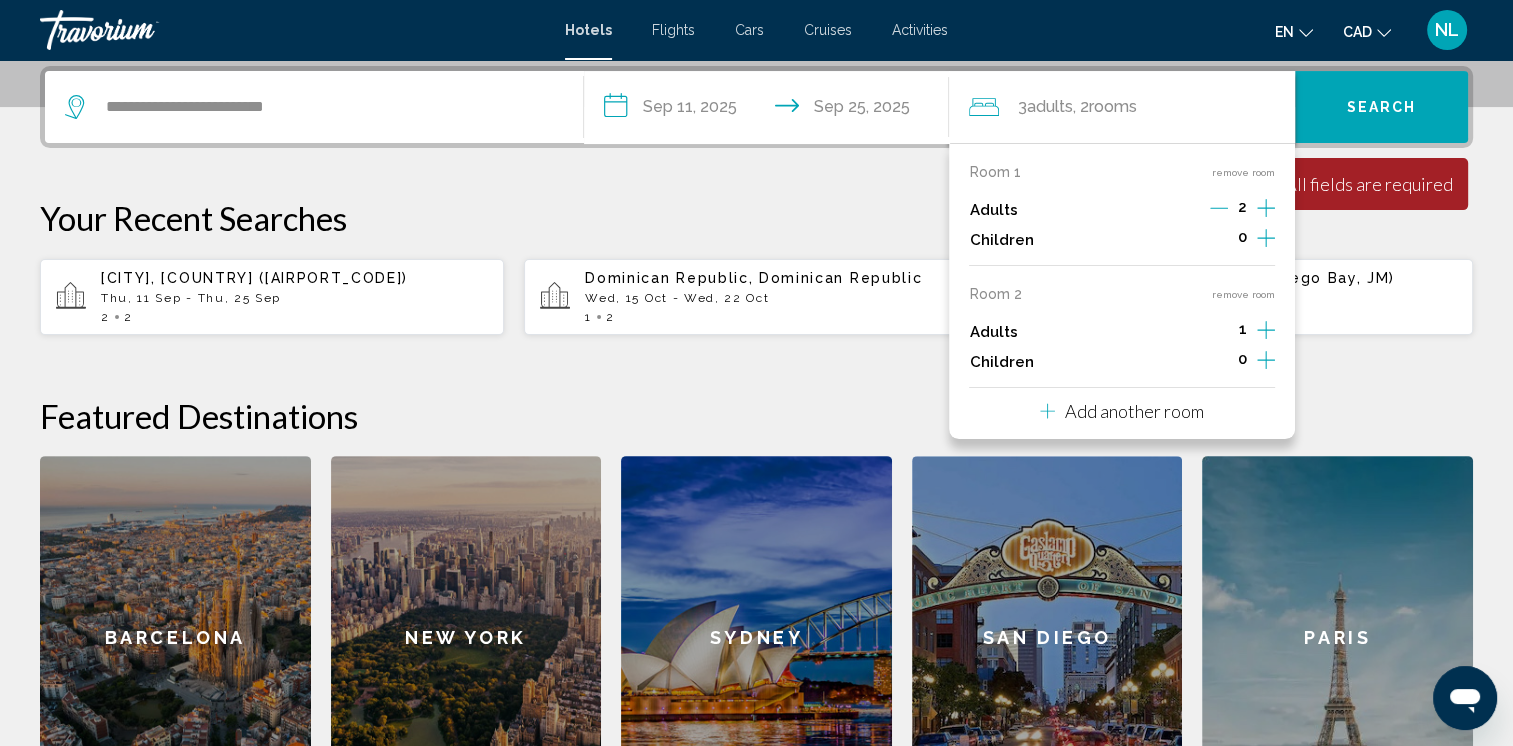 click 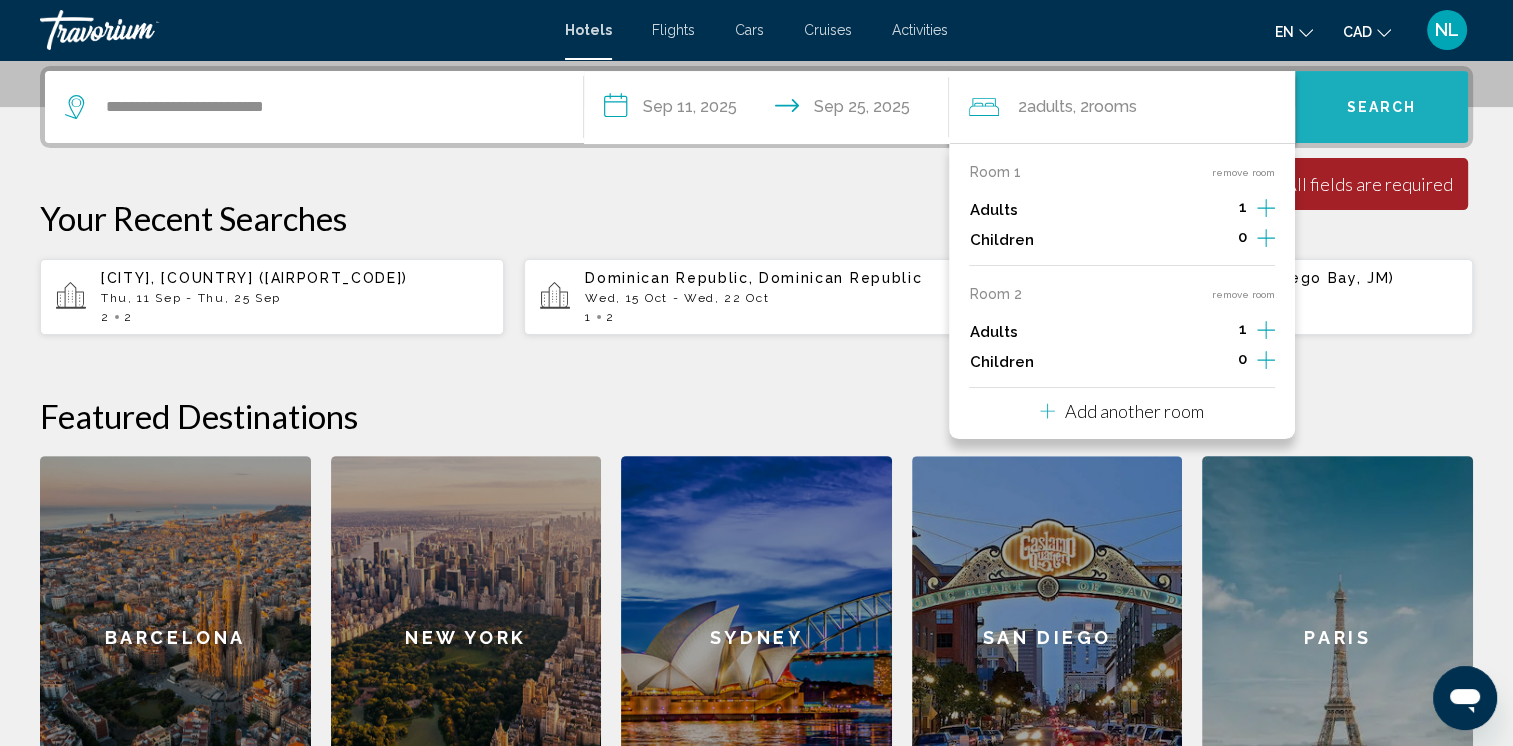 click on "Search" at bounding box center [1382, 108] 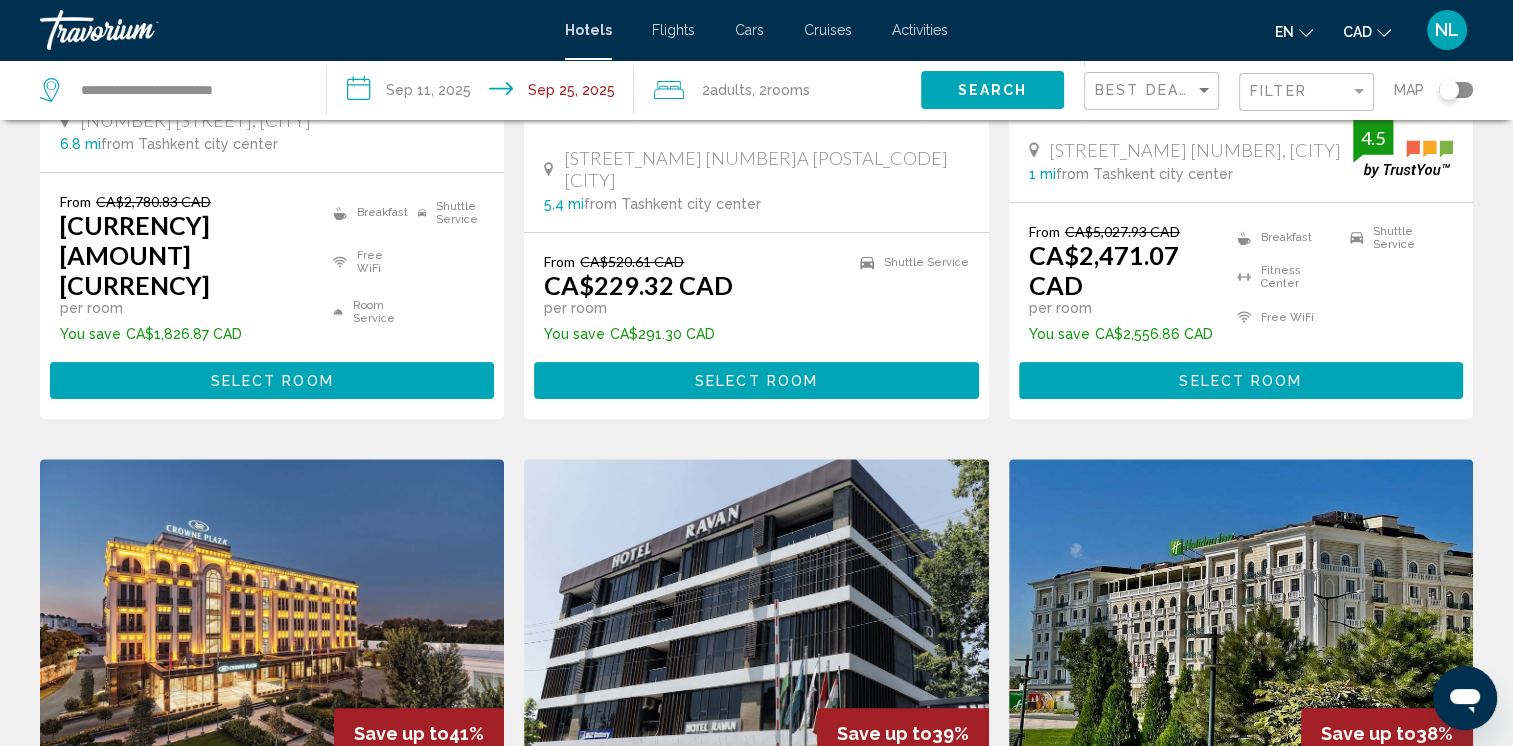scroll, scrollTop: 0, scrollLeft: 0, axis: both 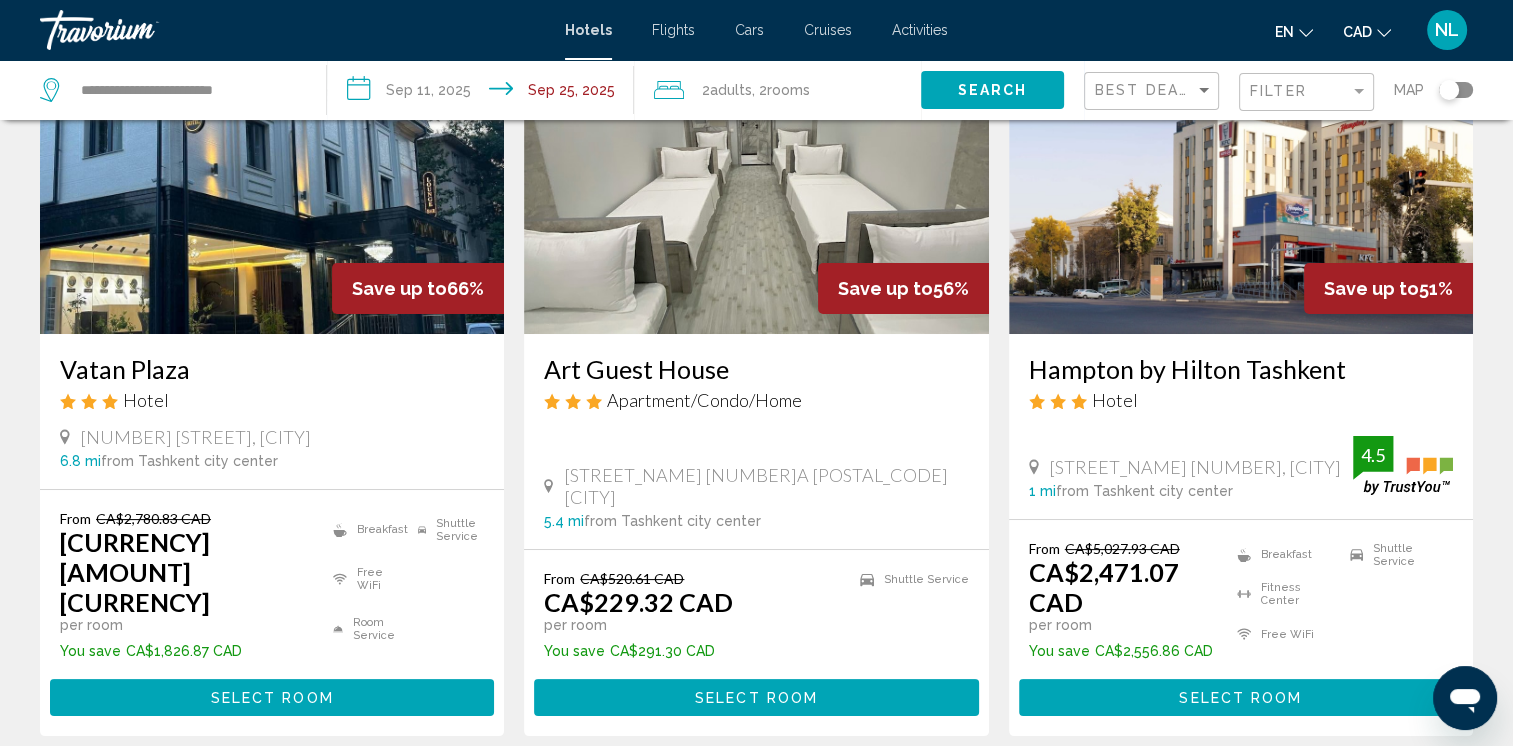 click on "Vatan Plaza" at bounding box center (272, 369) 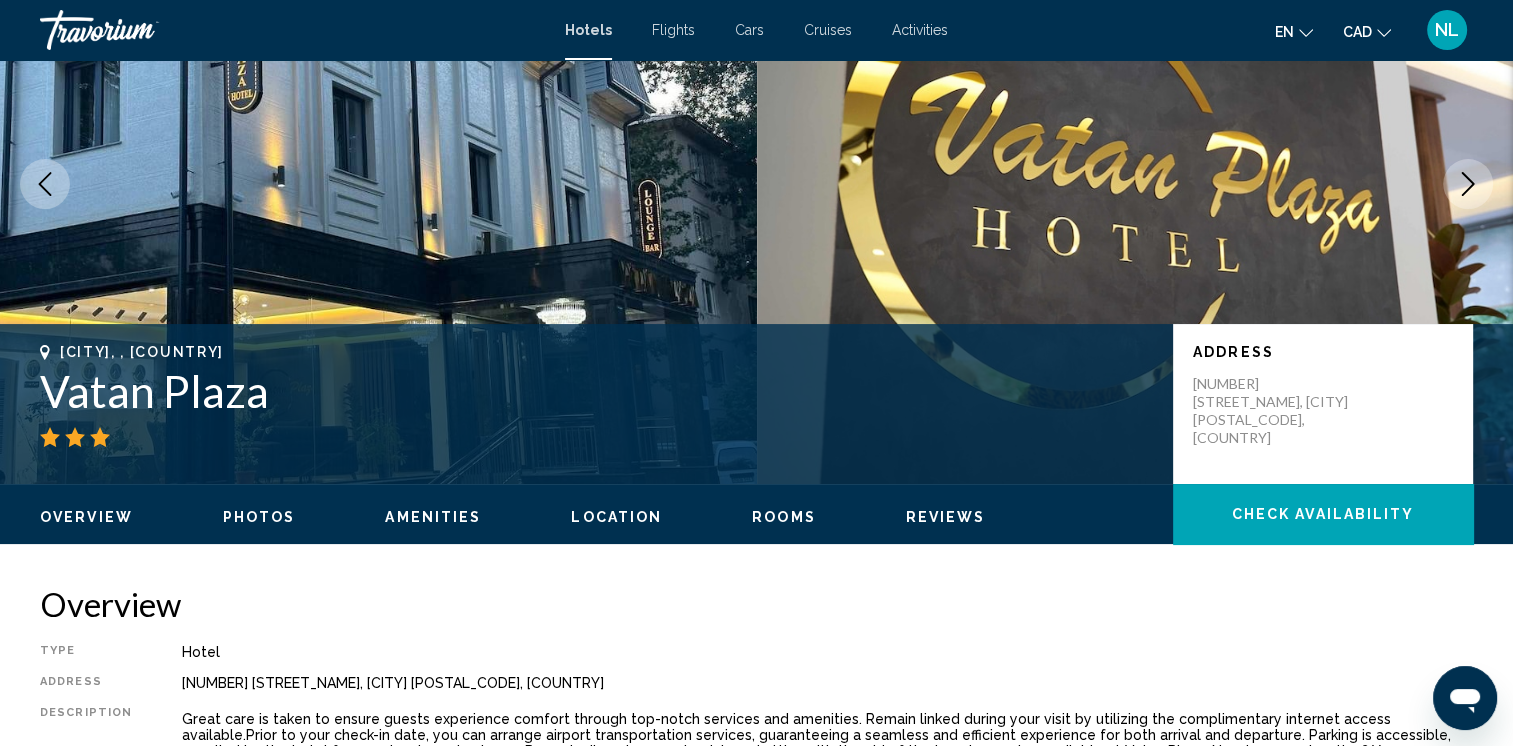 scroll, scrollTop: 0, scrollLeft: 0, axis: both 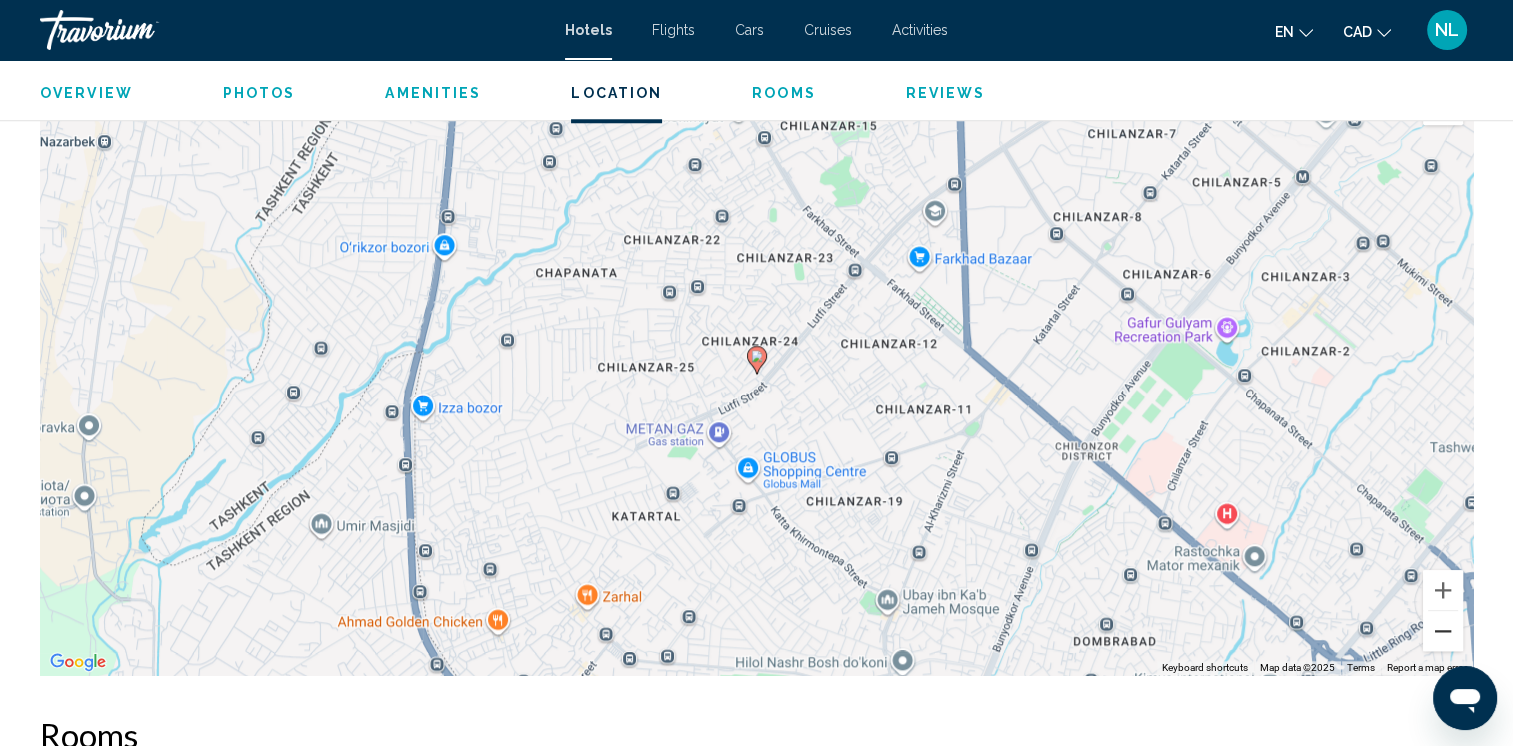 click at bounding box center (1443, 631) 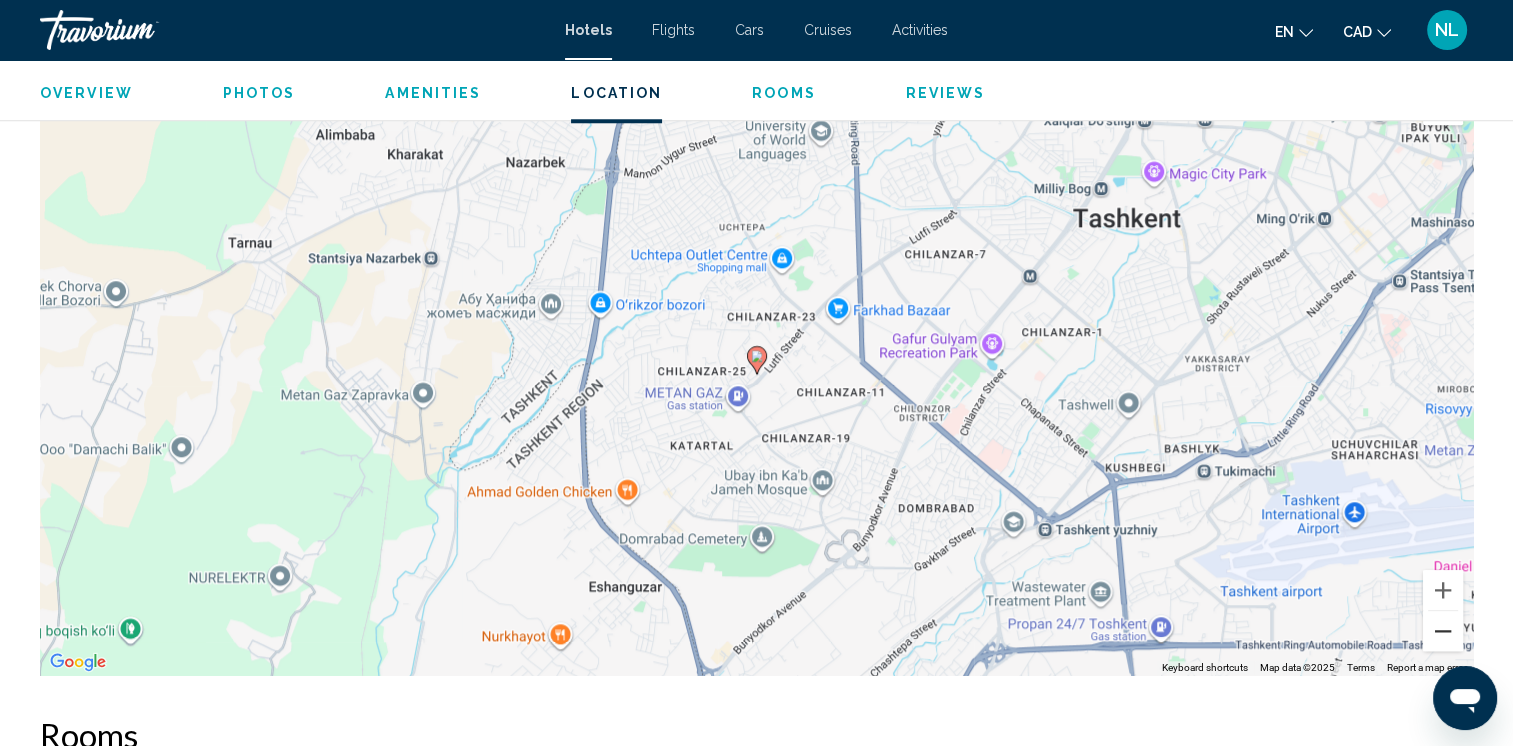 click at bounding box center (1443, 631) 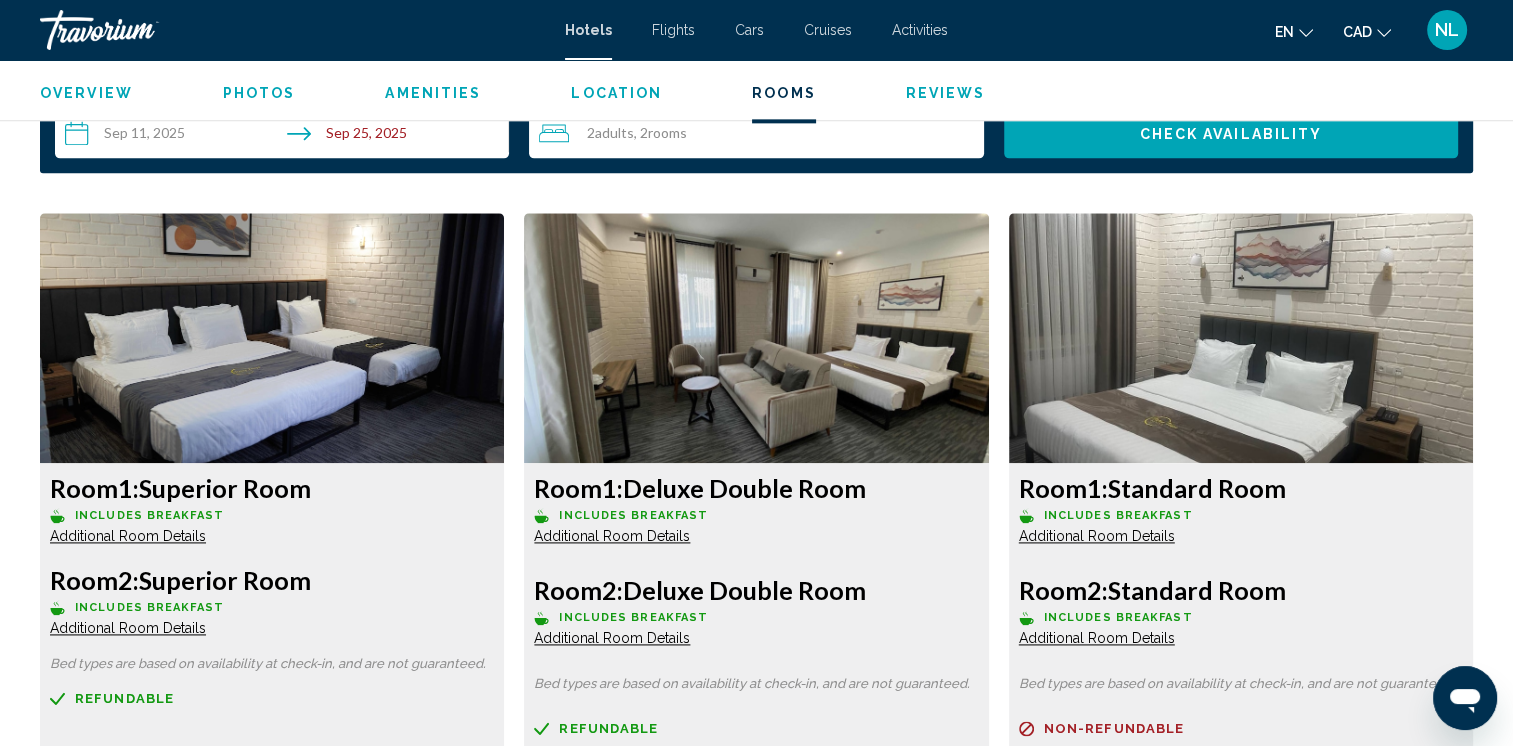 scroll, scrollTop: 2532, scrollLeft: 0, axis: vertical 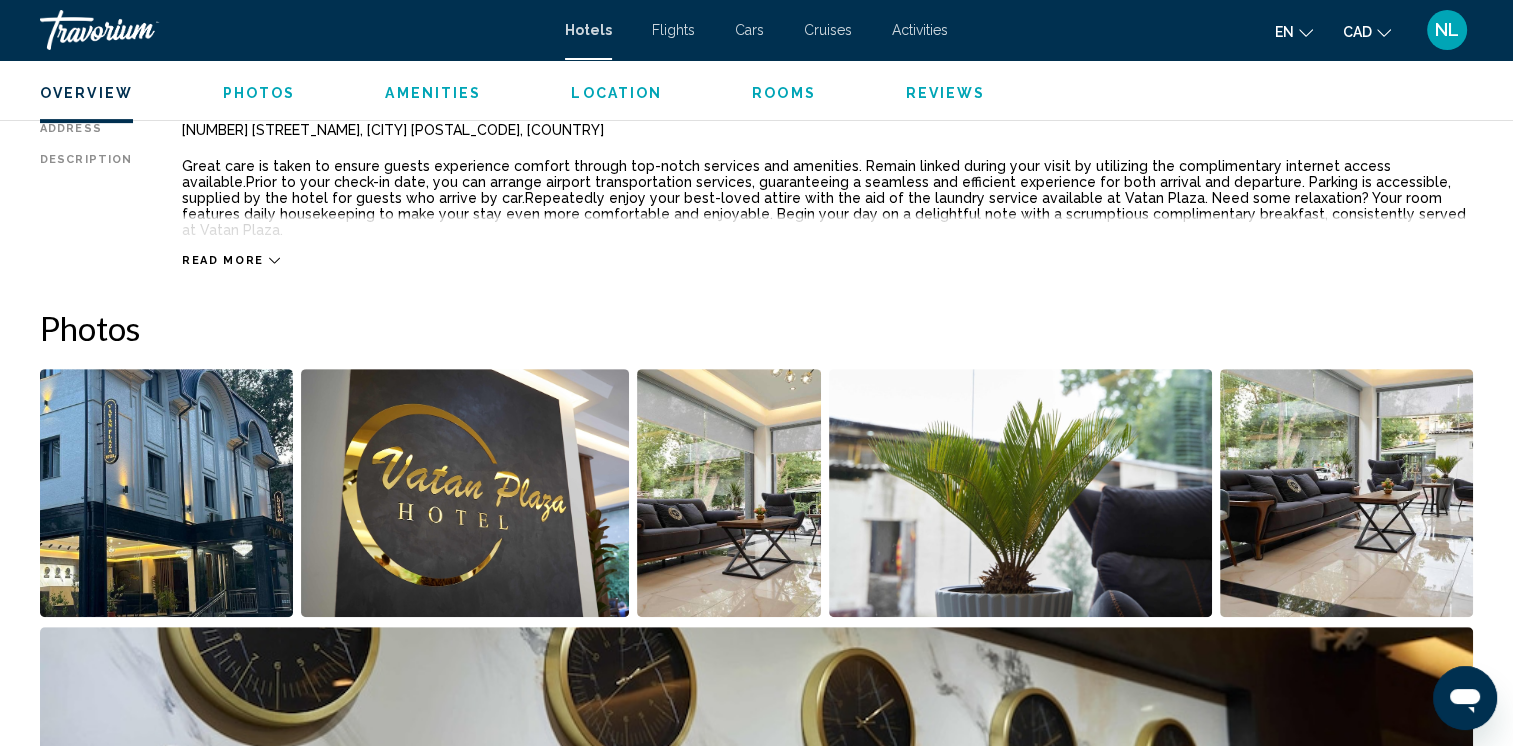 click at bounding box center (166, 493) 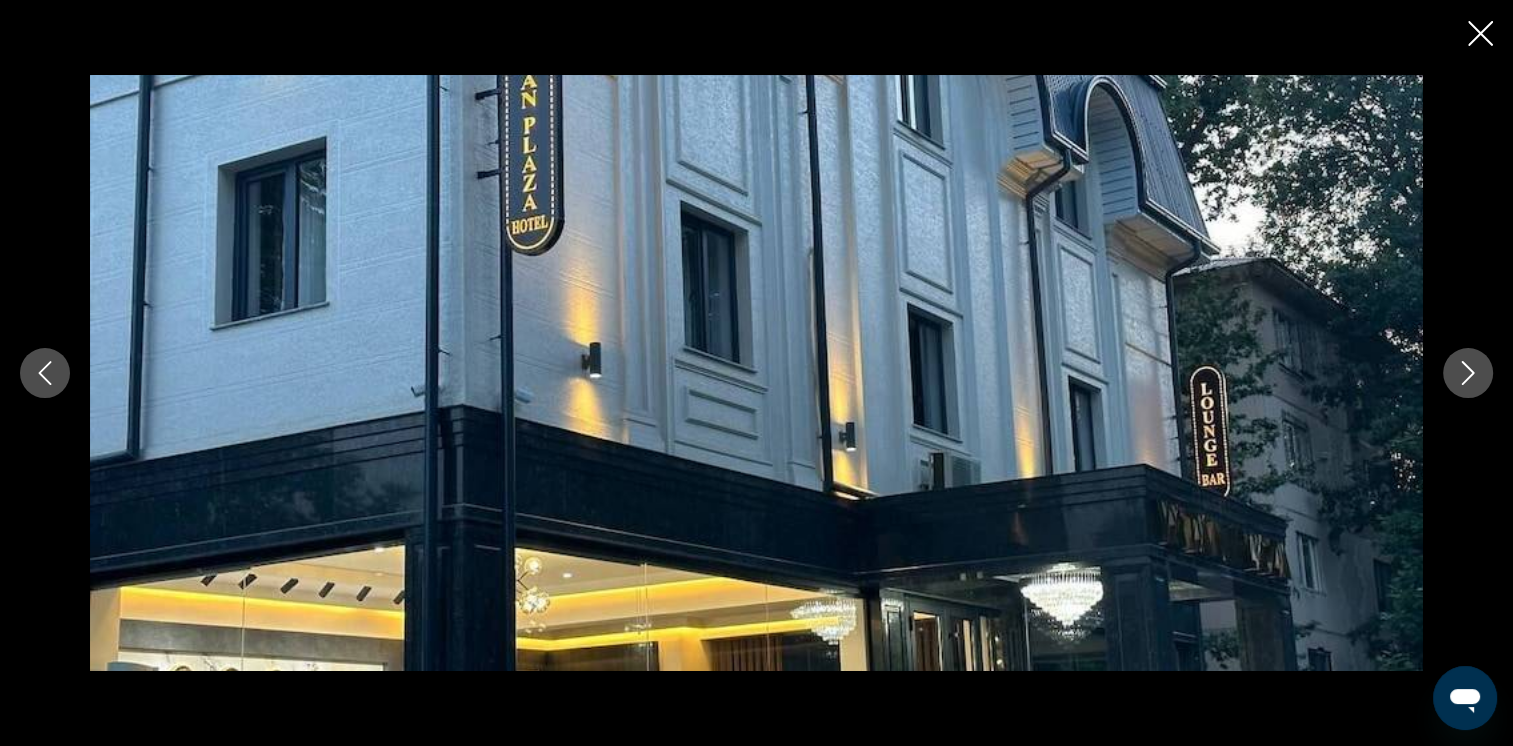 click 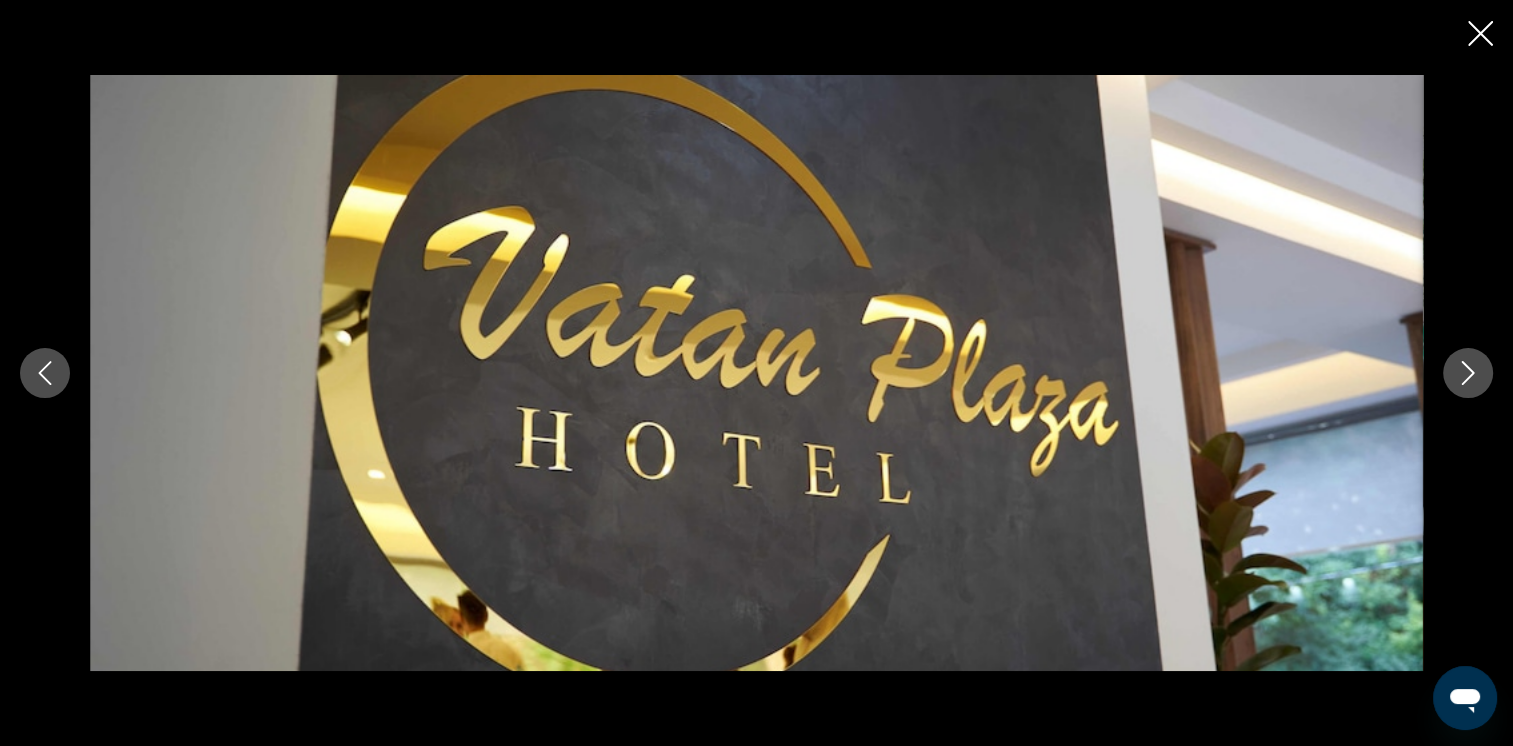 click 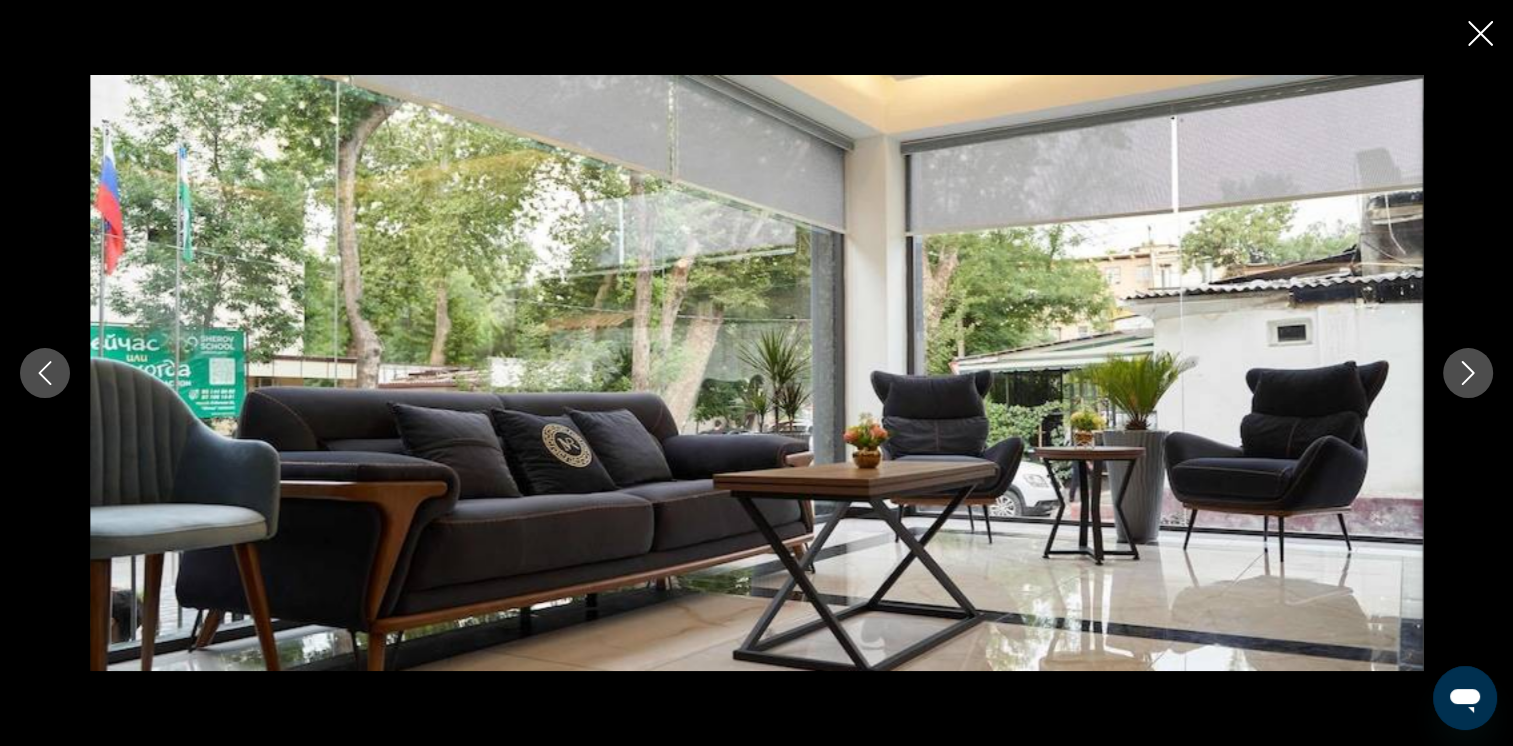 click 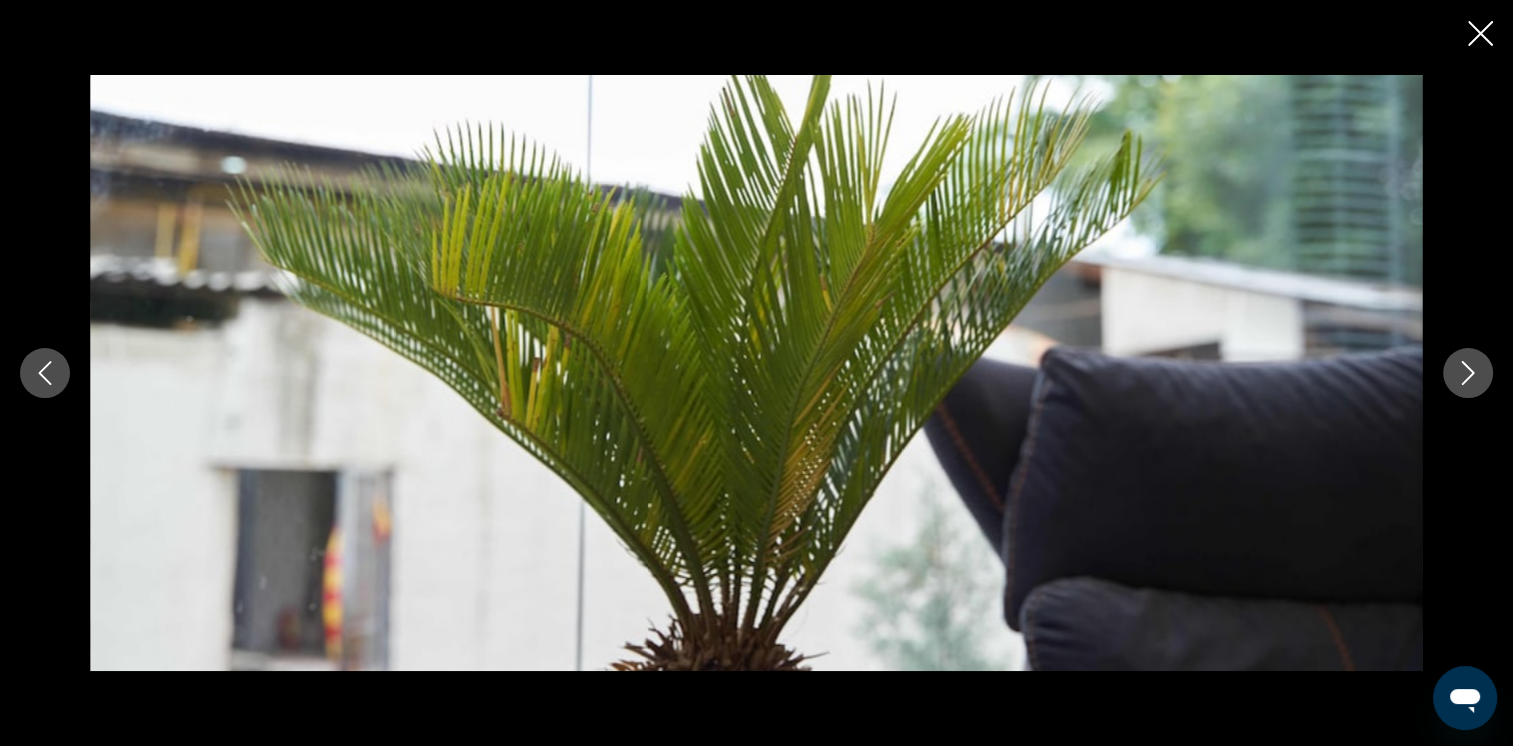 click 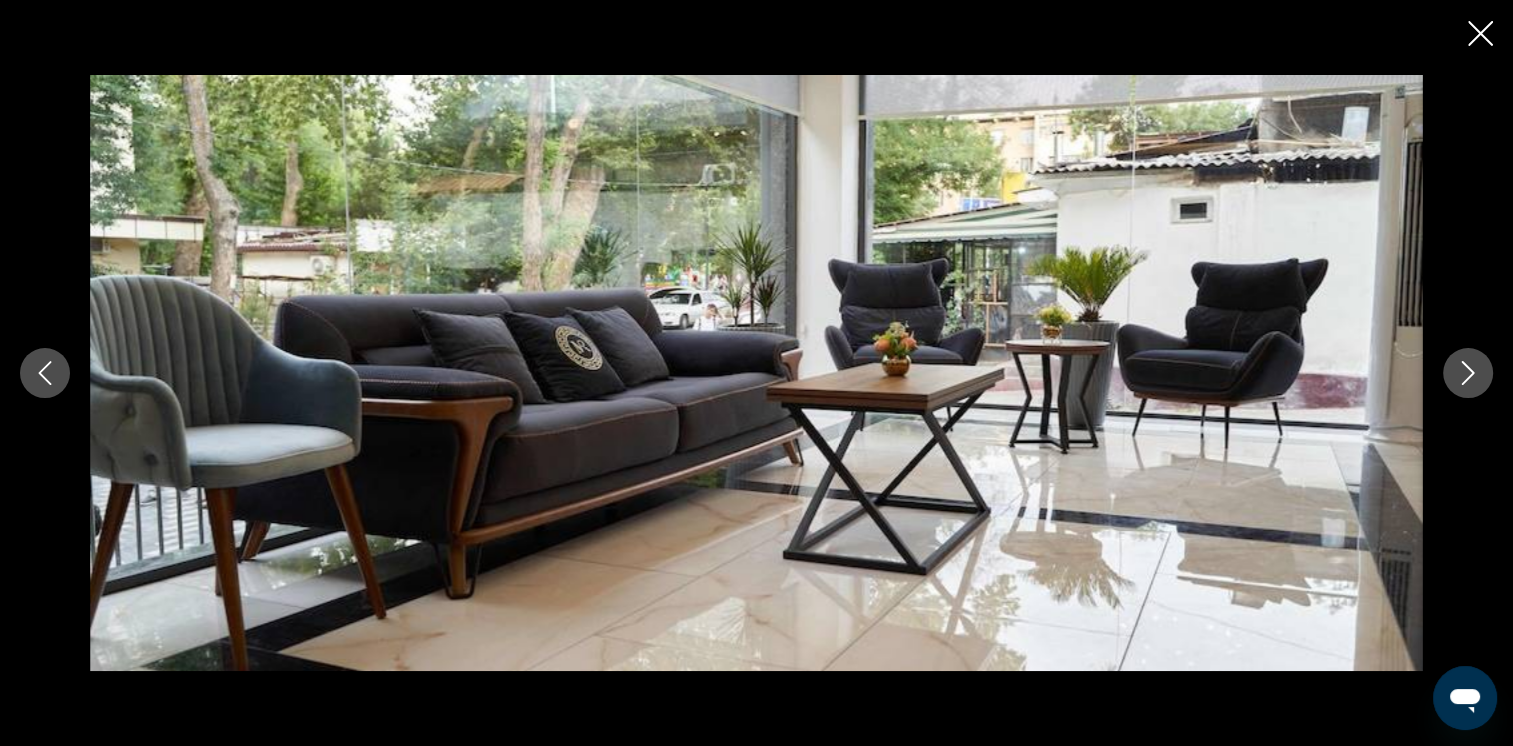 click 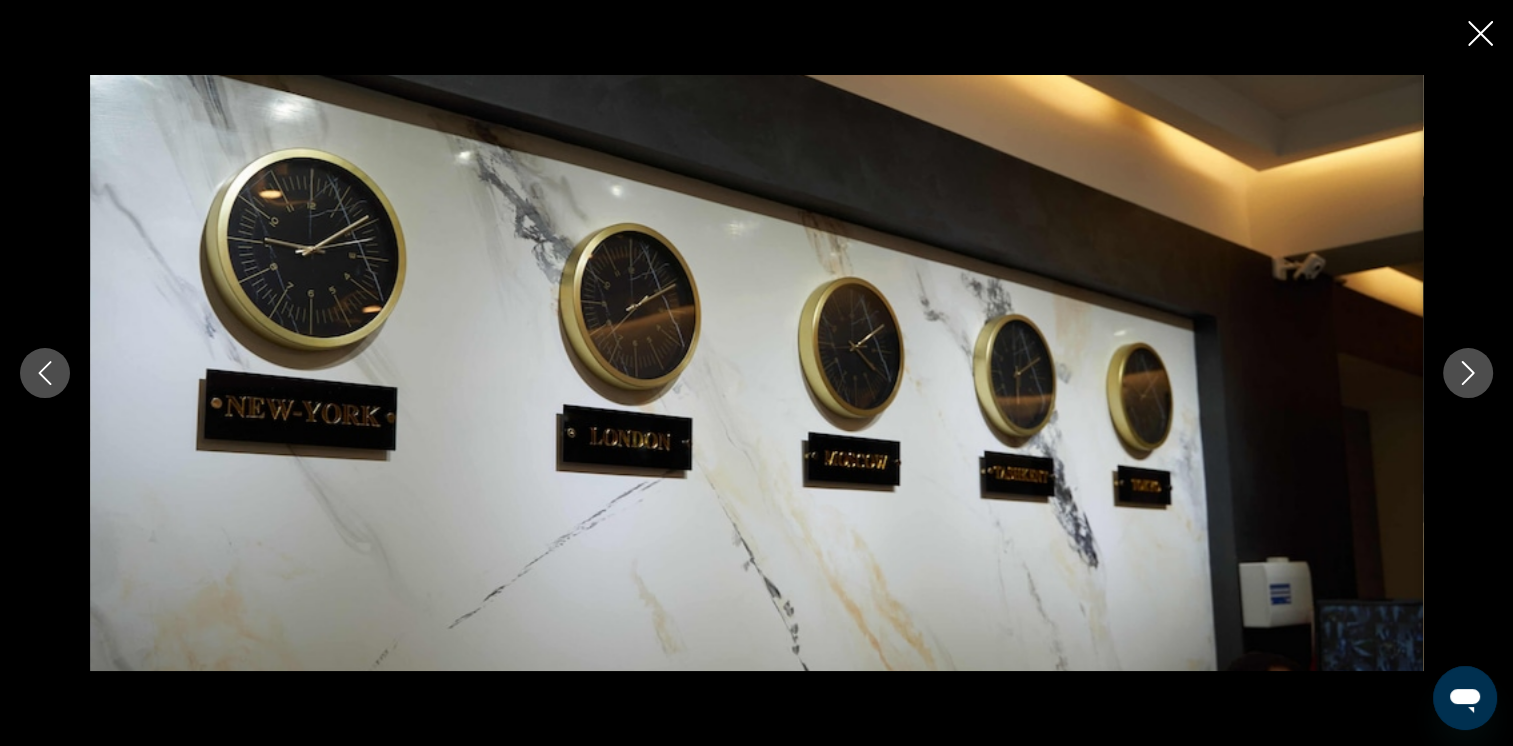 click 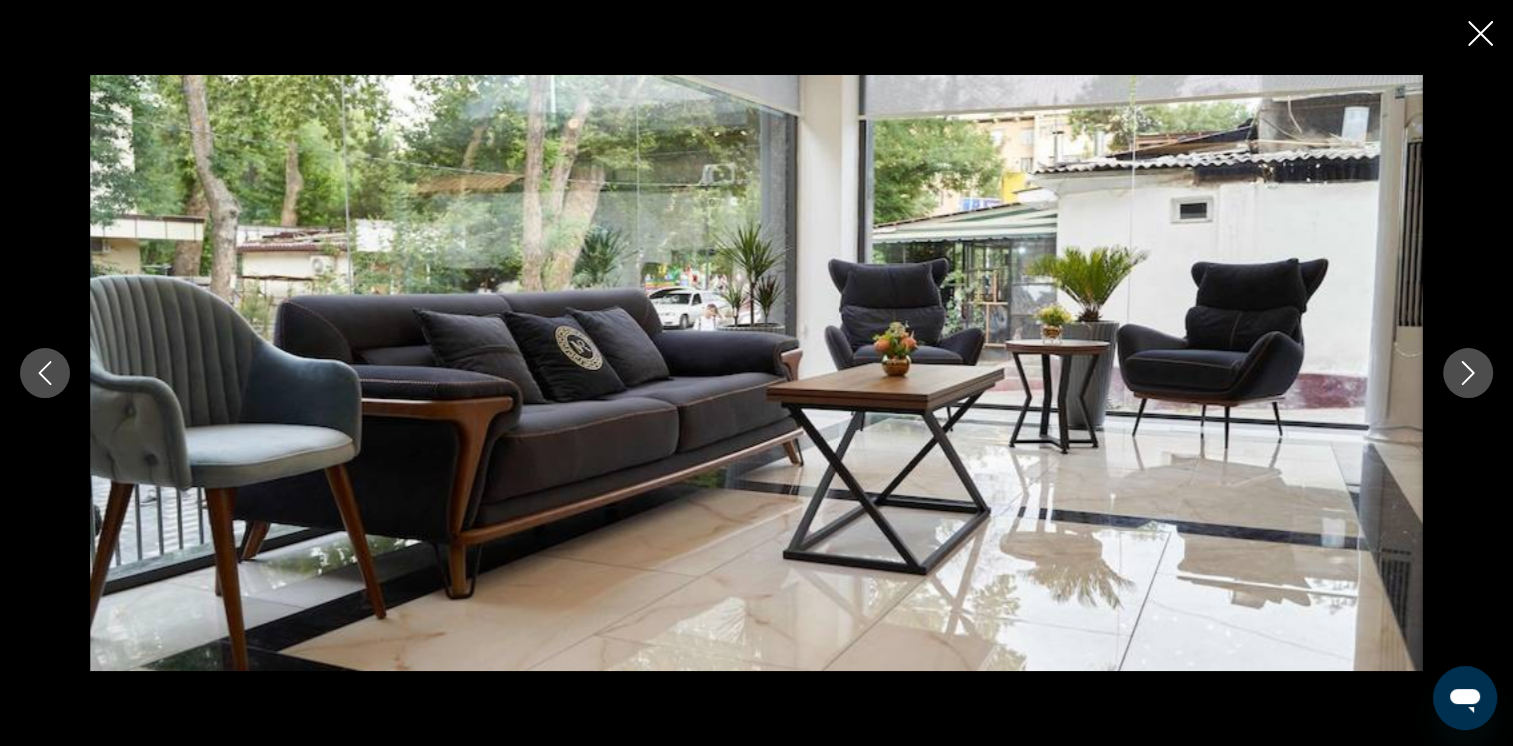 click 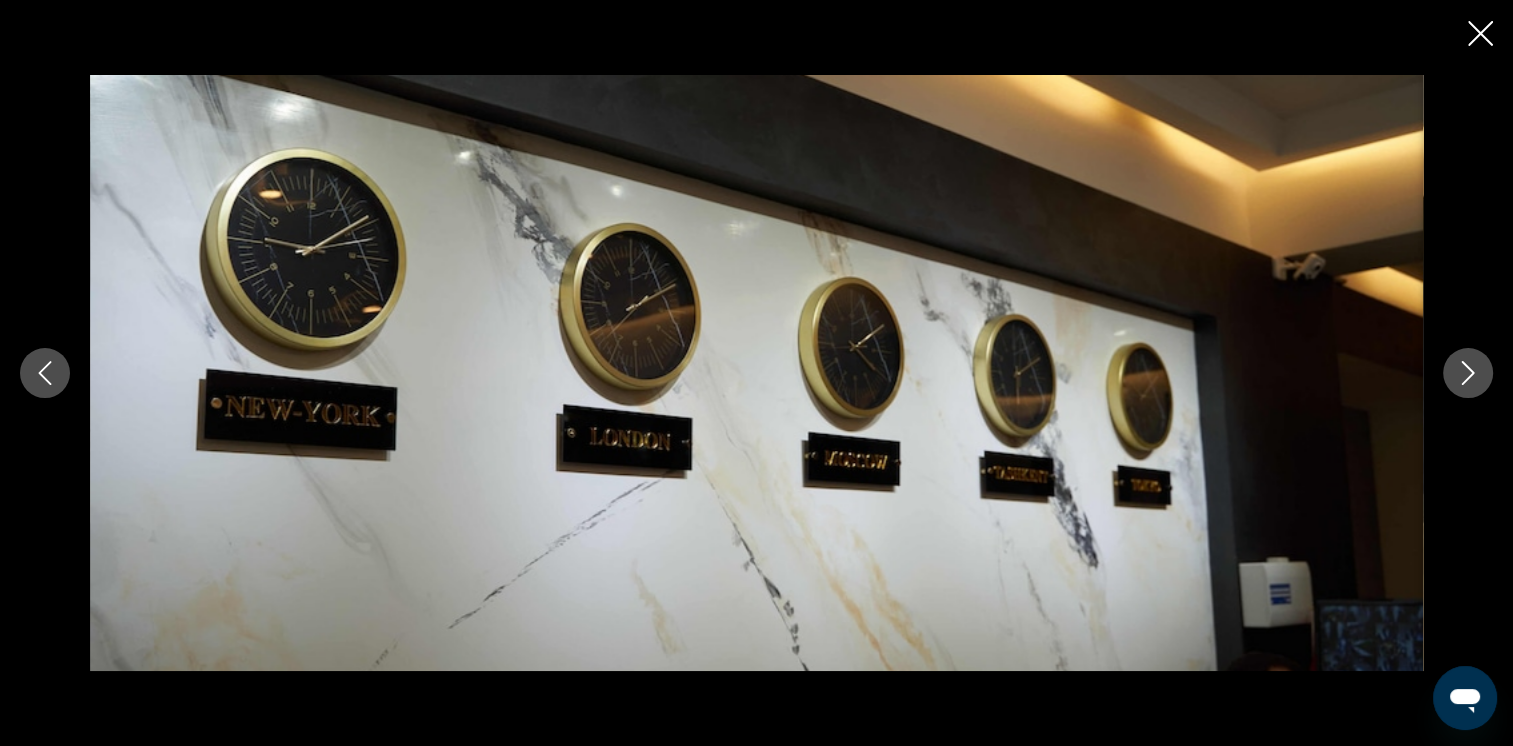 click 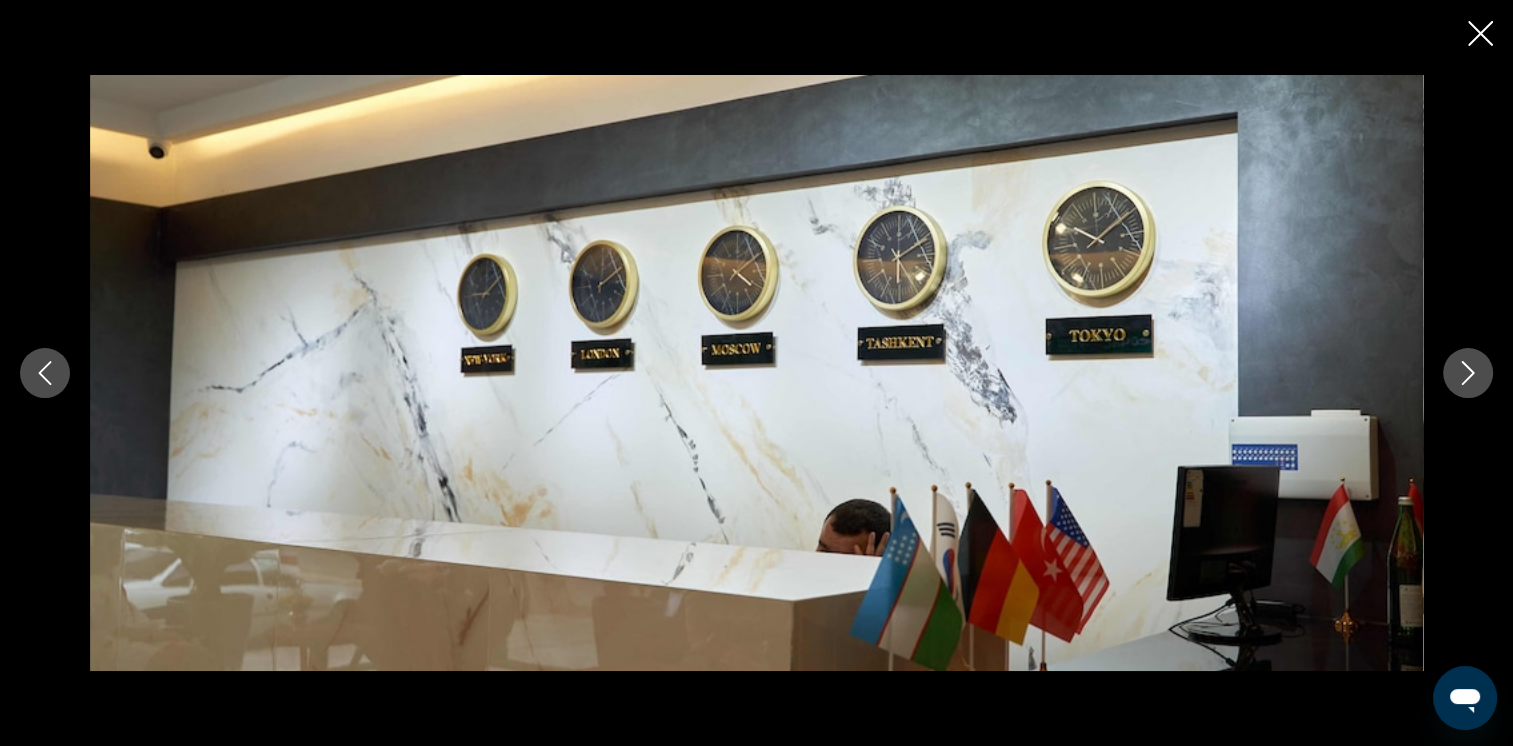 click 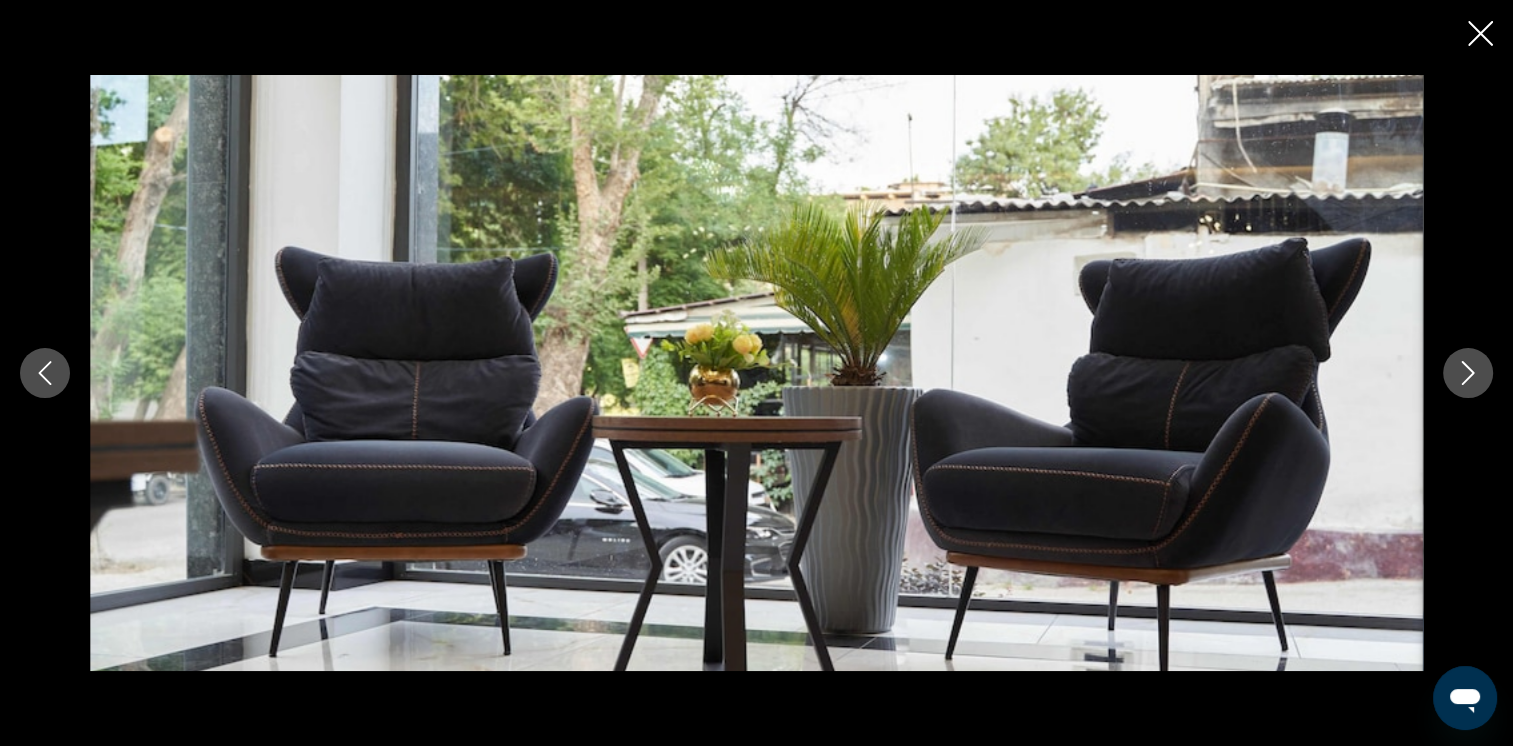 click 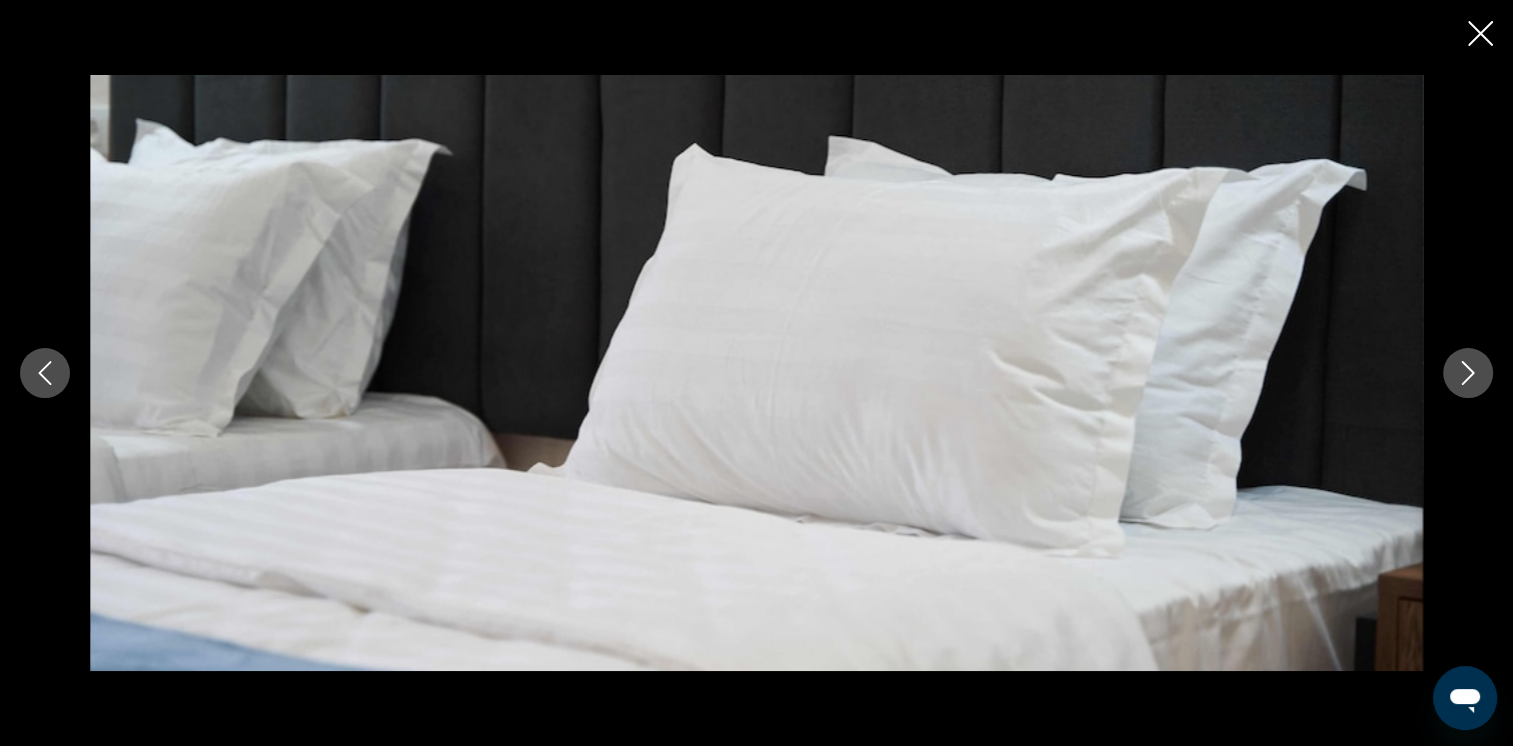 click 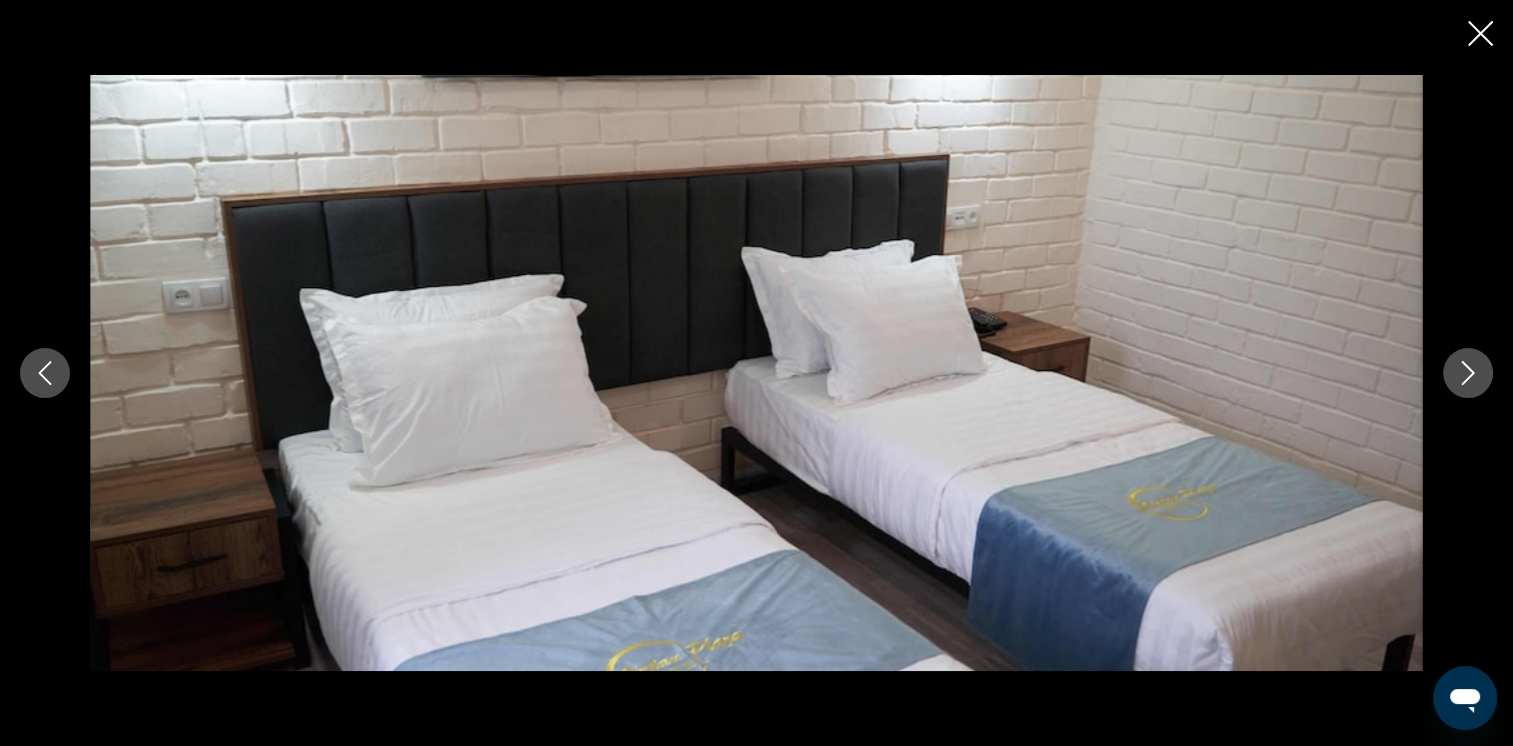 click 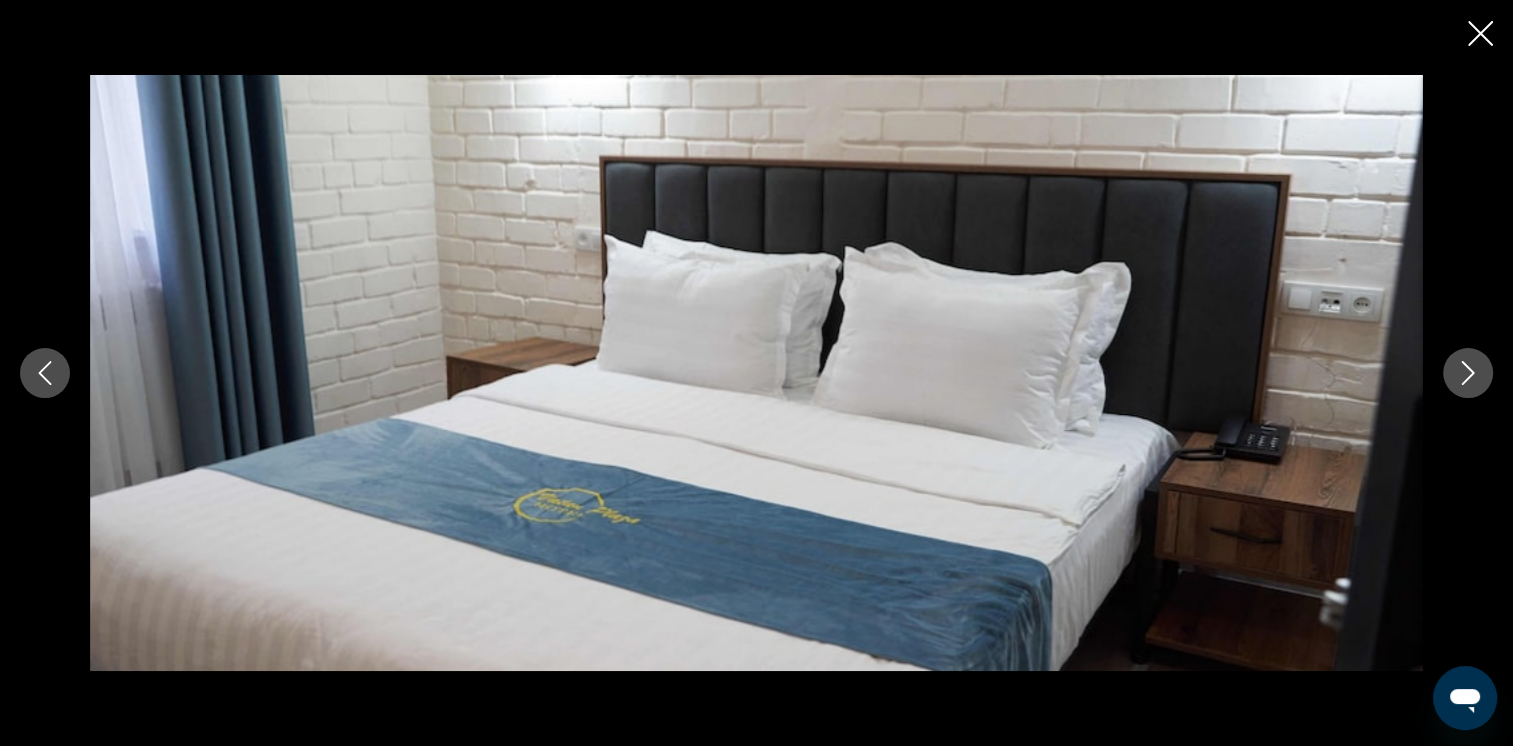 click 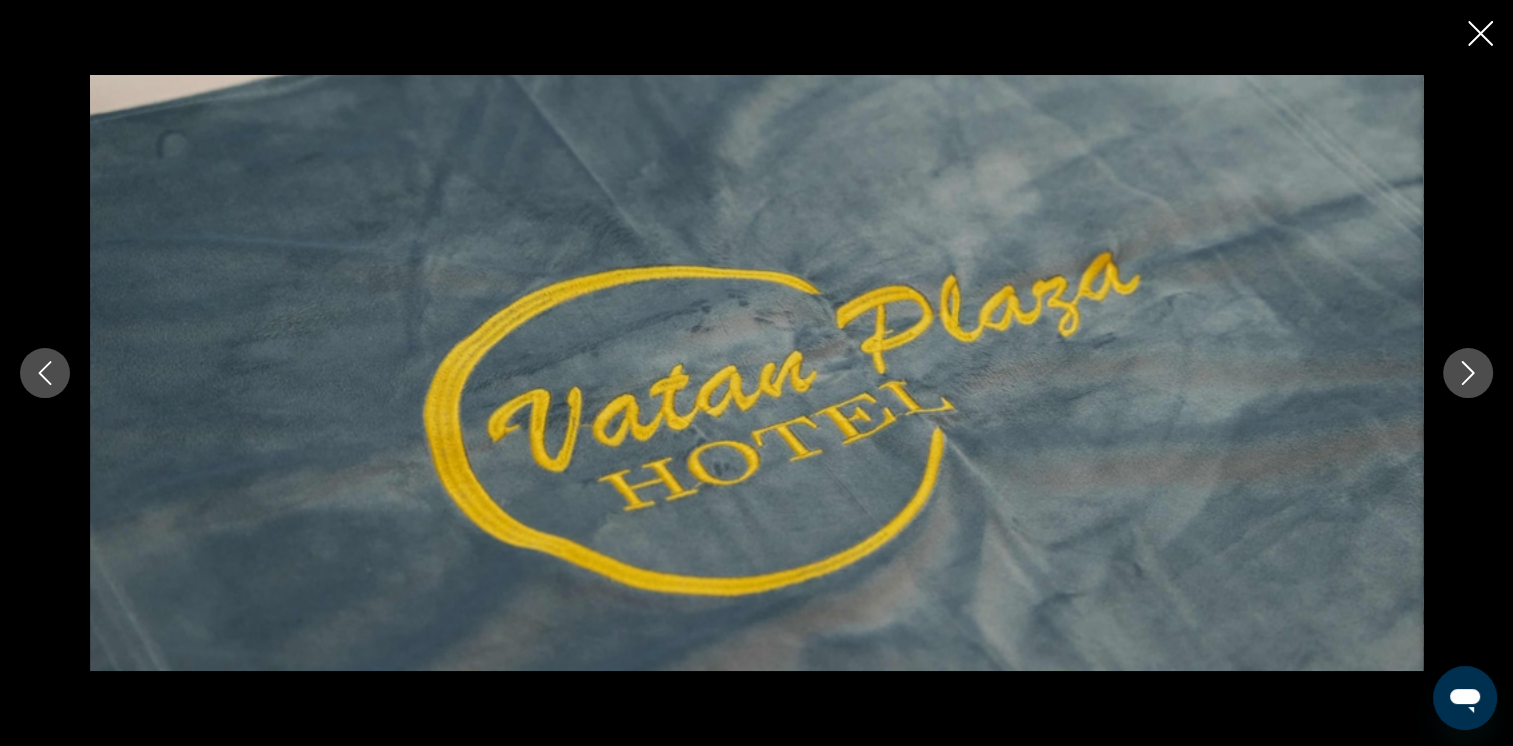 click 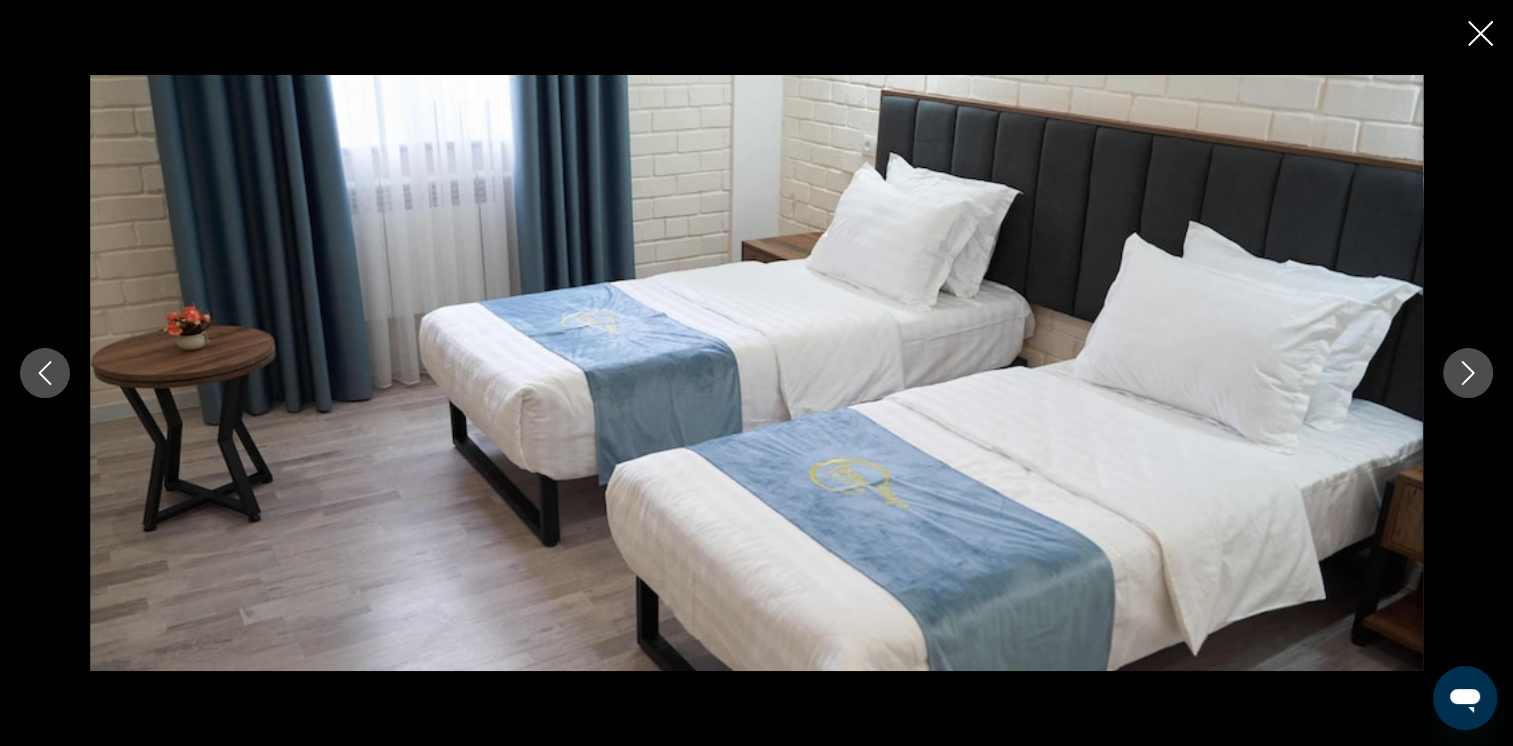 click 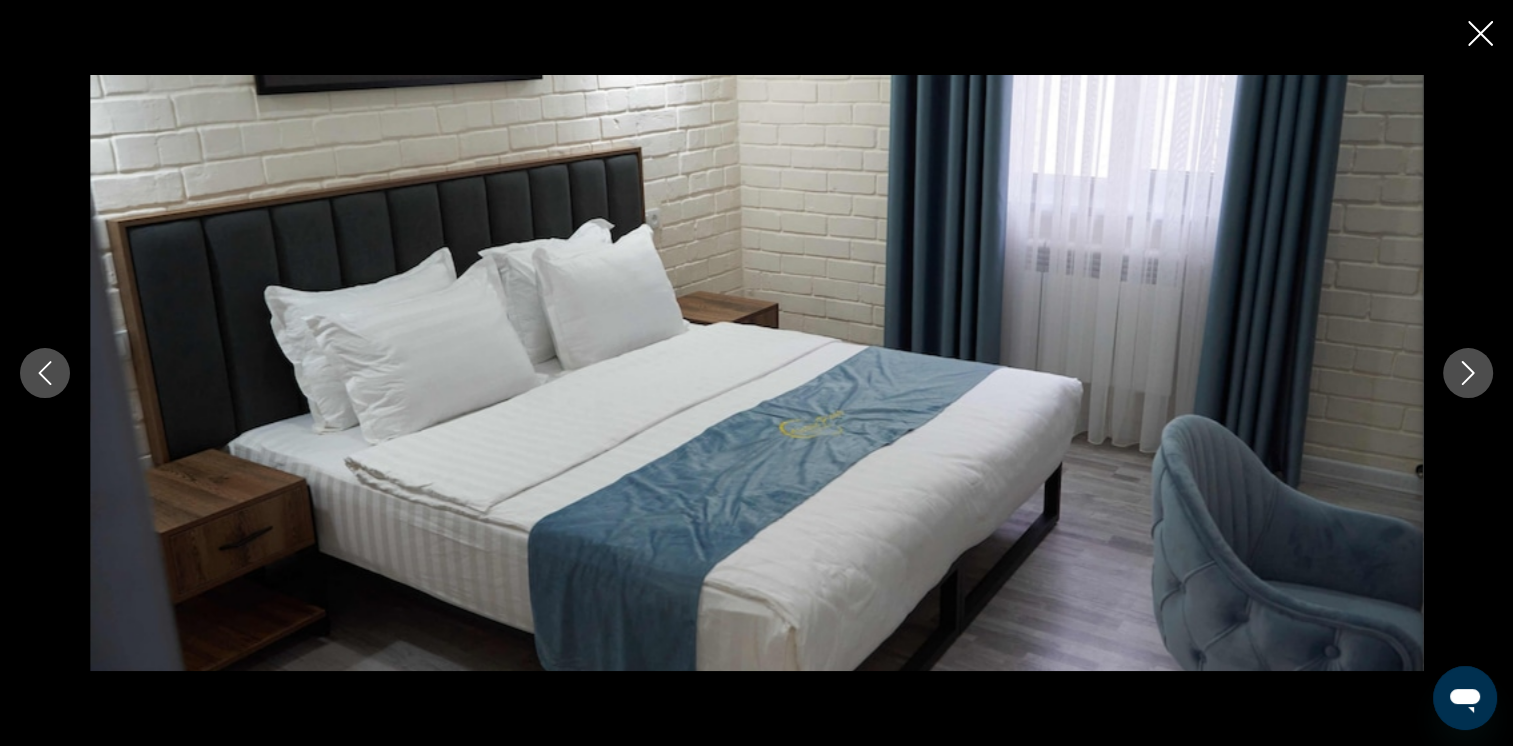 click 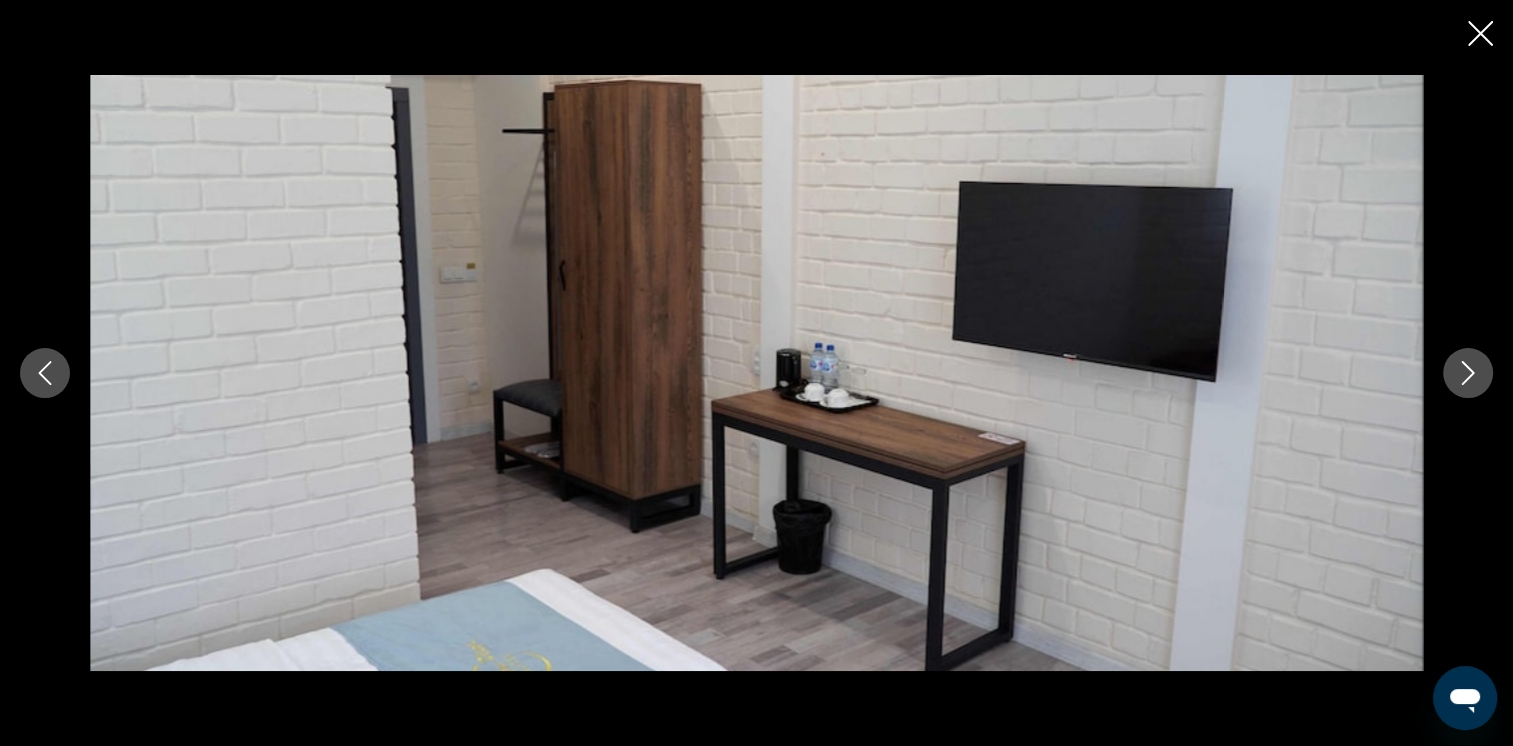 click 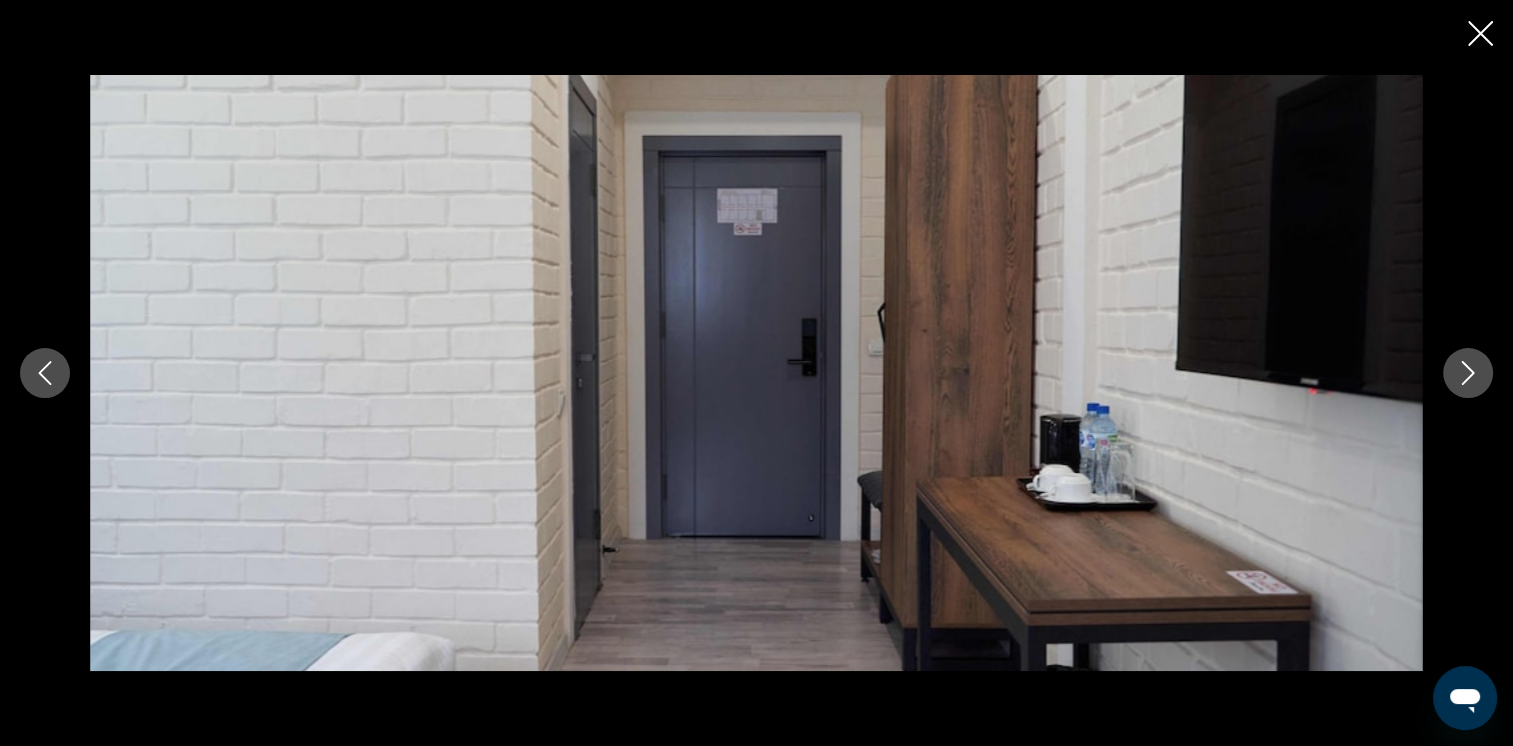 click 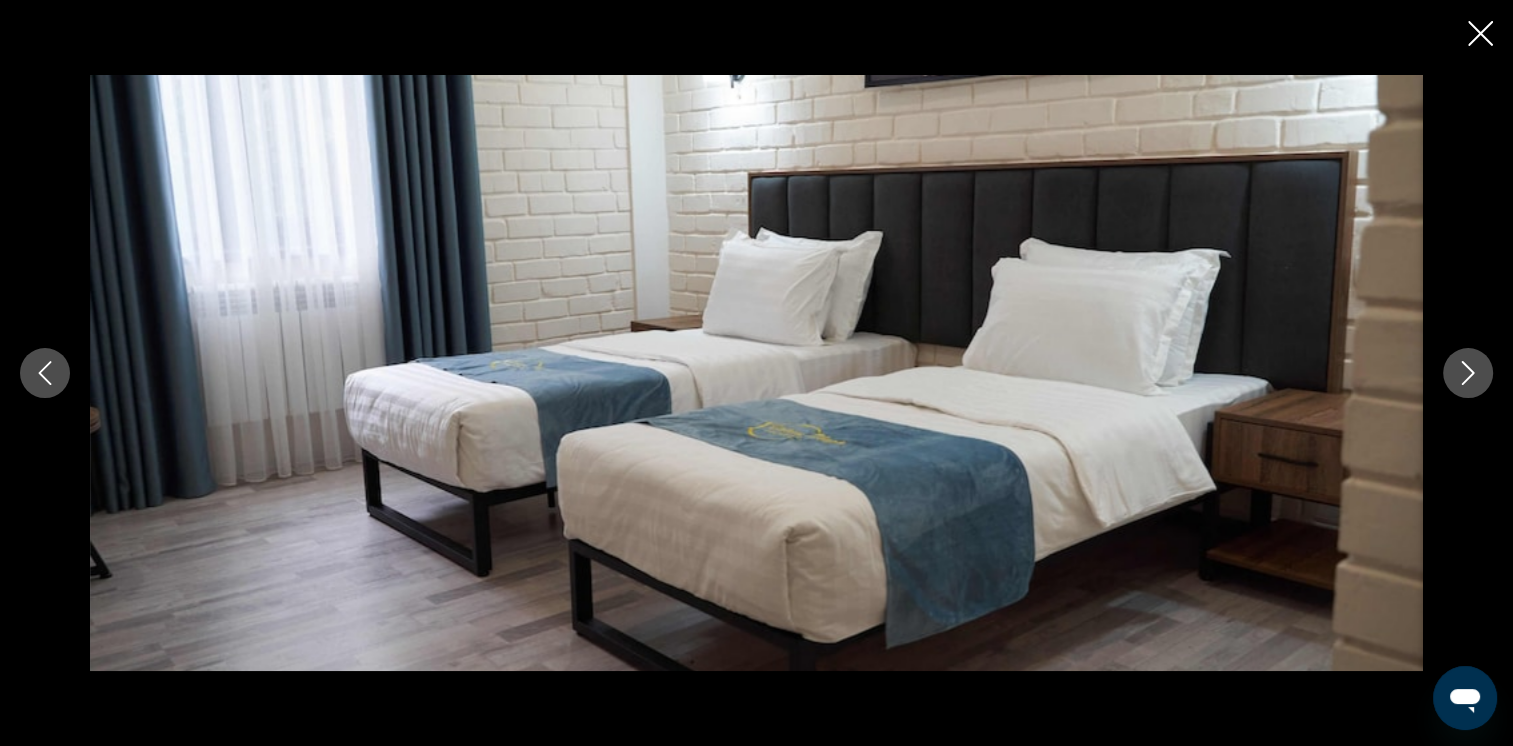 click 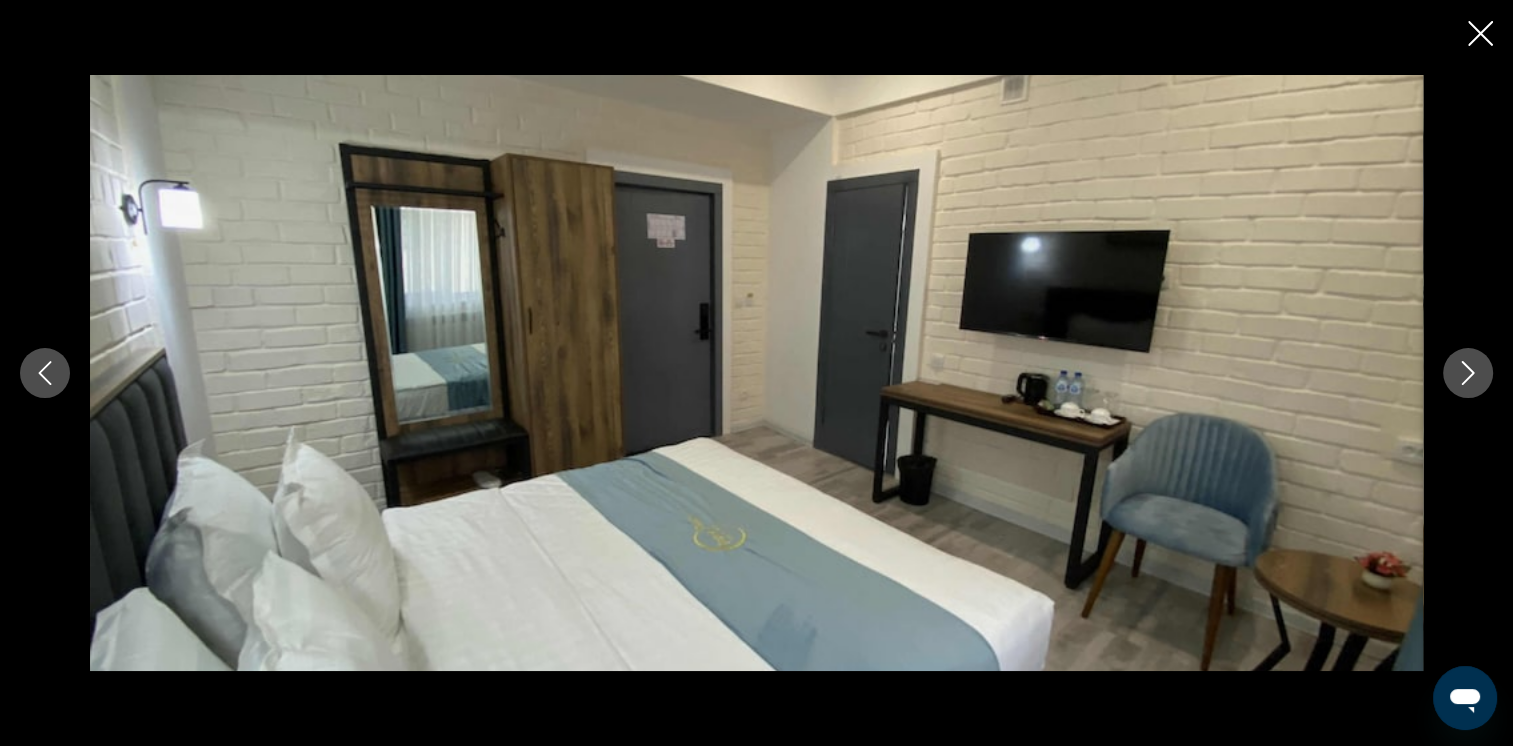 click 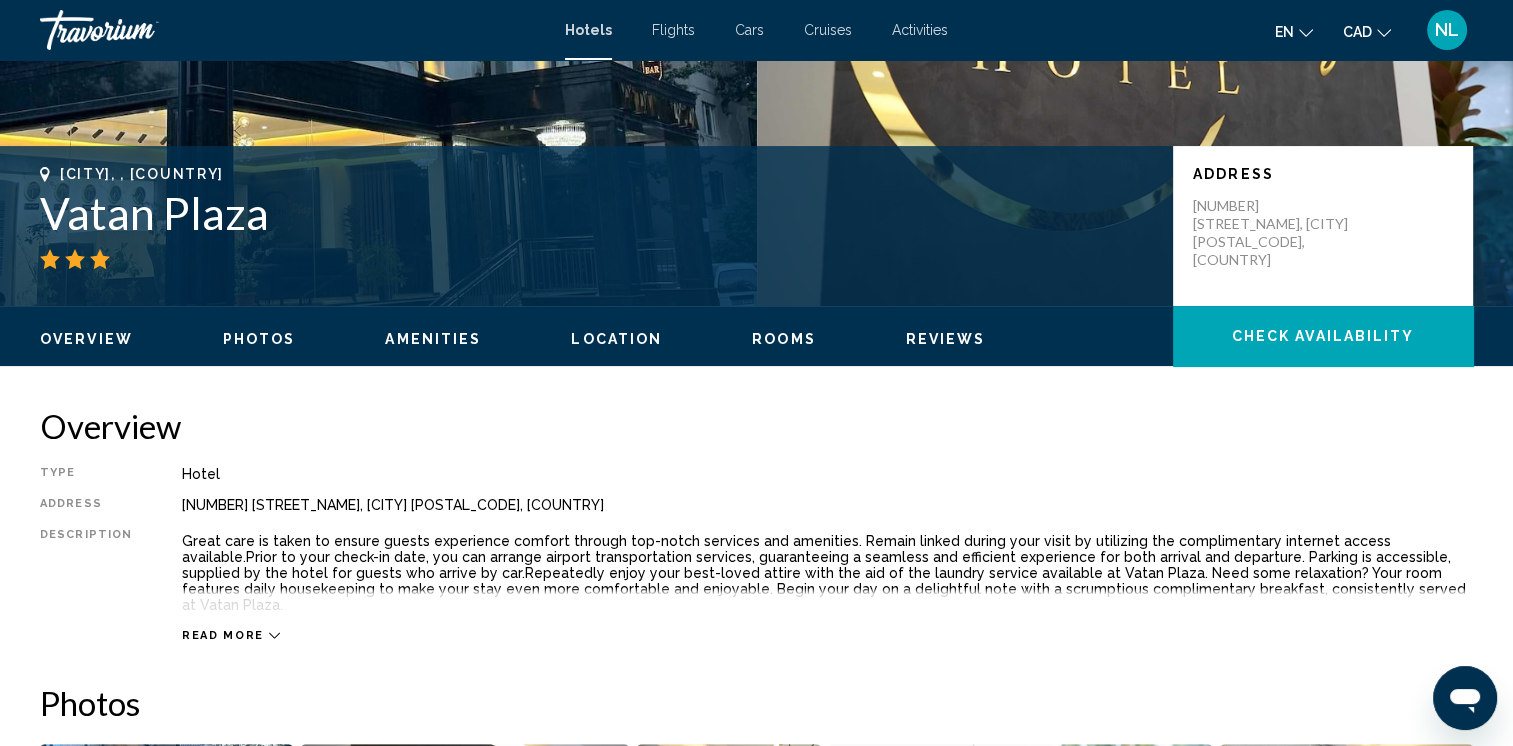 scroll, scrollTop: 327, scrollLeft: 0, axis: vertical 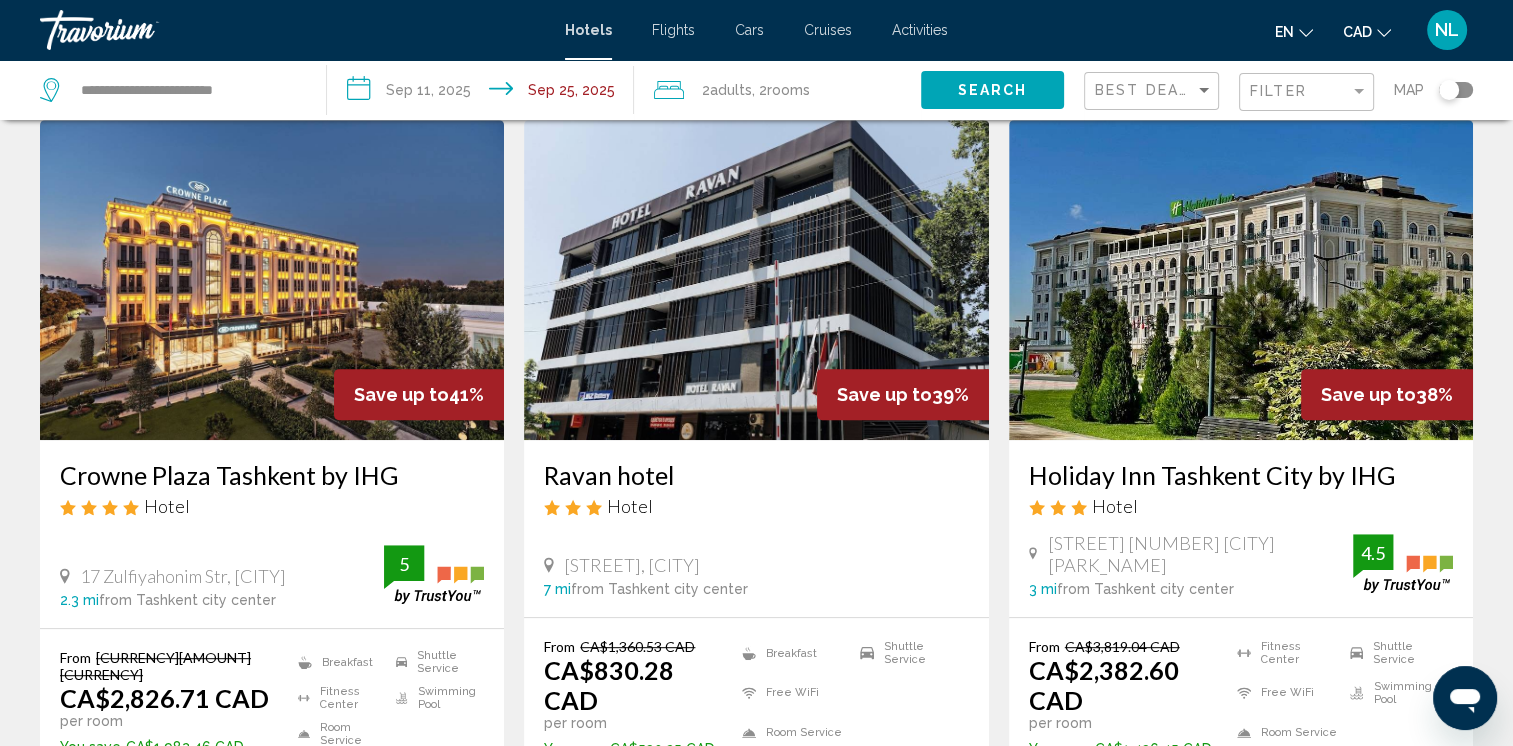 click on "Ravan hotel" at bounding box center (756, 475) 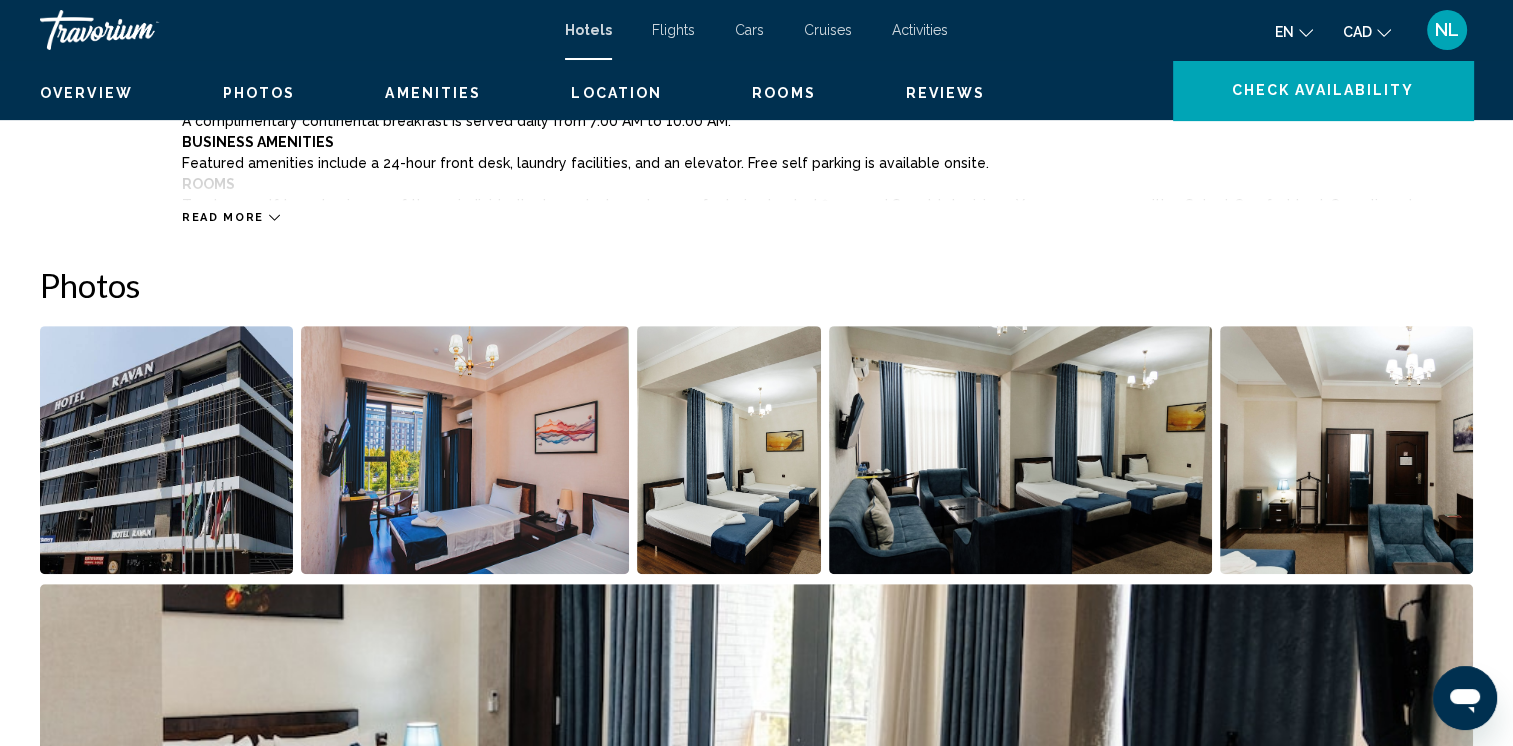 scroll, scrollTop: 0, scrollLeft: 0, axis: both 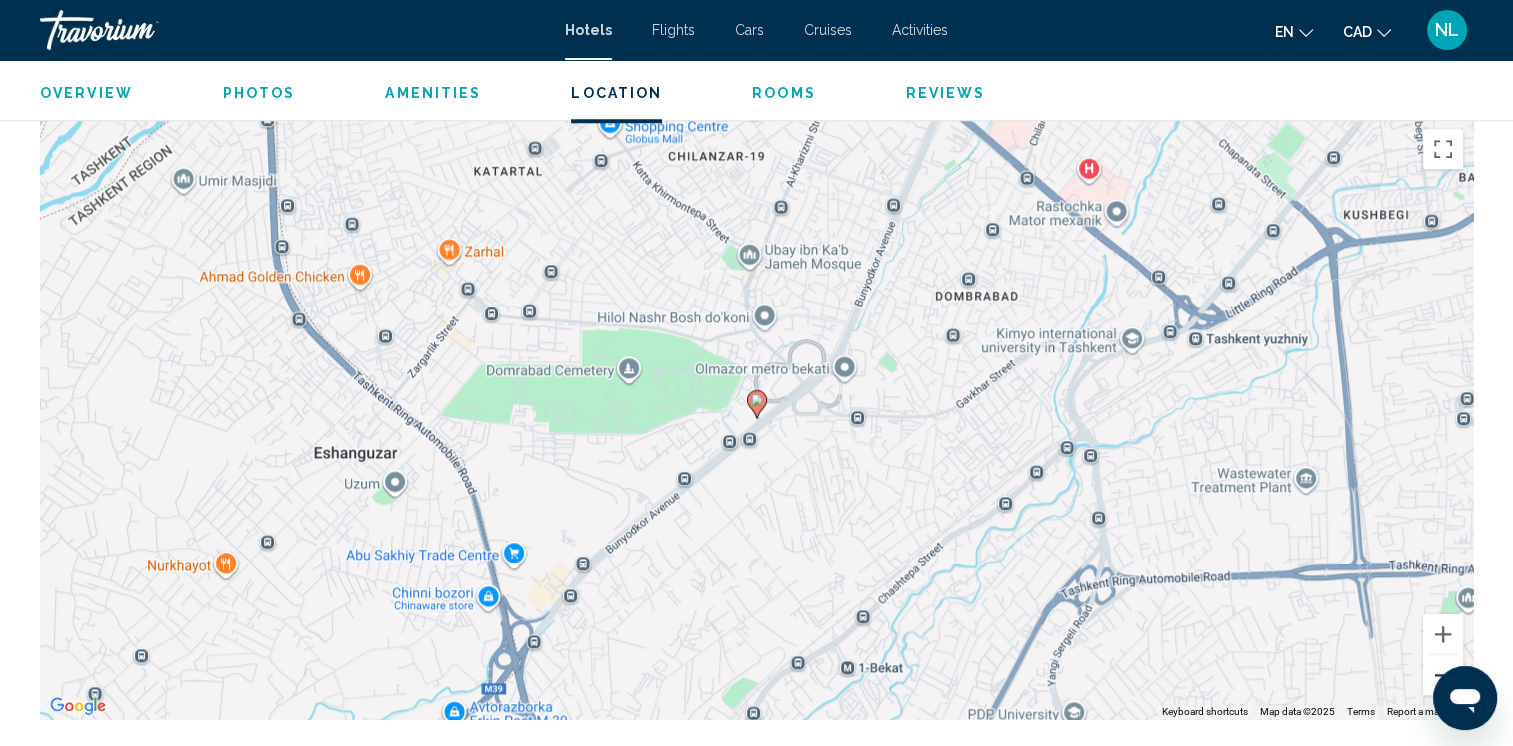 click at bounding box center [1443, 675] 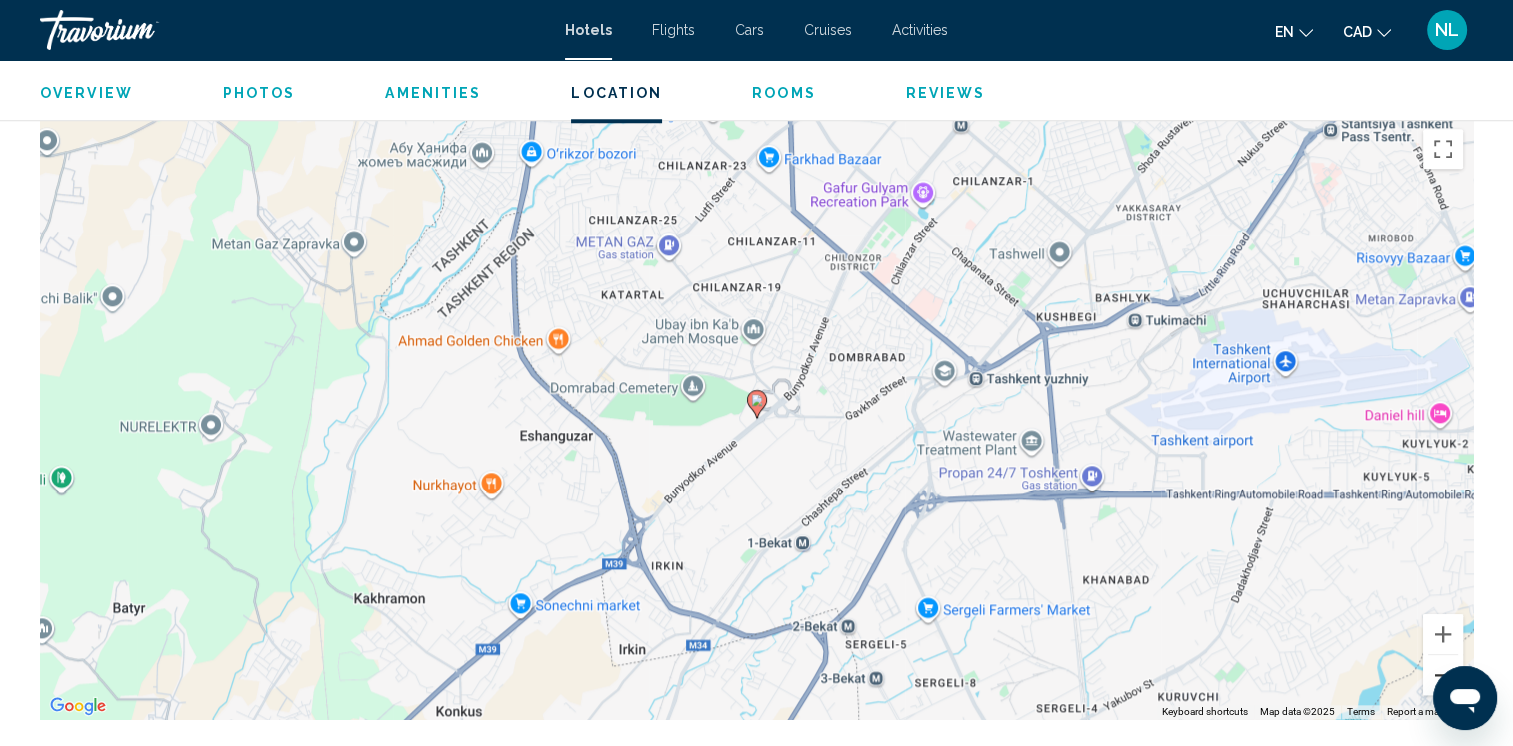 click at bounding box center [1443, 675] 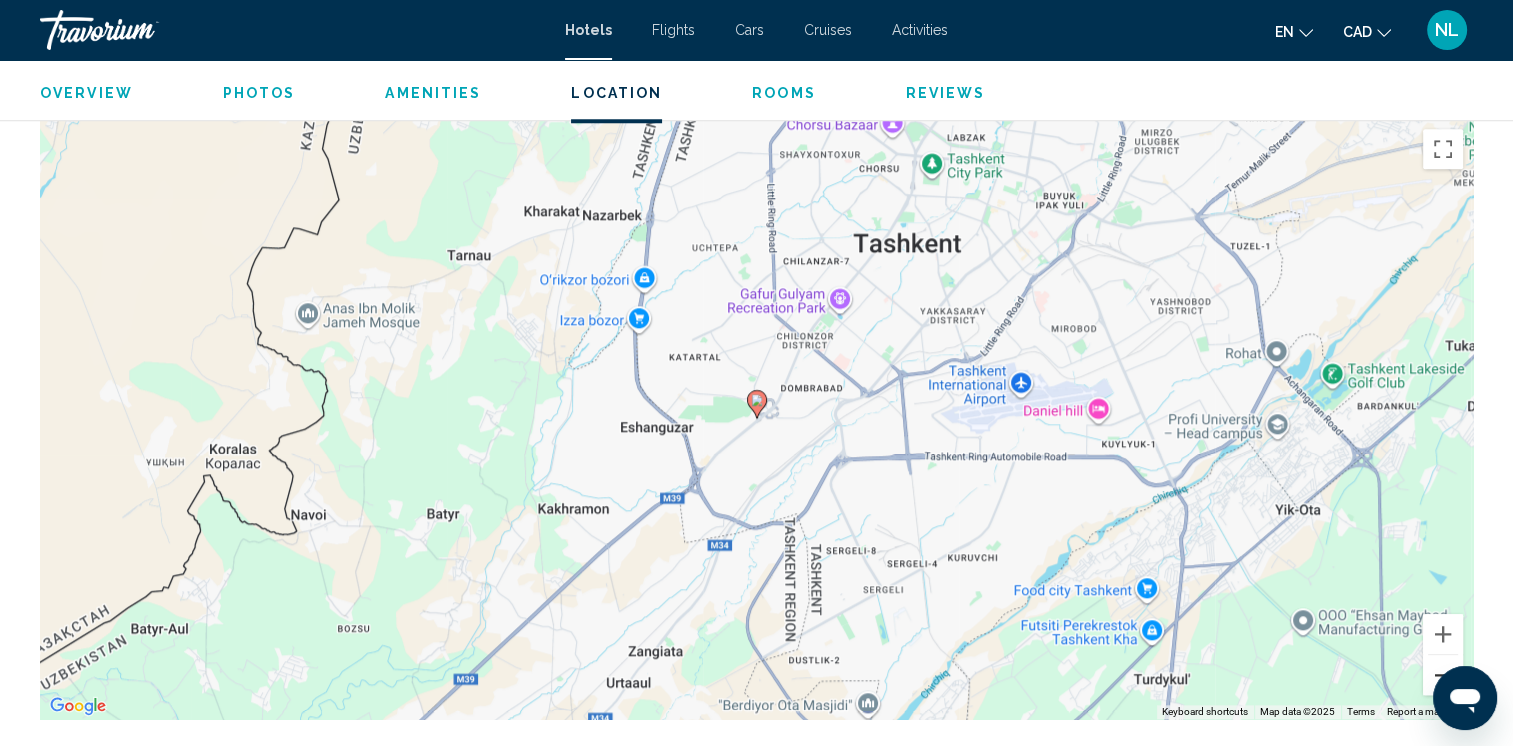 click at bounding box center [1443, 675] 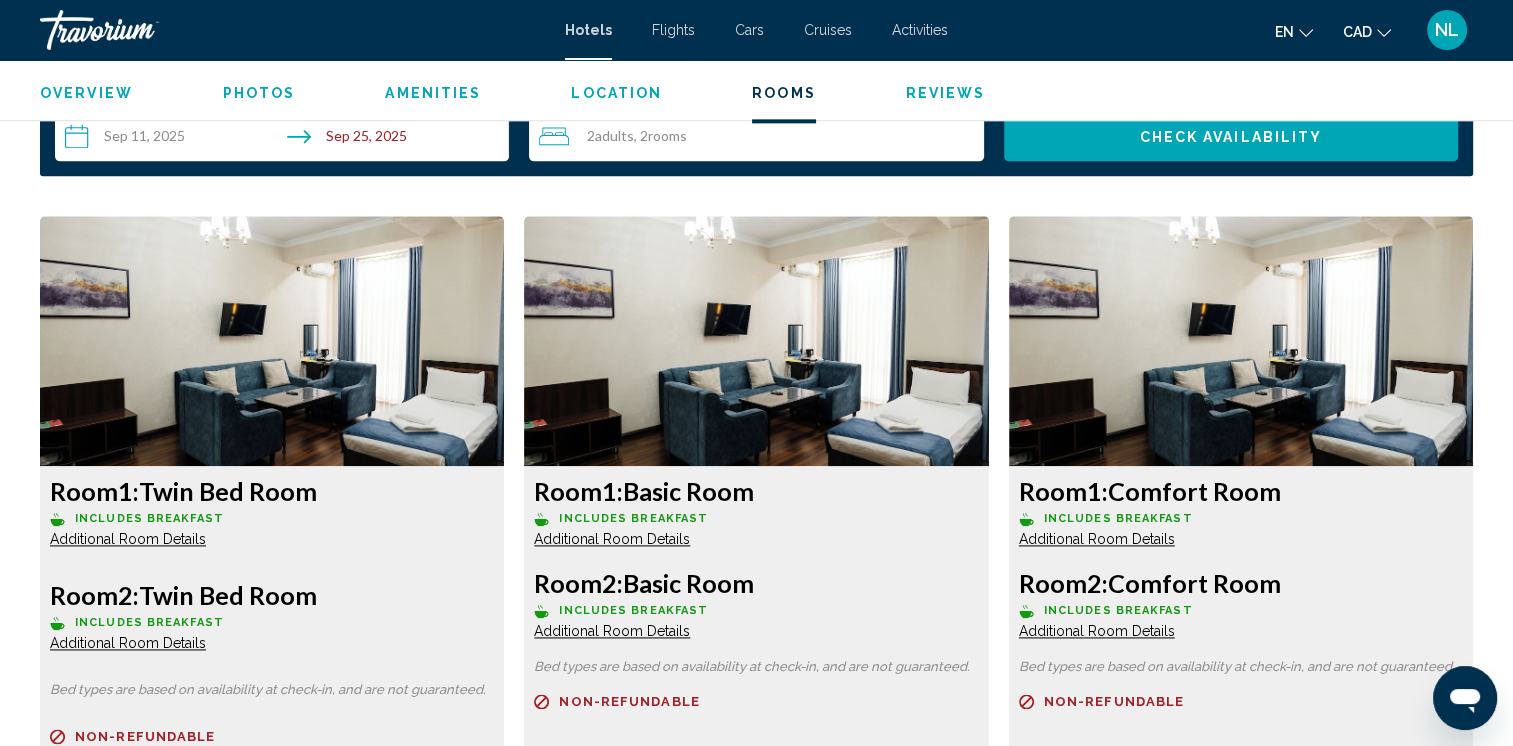 scroll, scrollTop: 2644, scrollLeft: 0, axis: vertical 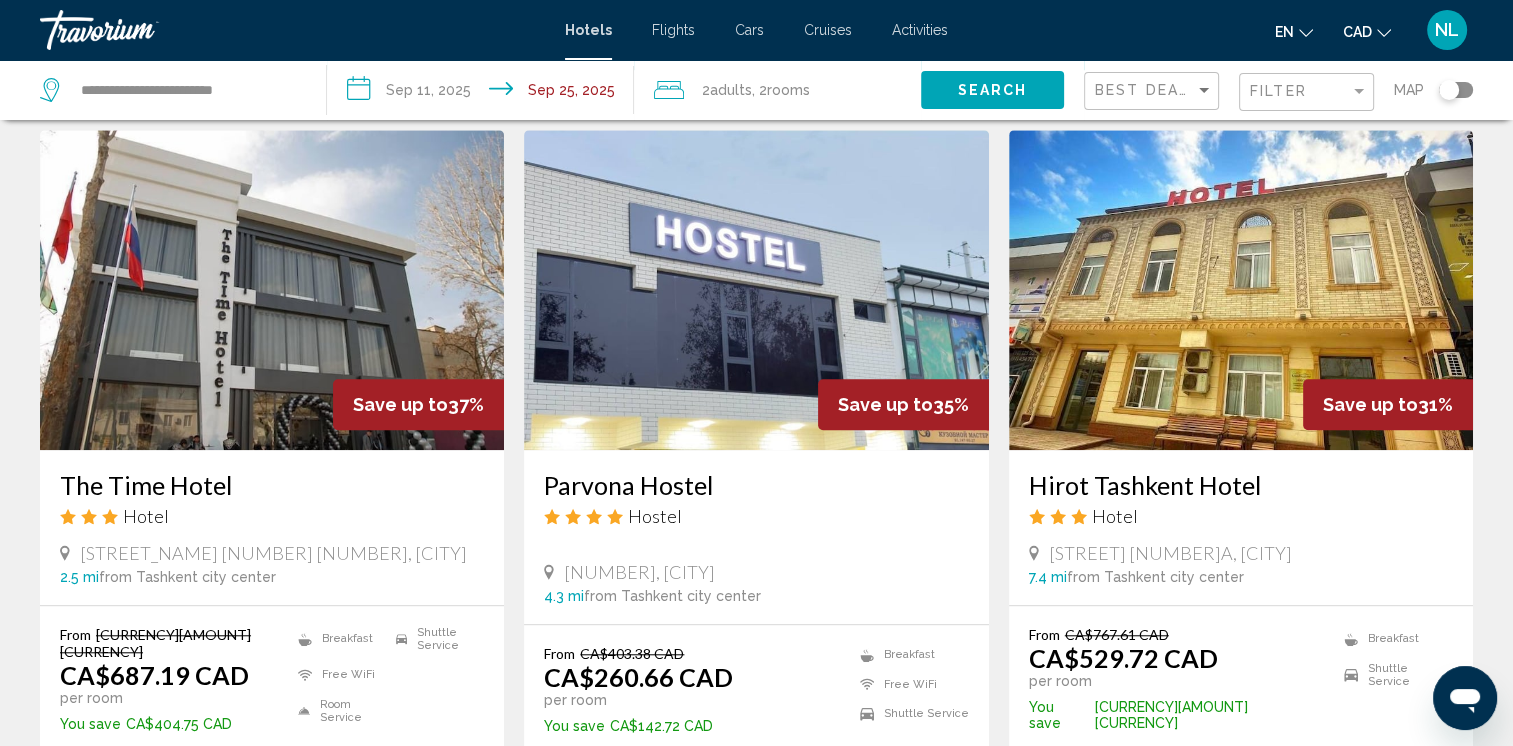 click on "The Time Hotel" at bounding box center (272, 485) 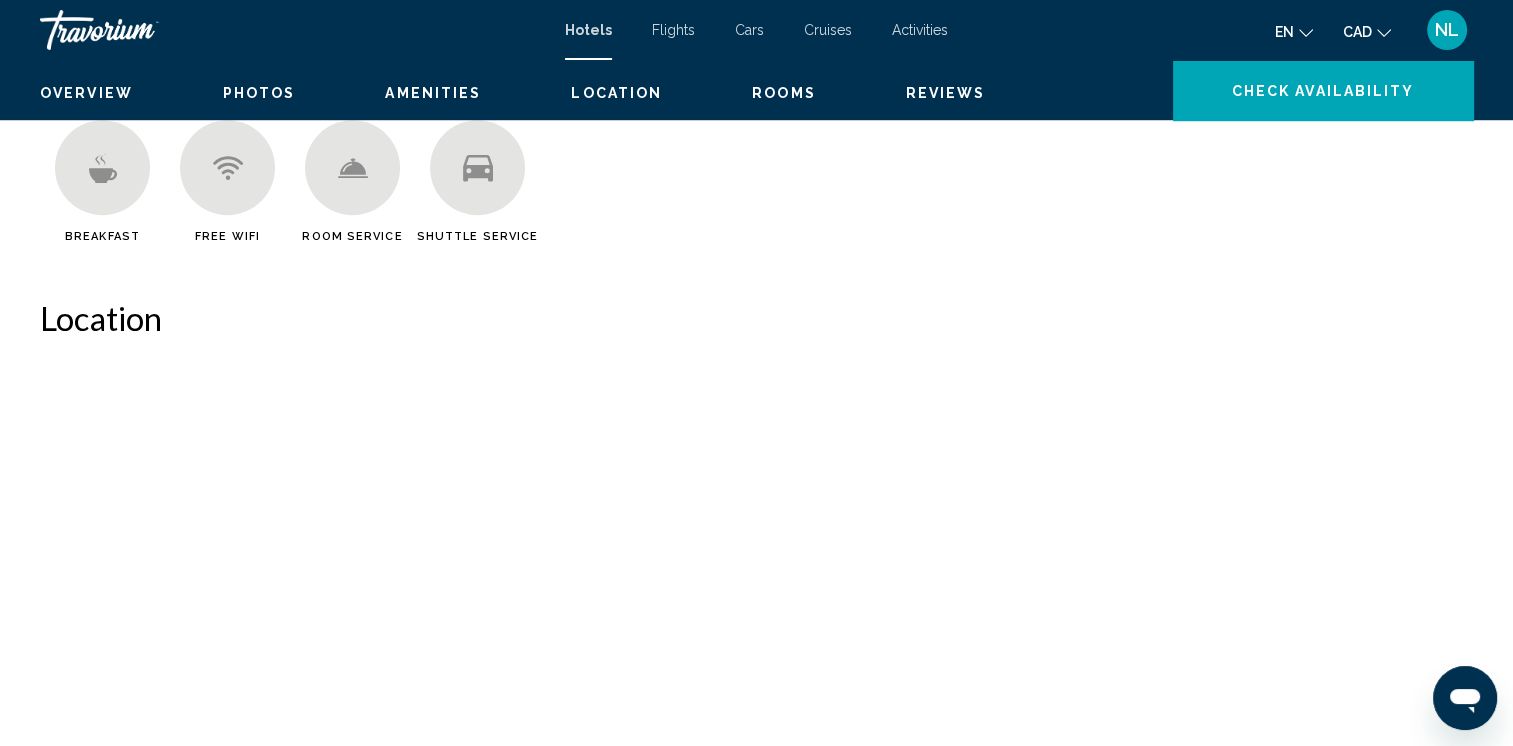 scroll, scrollTop: 0, scrollLeft: 0, axis: both 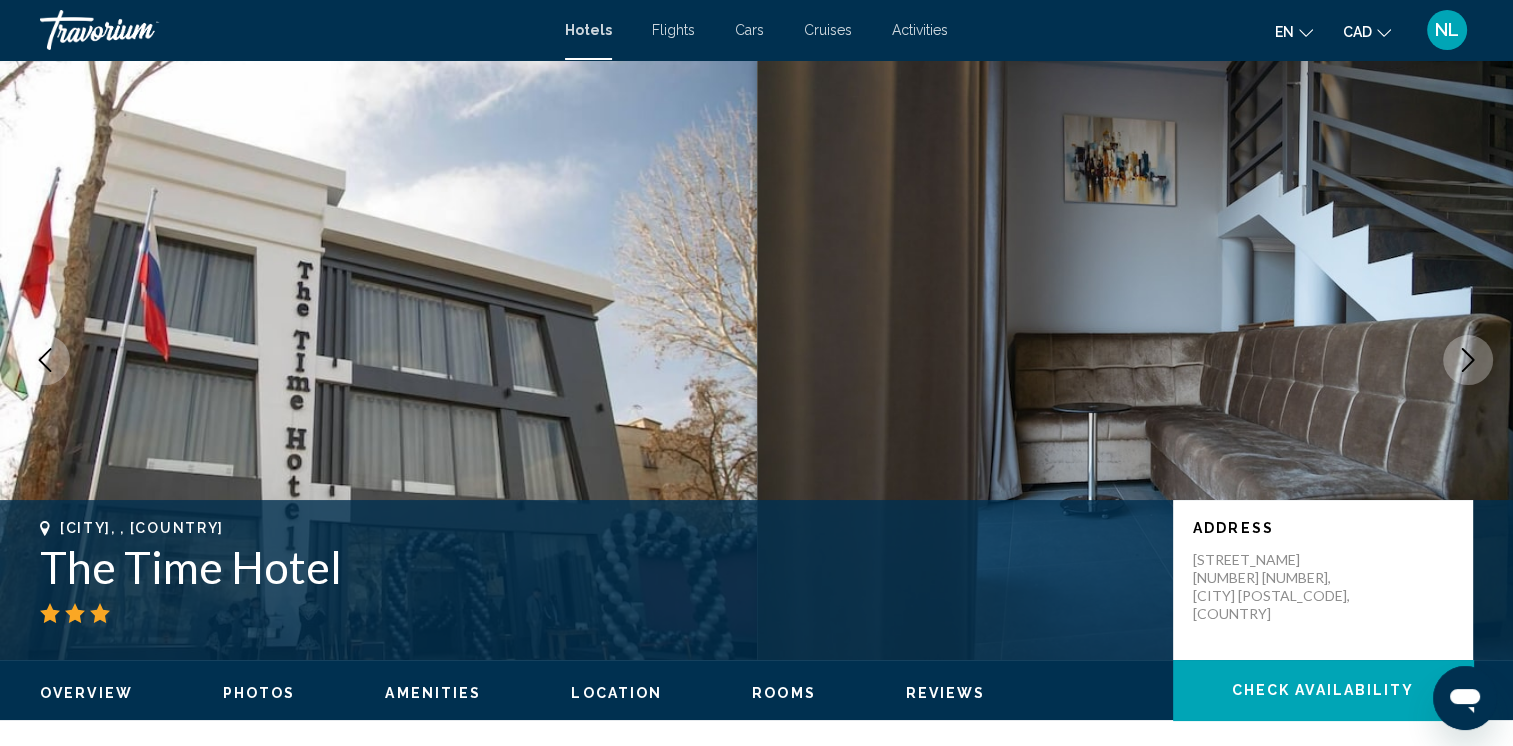 click 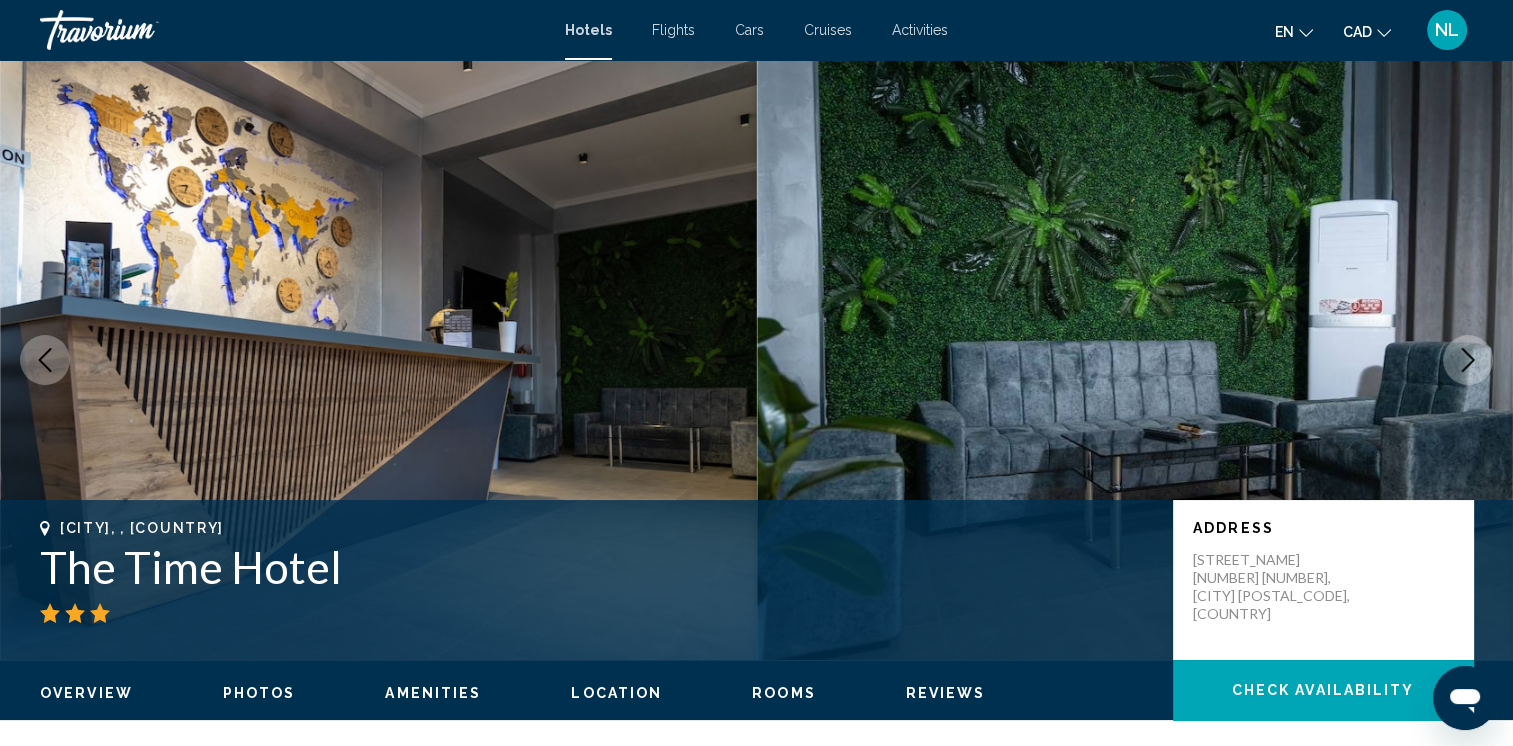 click 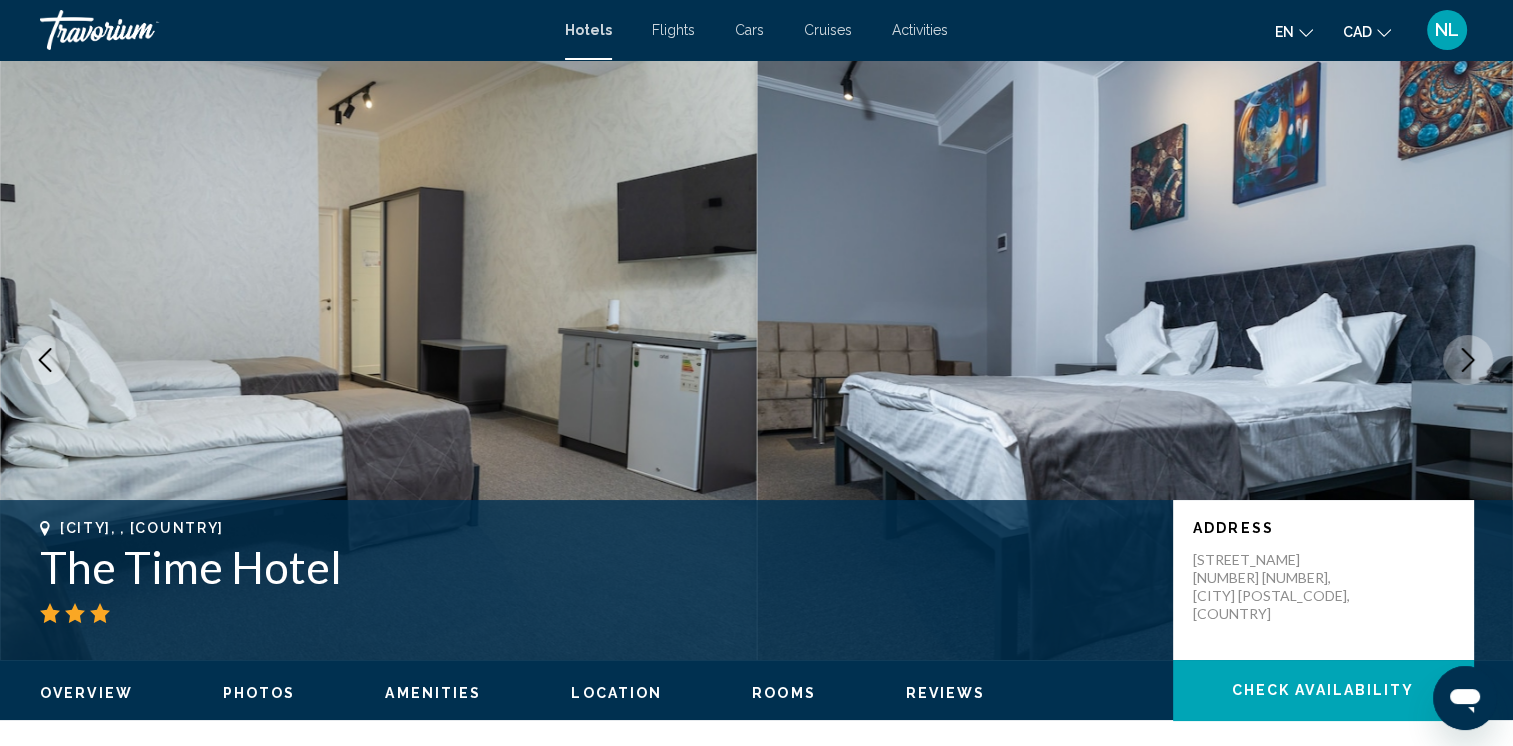 click 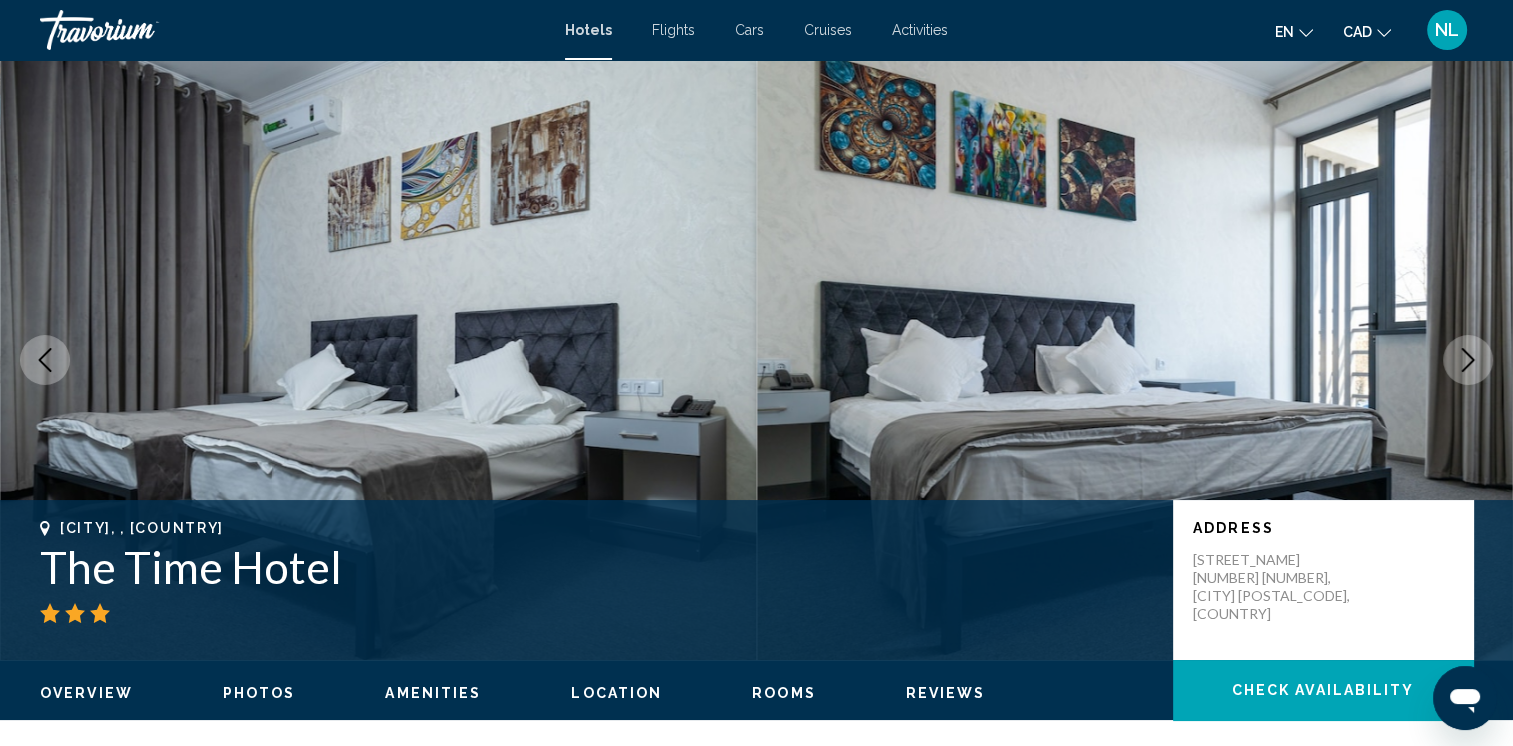 click 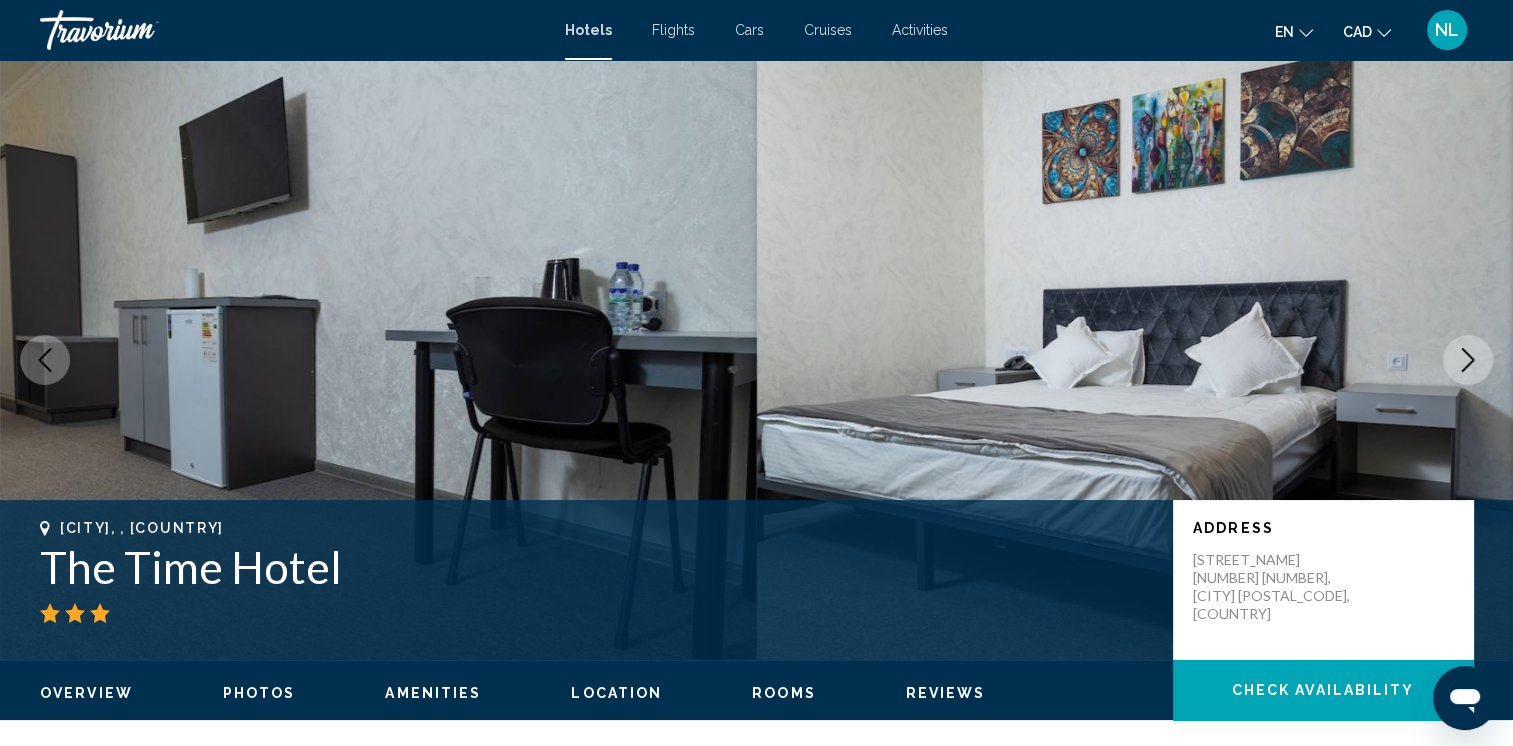 click 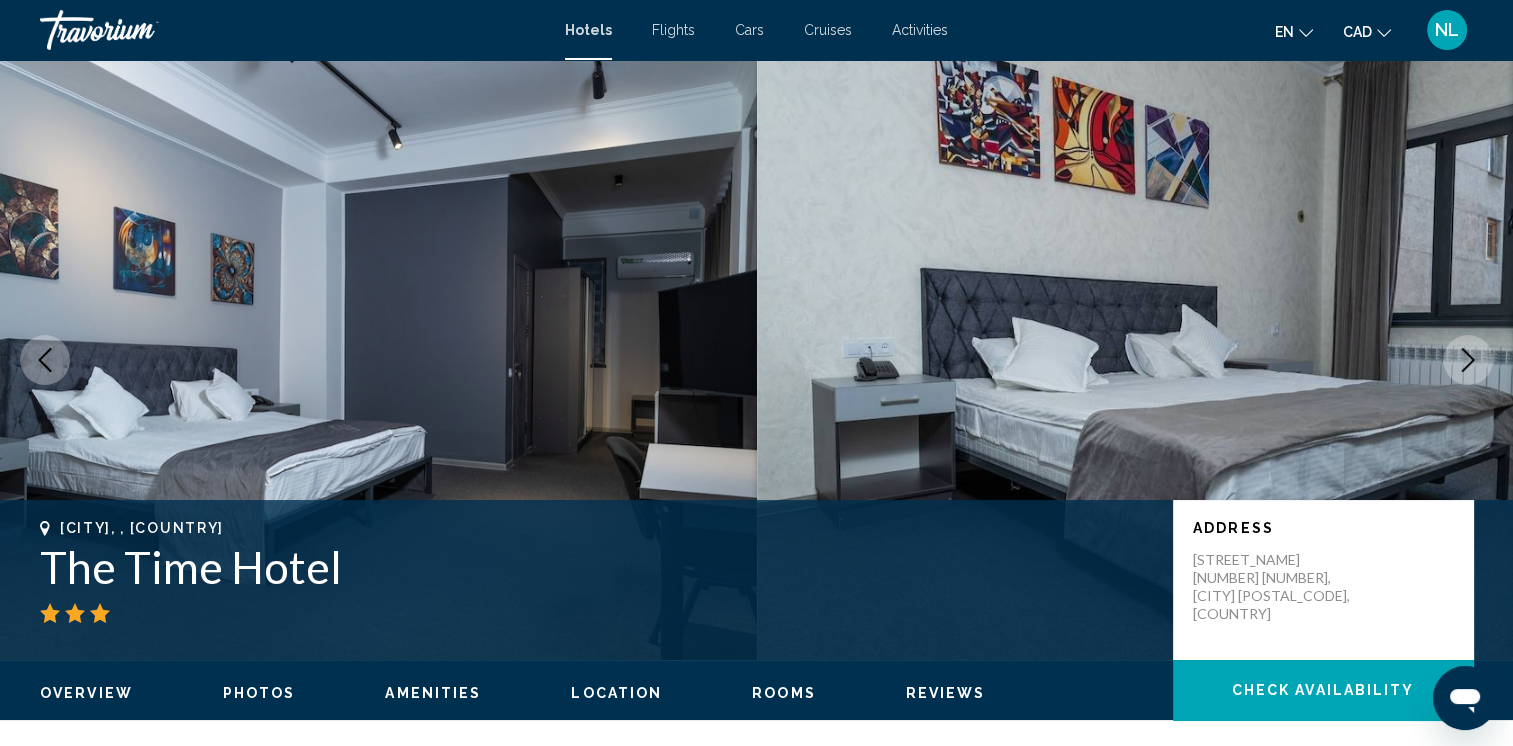 click 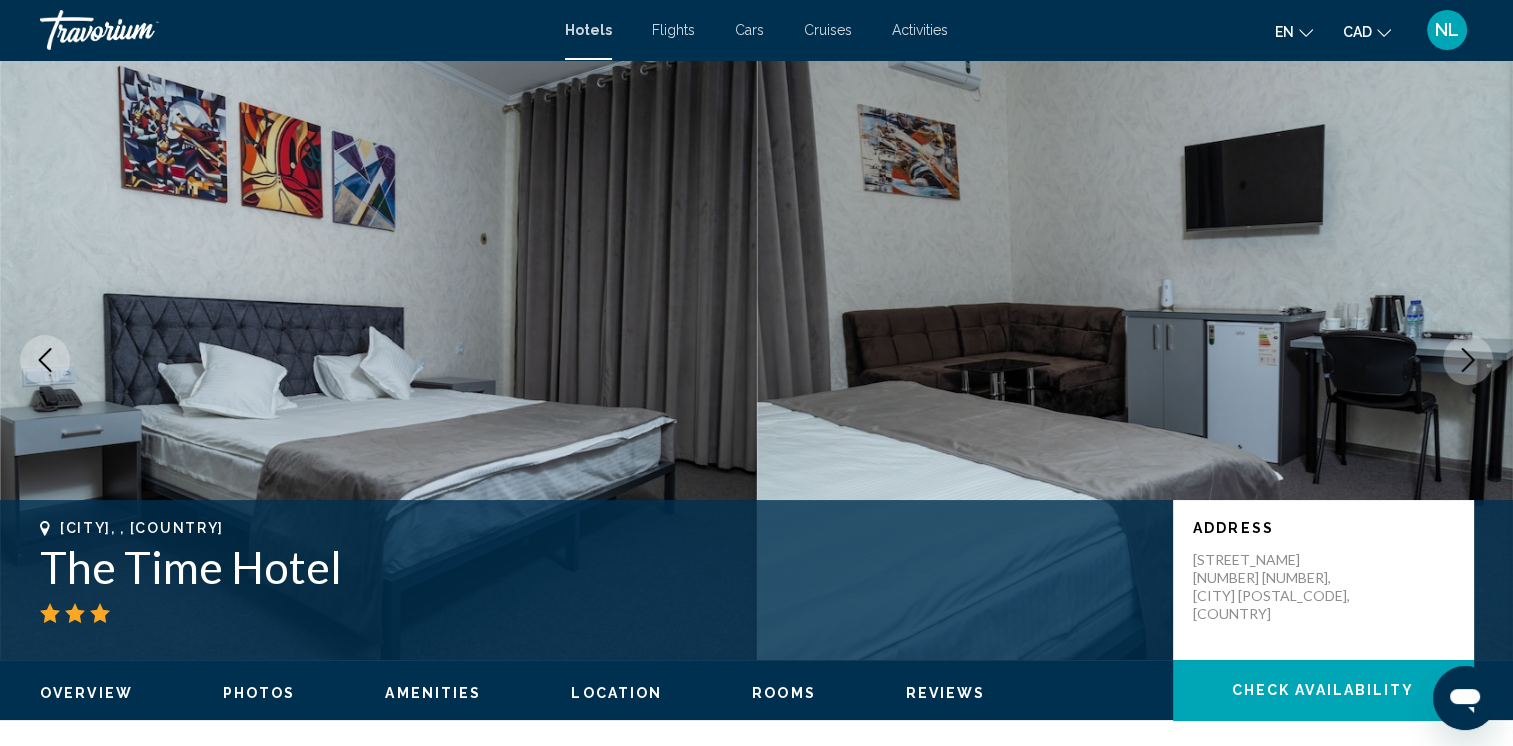 click 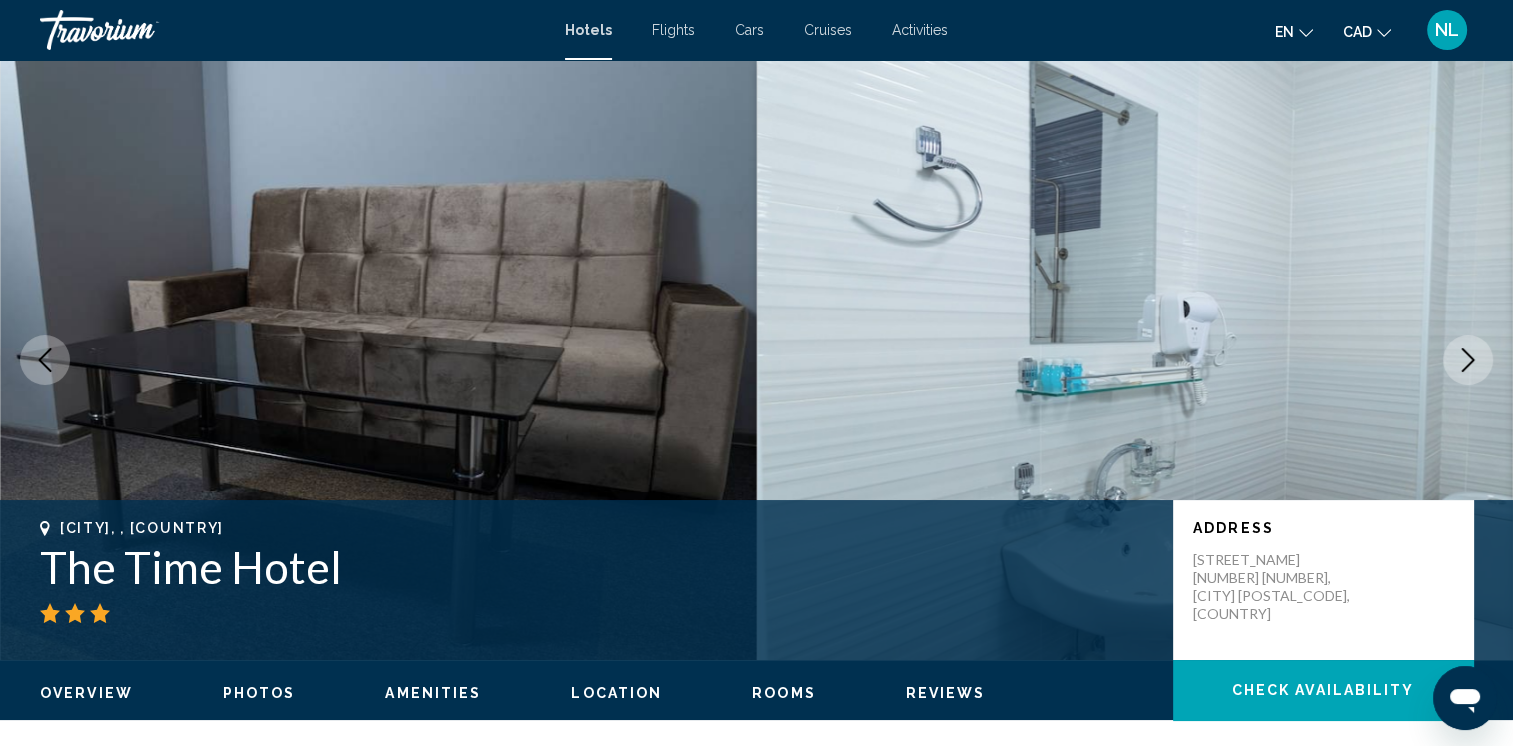 click 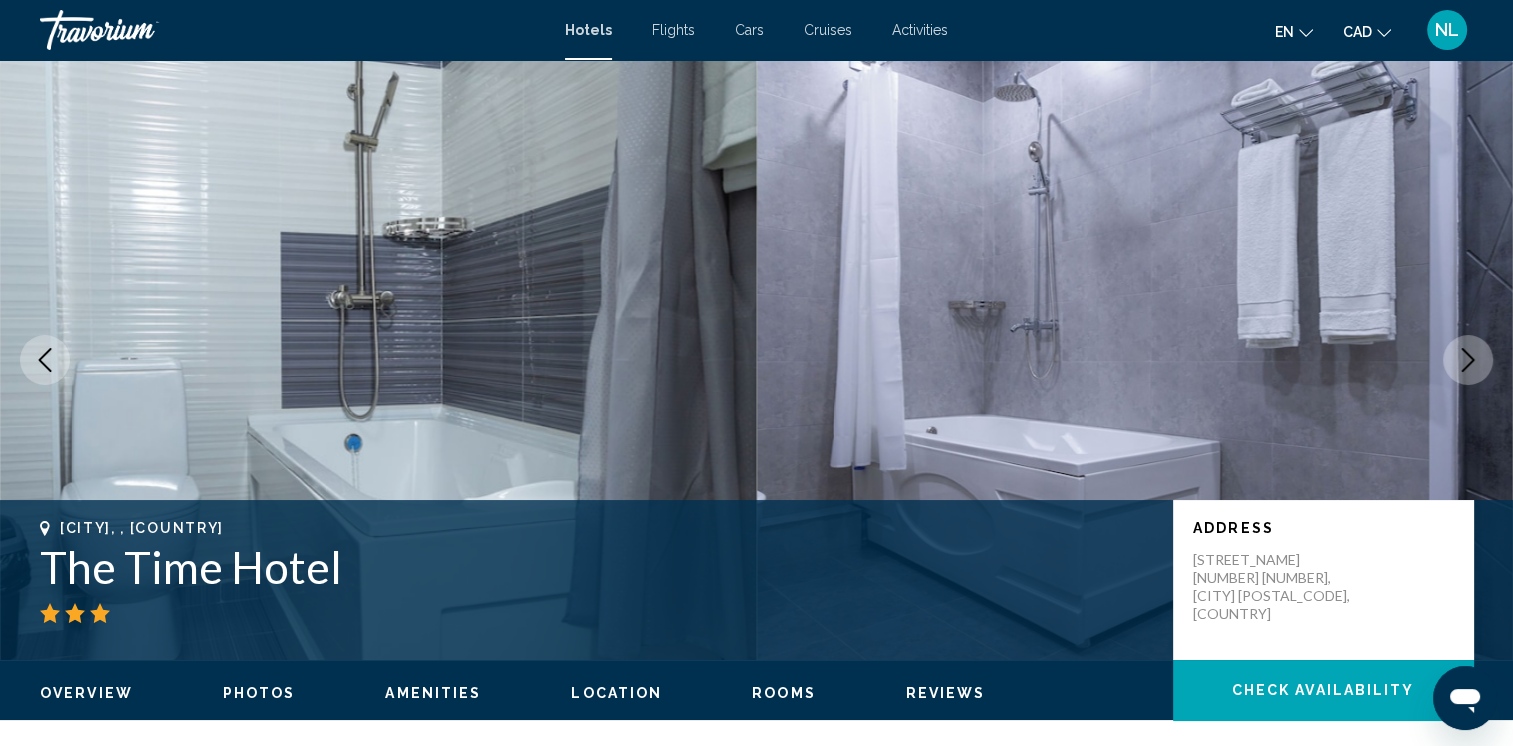 click 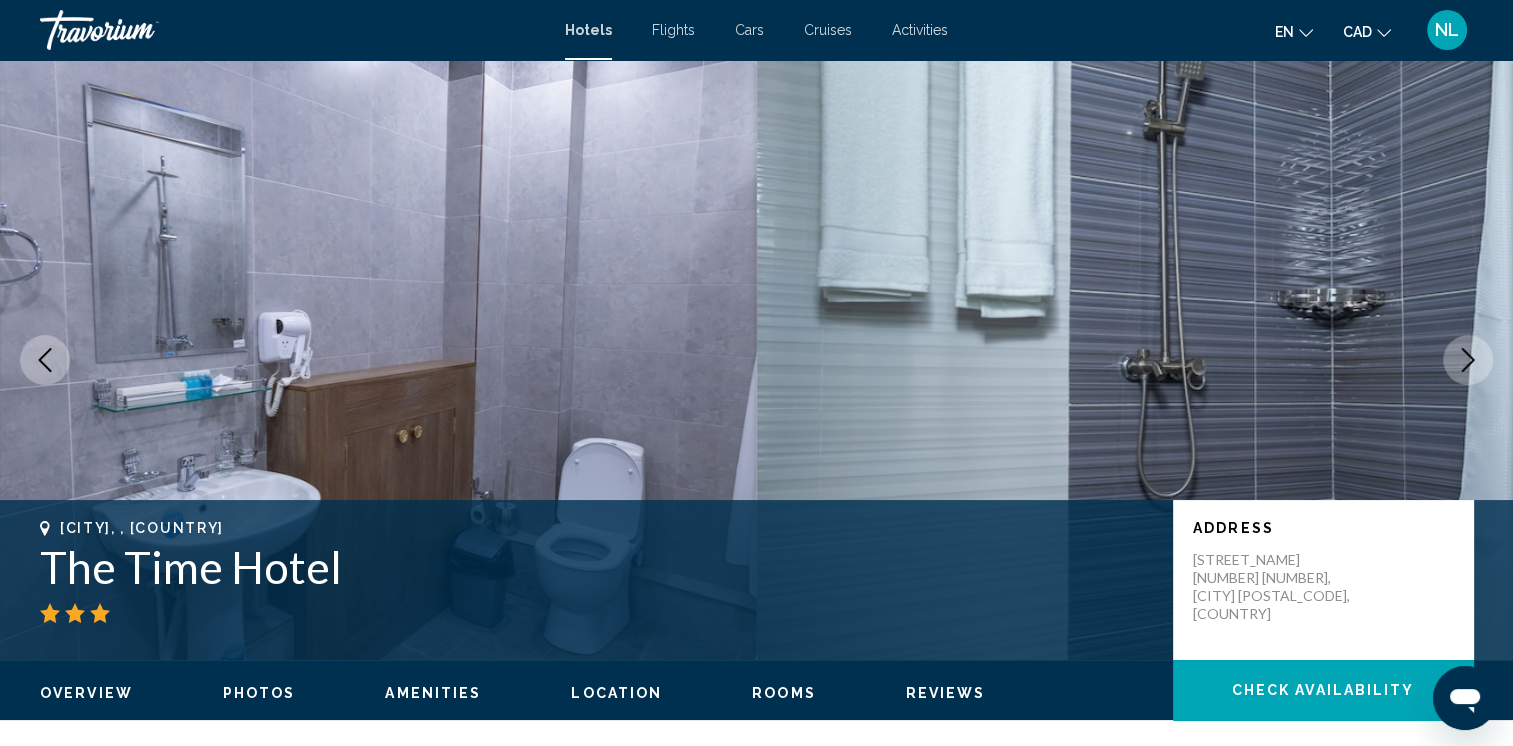 click 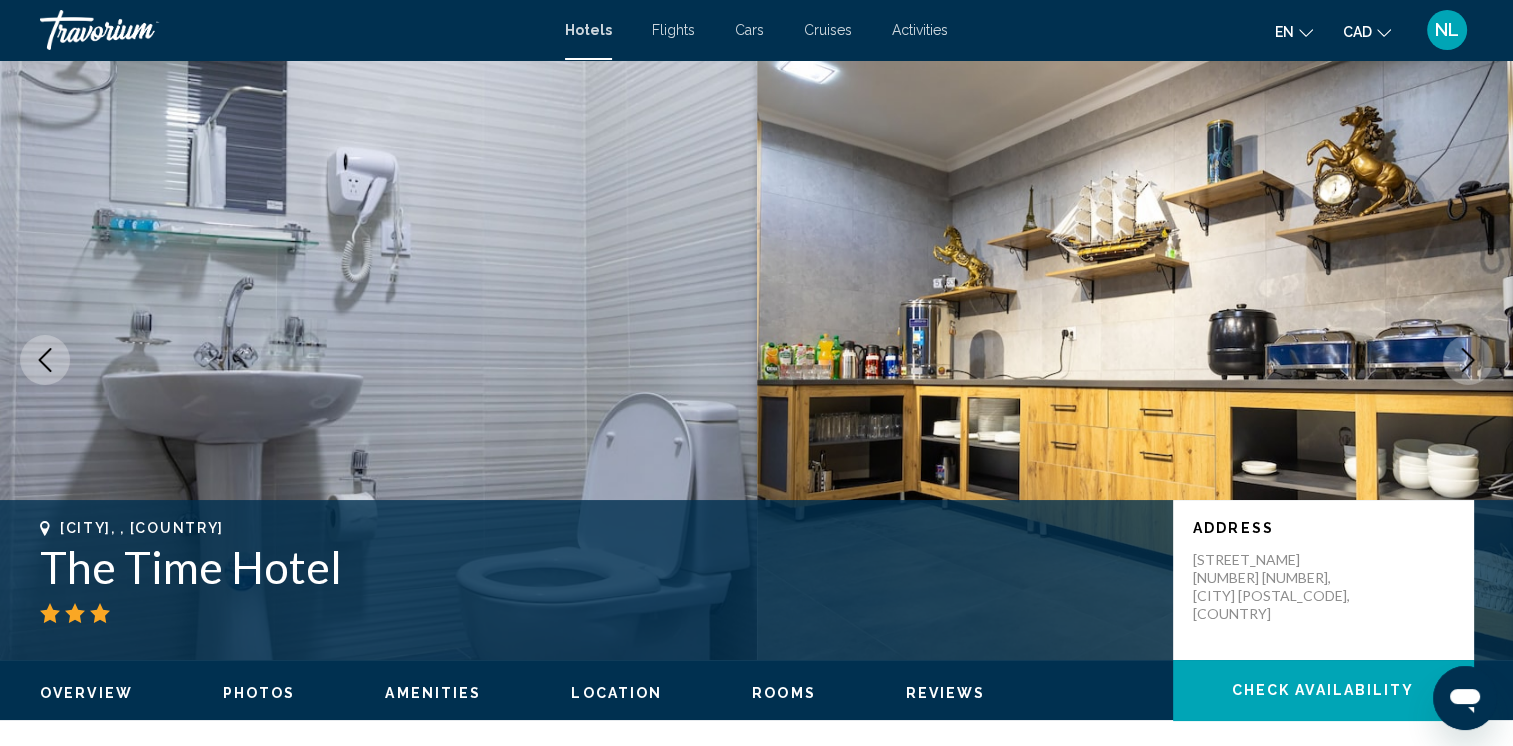 click 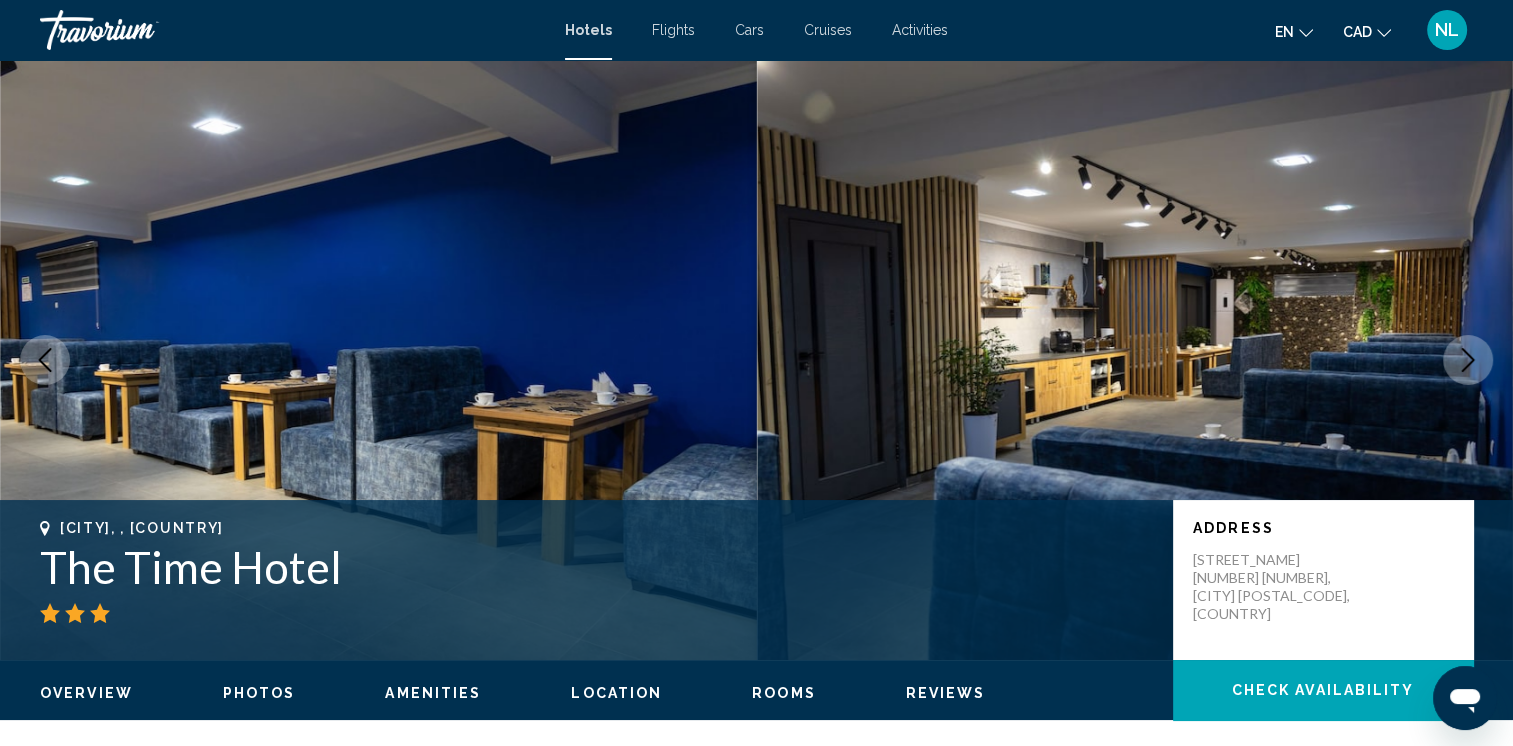 click 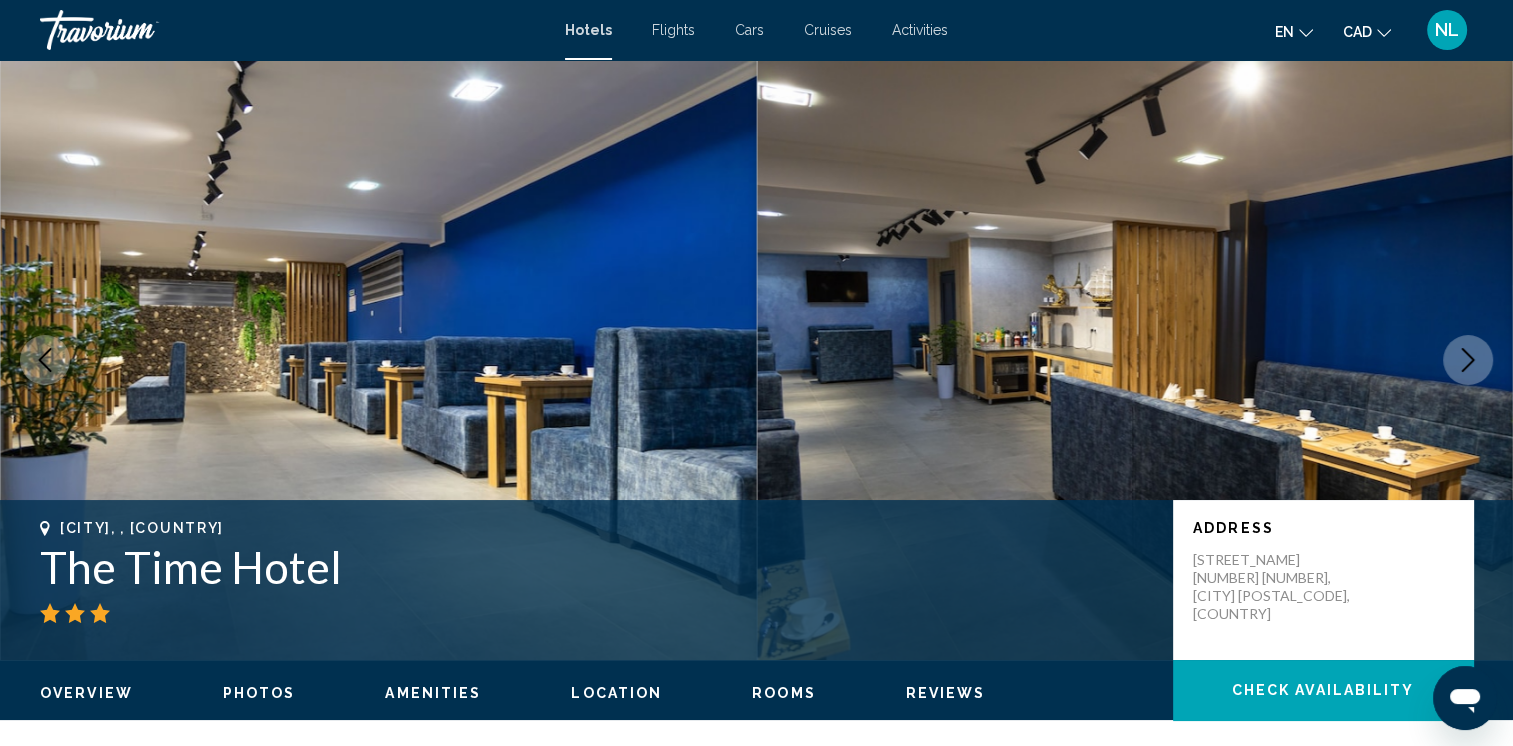 click 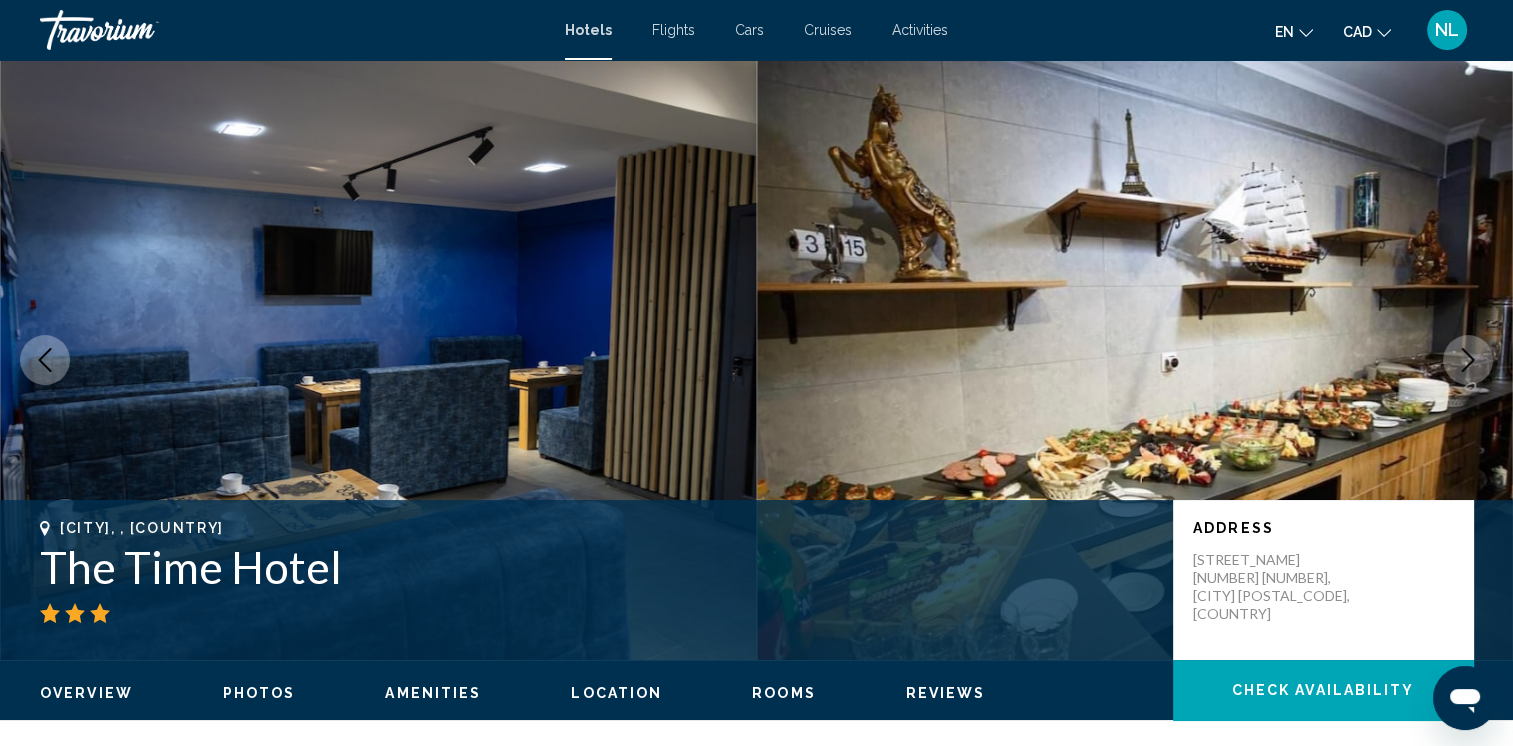 click 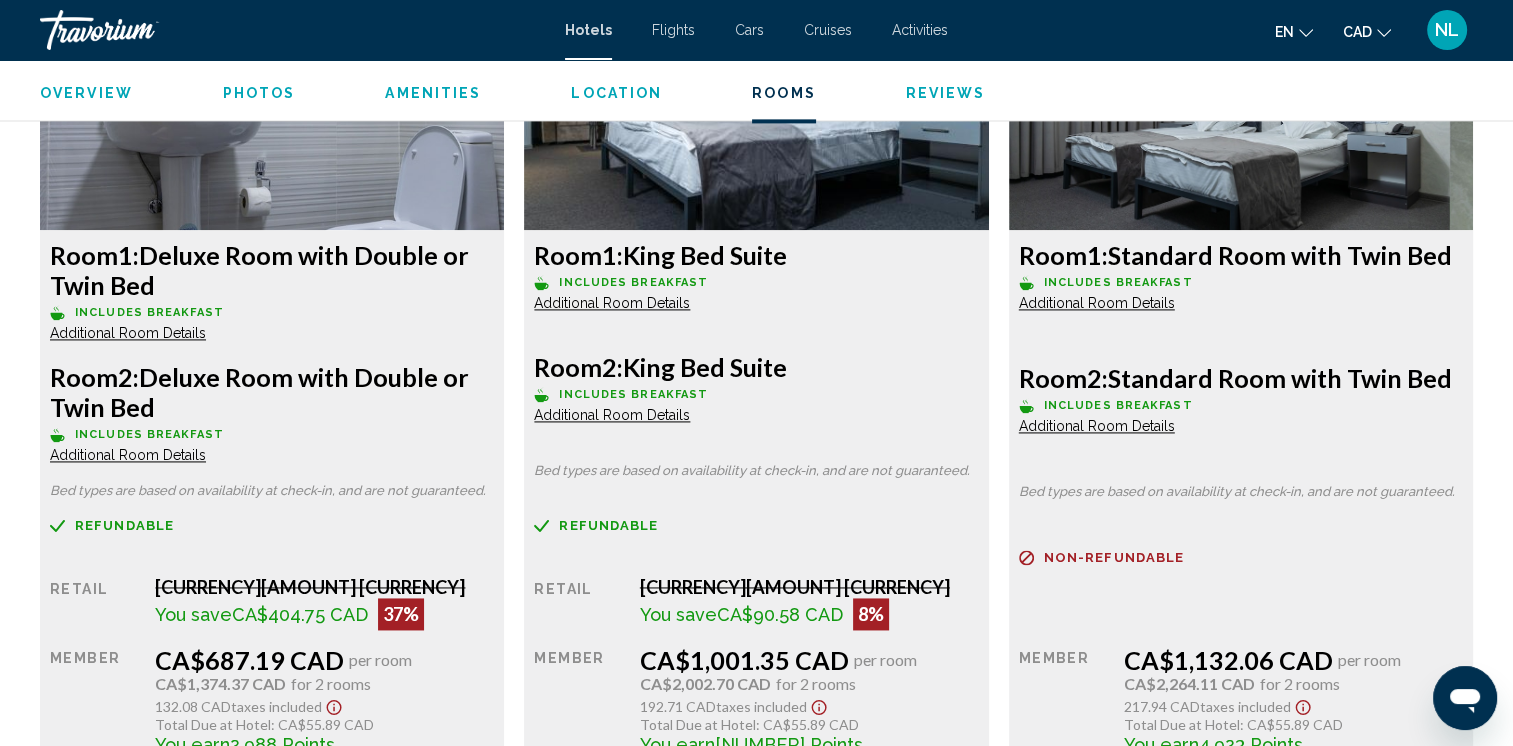 scroll, scrollTop: 2771, scrollLeft: 0, axis: vertical 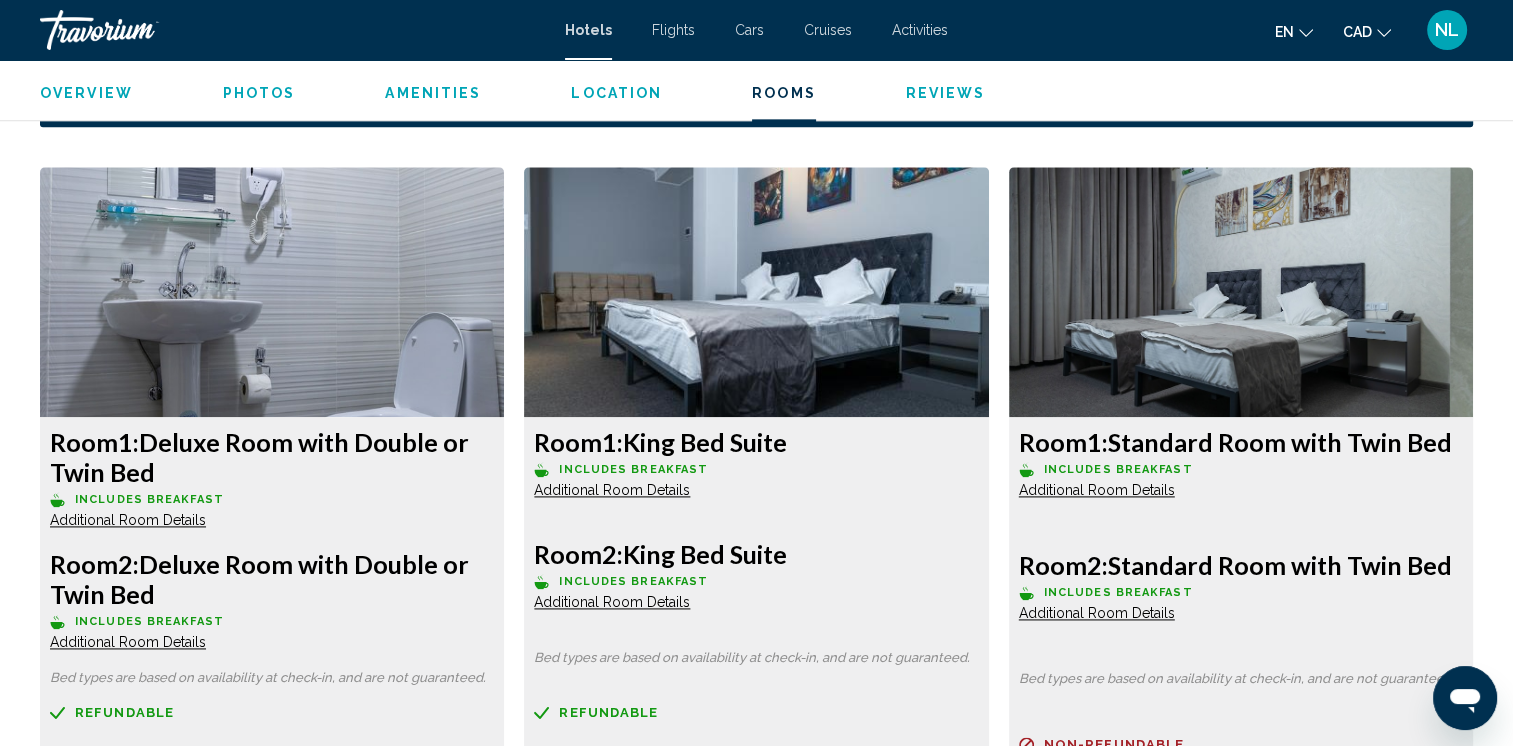 click on "Additional Room Details" at bounding box center (128, 520) 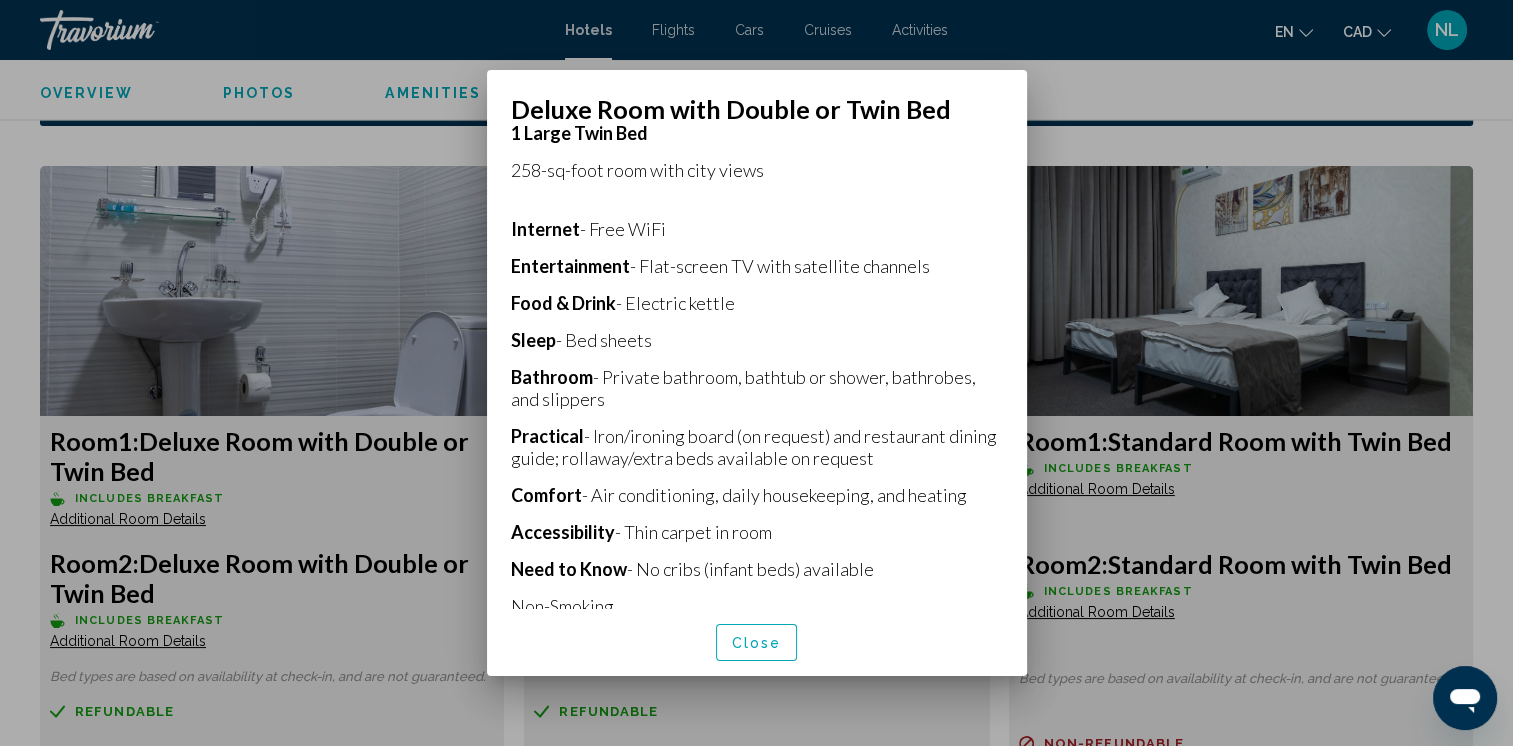 scroll, scrollTop: 784, scrollLeft: 0, axis: vertical 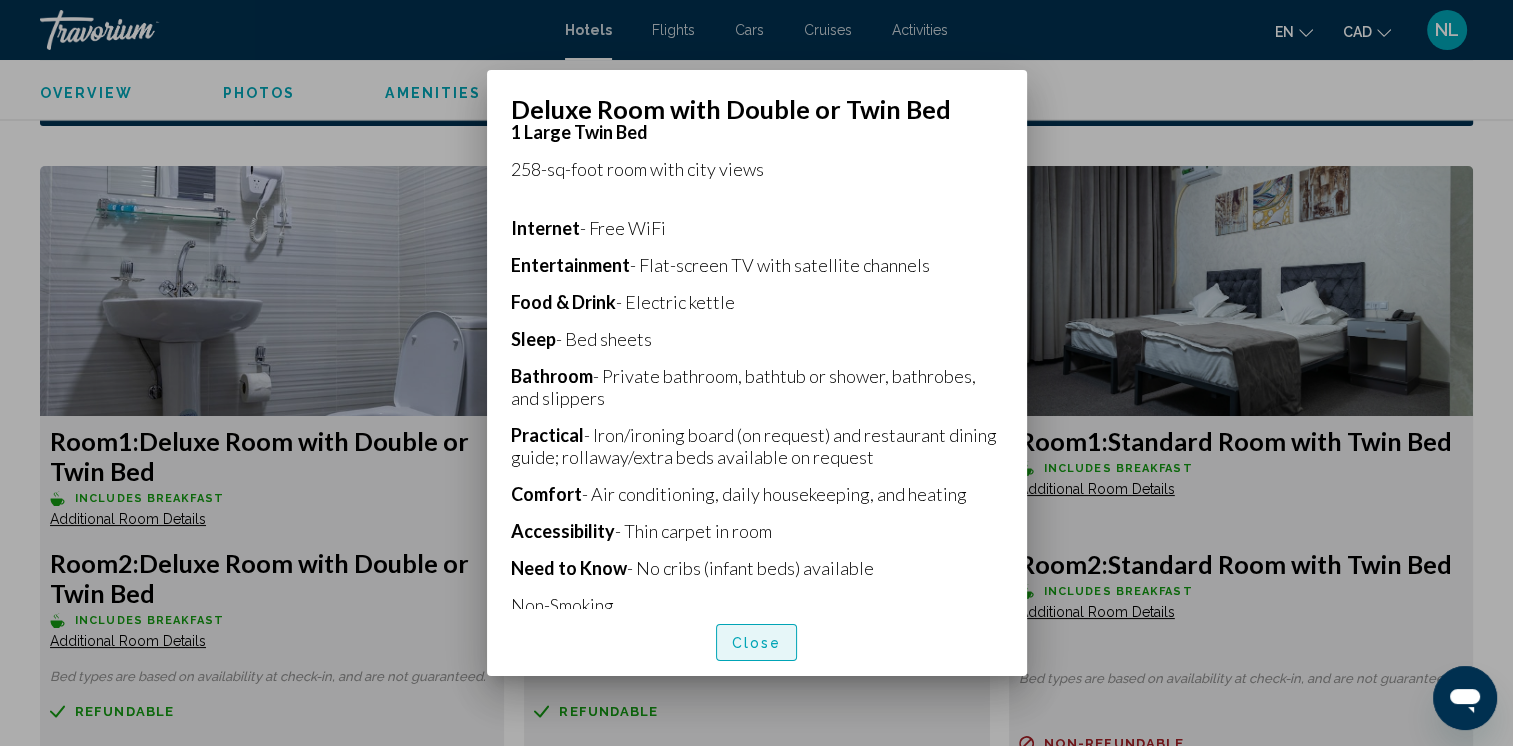 click on "Close" at bounding box center [757, 643] 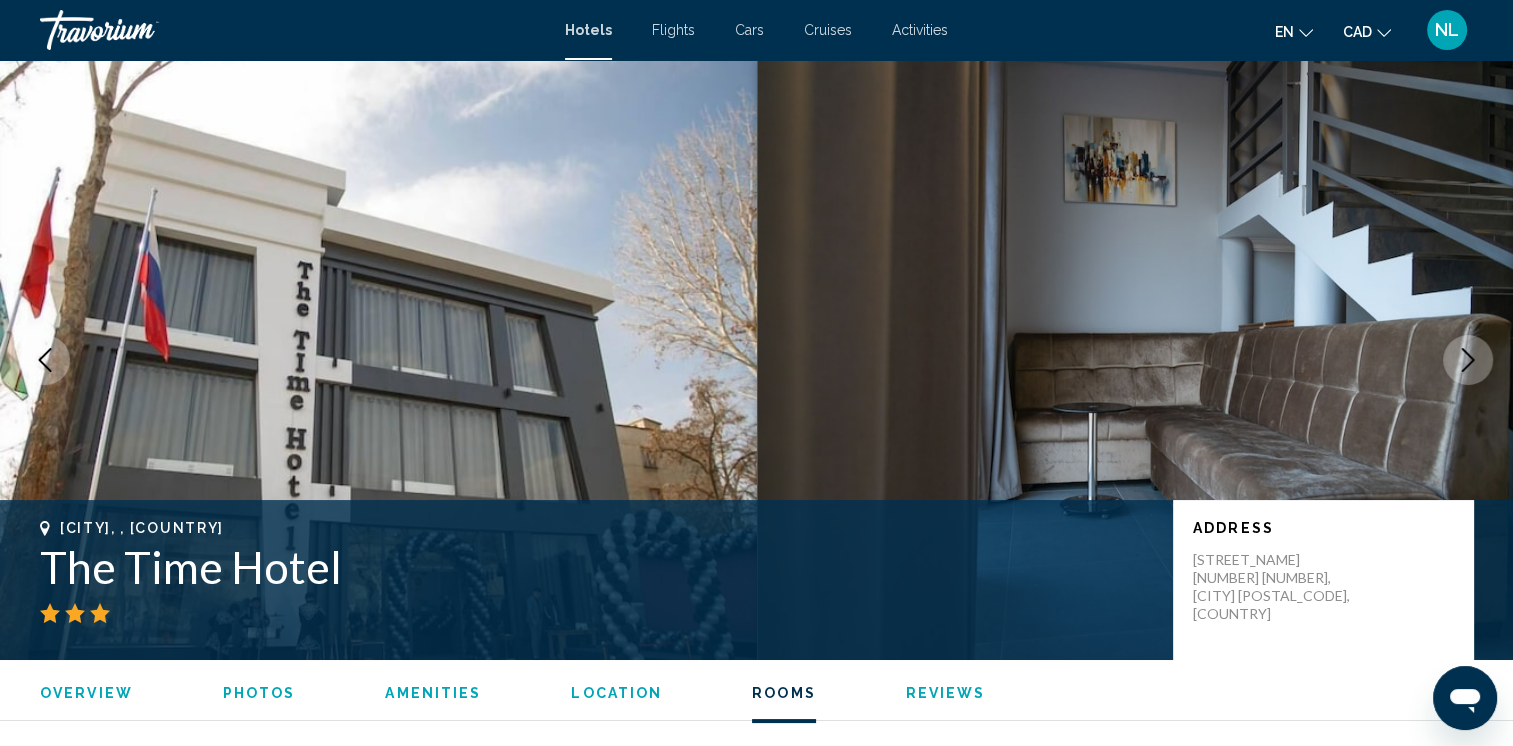 scroll, scrollTop: 2589, scrollLeft: 0, axis: vertical 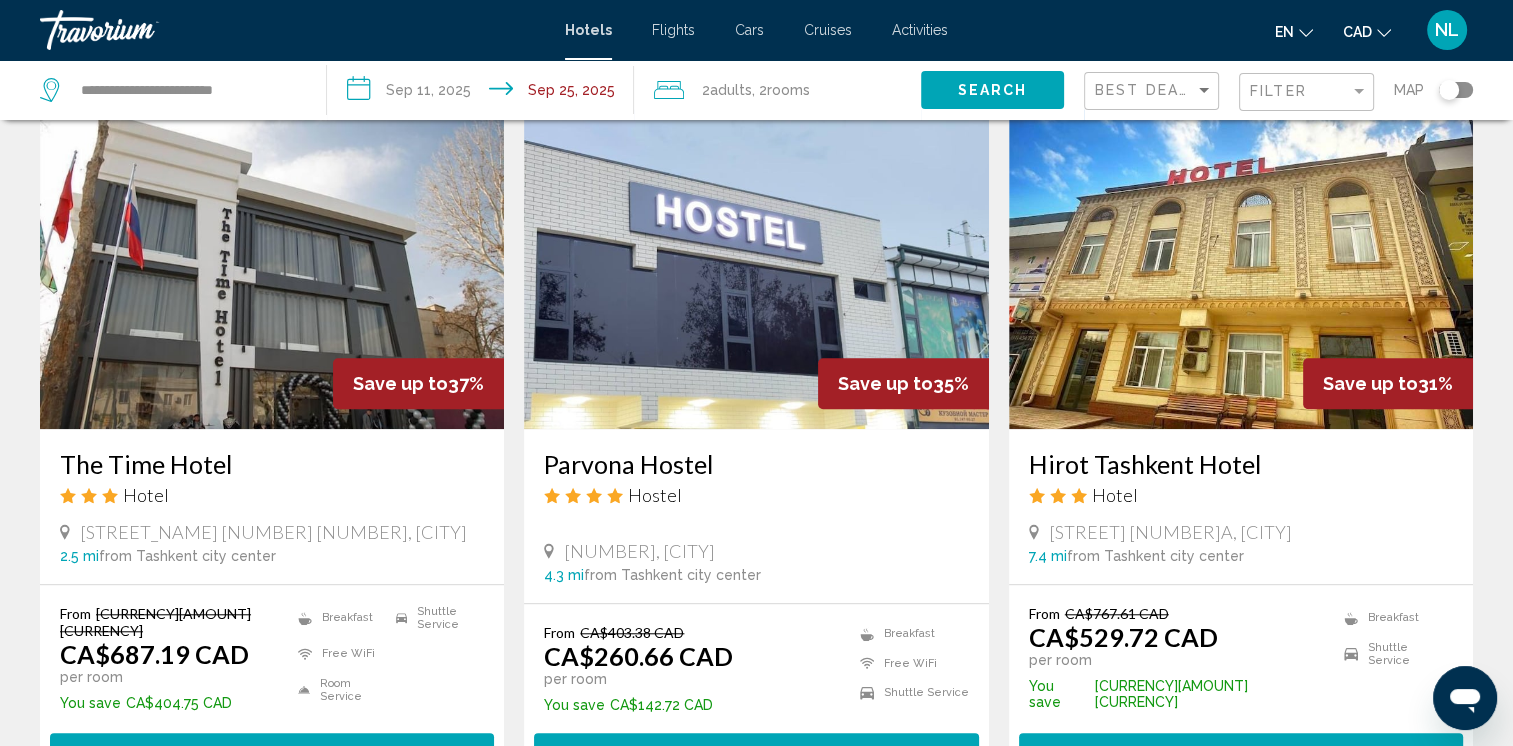 click at bounding box center (1241, 269) 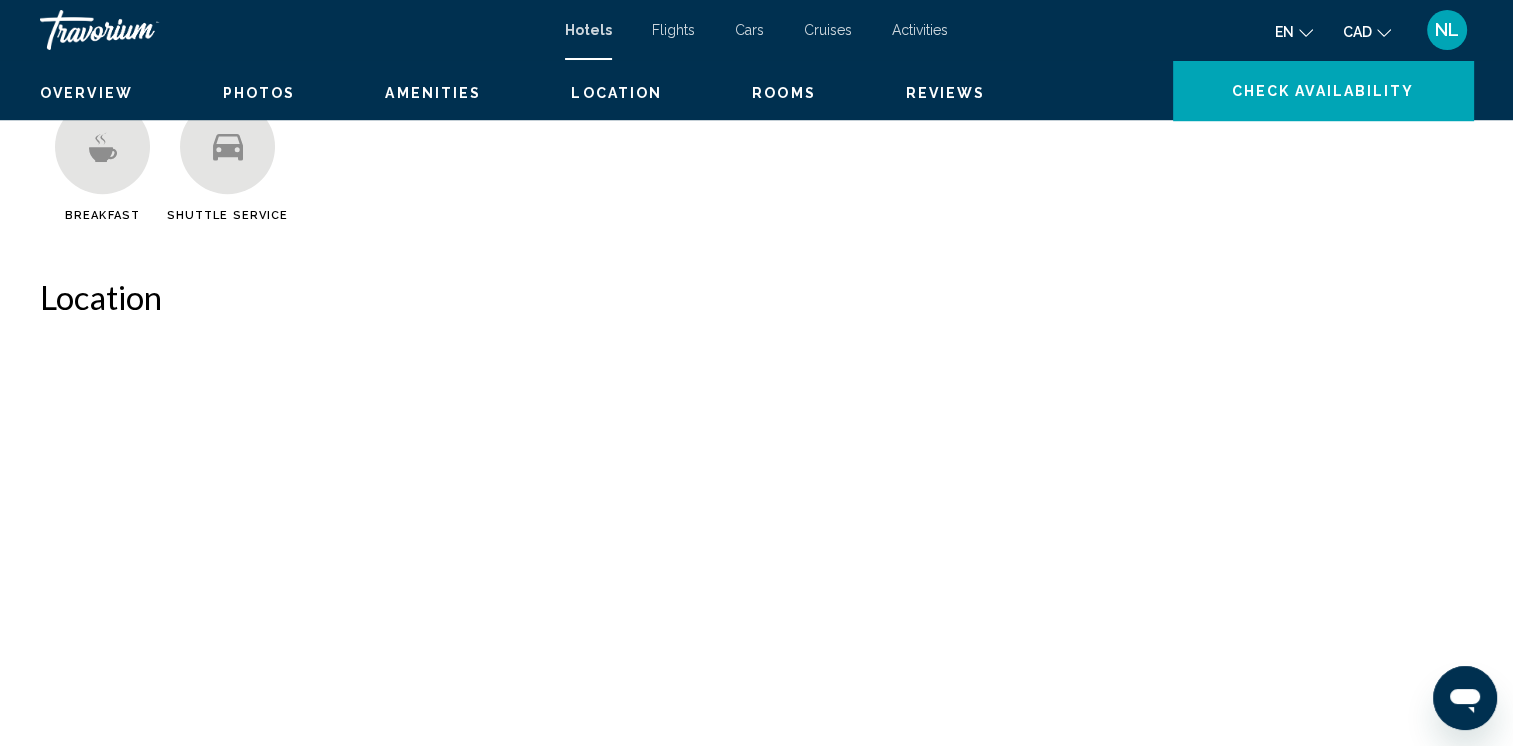 scroll, scrollTop: 0, scrollLeft: 0, axis: both 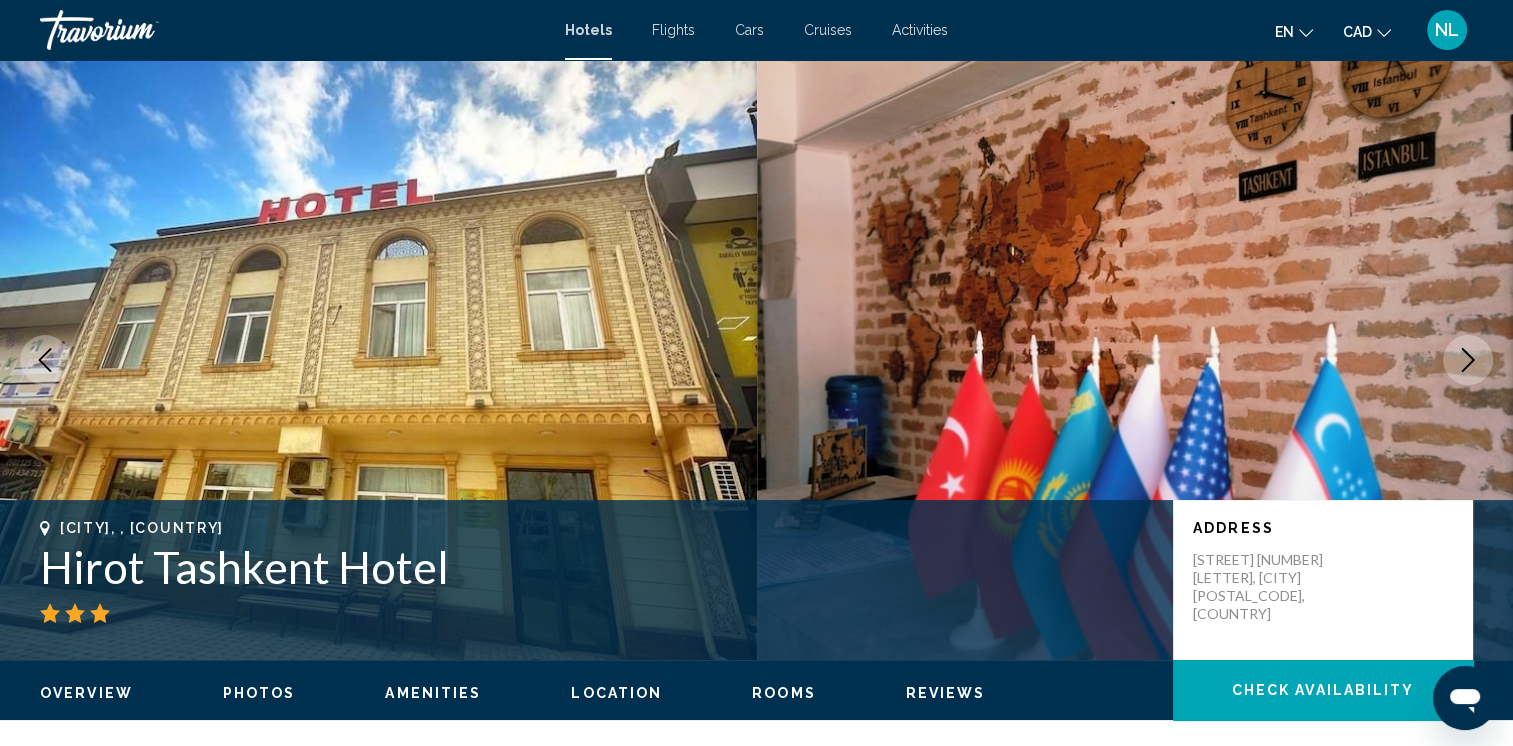 click 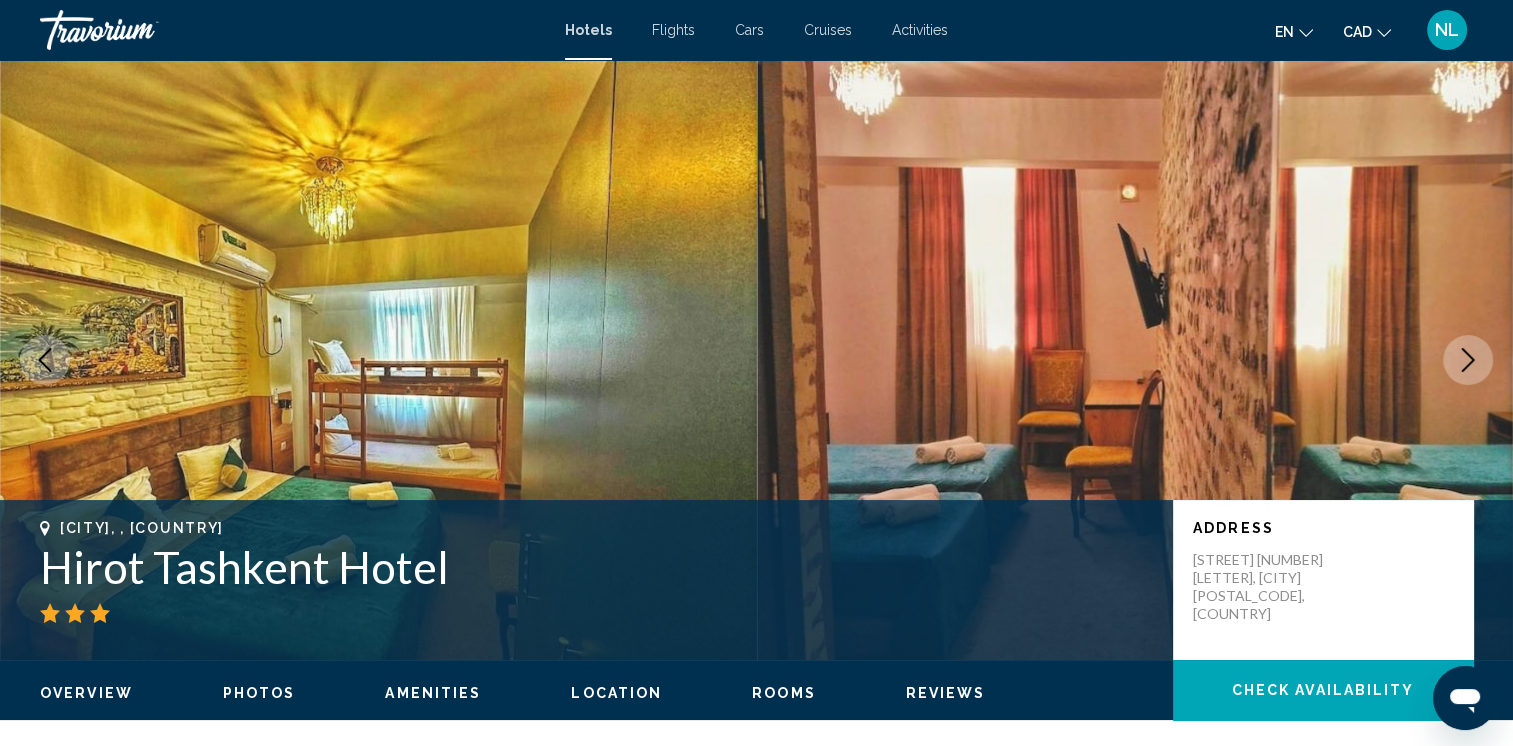 click 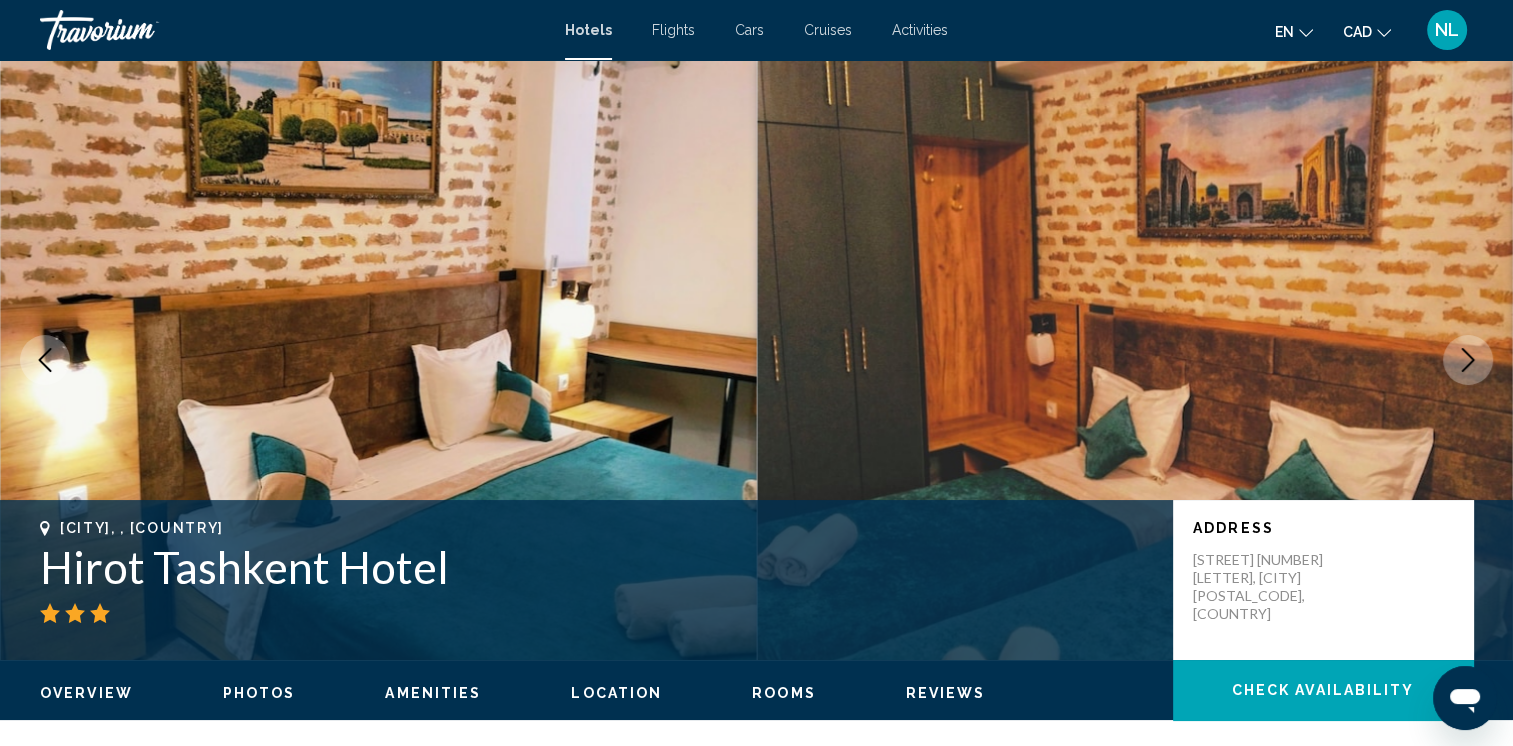 click 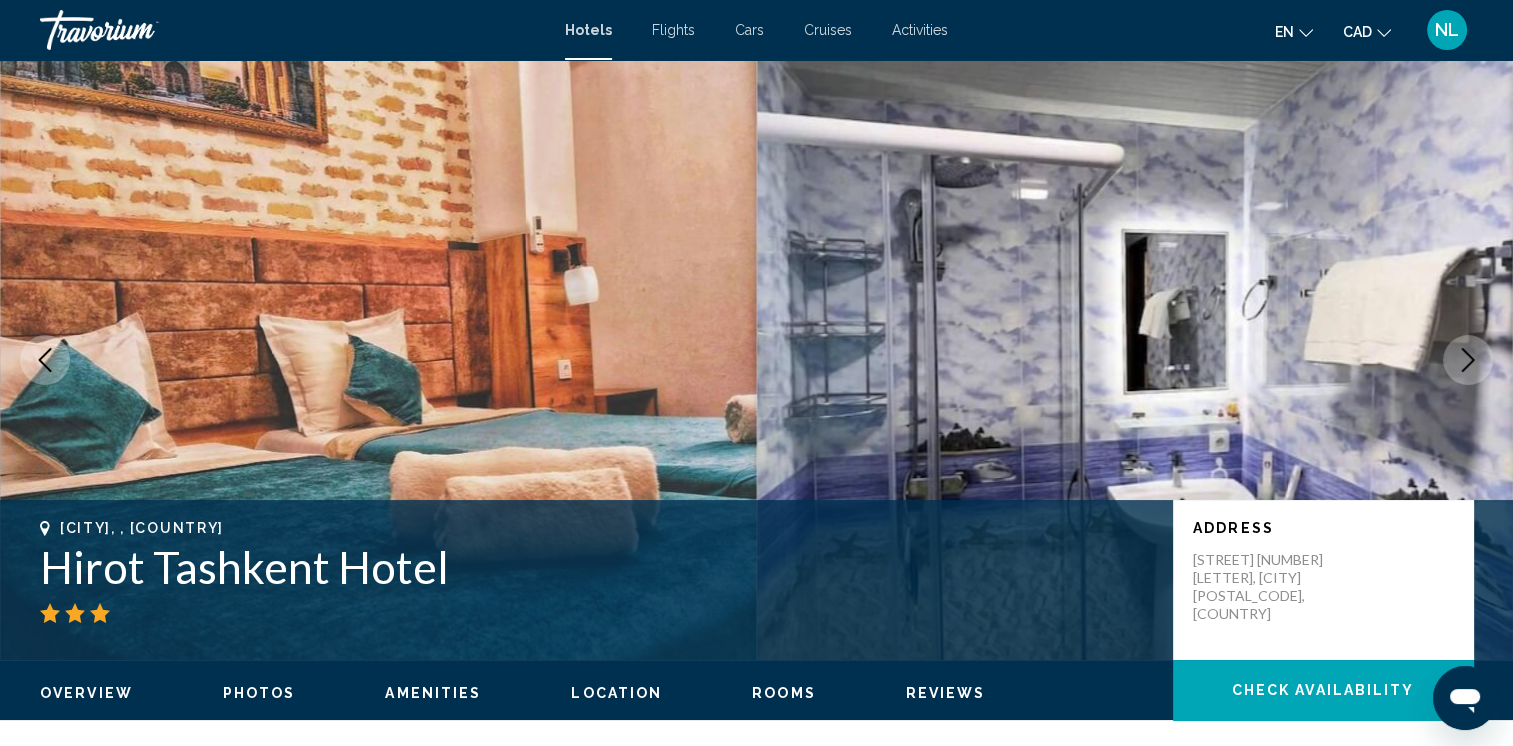 click 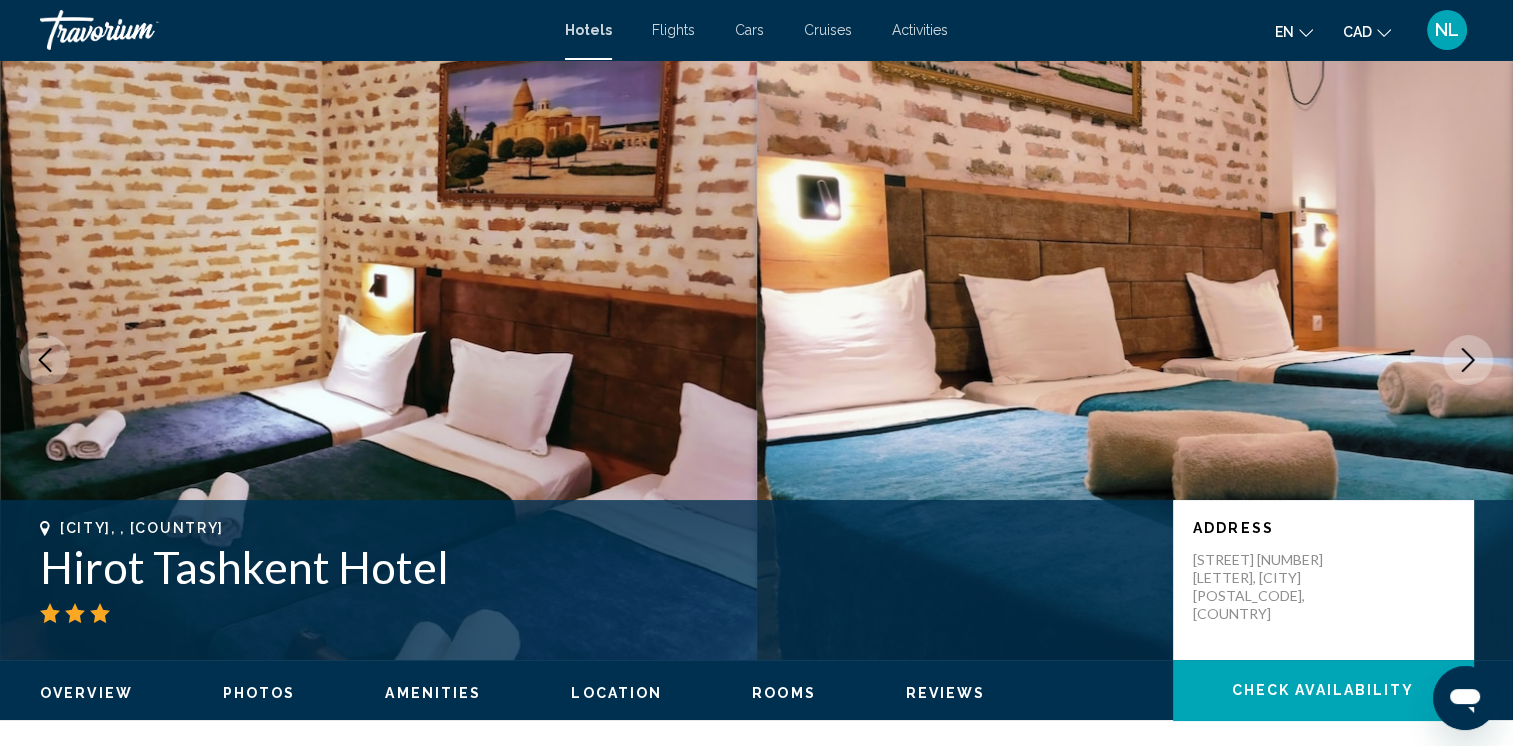 click 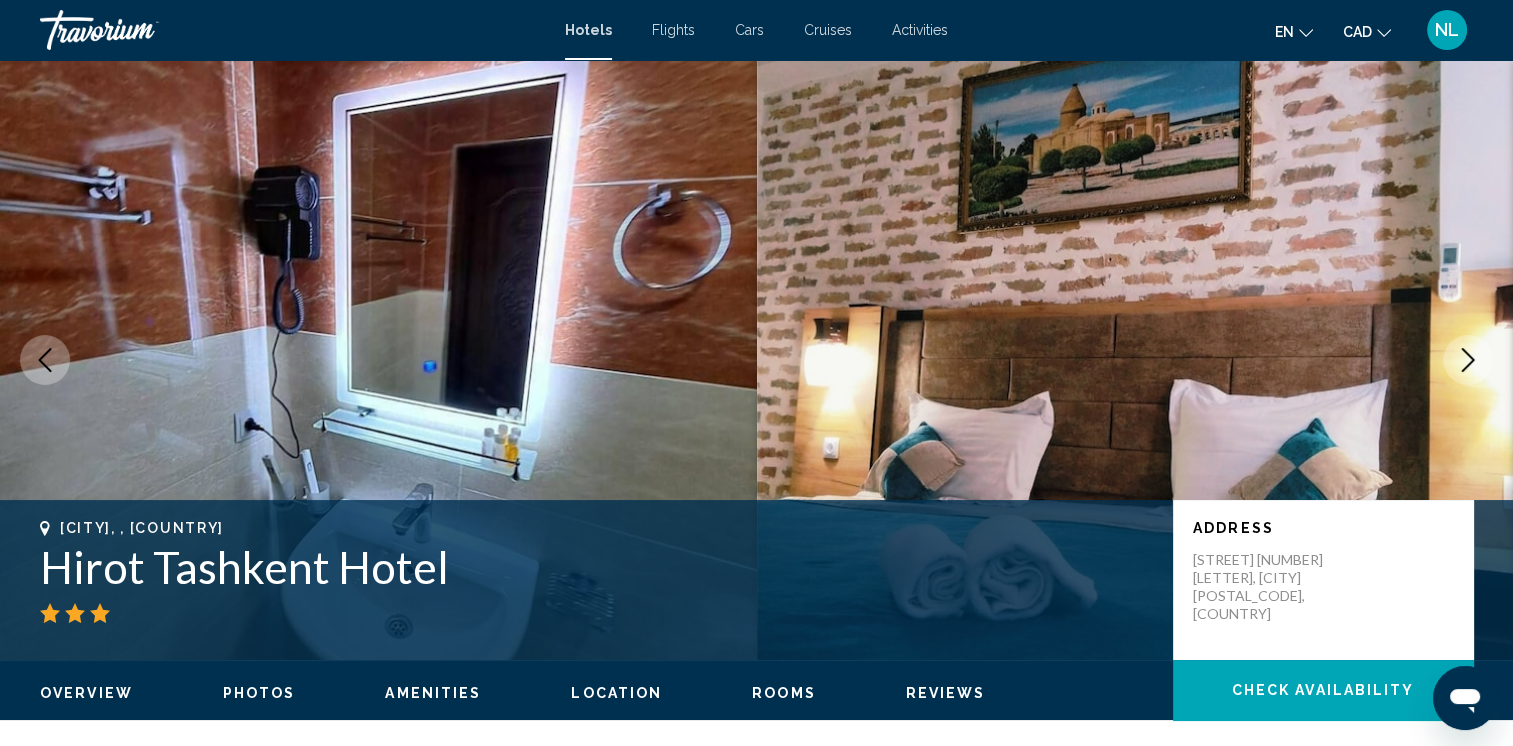 click 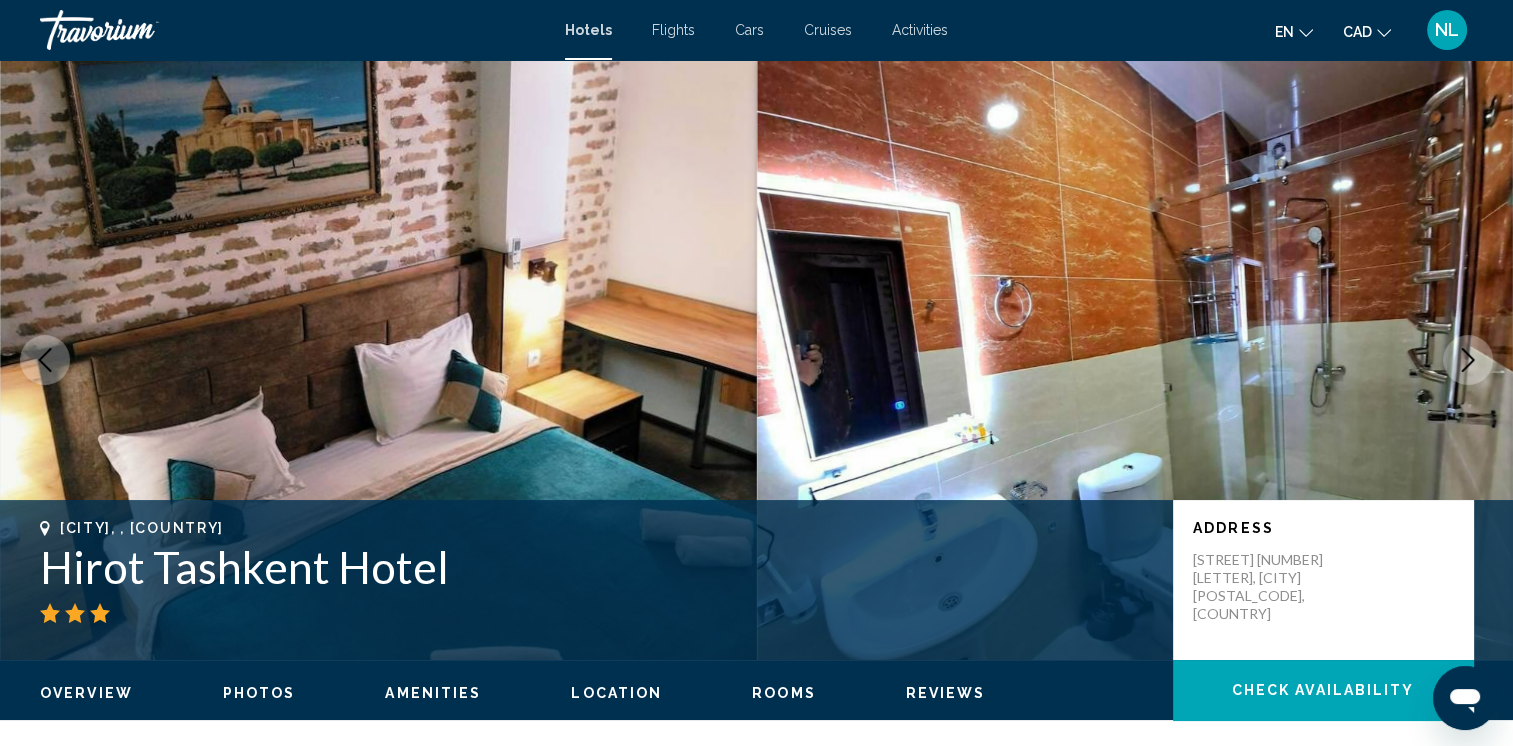 click 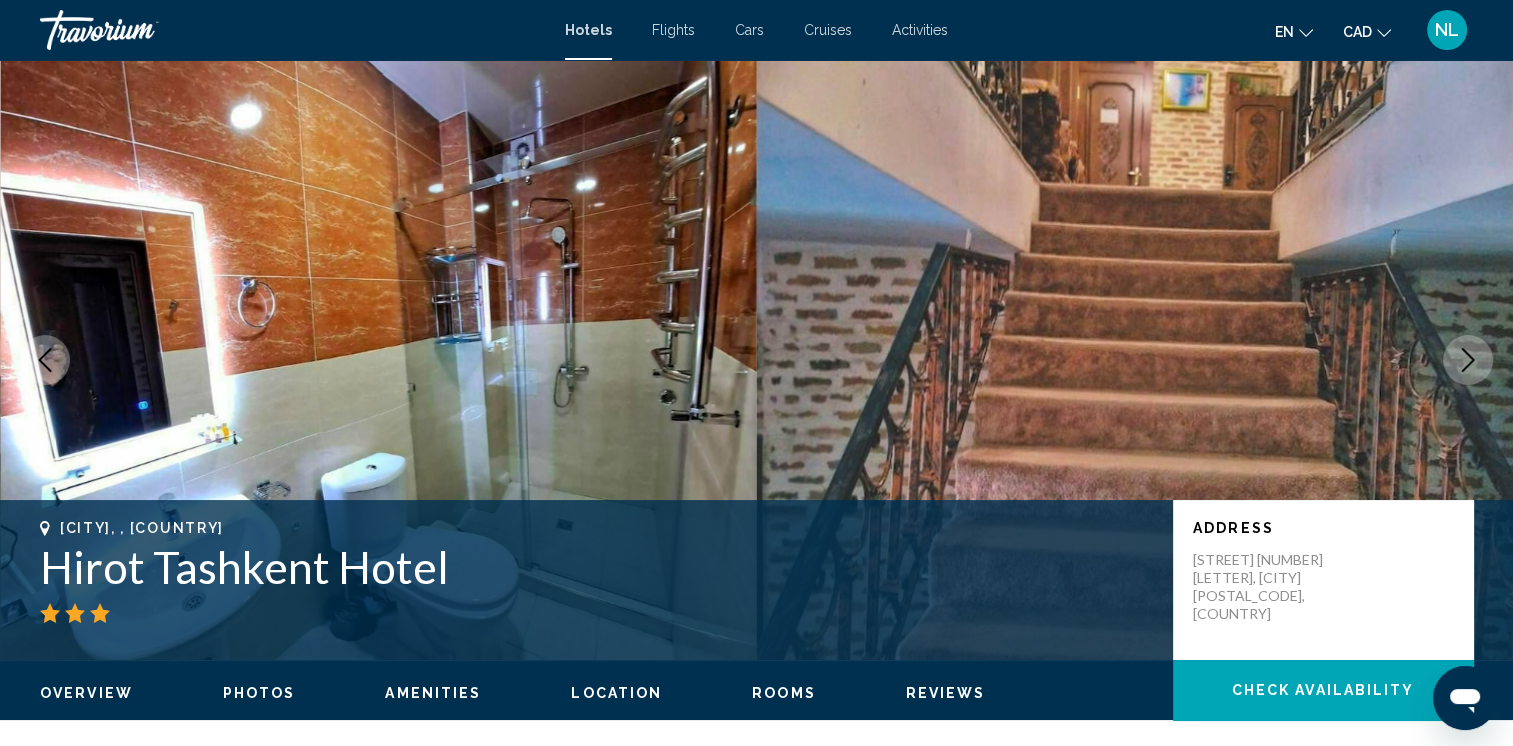 click 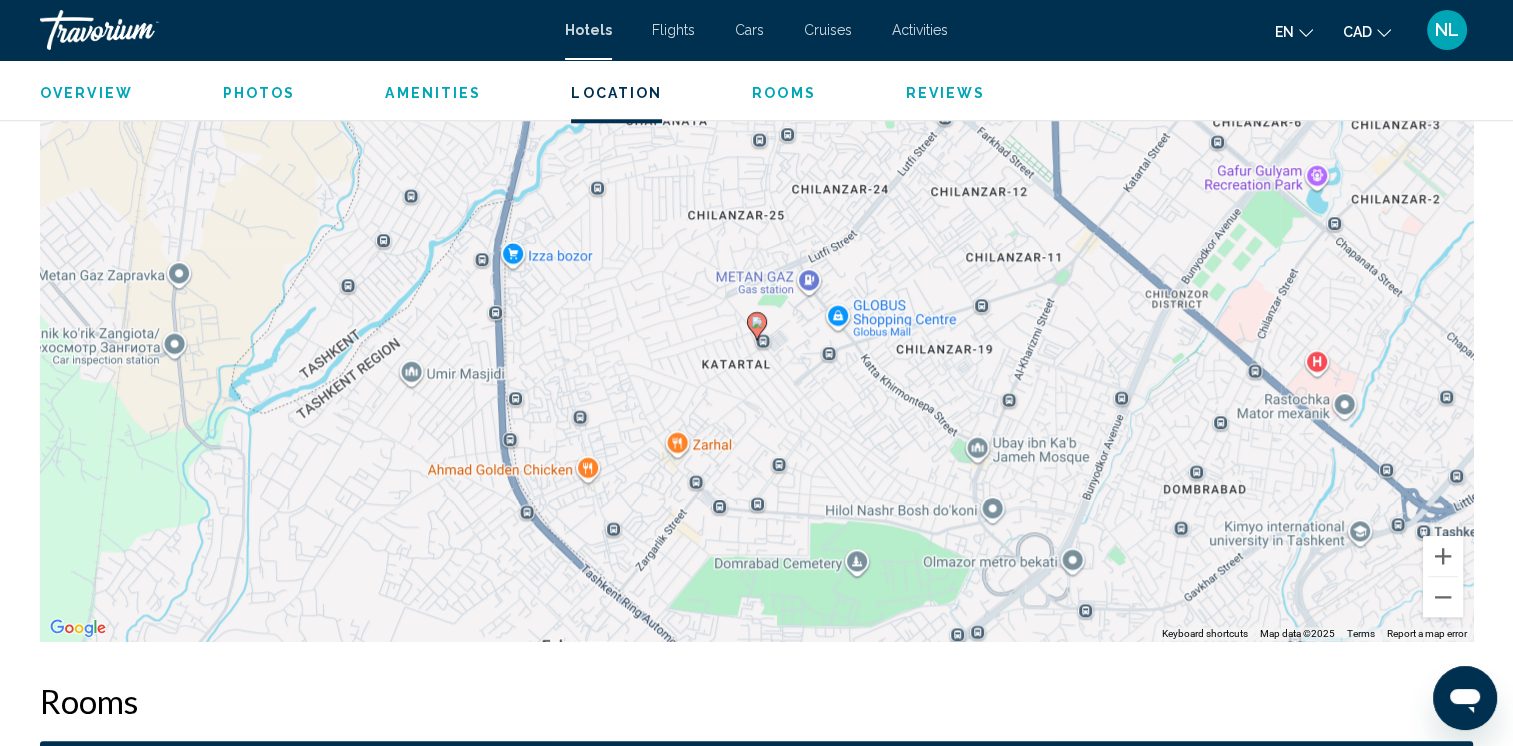 scroll, scrollTop: 1873, scrollLeft: 0, axis: vertical 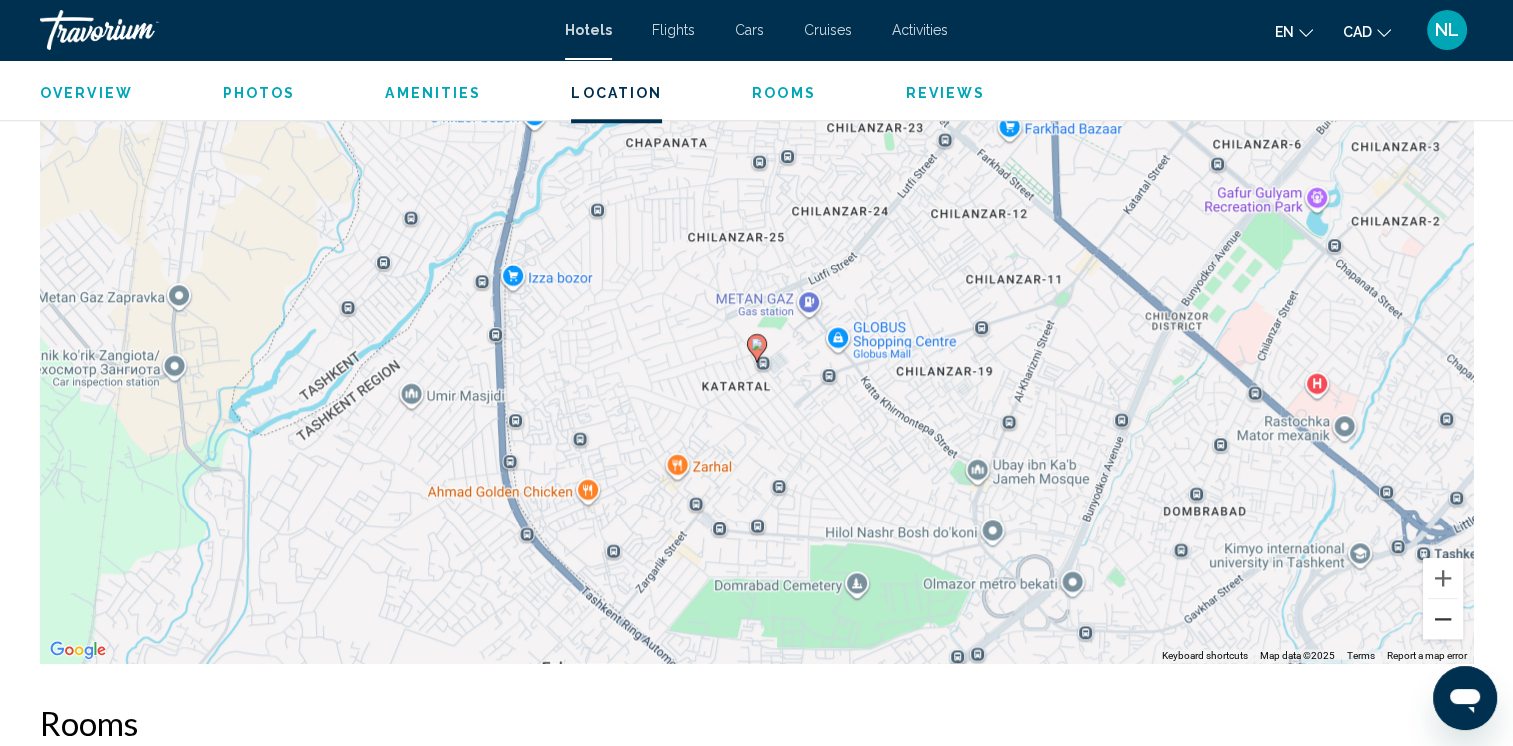 click at bounding box center [1443, 619] 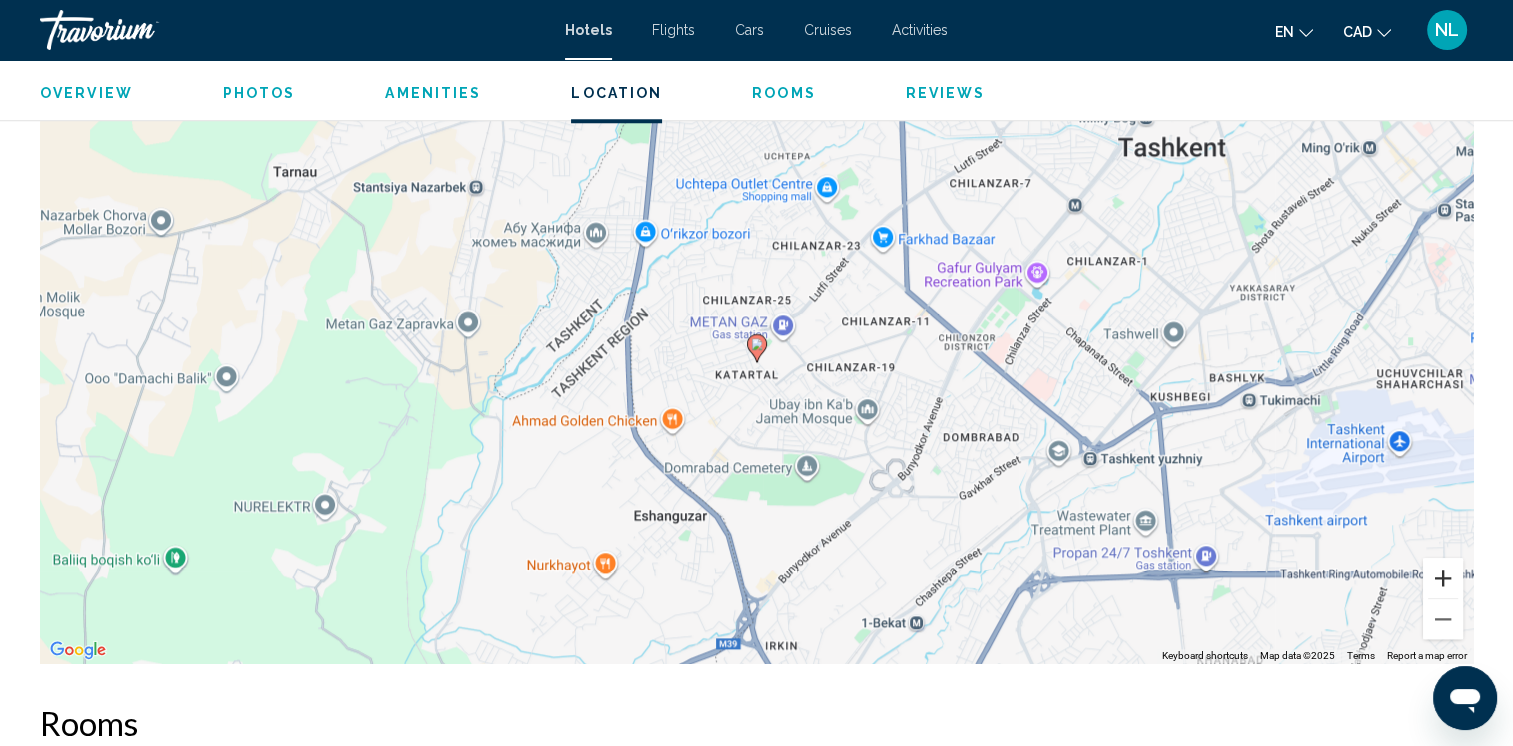 click at bounding box center [1443, 578] 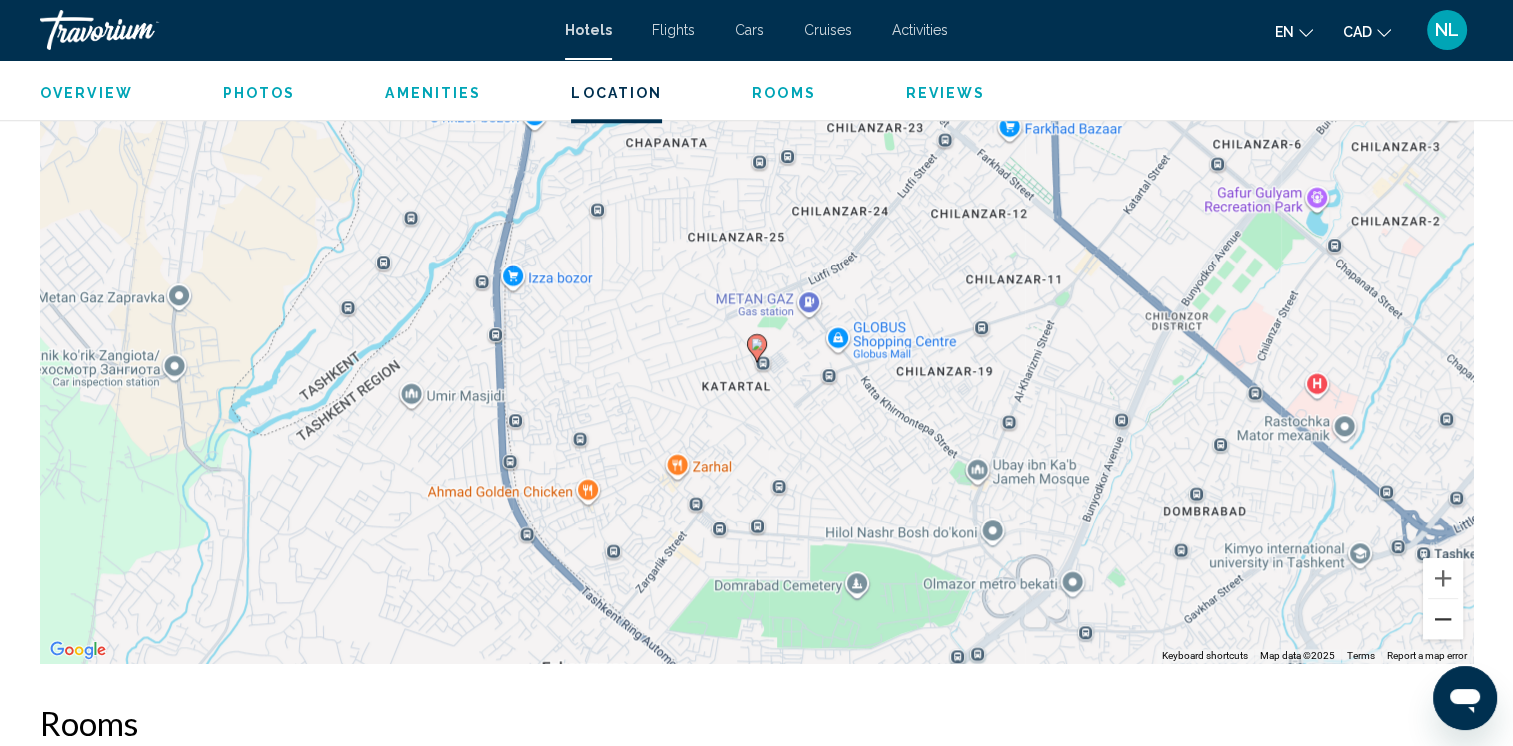click at bounding box center [1443, 619] 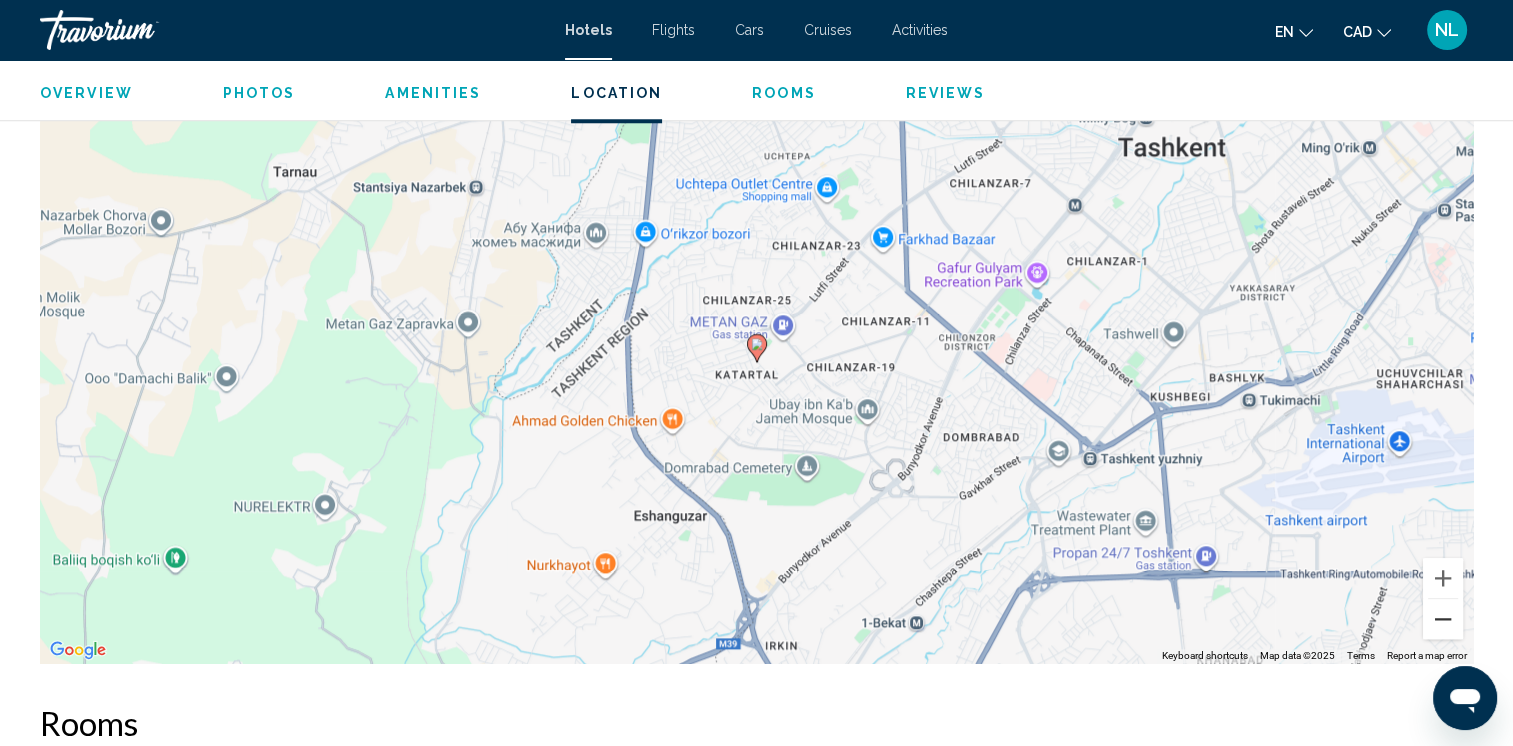 click at bounding box center [1443, 619] 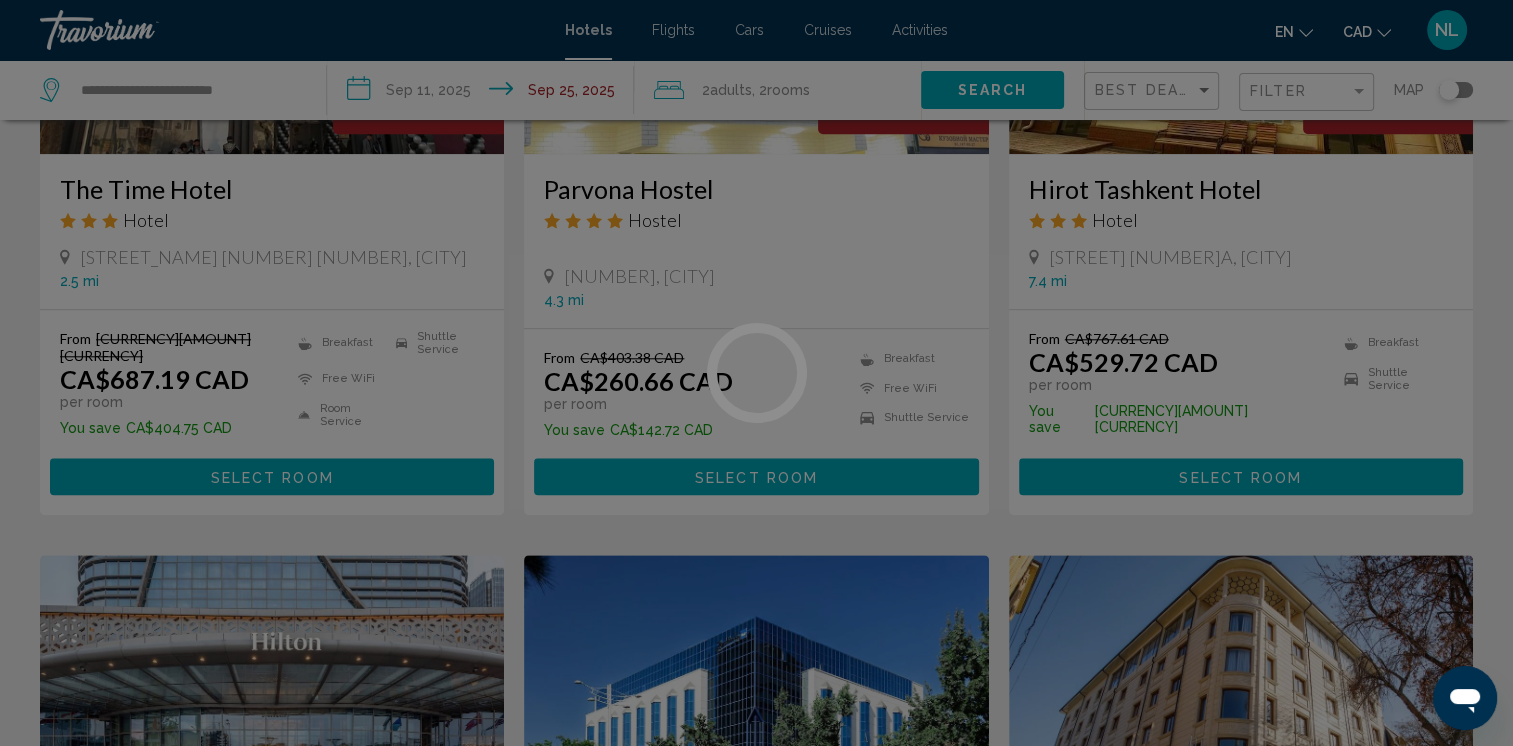 scroll, scrollTop: 0, scrollLeft: 0, axis: both 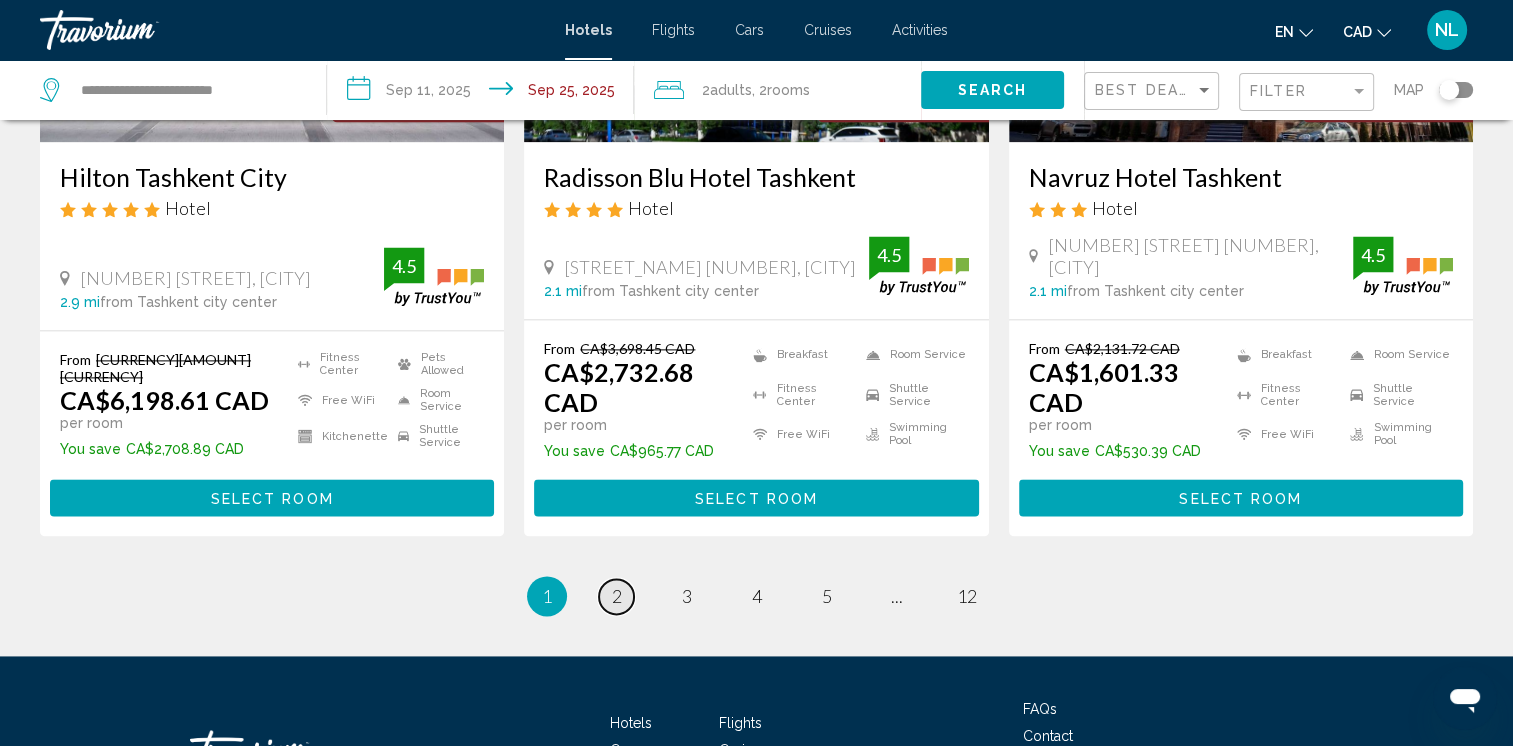 click on "2" at bounding box center (617, 596) 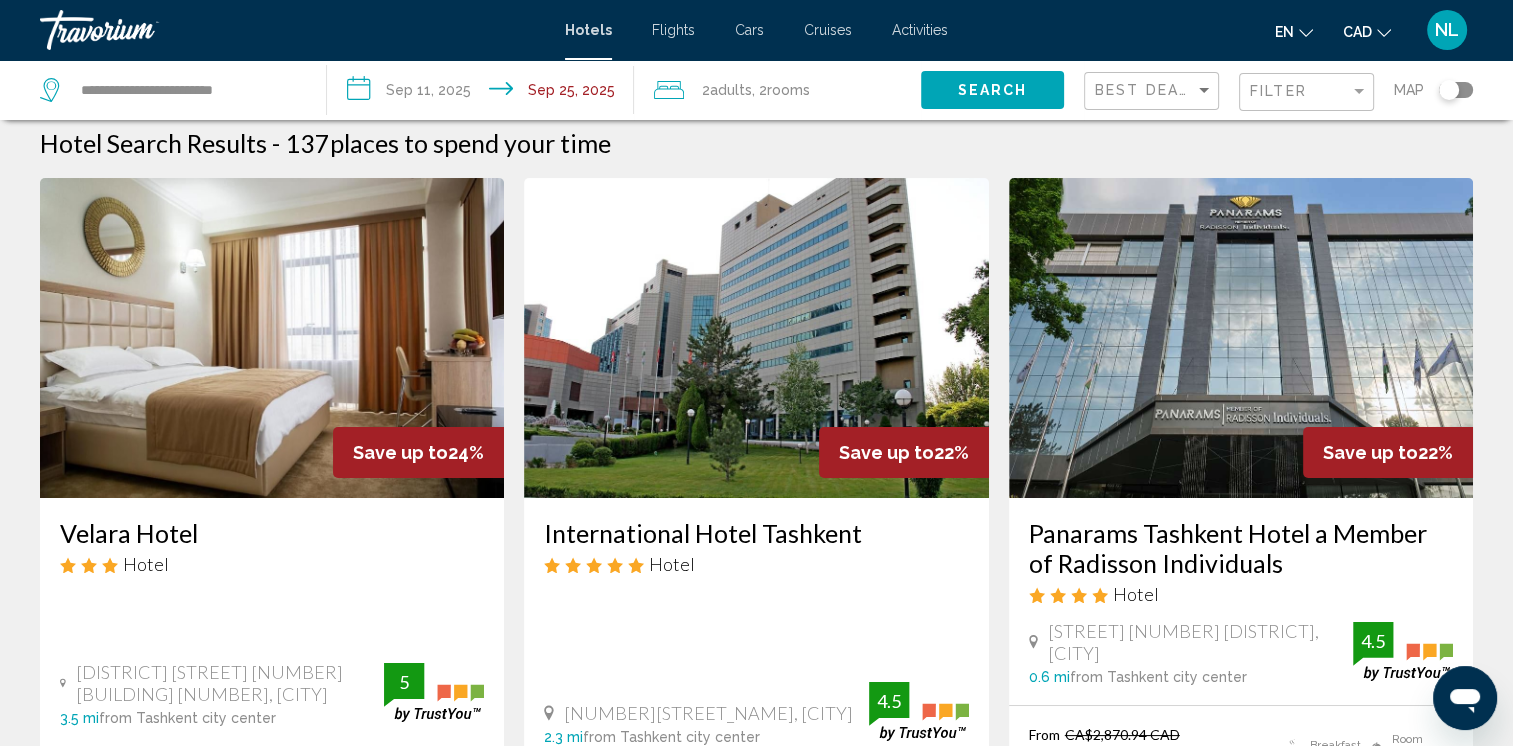 scroll, scrollTop: 0, scrollLeft: 0, axis: both 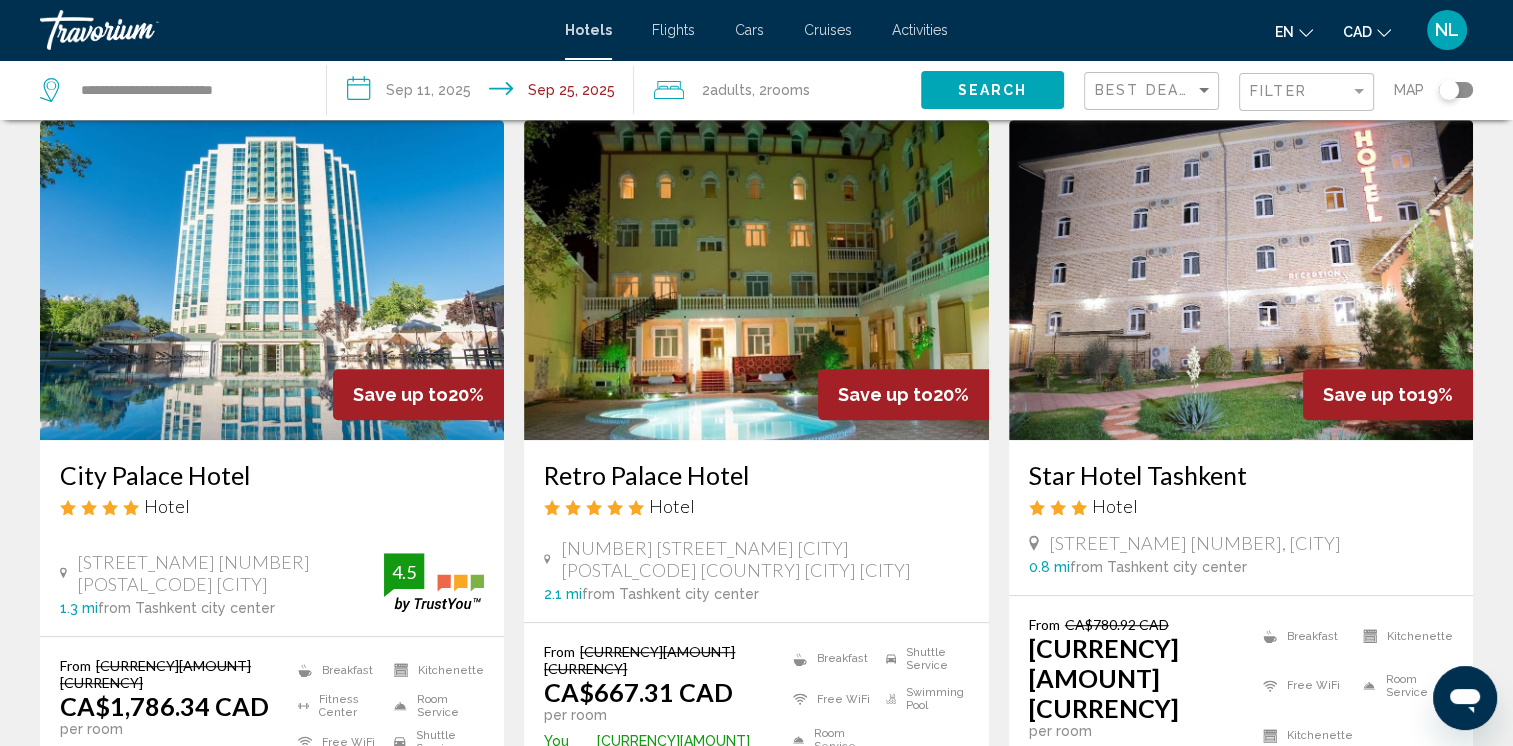 click at bounding box center [756, 280] 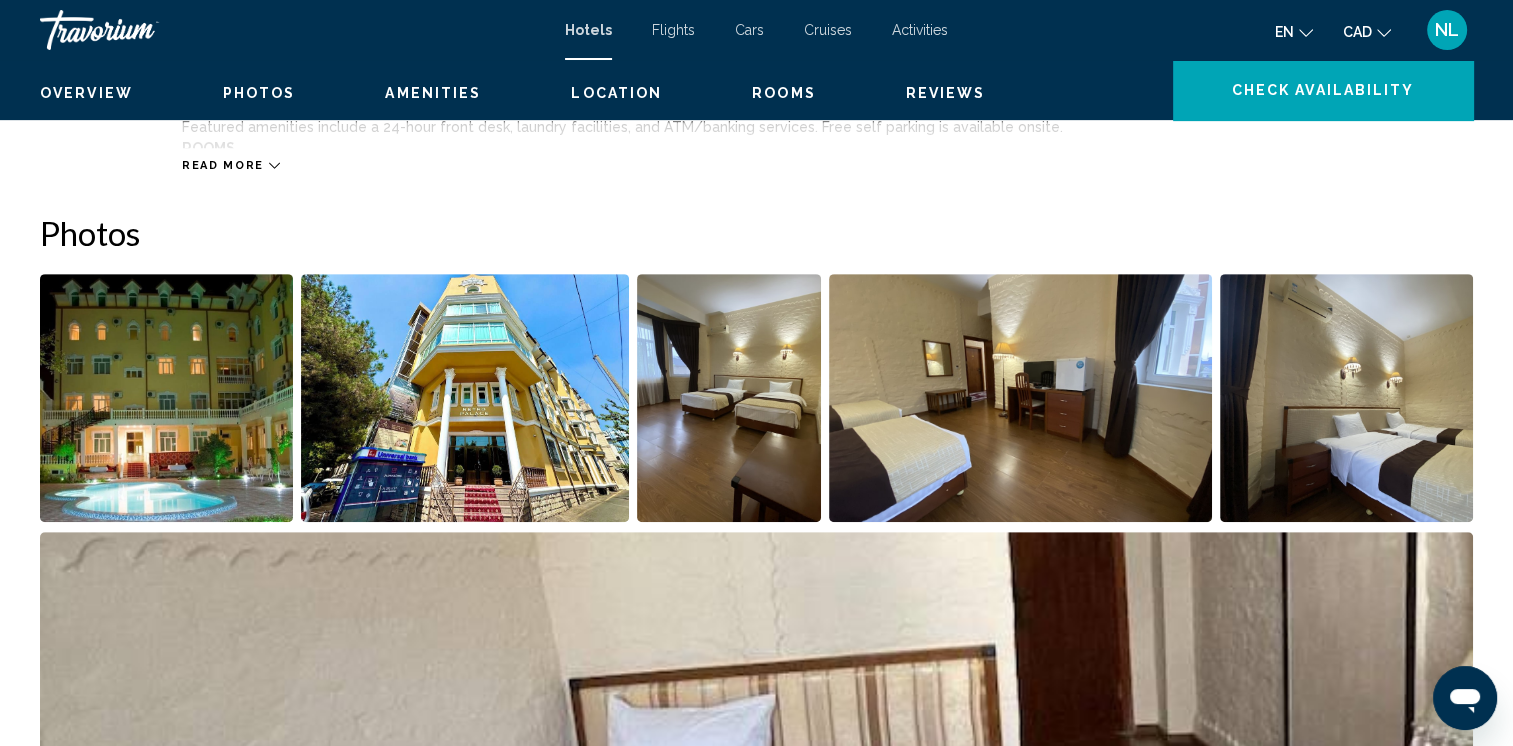 scroll, scrollTop: 0, scrollLeft: 0, axis: both 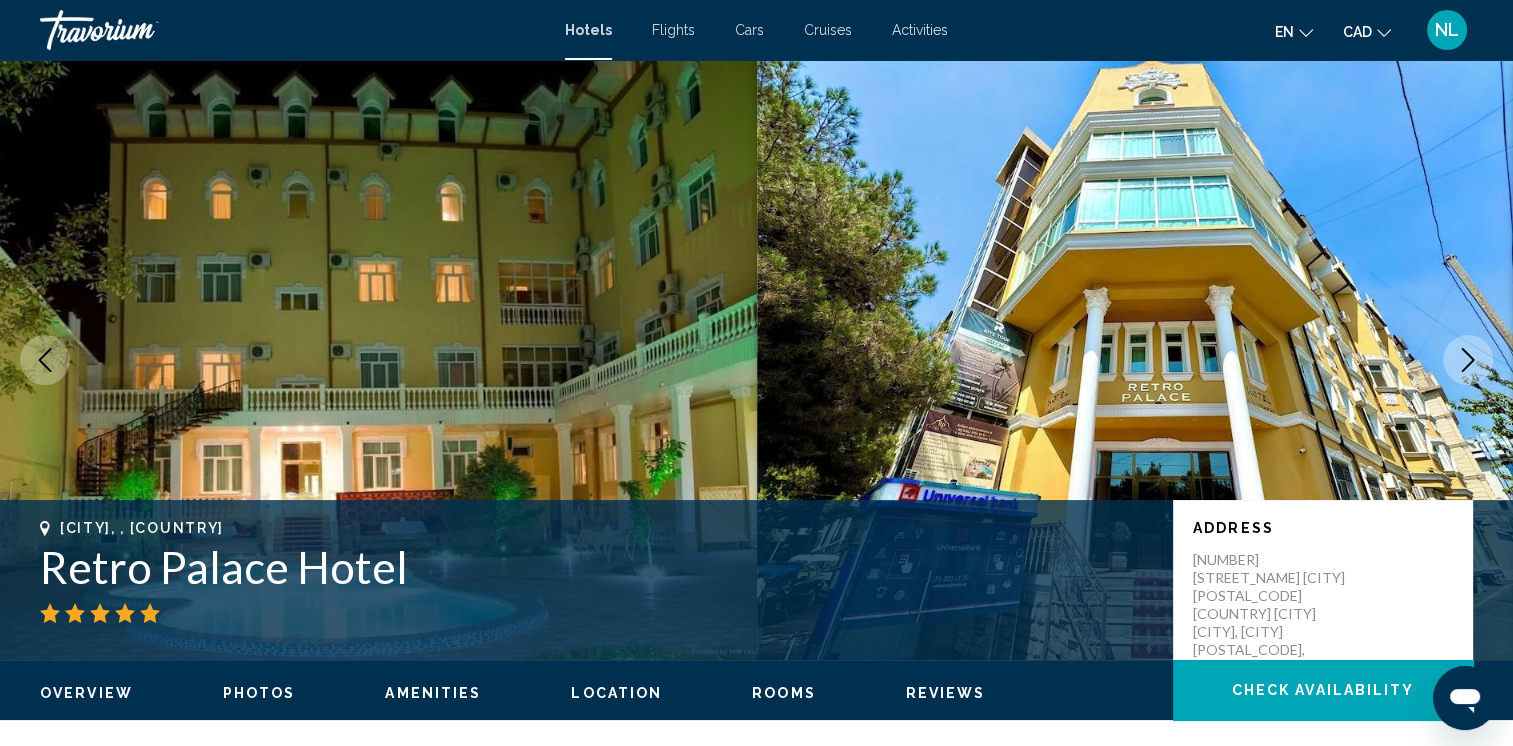 click 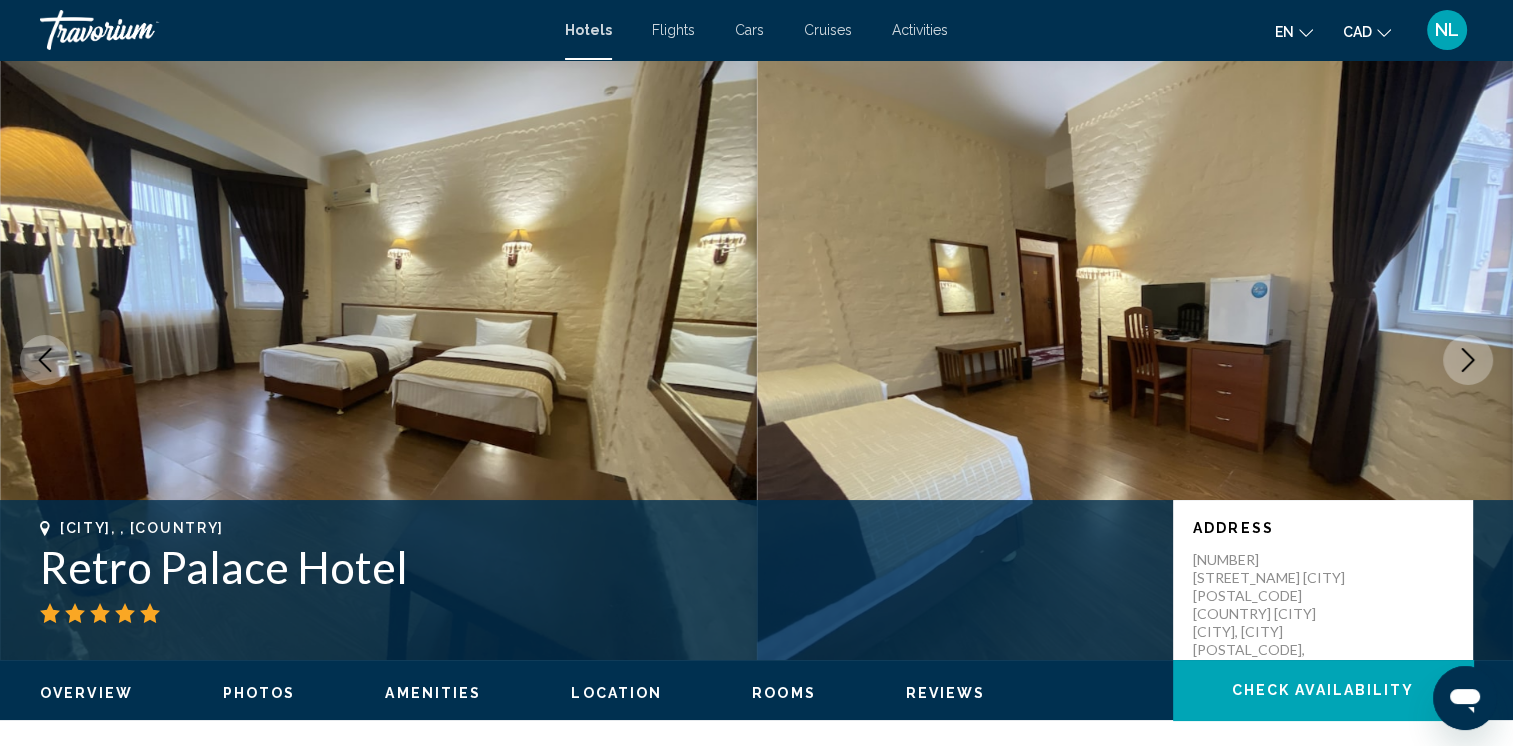 click 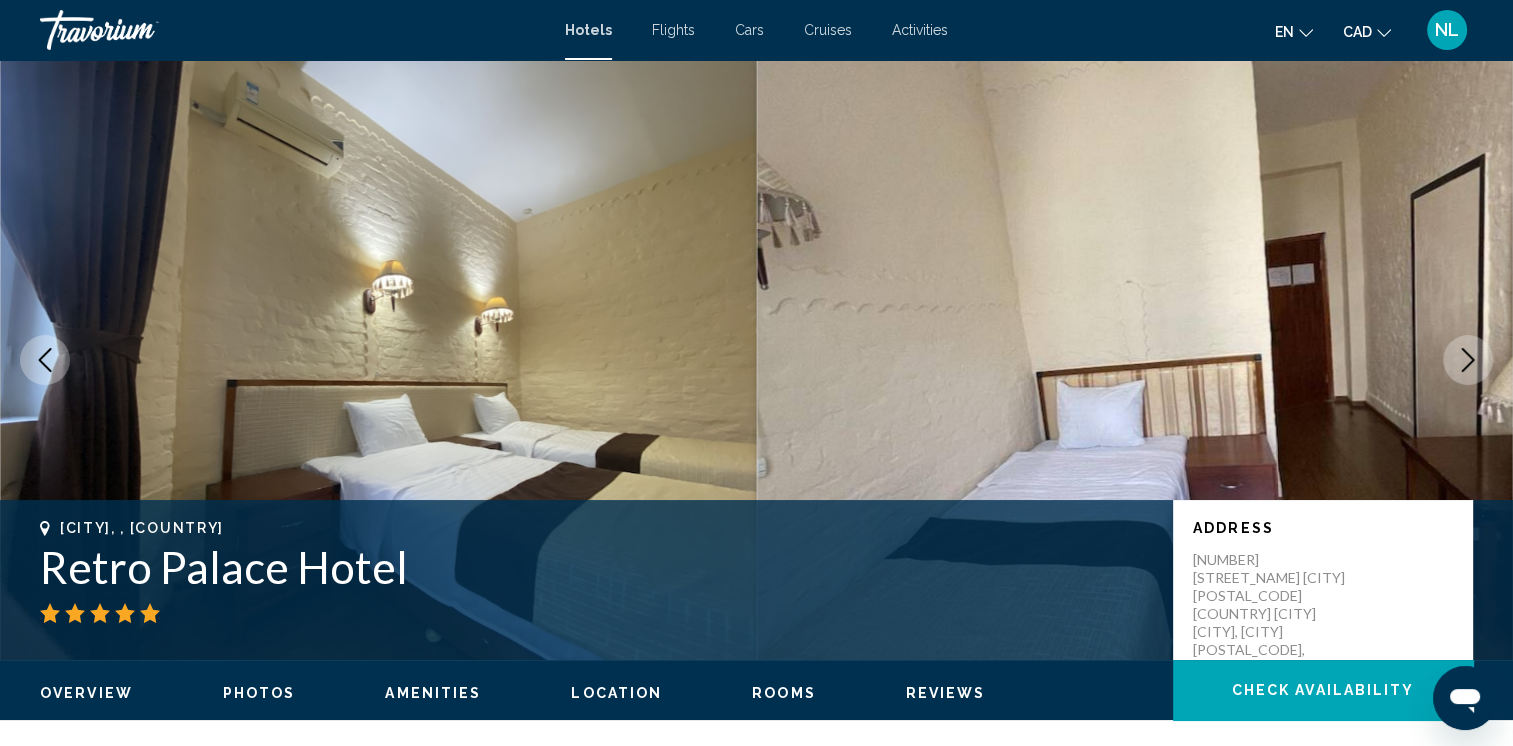 click 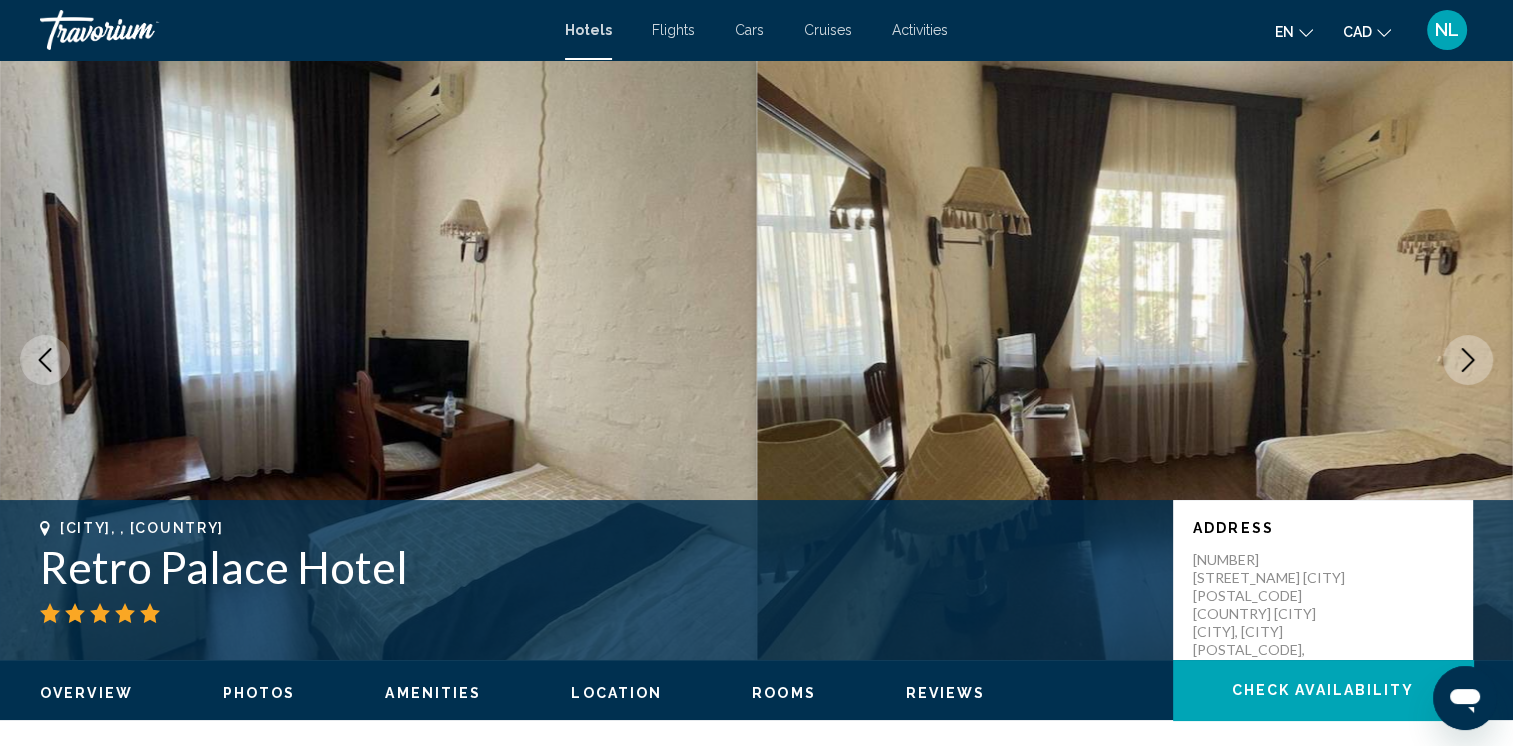click 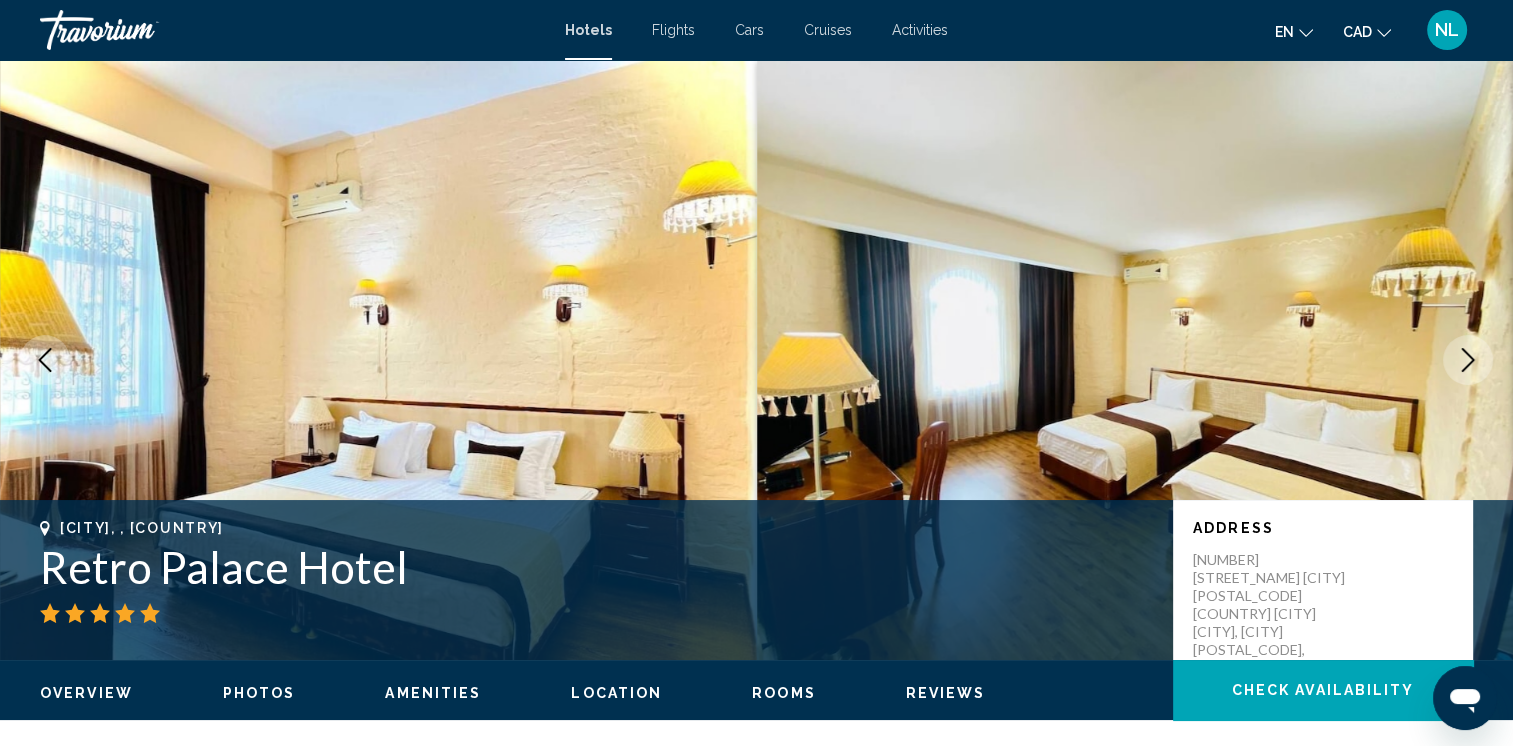 click 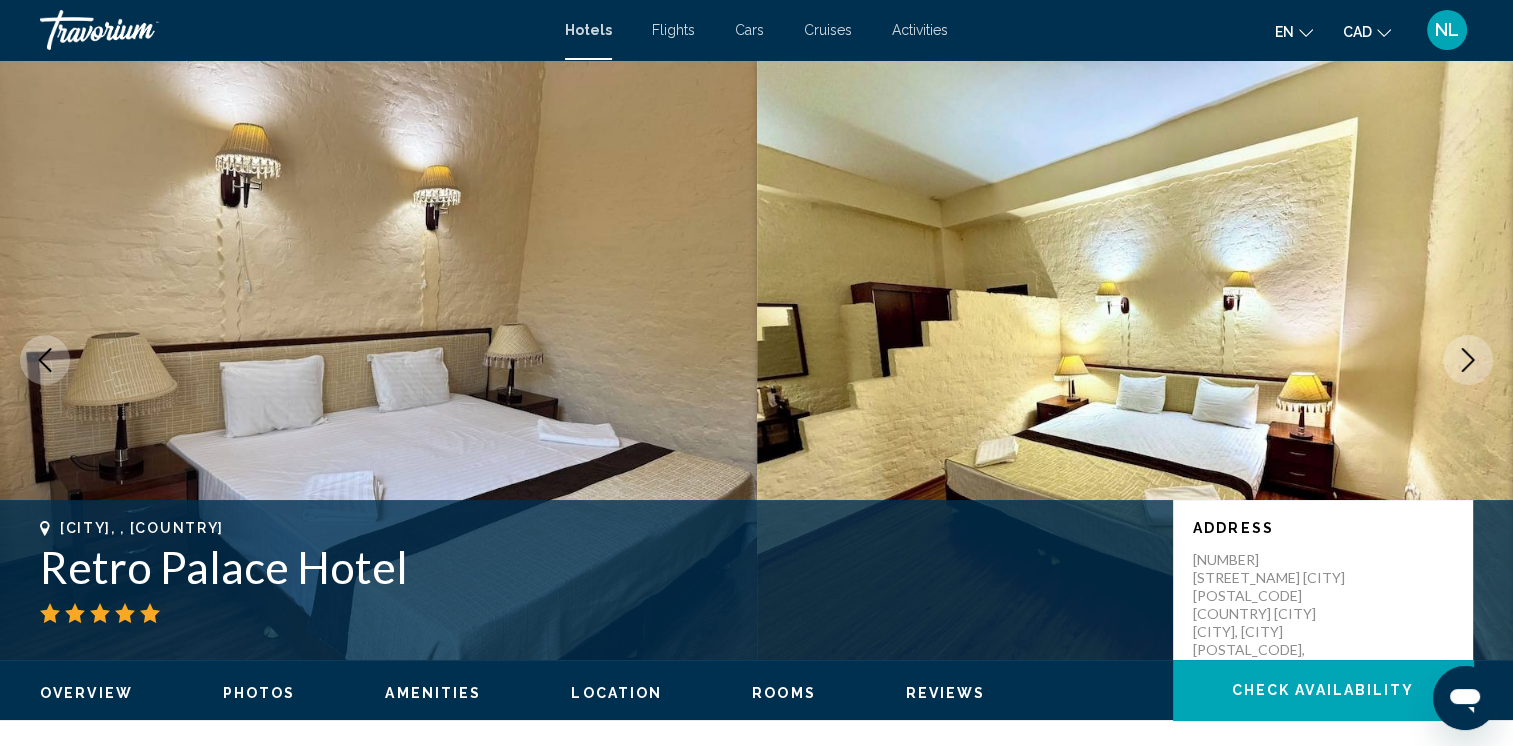 click 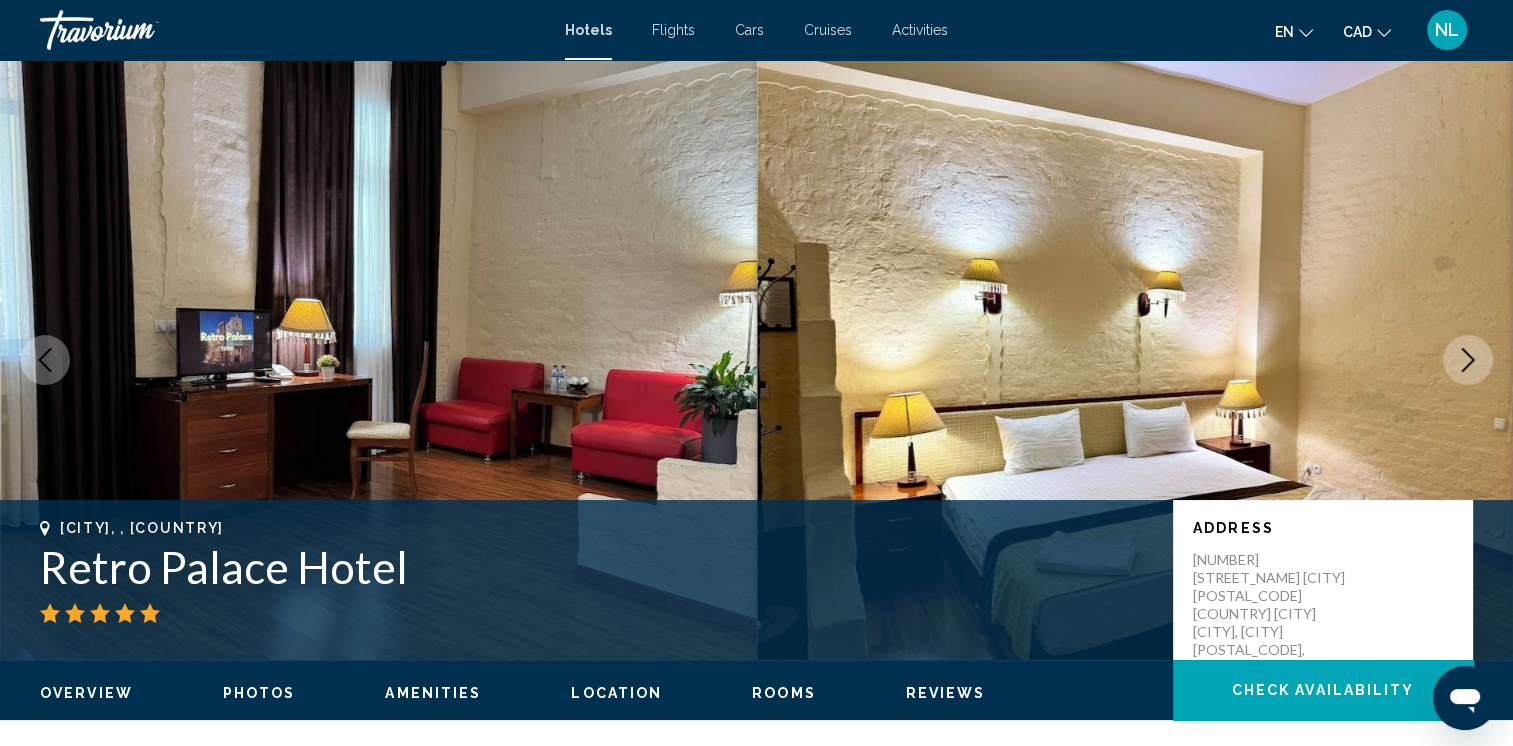 click 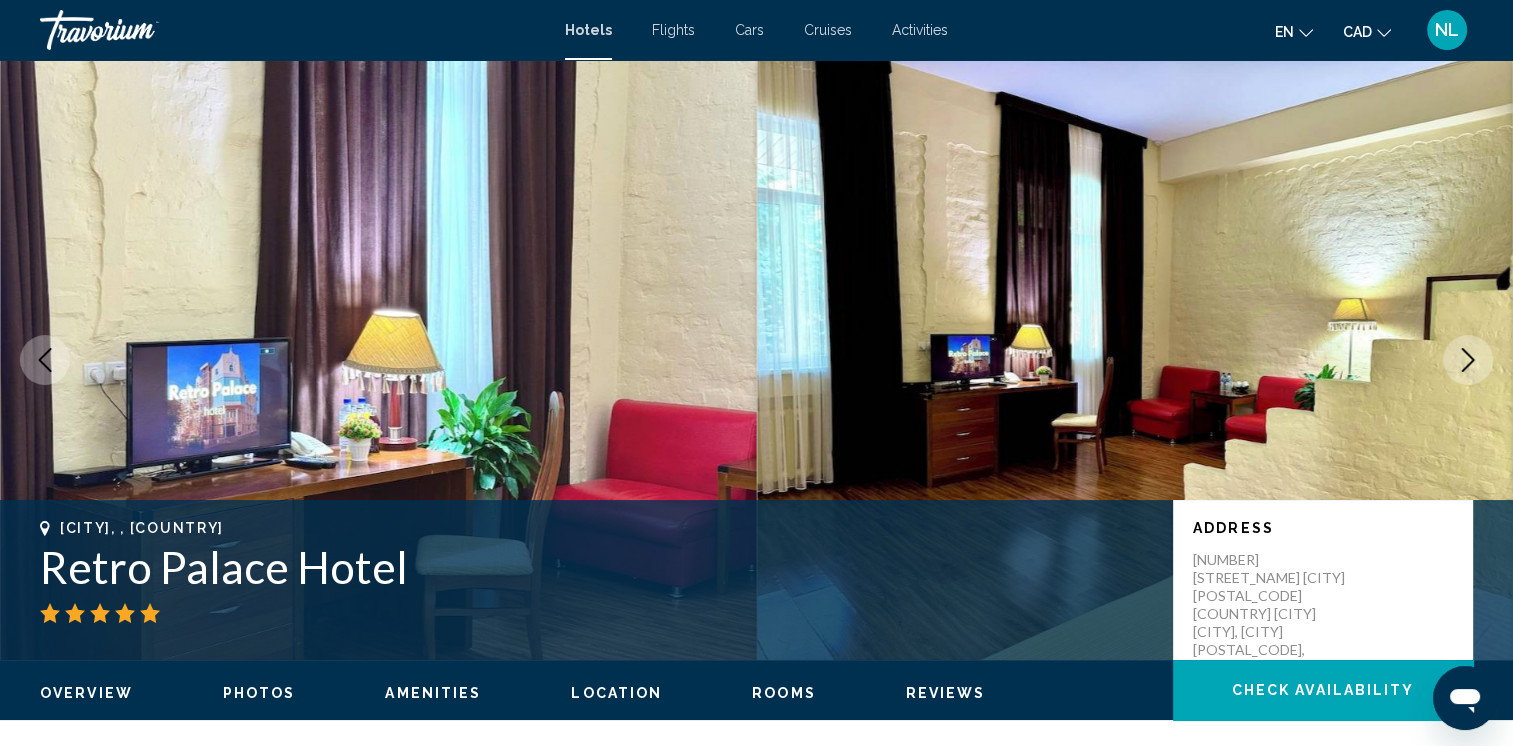 click 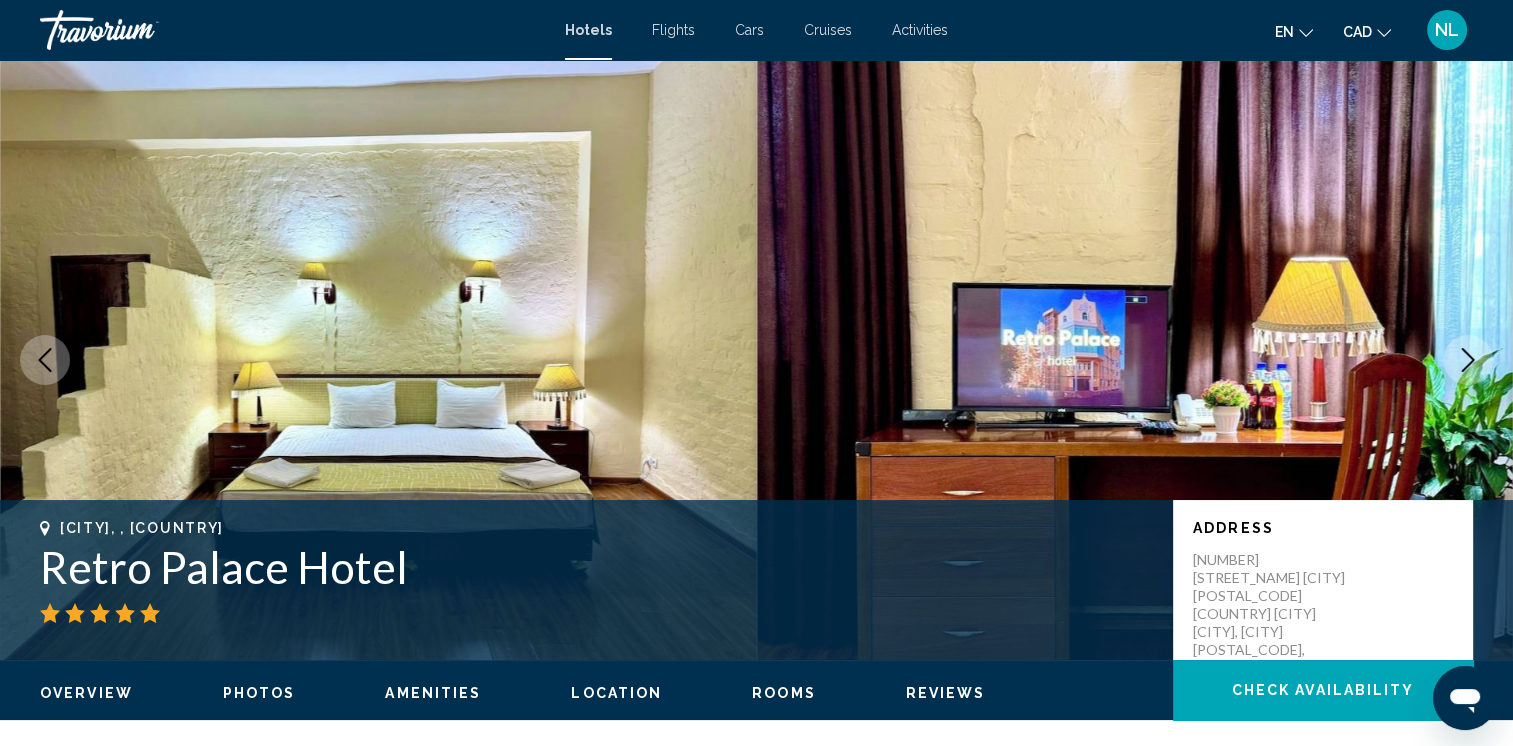 click 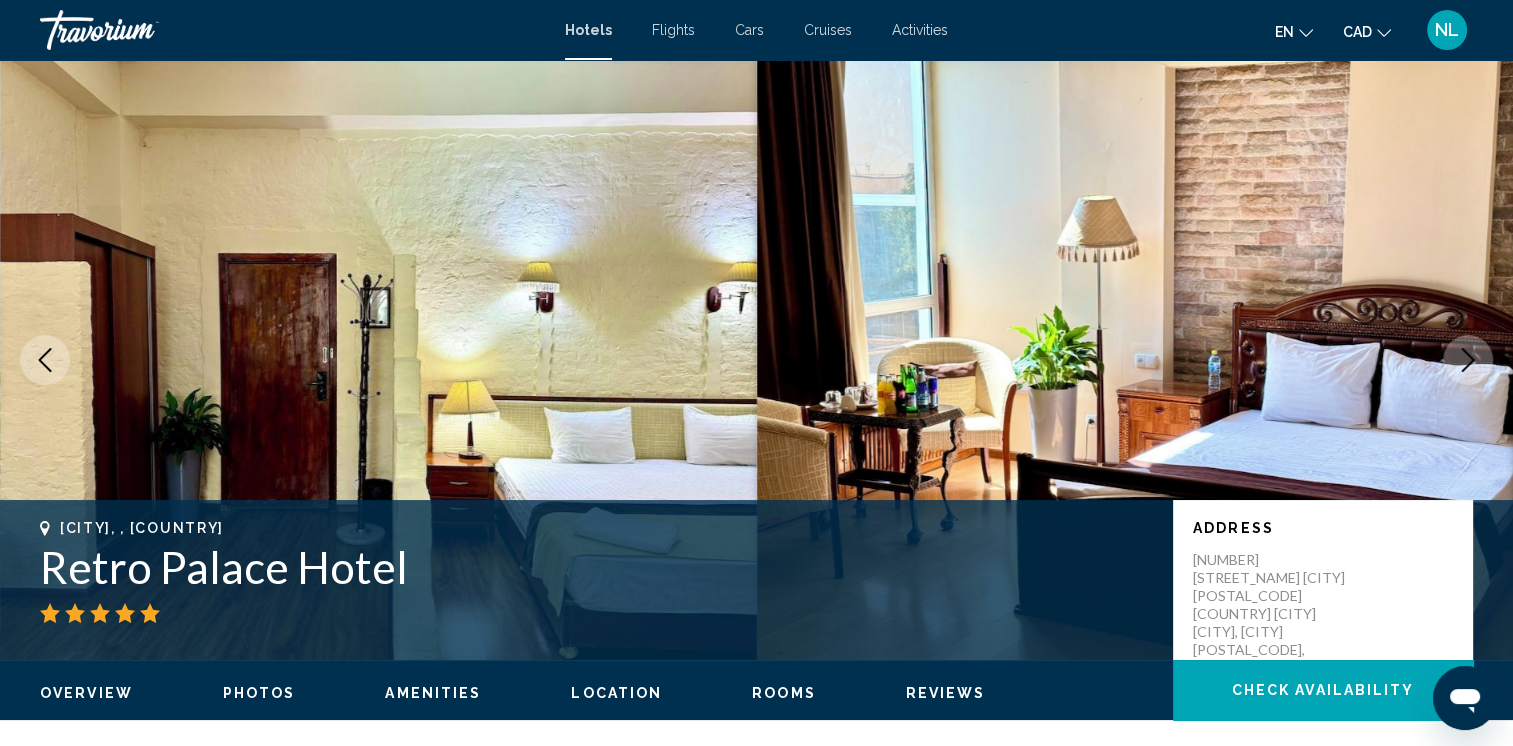 click 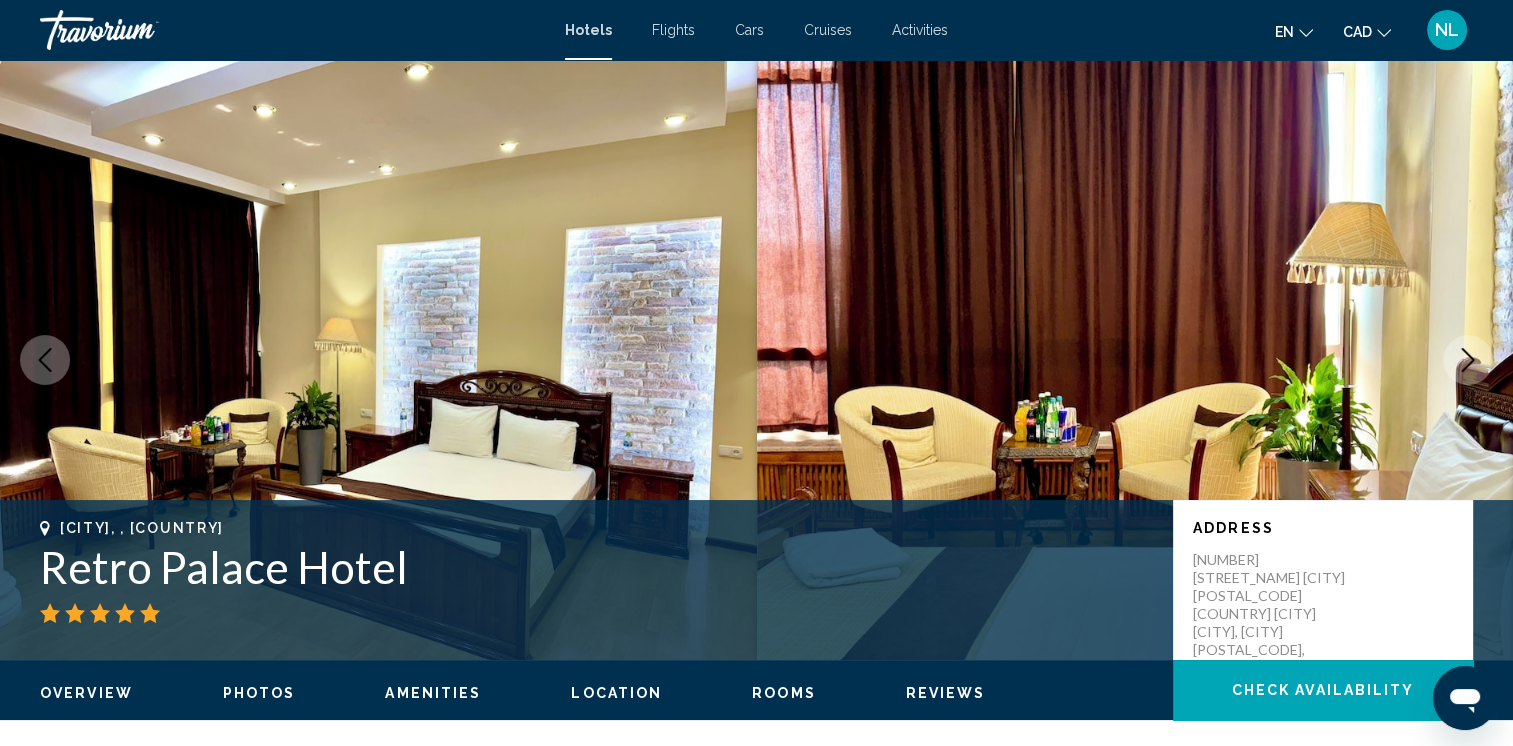 click 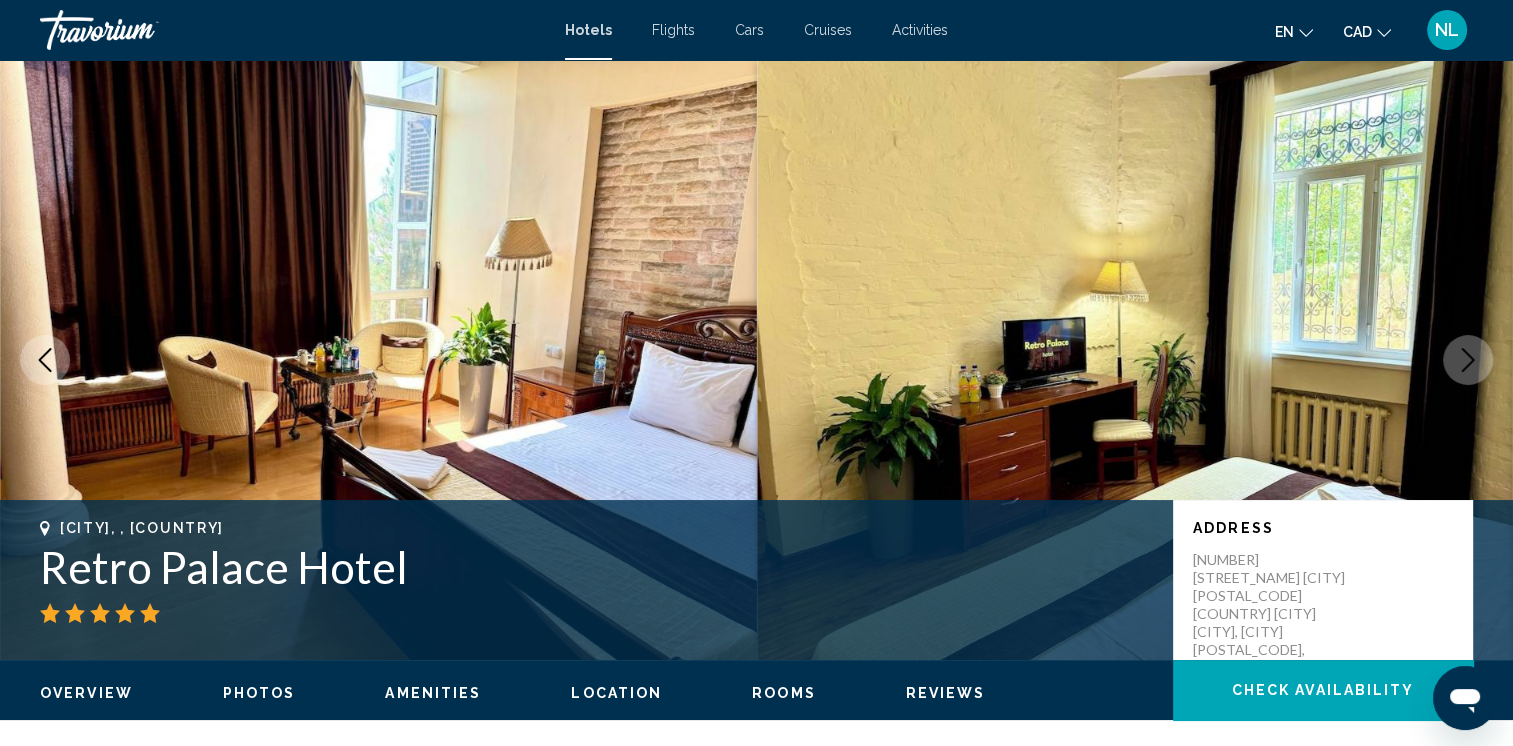click 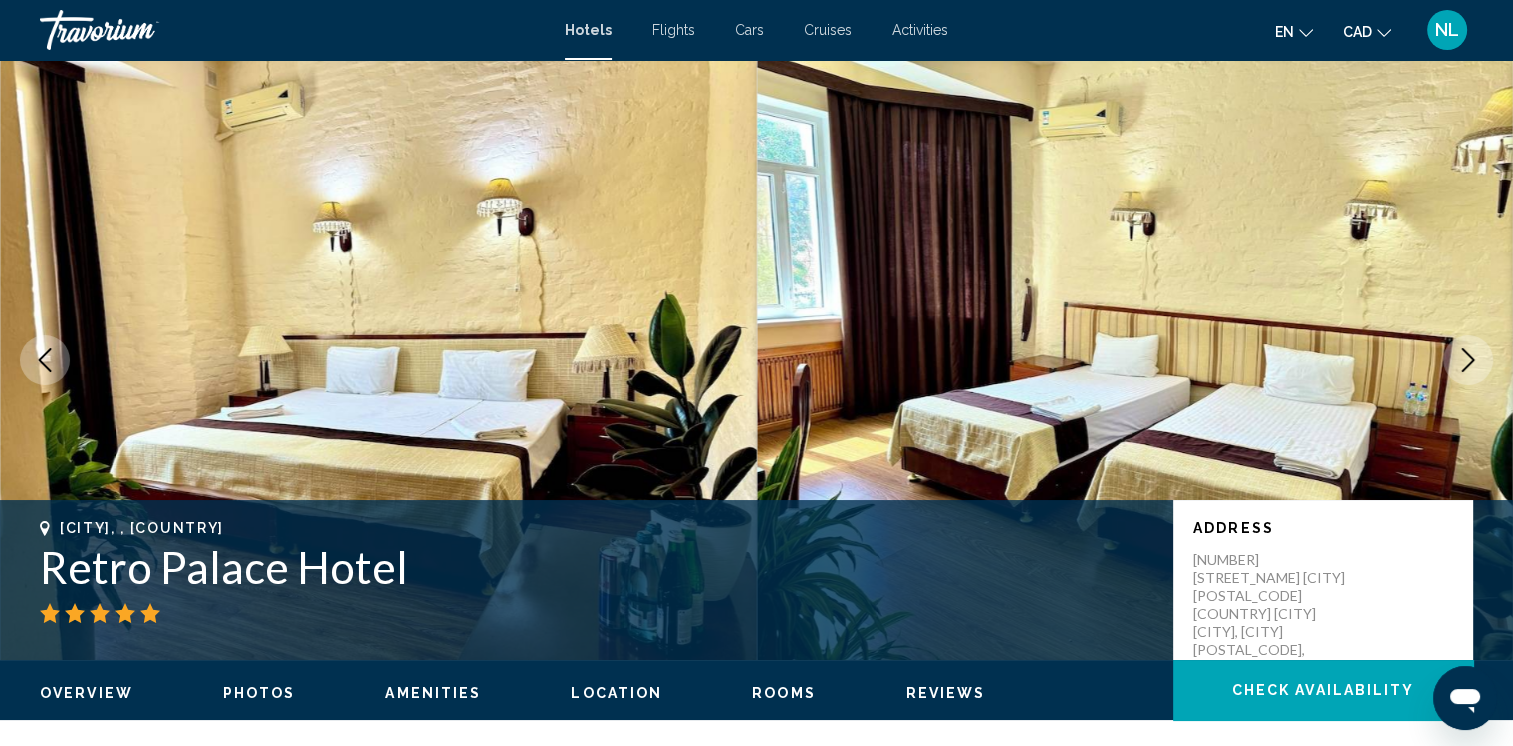click 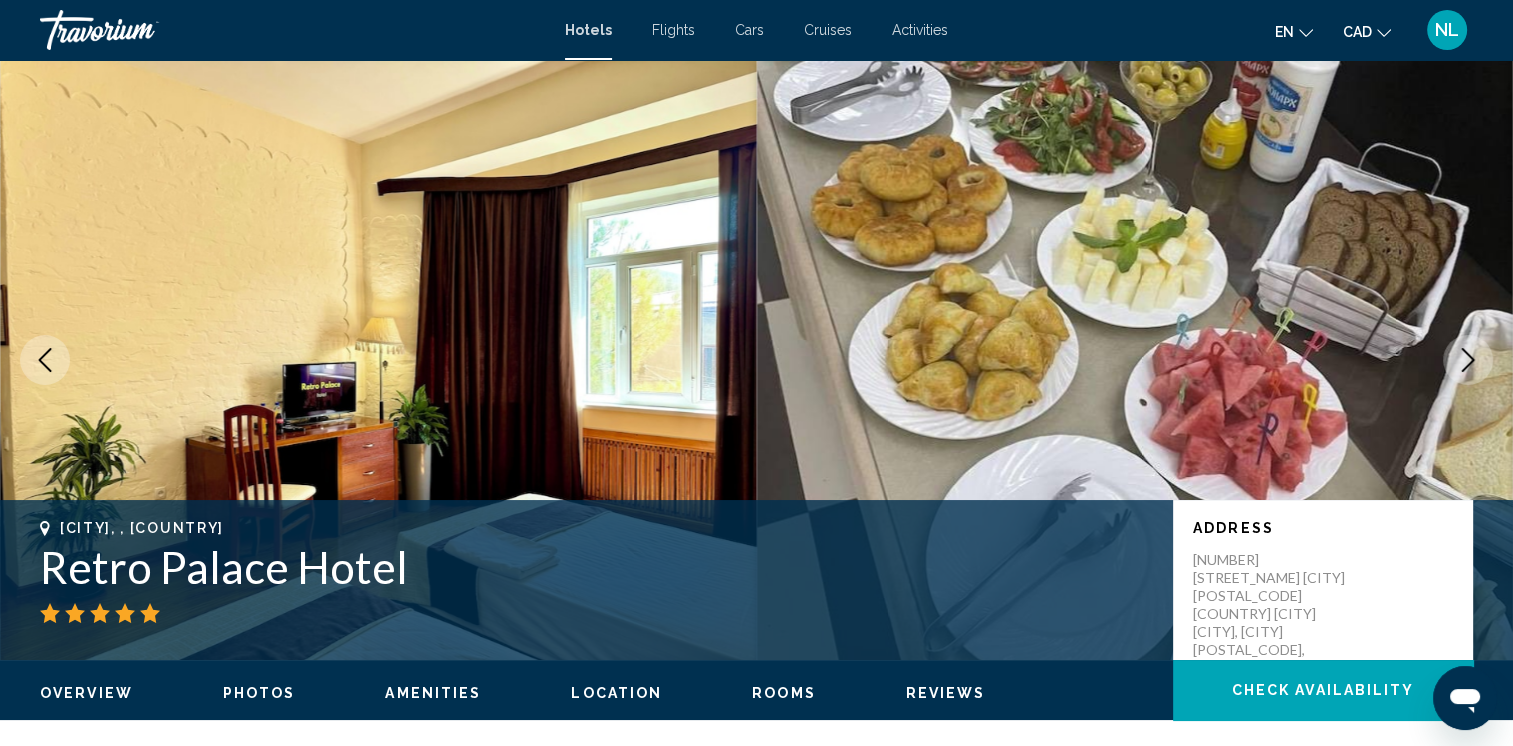 click 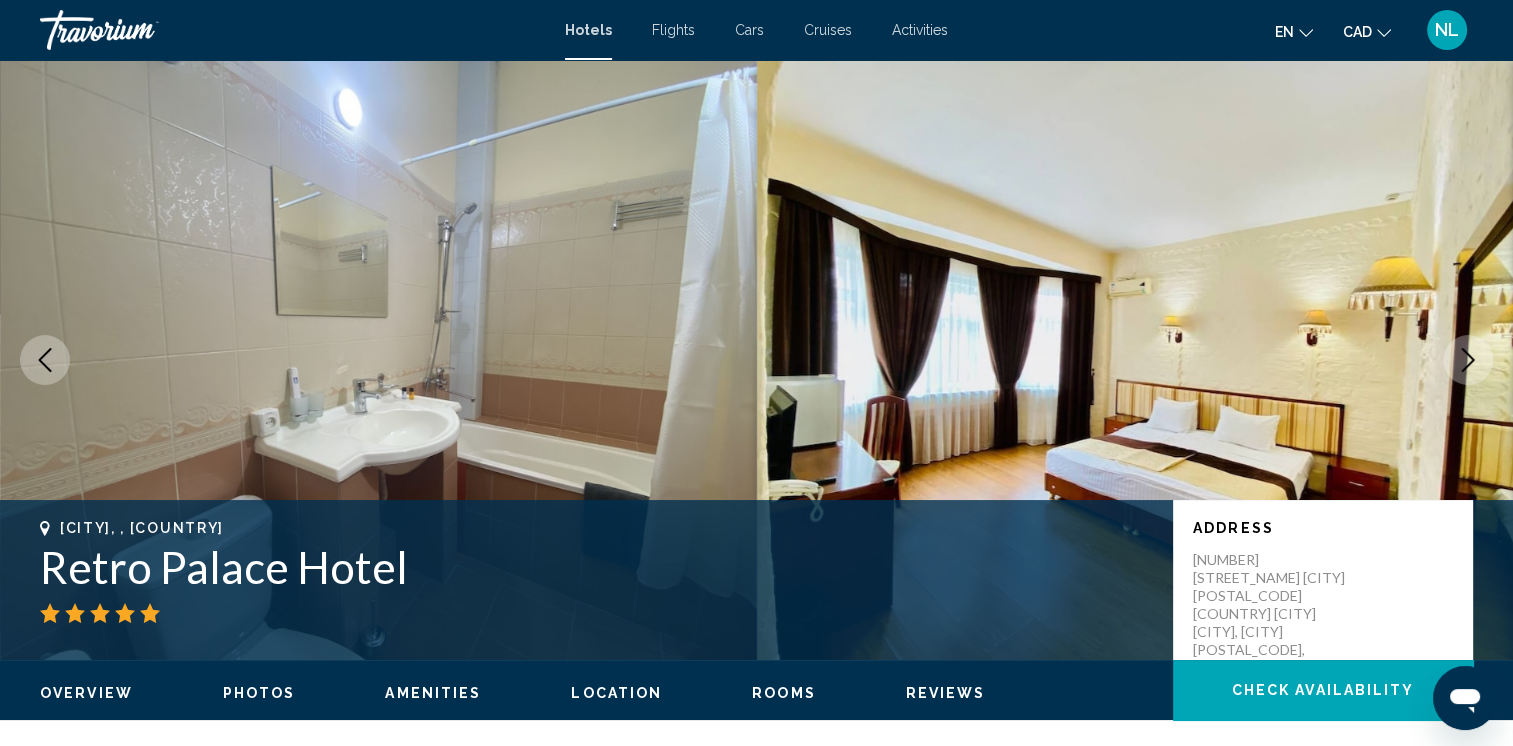 click 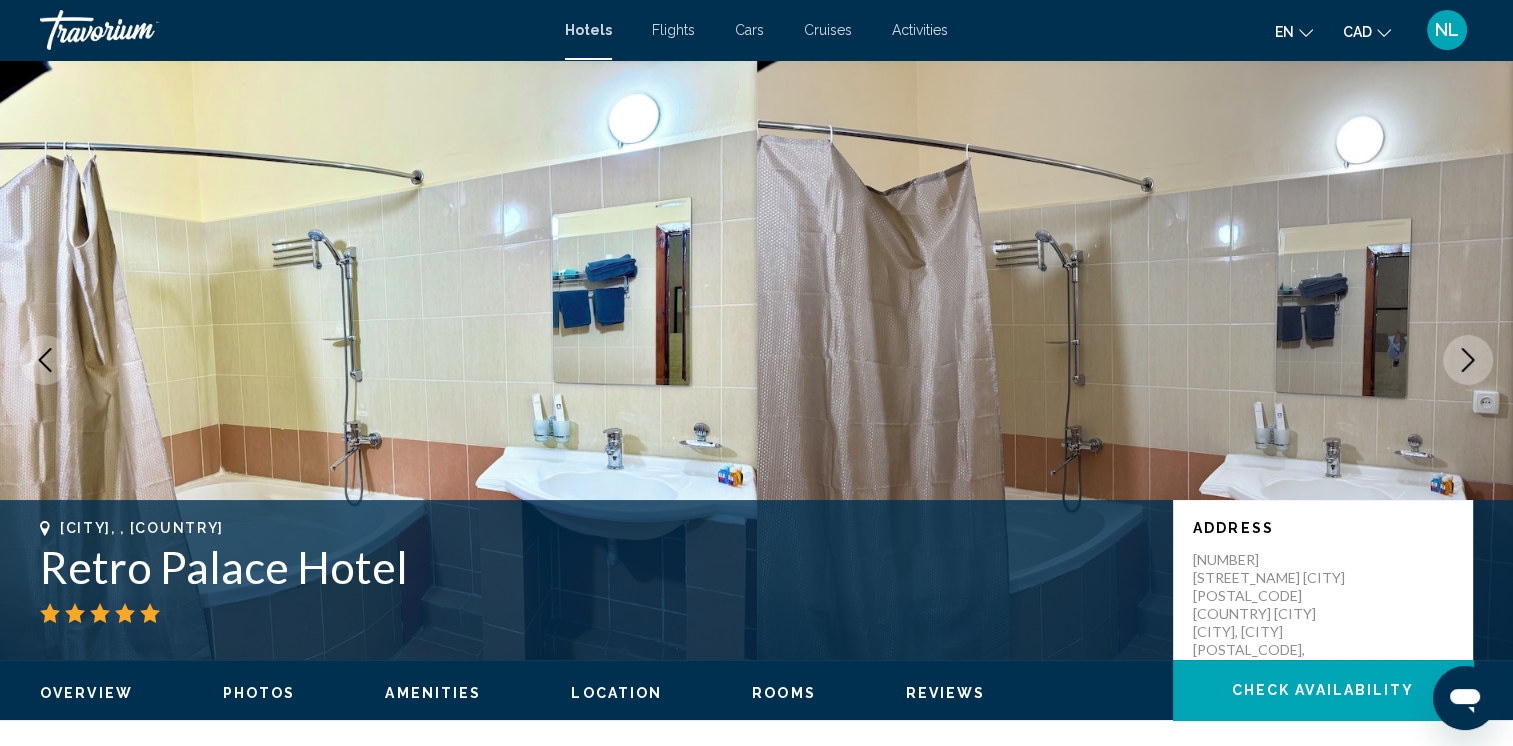 click 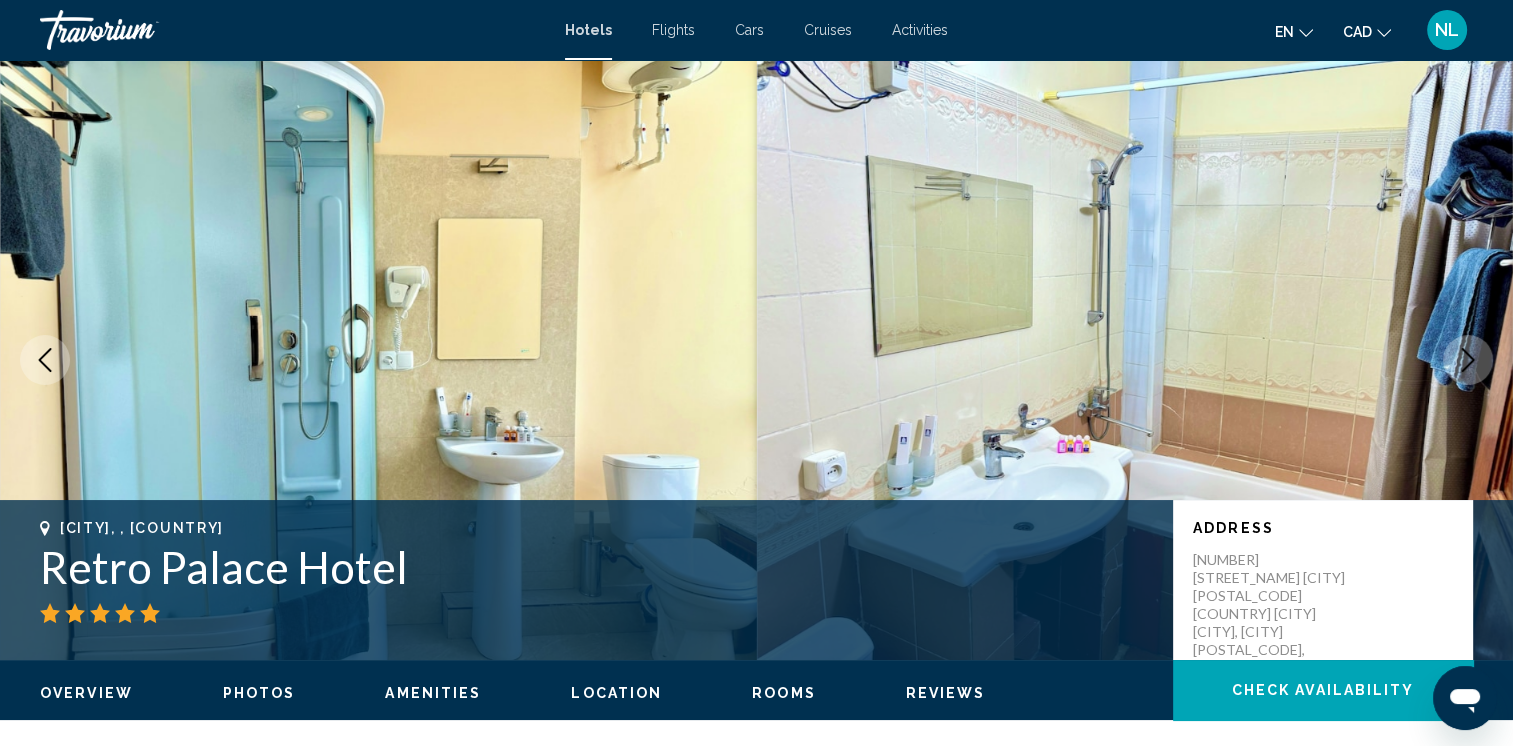 click 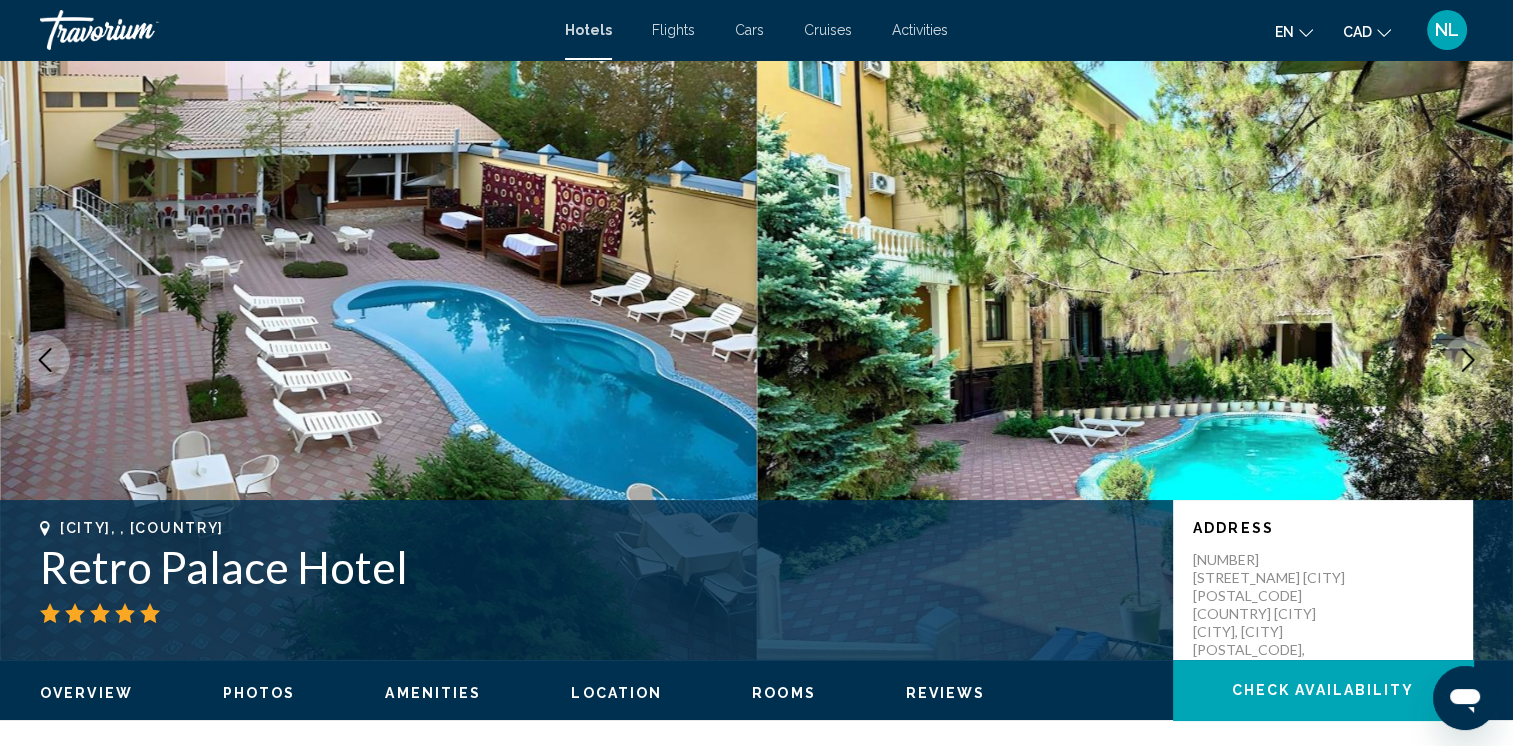 click 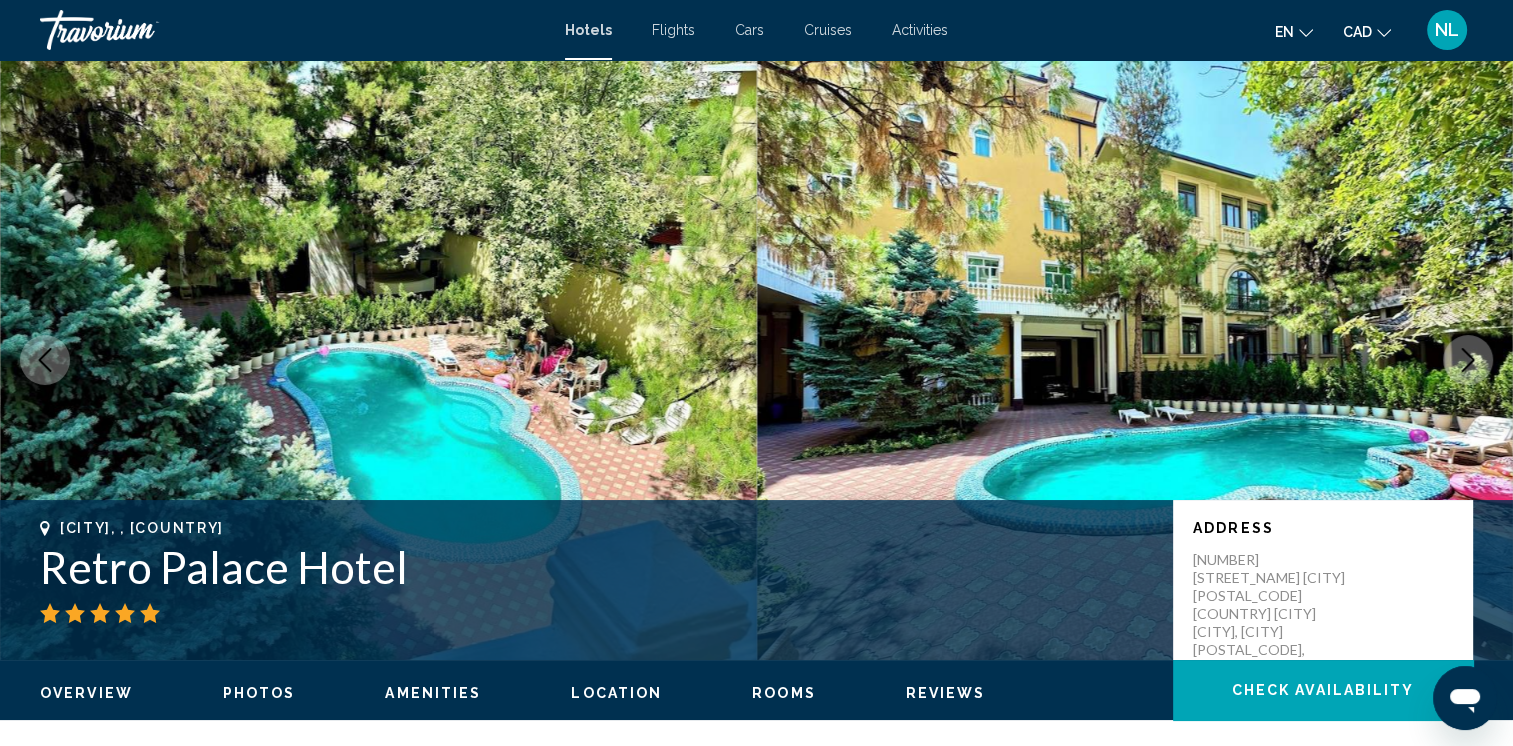 click 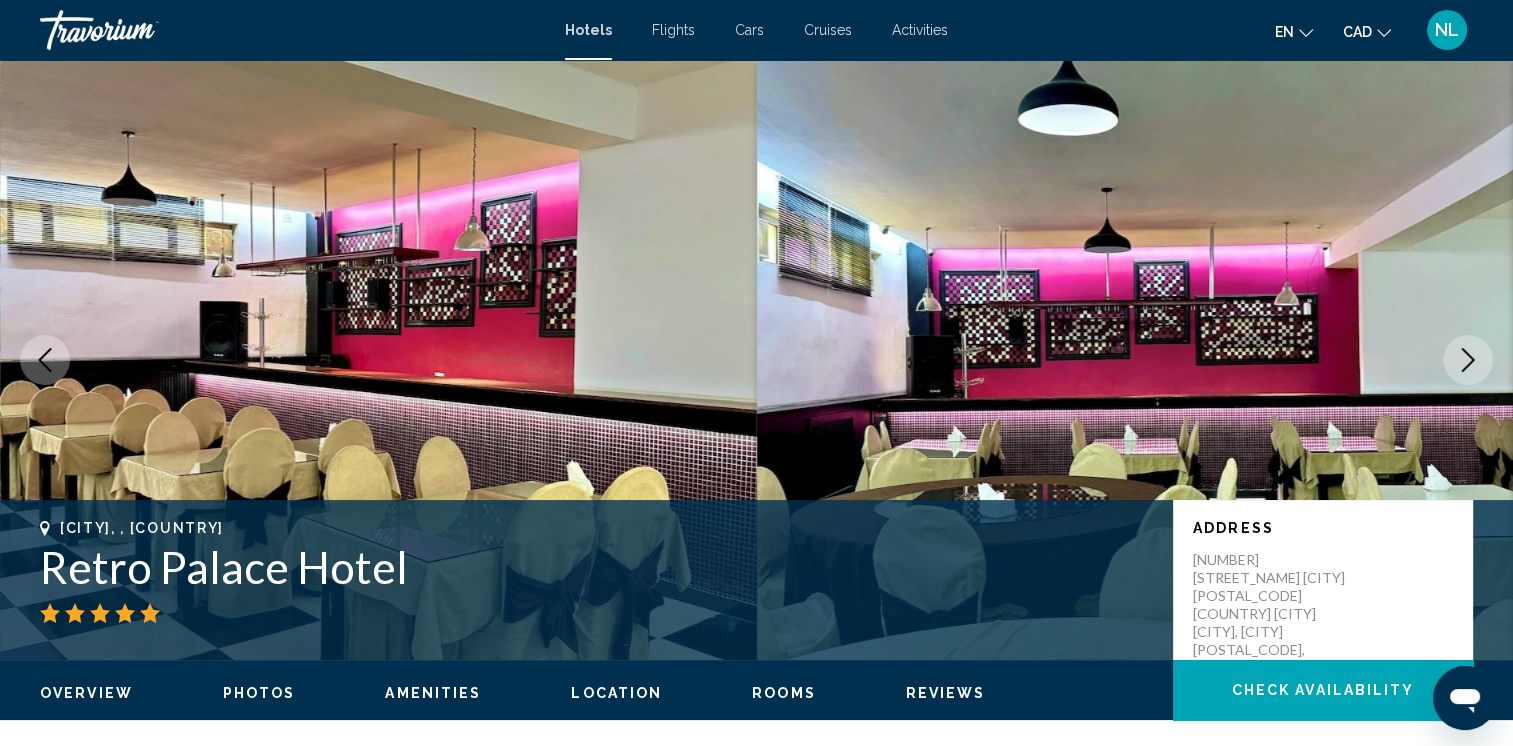 click 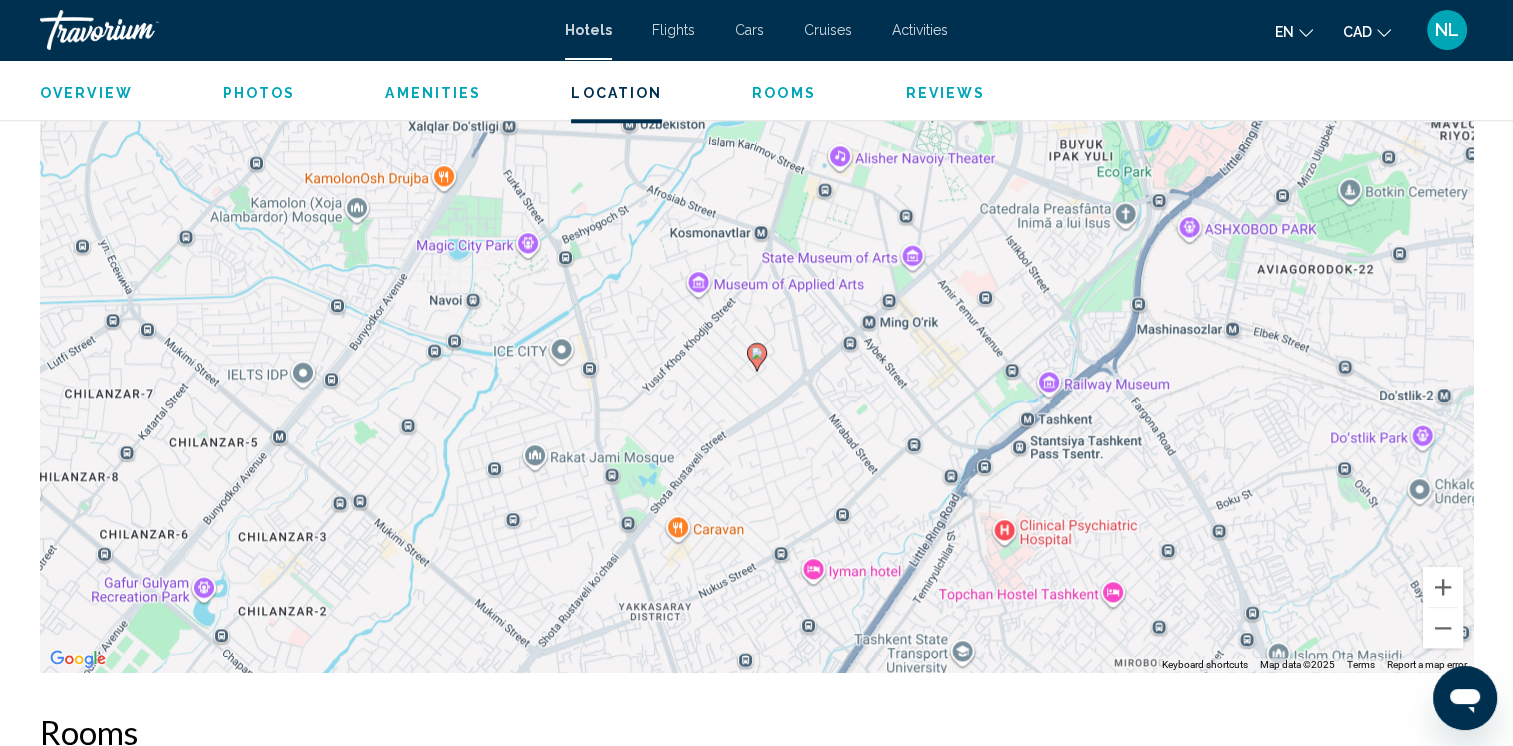 scroll, scrollTop: 1948, scrollLeft: 0, axis: vertical 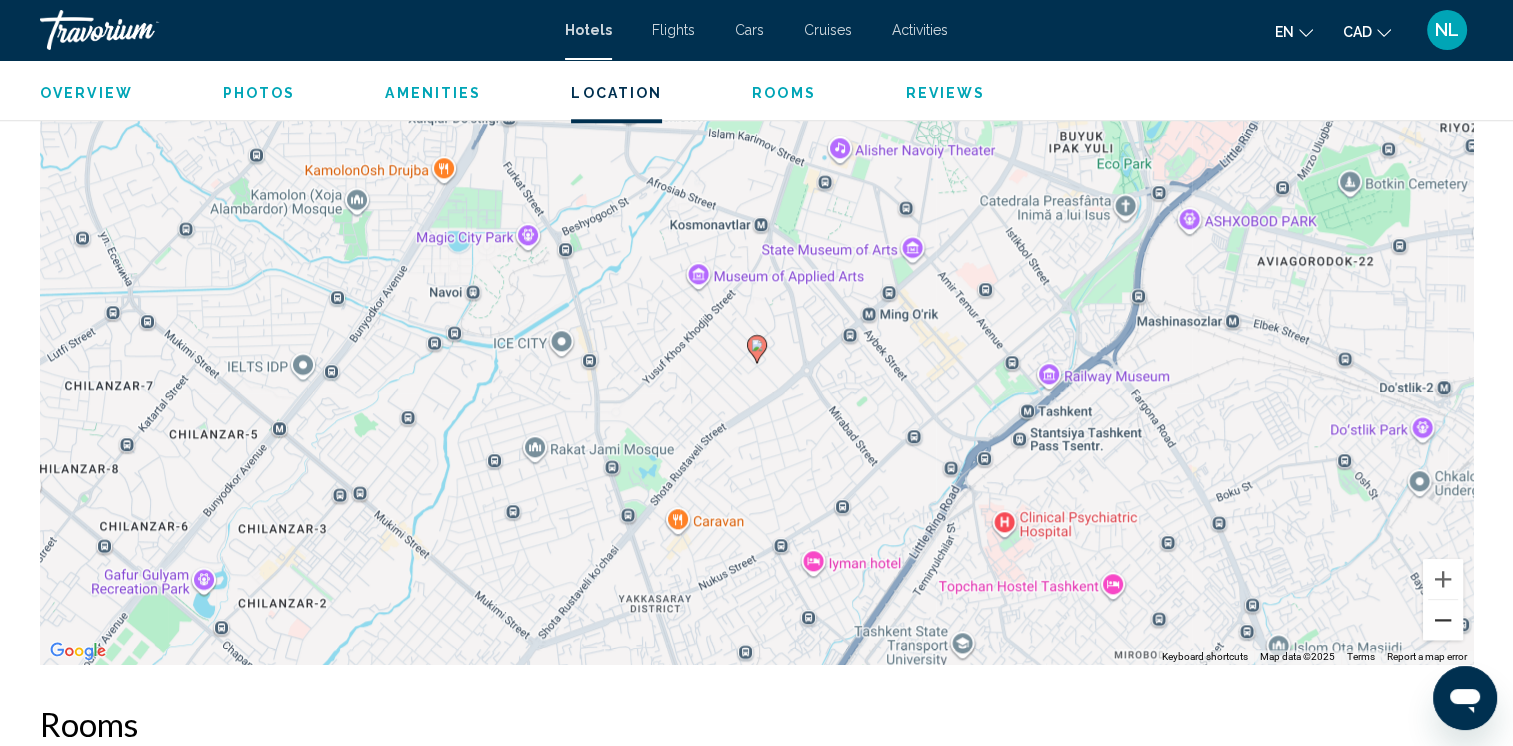click at bounding box center [1443, 620] 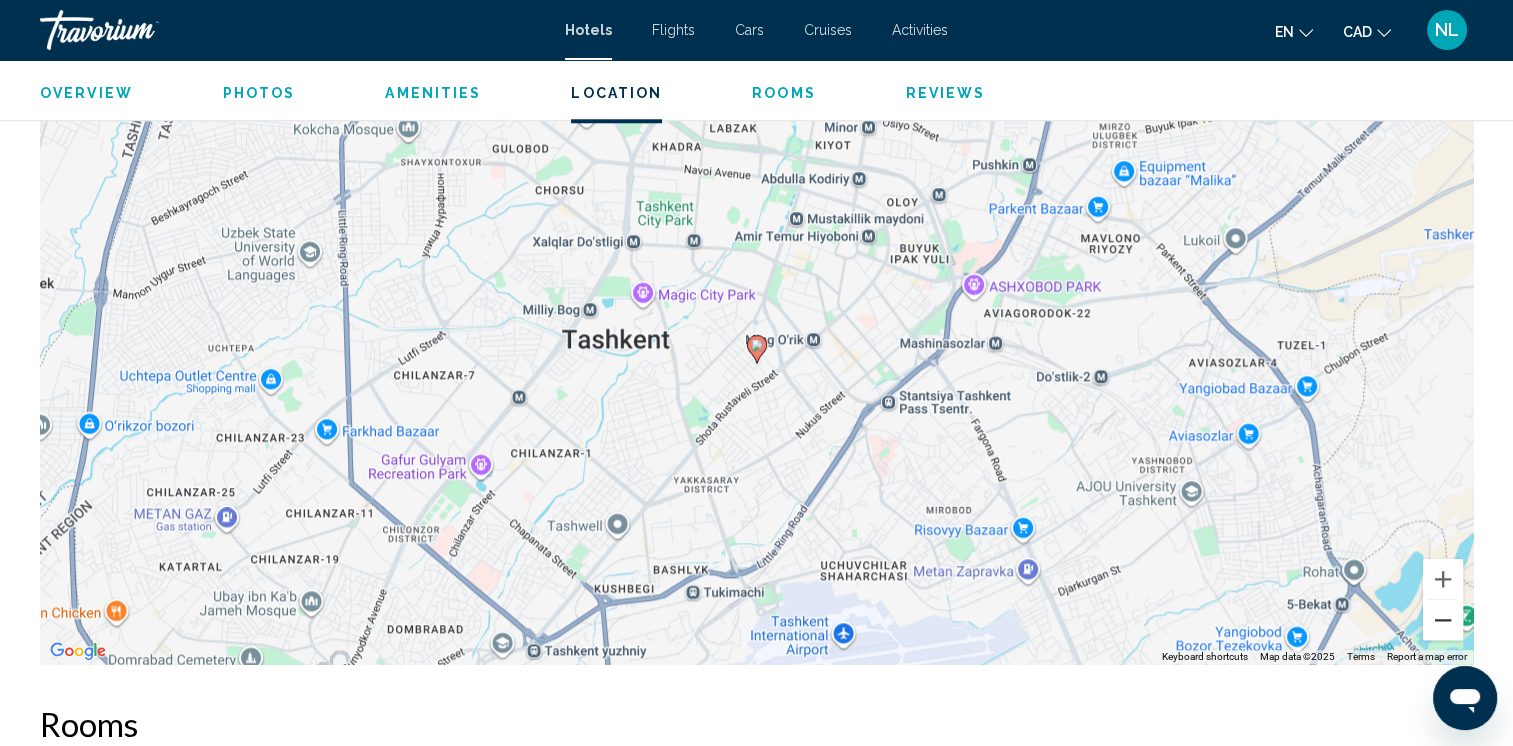 click at bounding box center (1443, 620) 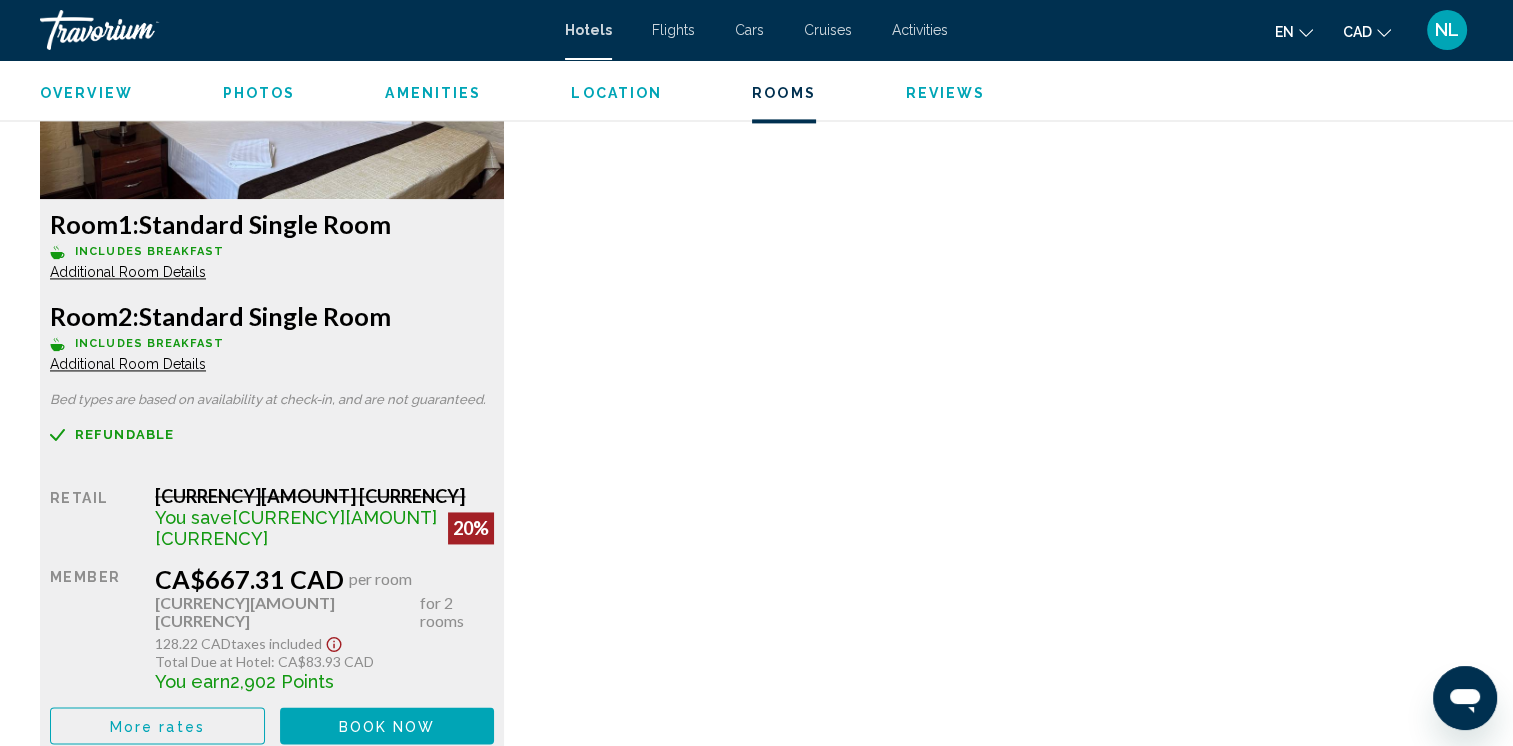 scroll, scrollTop: 2901, scrollLeft: 0, axis: vertical 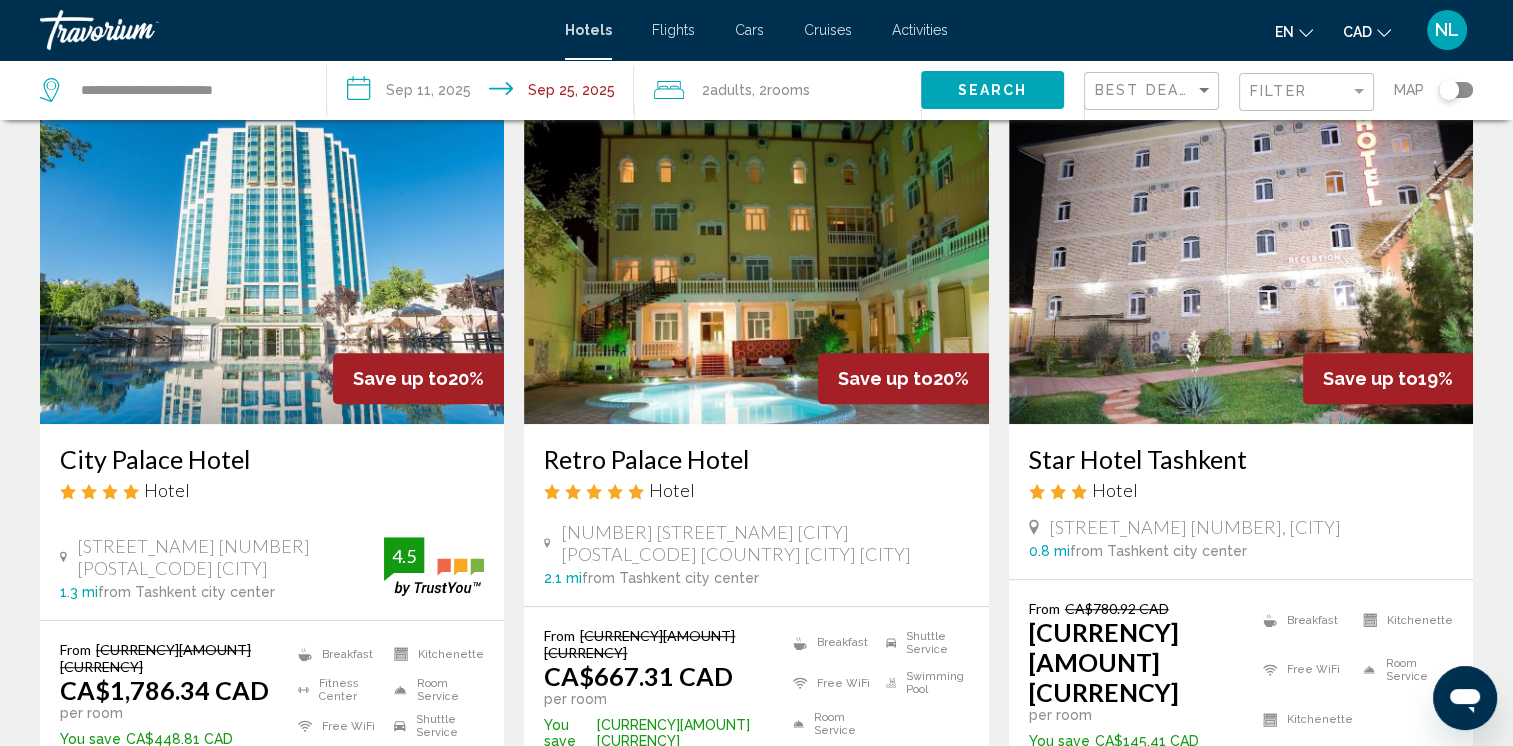 click on "Star Hotel Tashkent" at bounding box center (1241, 459) 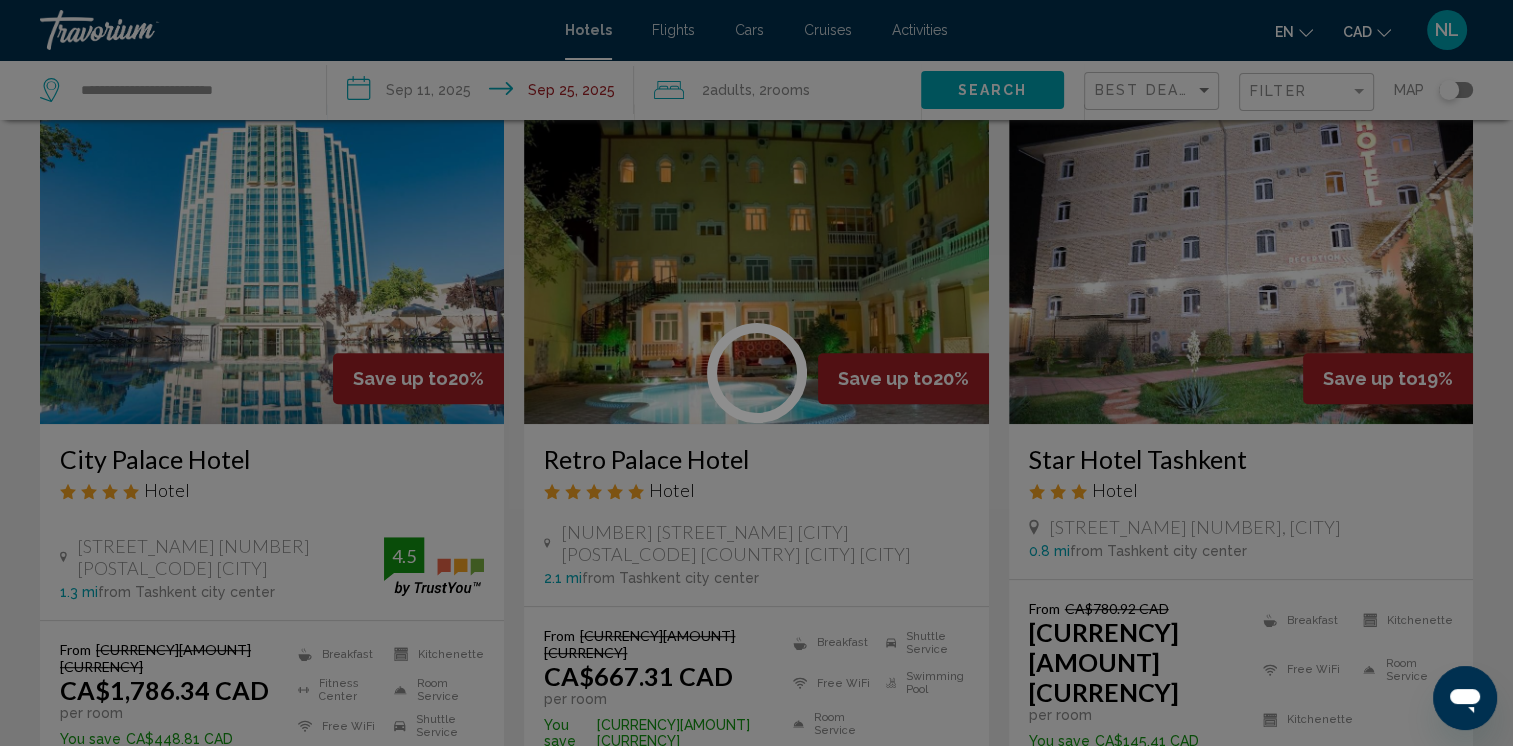 scroll, scrollTop: 0, scrollLeft: 0, axis: both 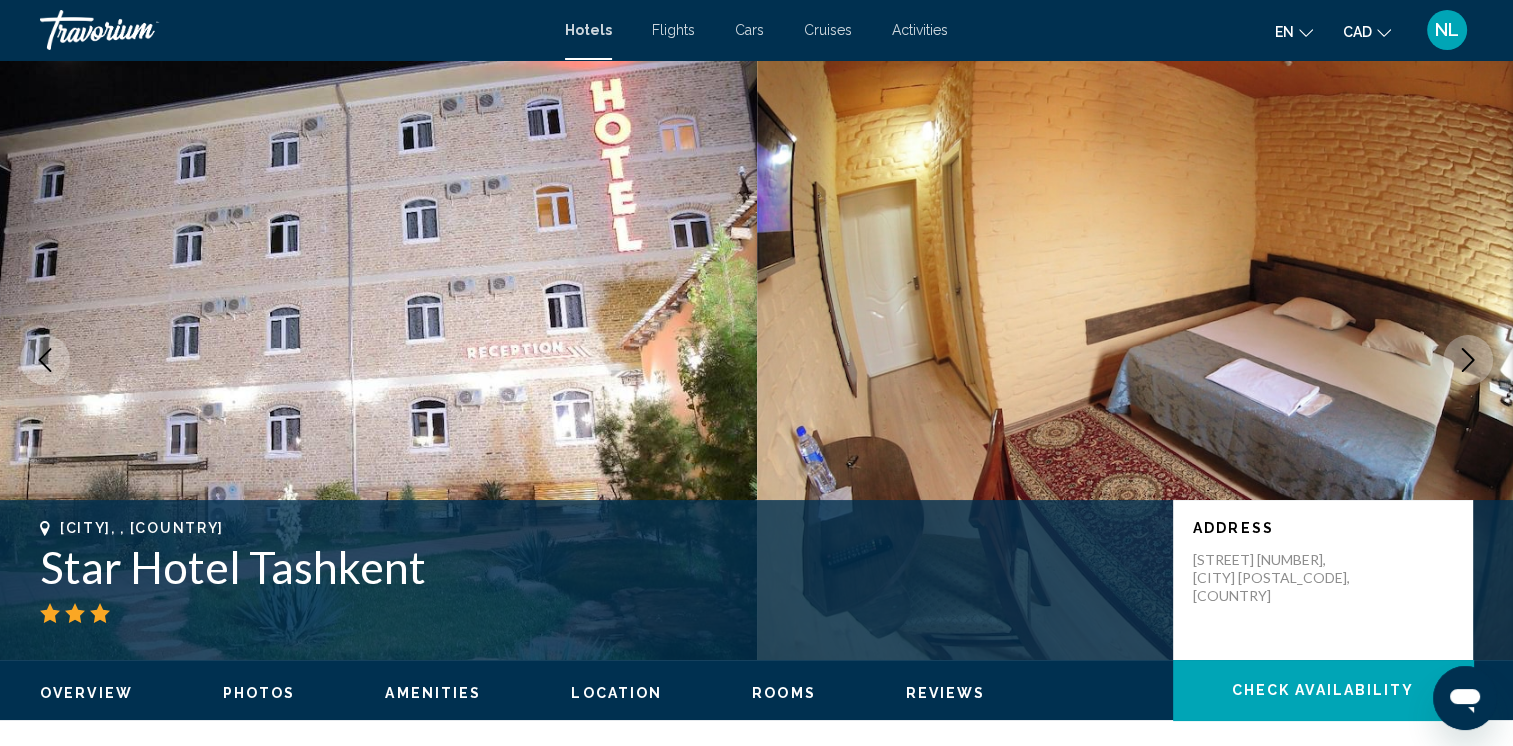 click 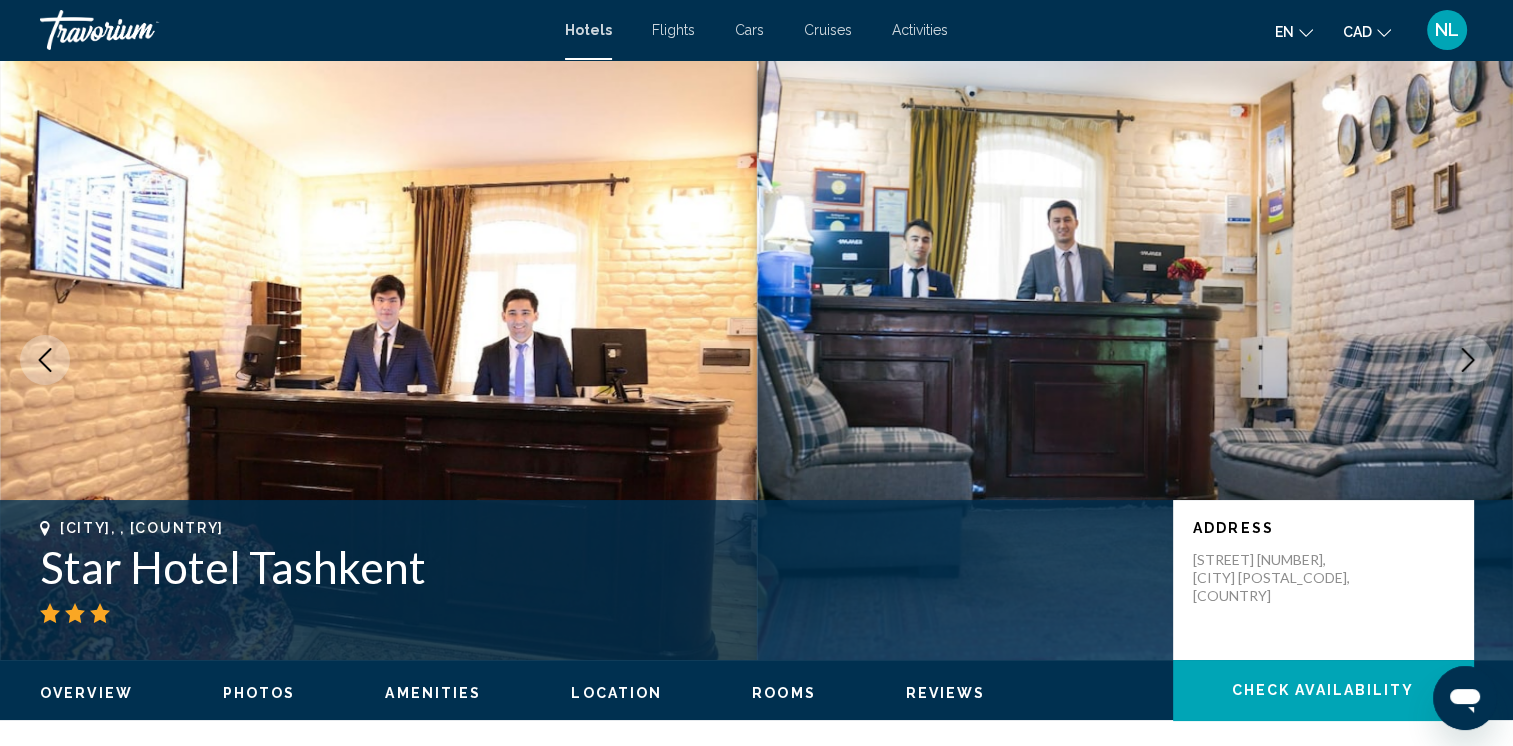 click 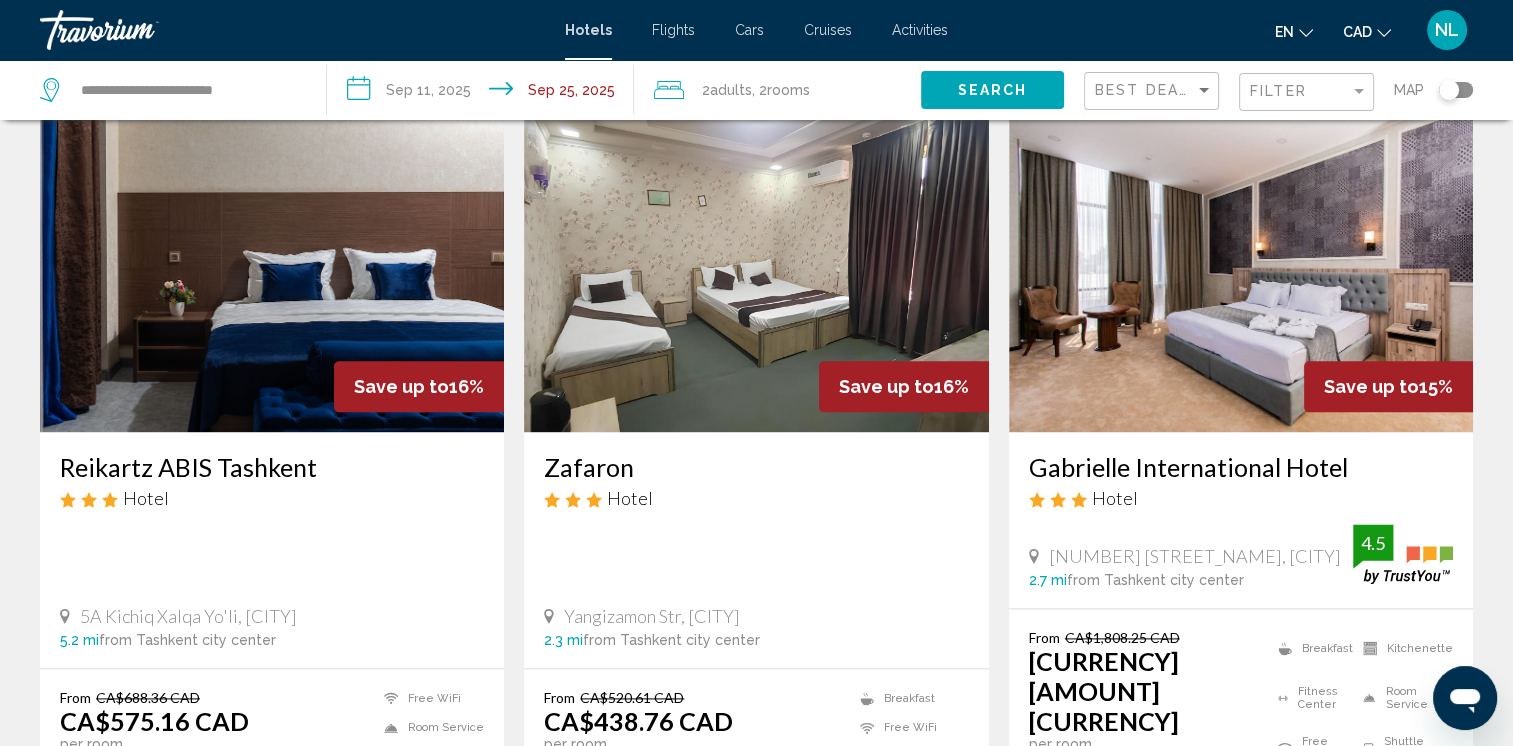 scroll, scrollTop: 2422, scrollLeft: 0, axis: vertical 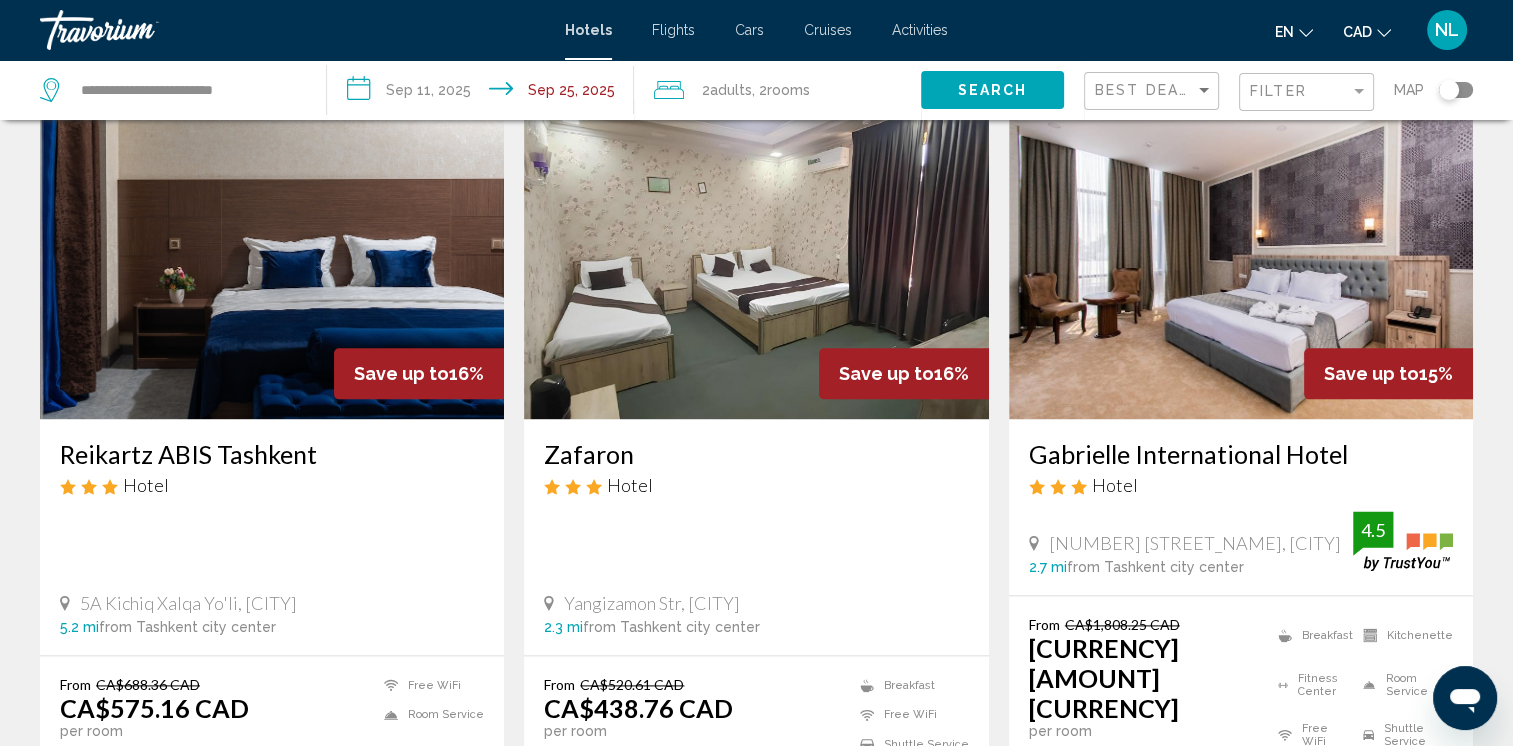click at bounding box center [756, 259] 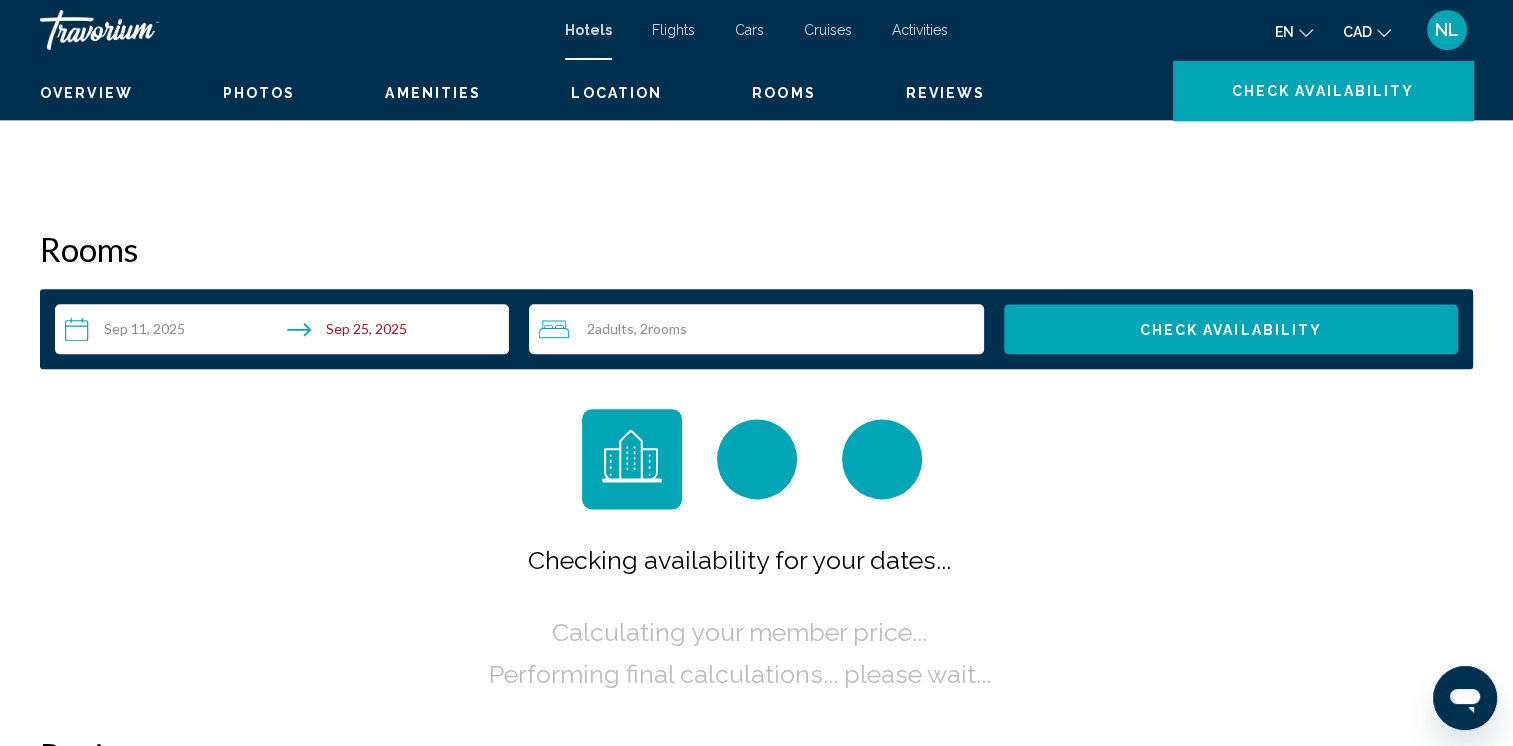 scroll, scrollTop: 0, scrollLeft: 0, axis: both 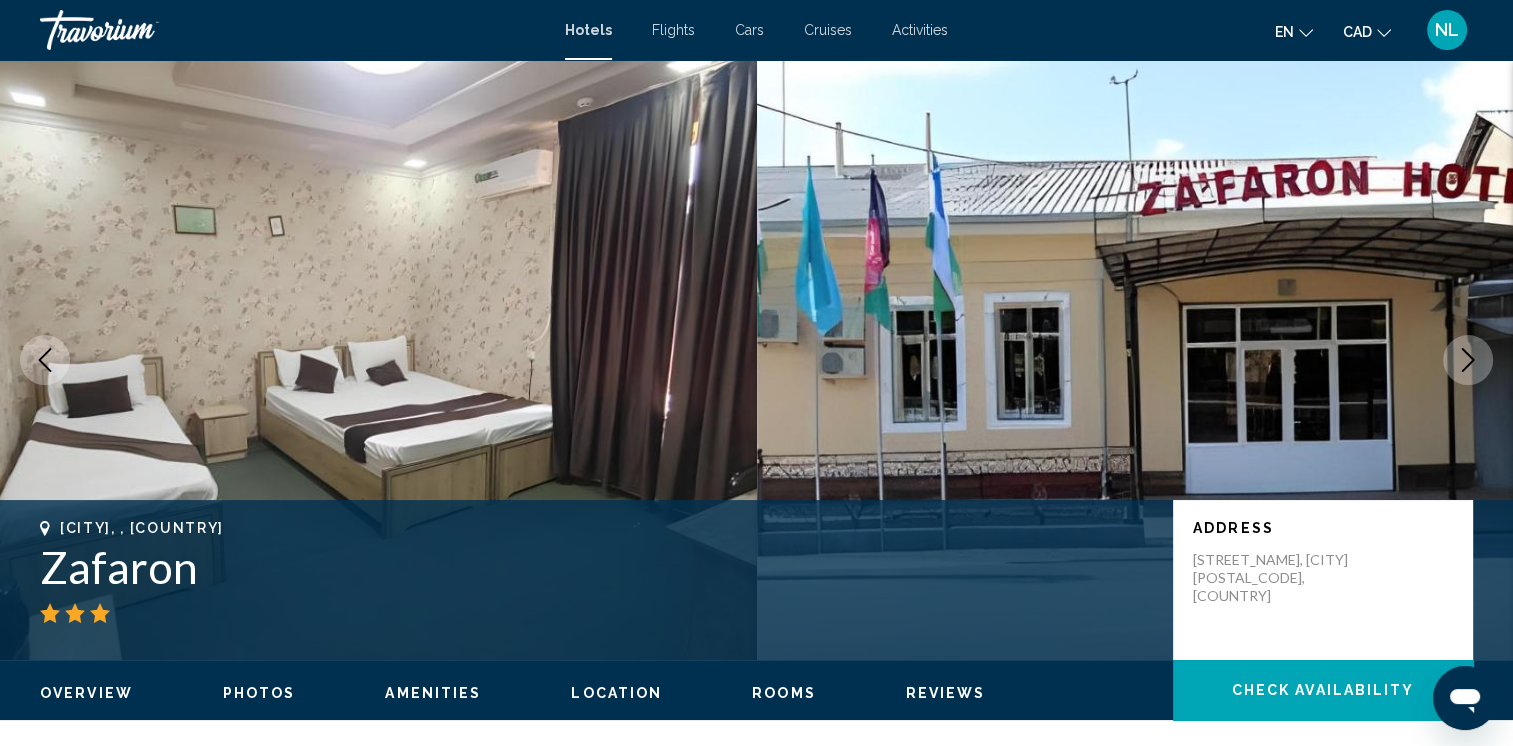 click 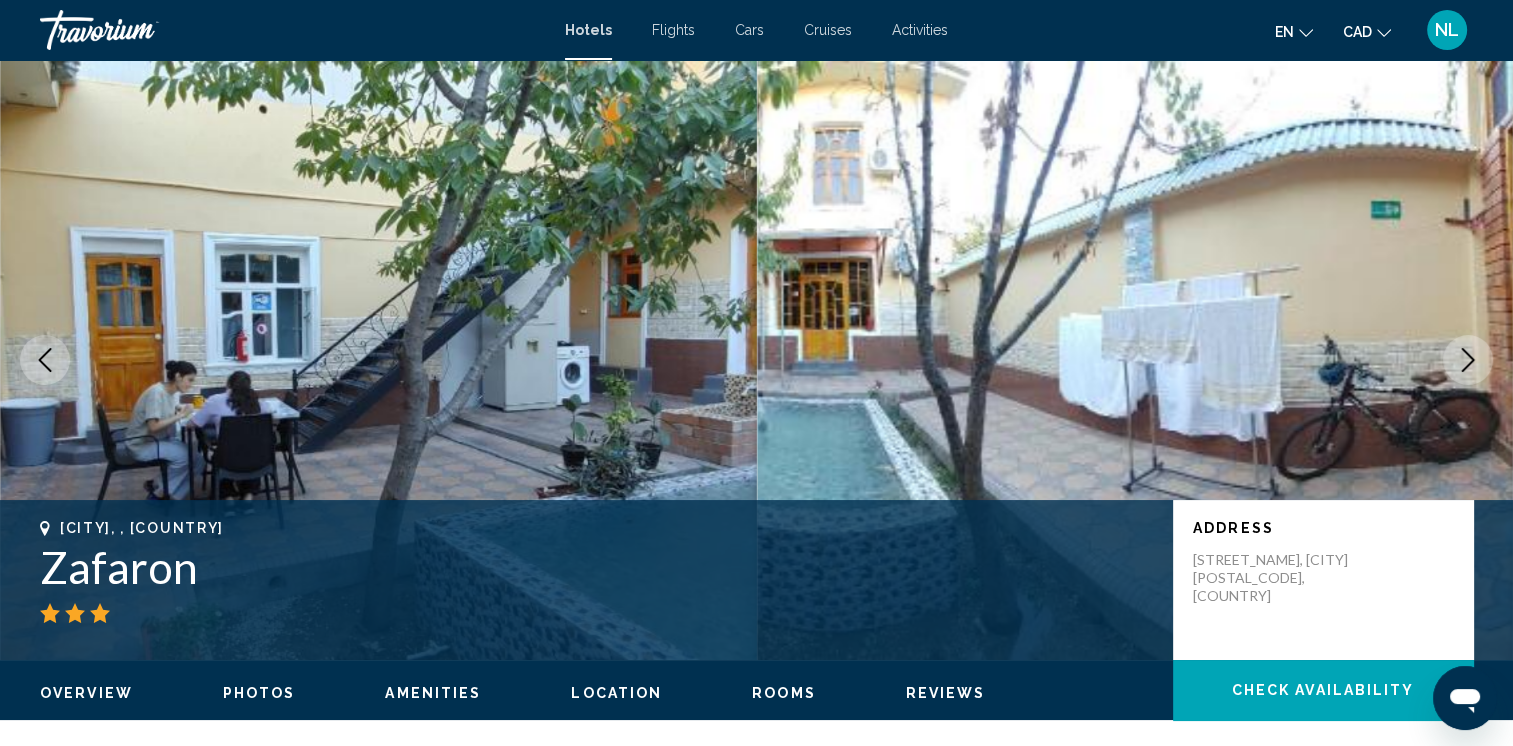 click 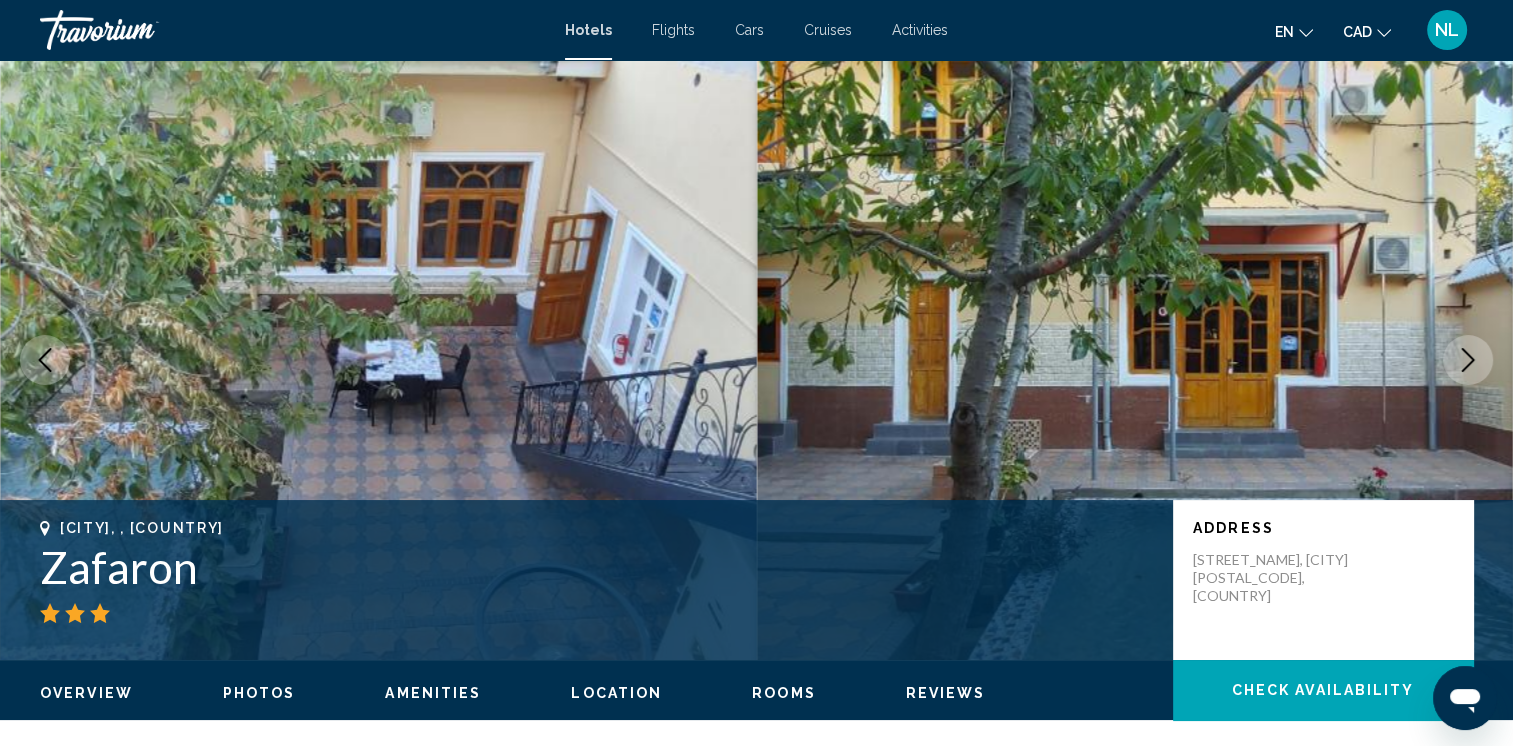 click 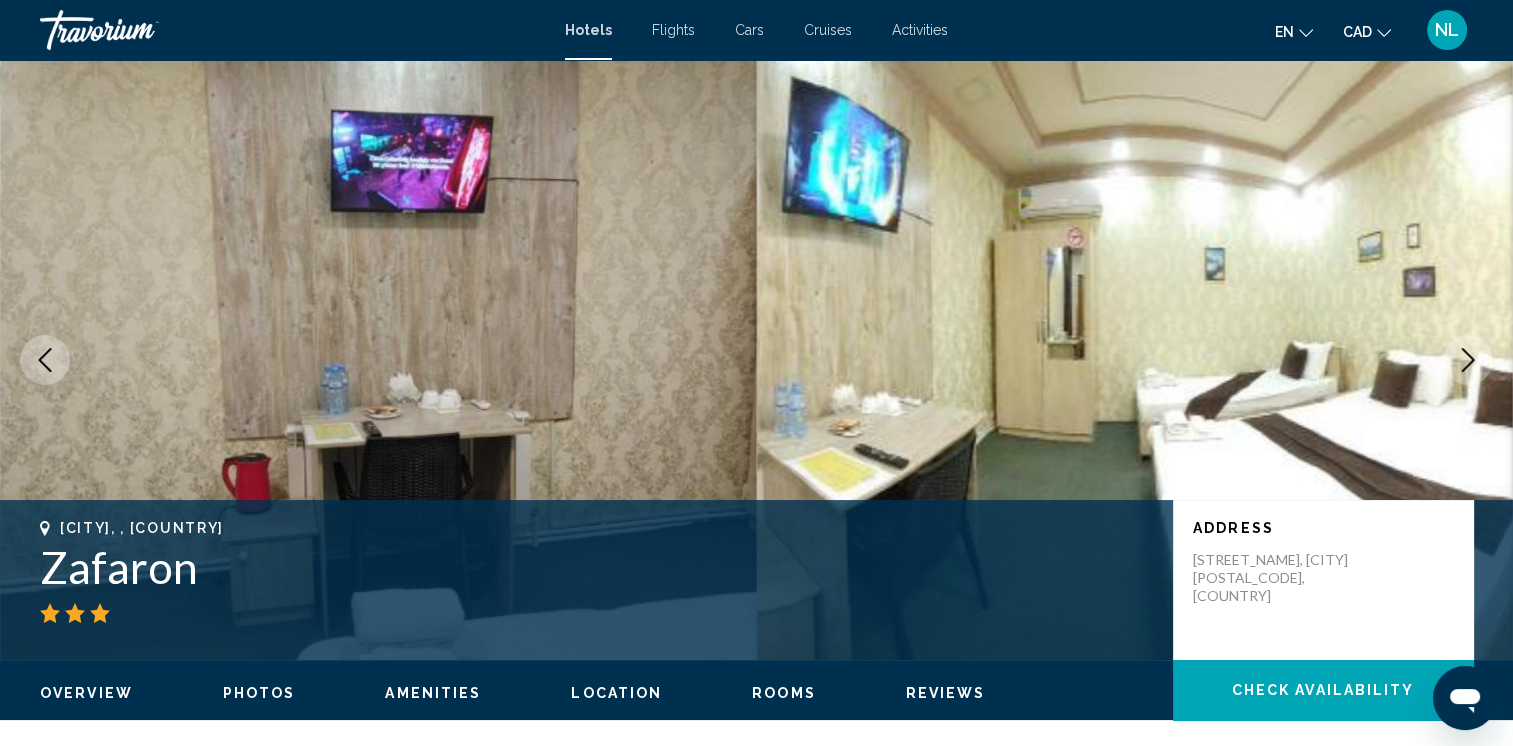 click 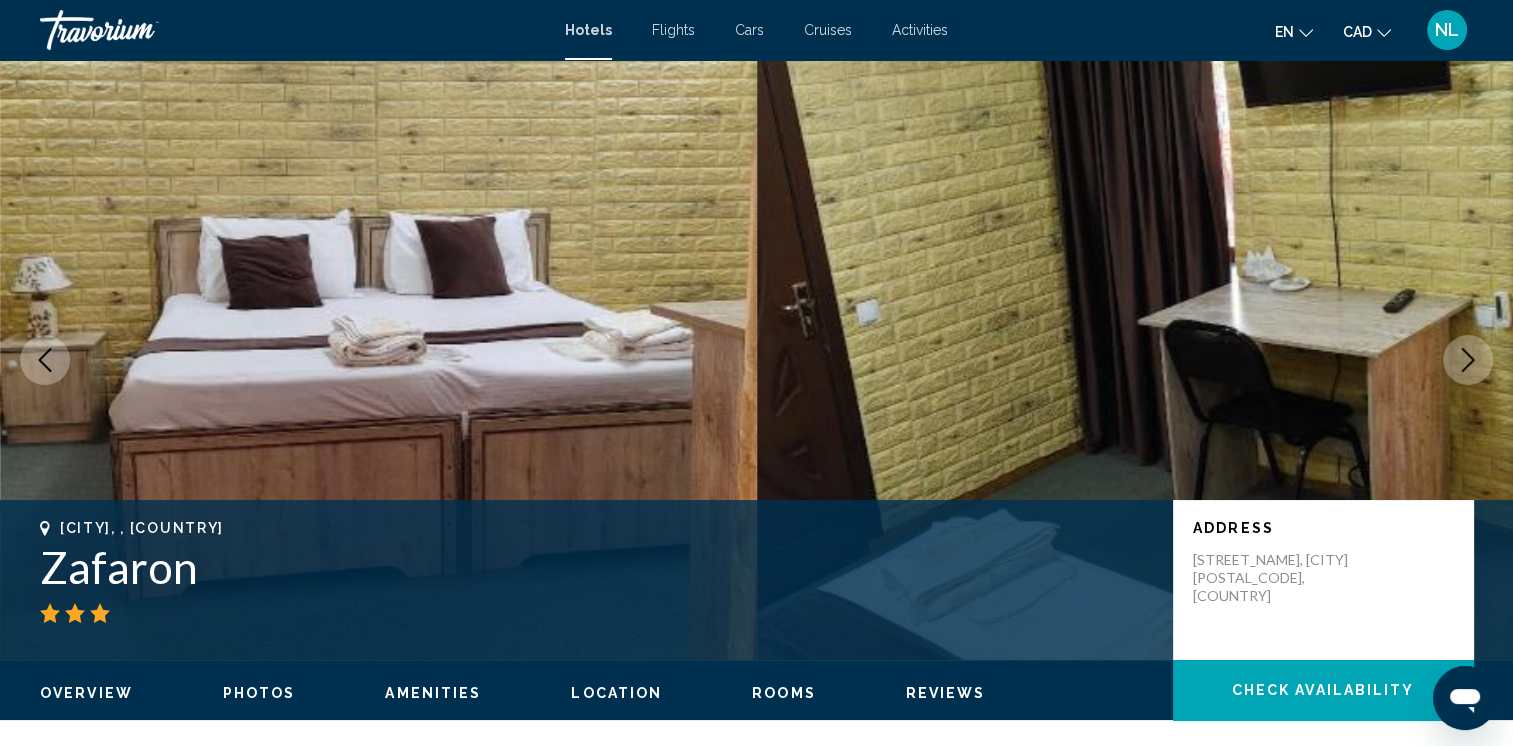 click 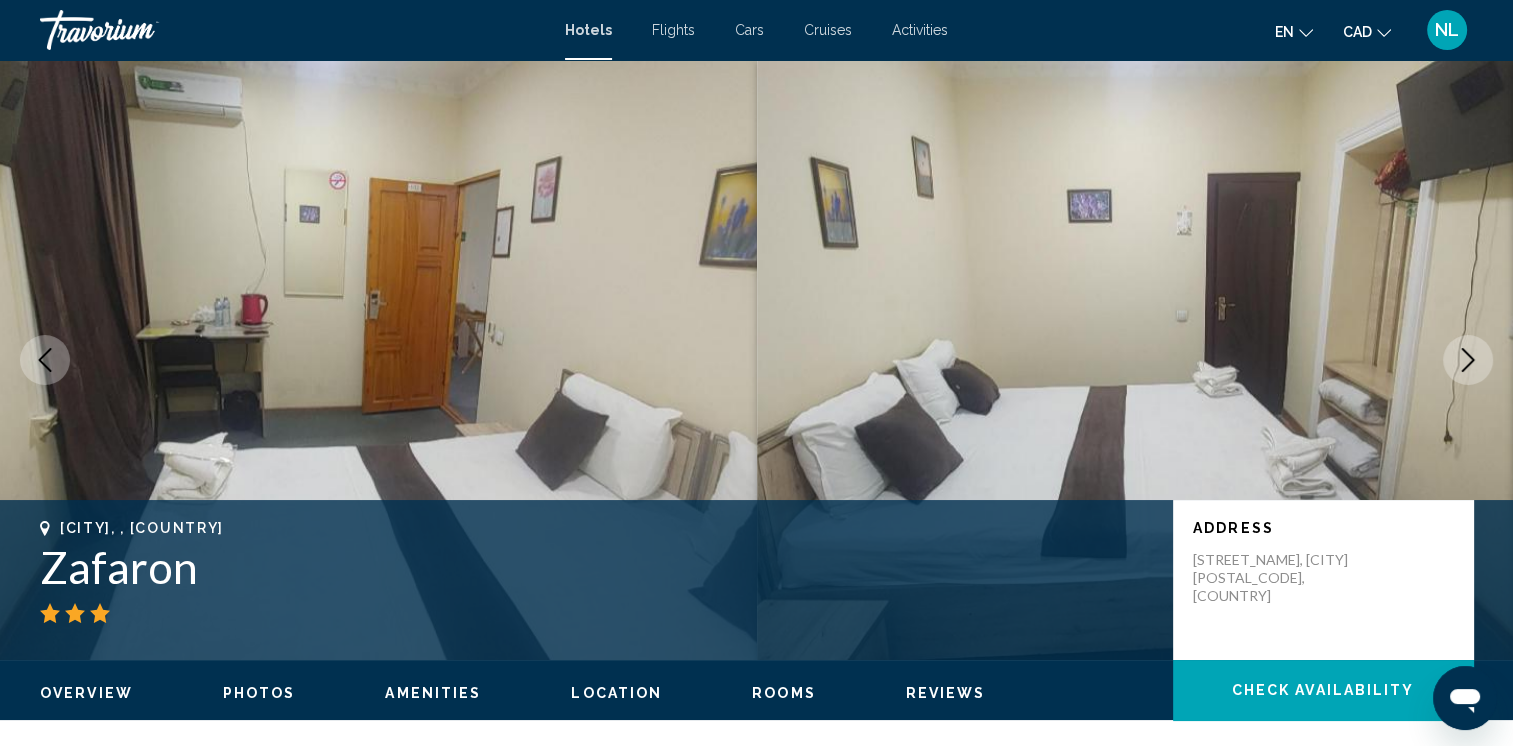 click 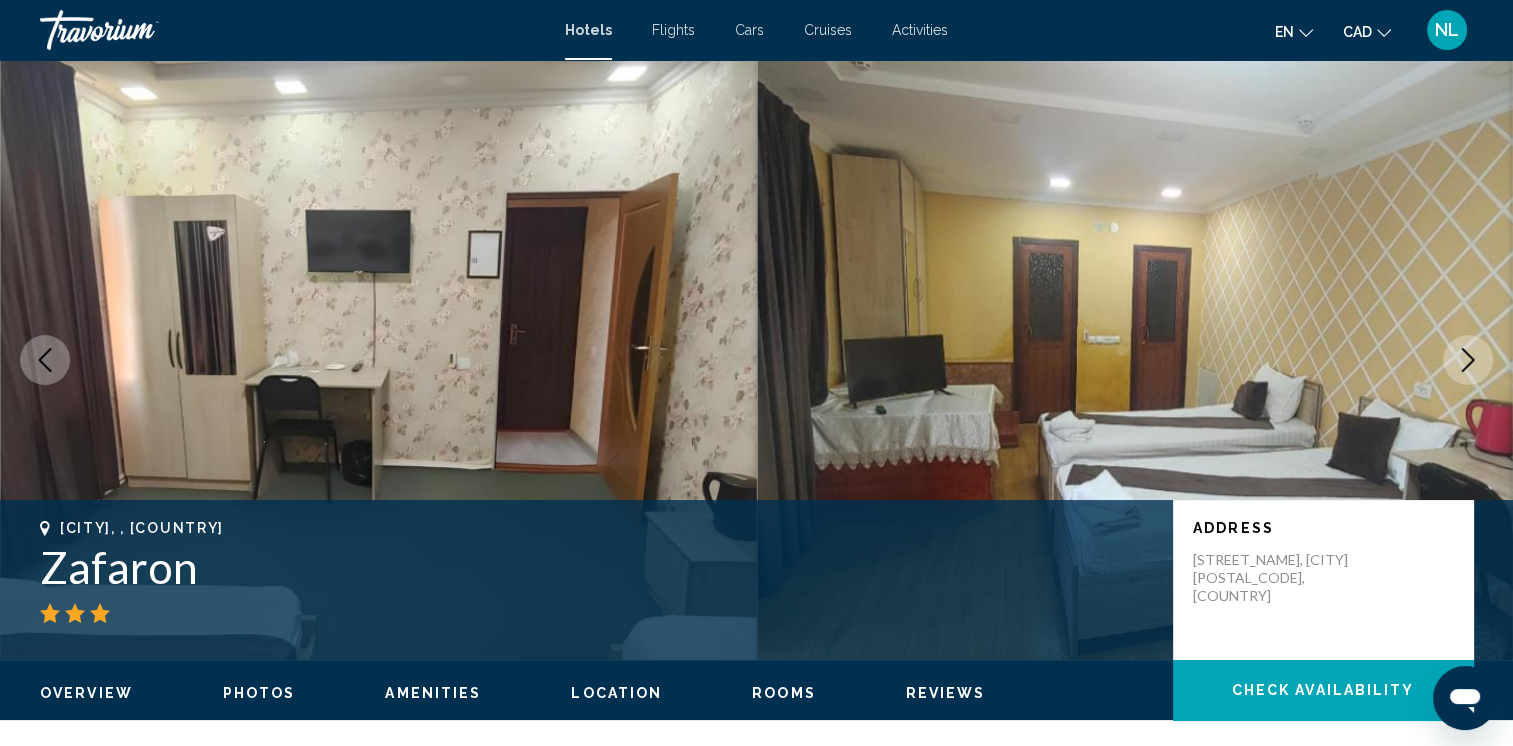 click 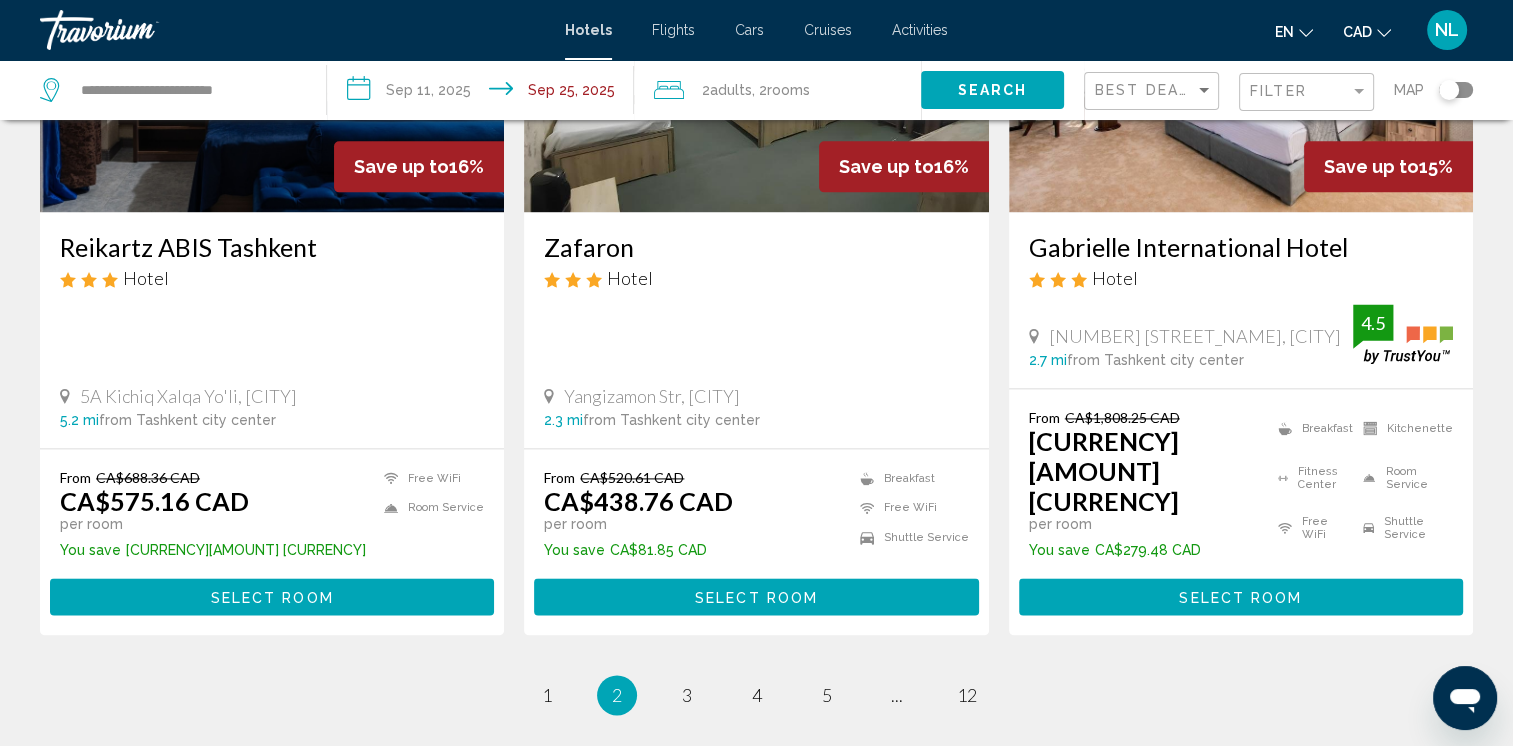 scroll, scrollTop: 2666, scrollLeft: 0, axis: vertical 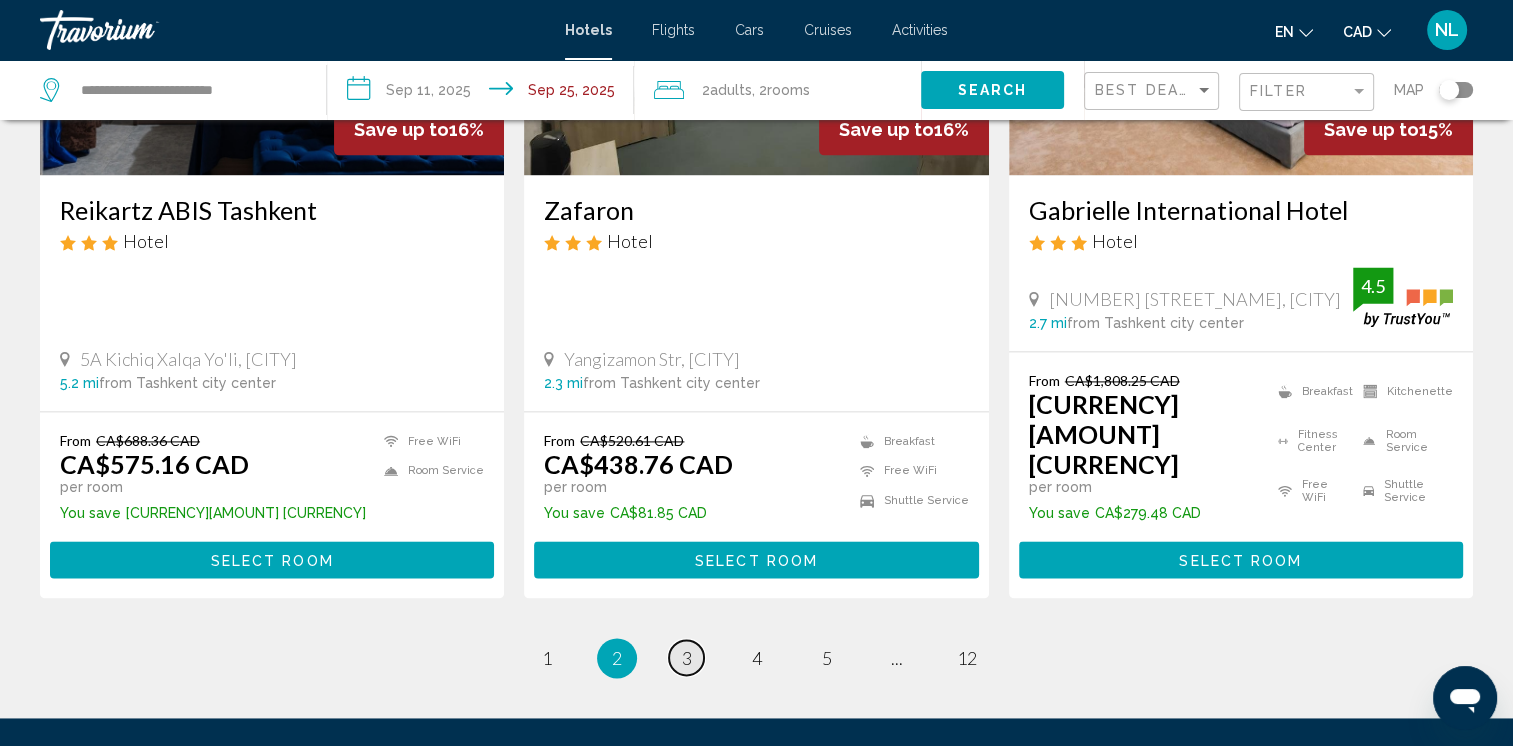 click on "3" at bounding box center [687, 658] 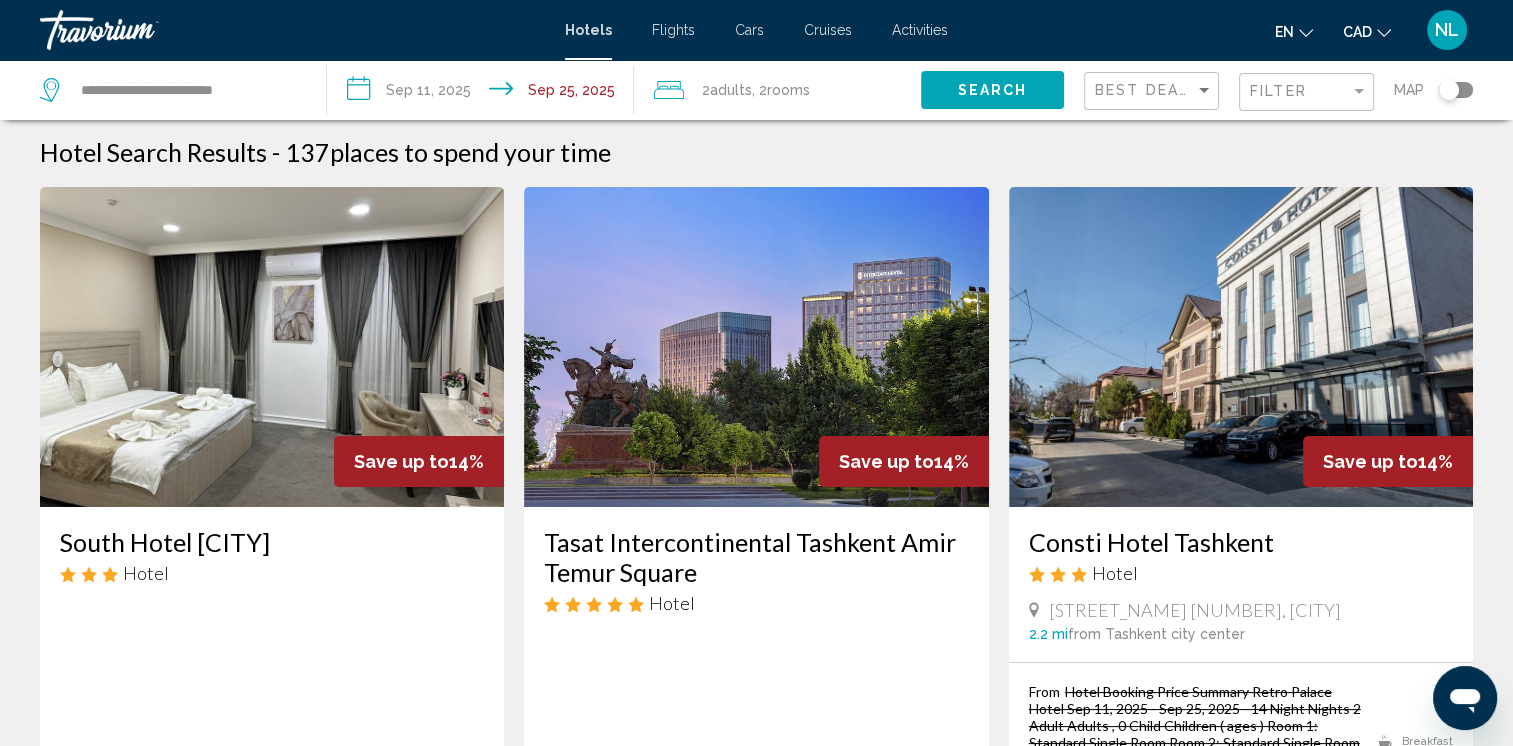 scroll, scrollTop: 0, scrollLeft: 0, axis: both 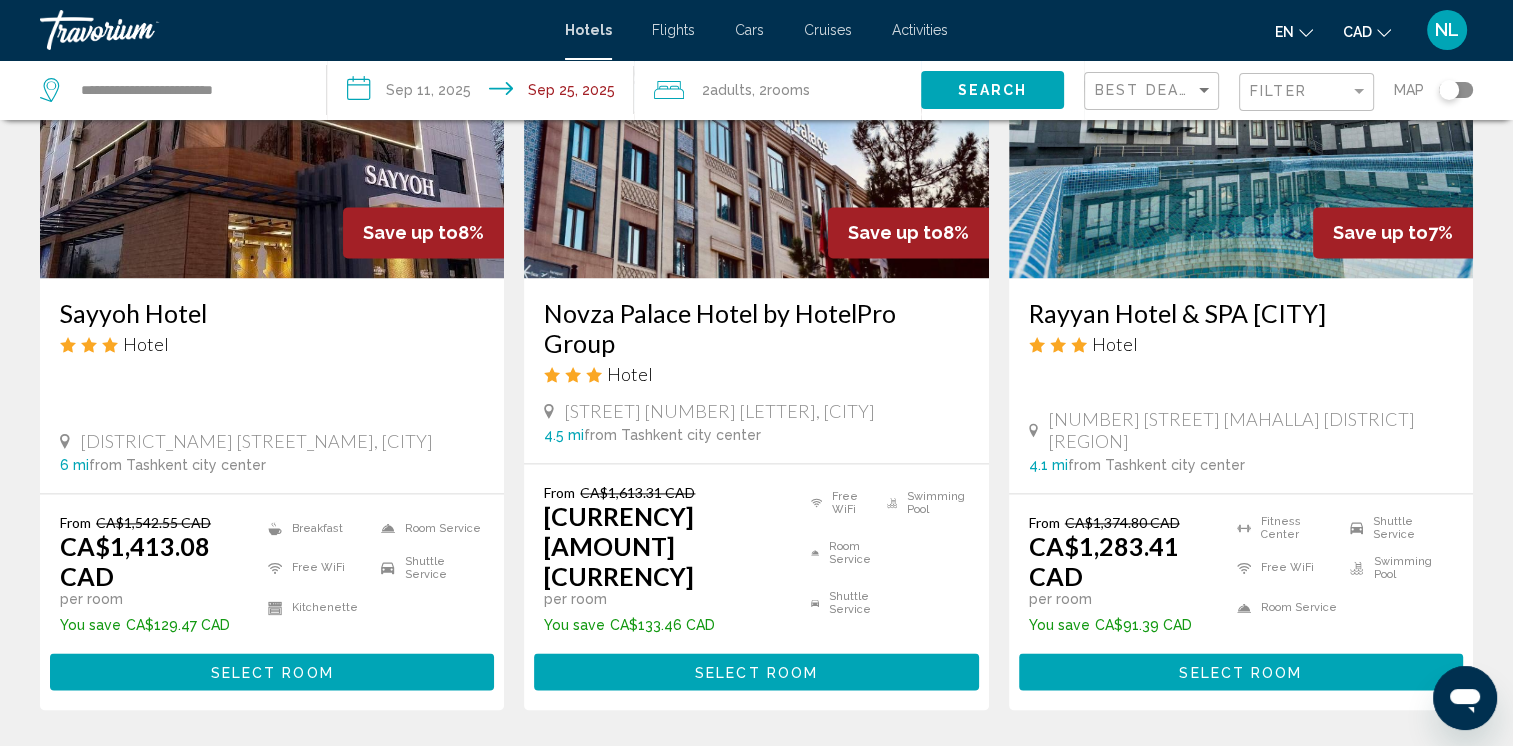 click on "4" at bounding box center [757, 770] 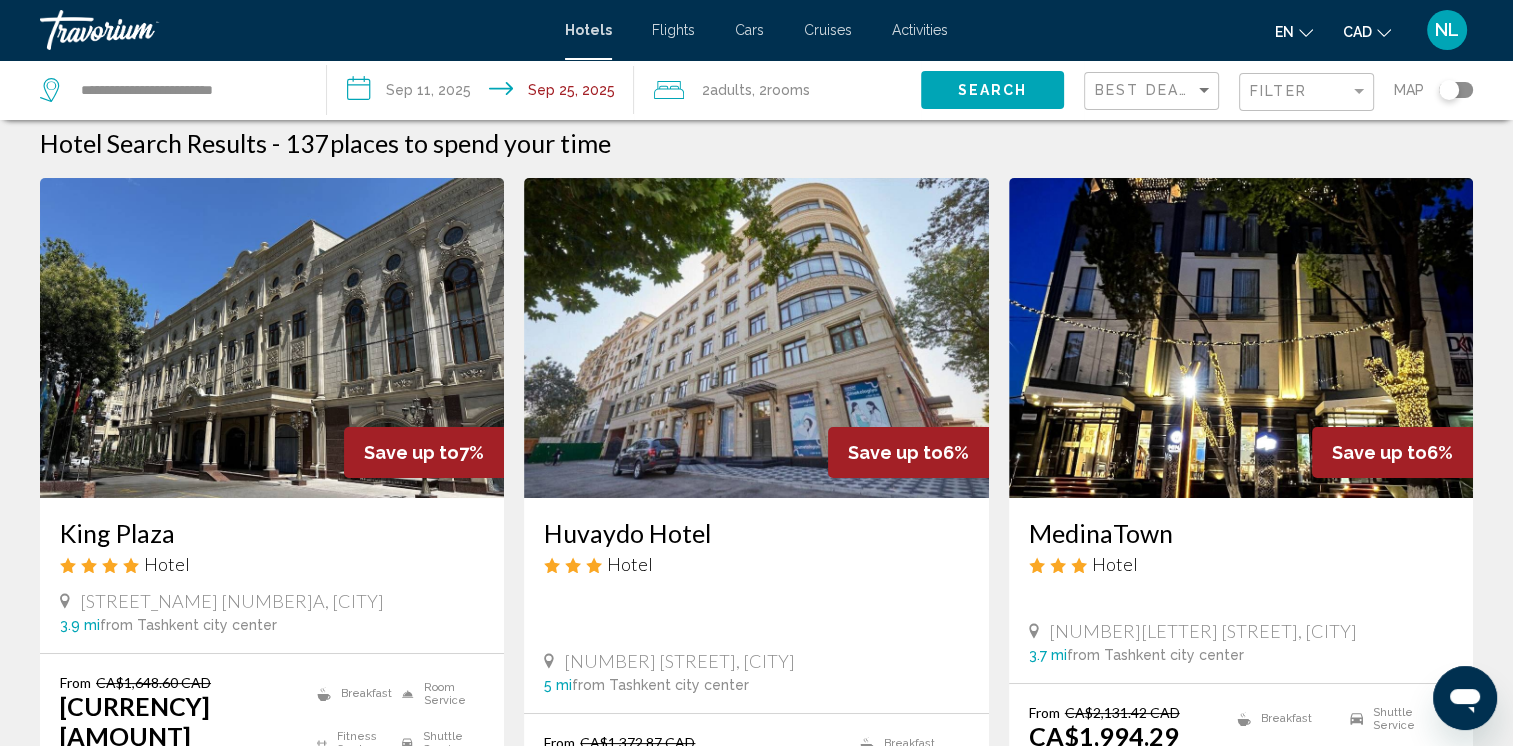 scroll, scrollTop: 0, scrollLeft: 0, axis: both 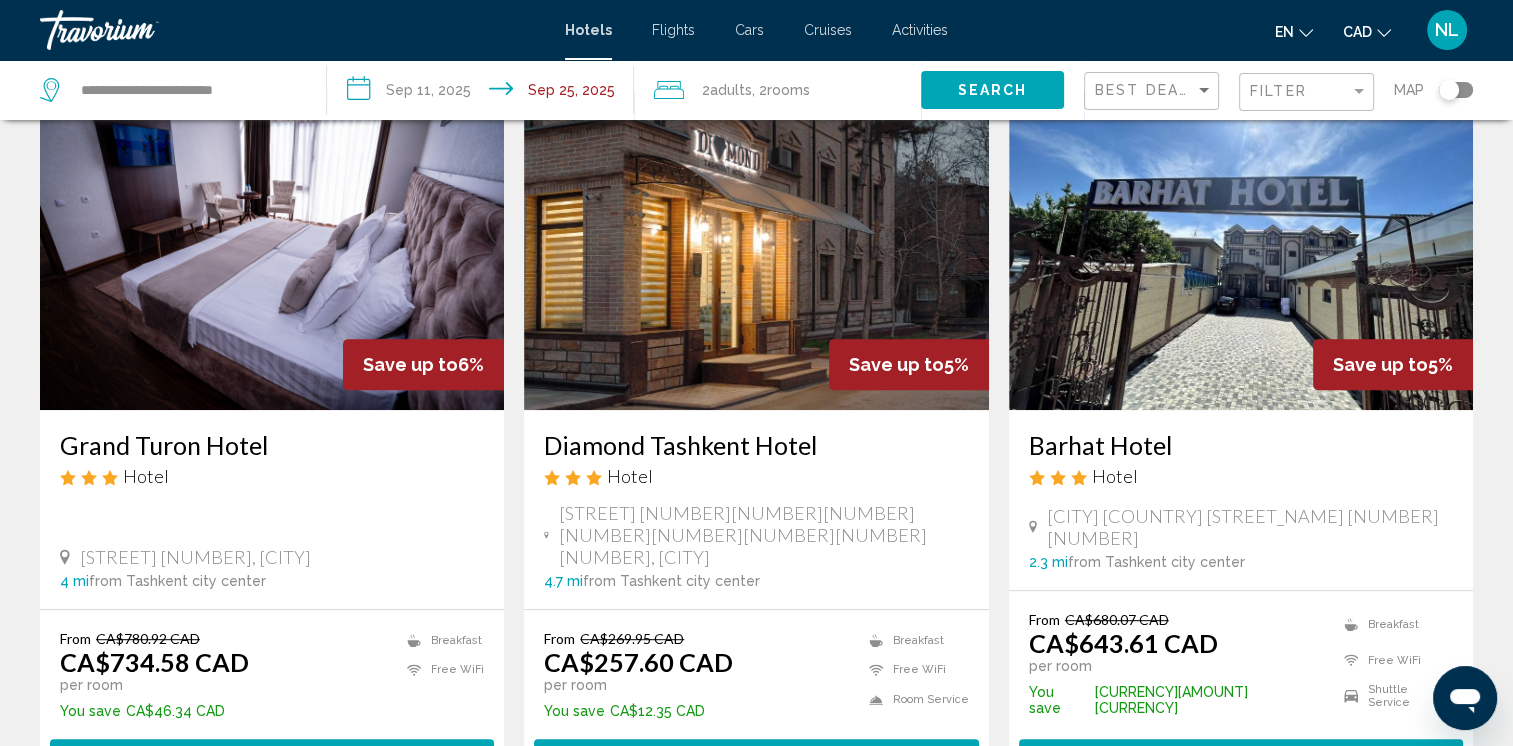 click on "Diamond Tashkent Hotel" at bounding box center (756, 445) 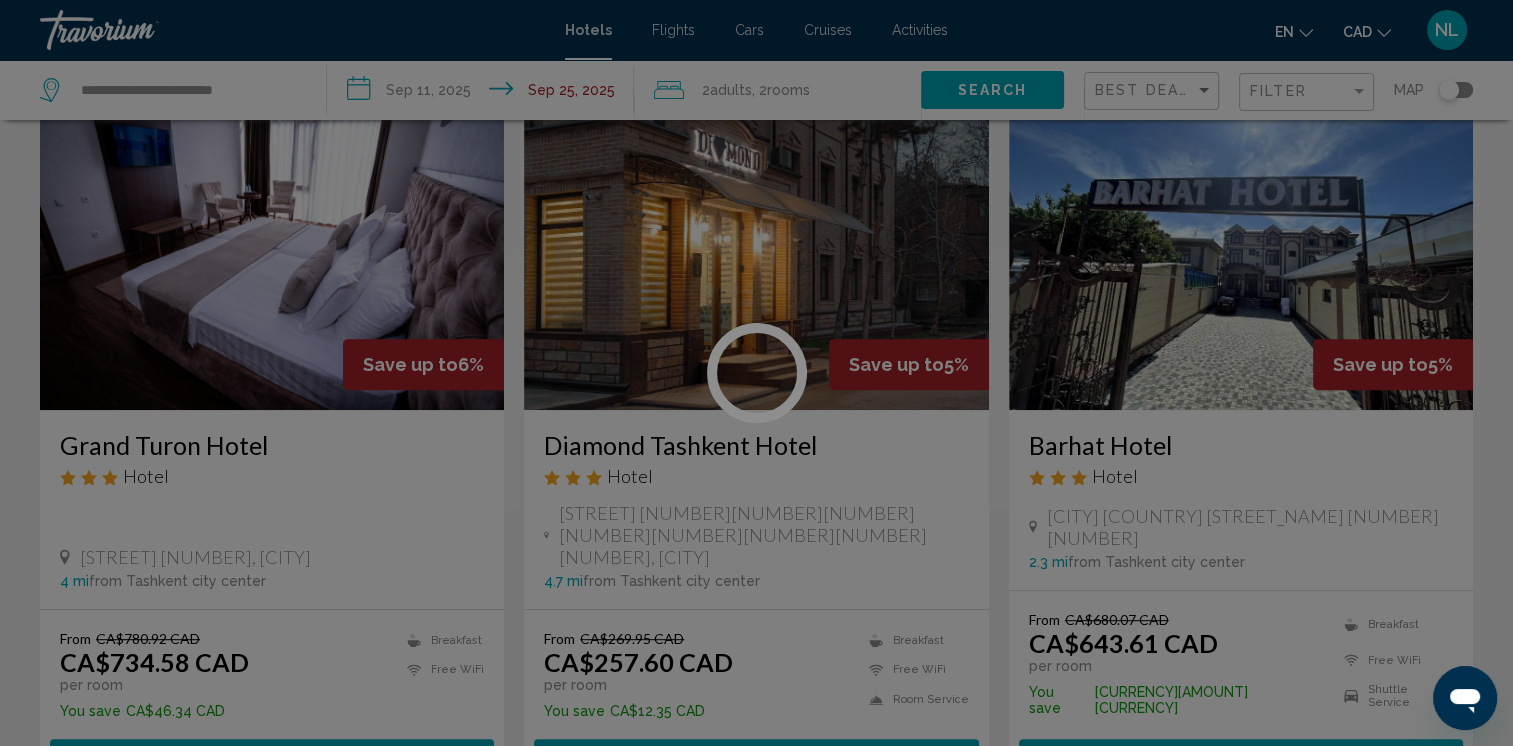 scroll, scrollTop: 0, scrollLeft: 0, axis: both 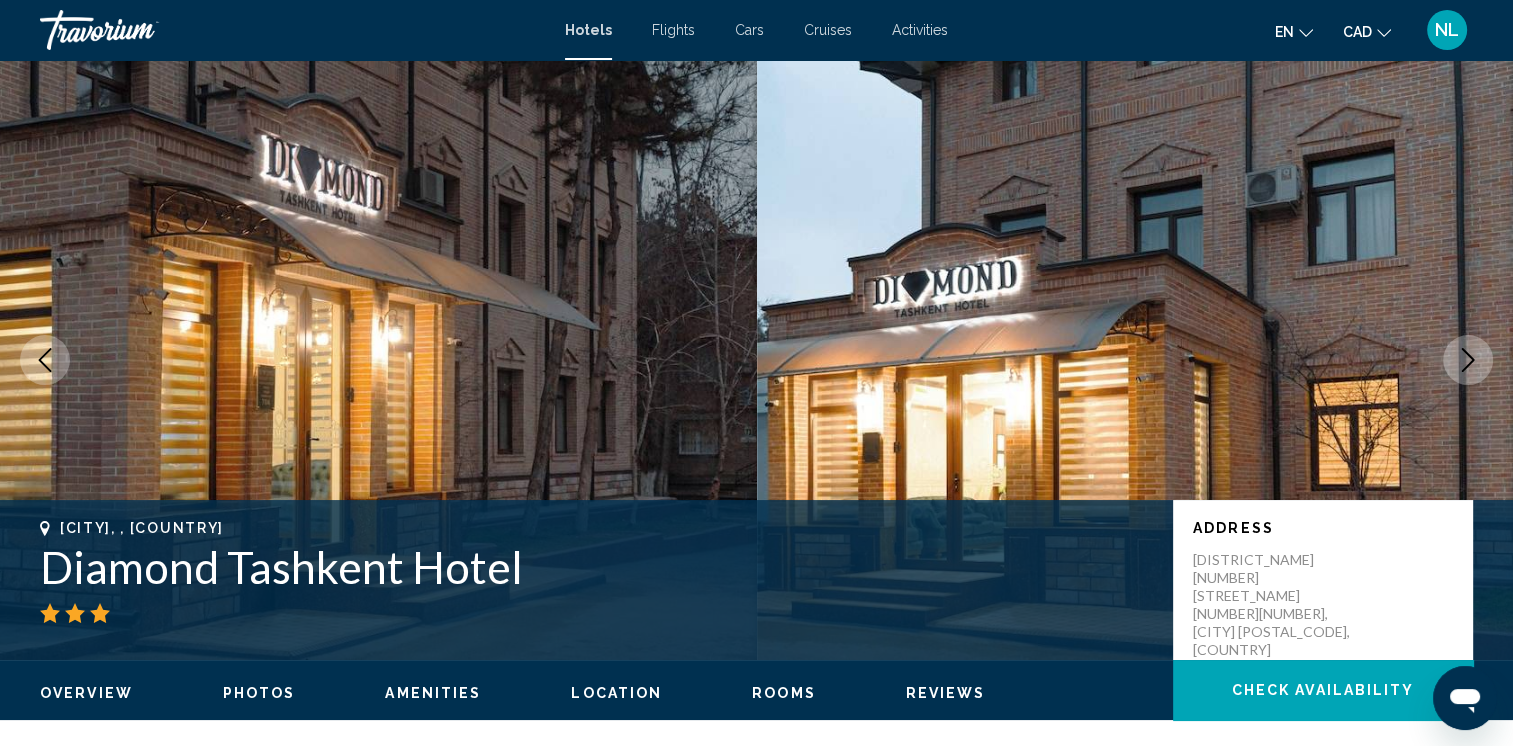 click 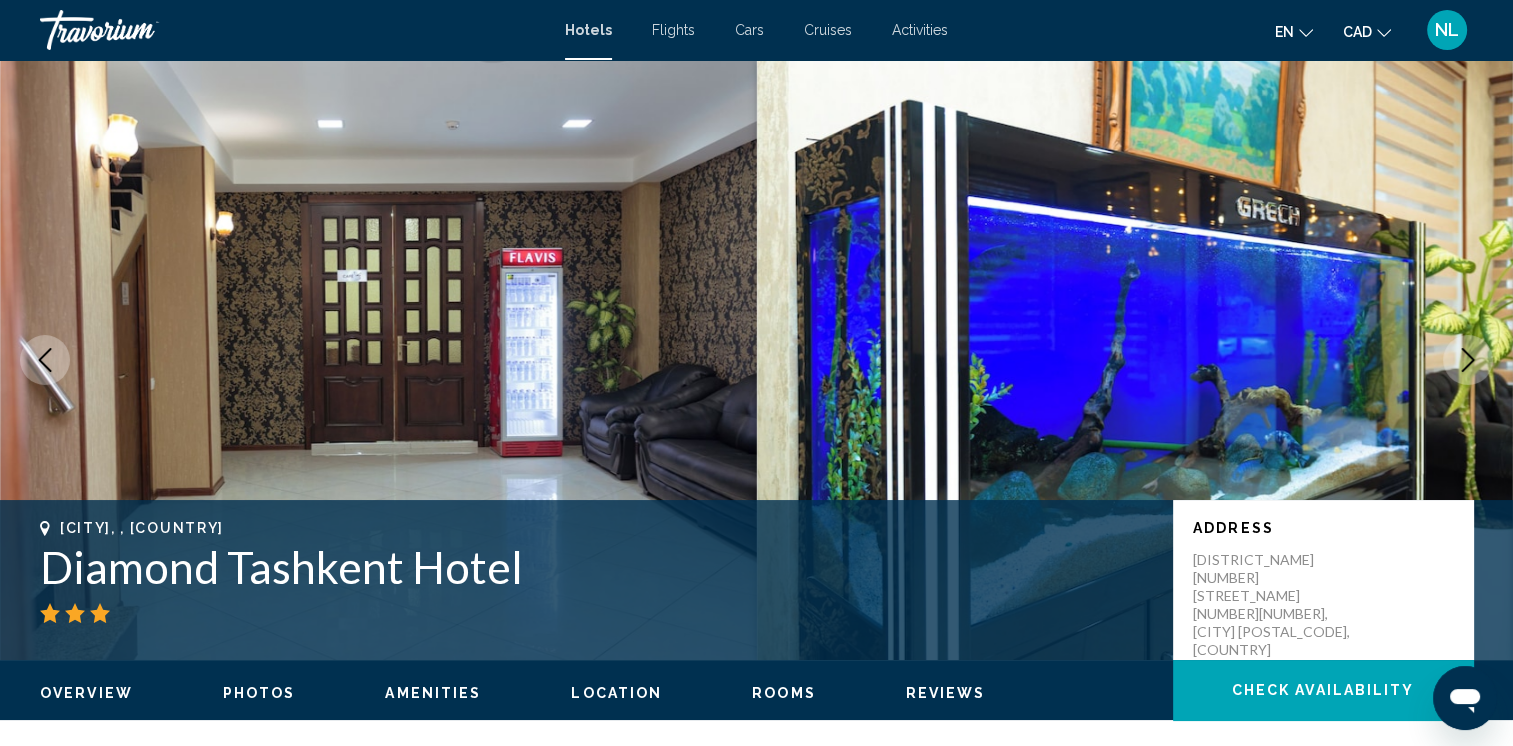 click 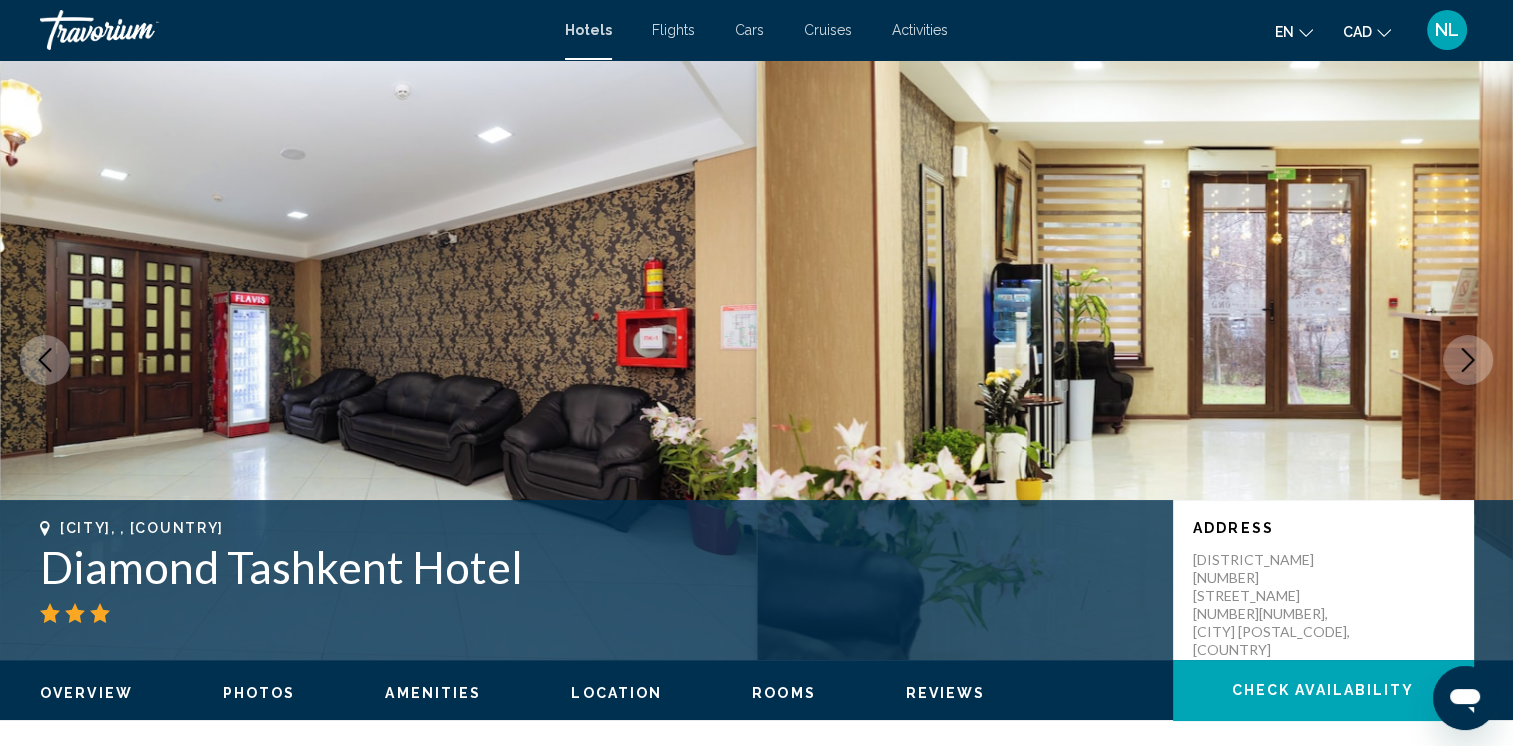 click 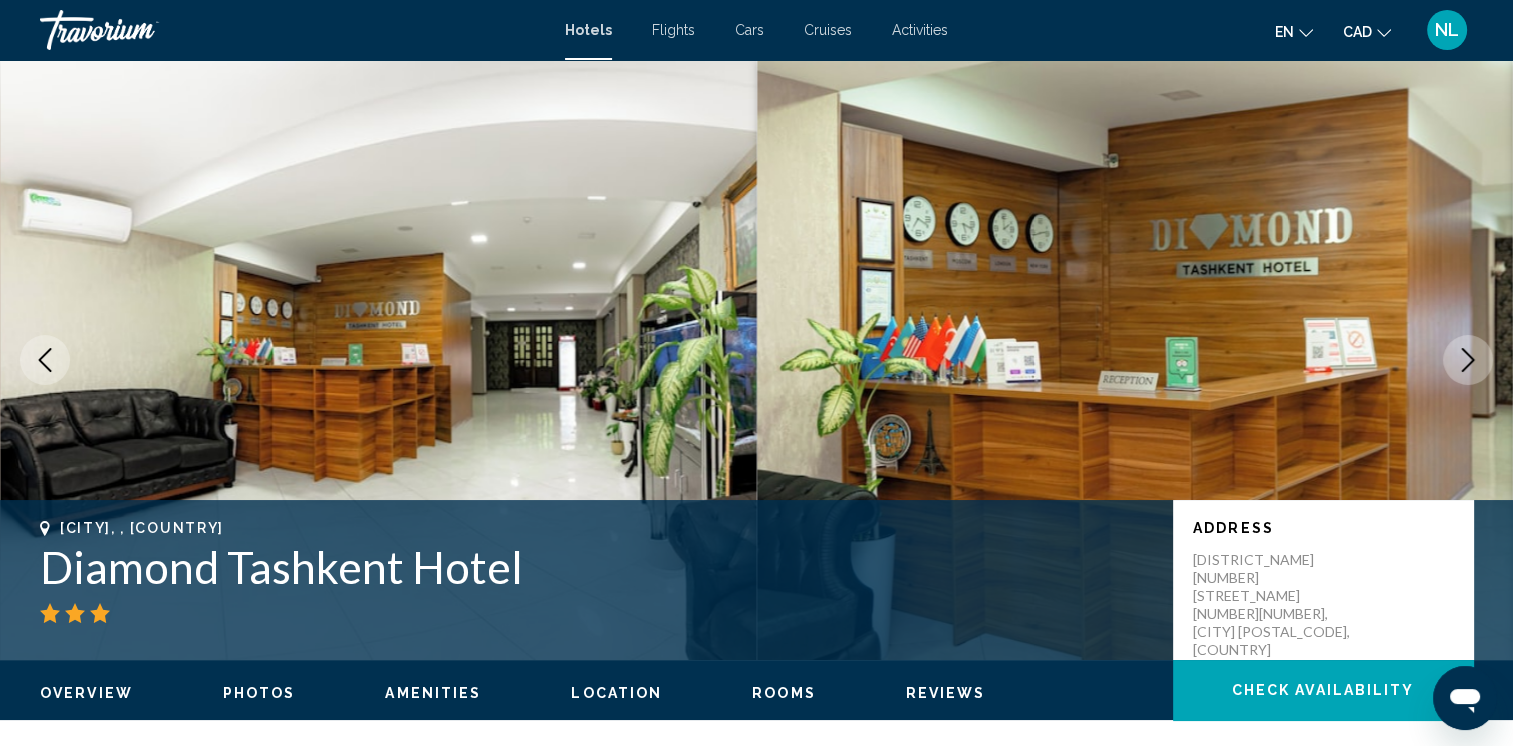 click 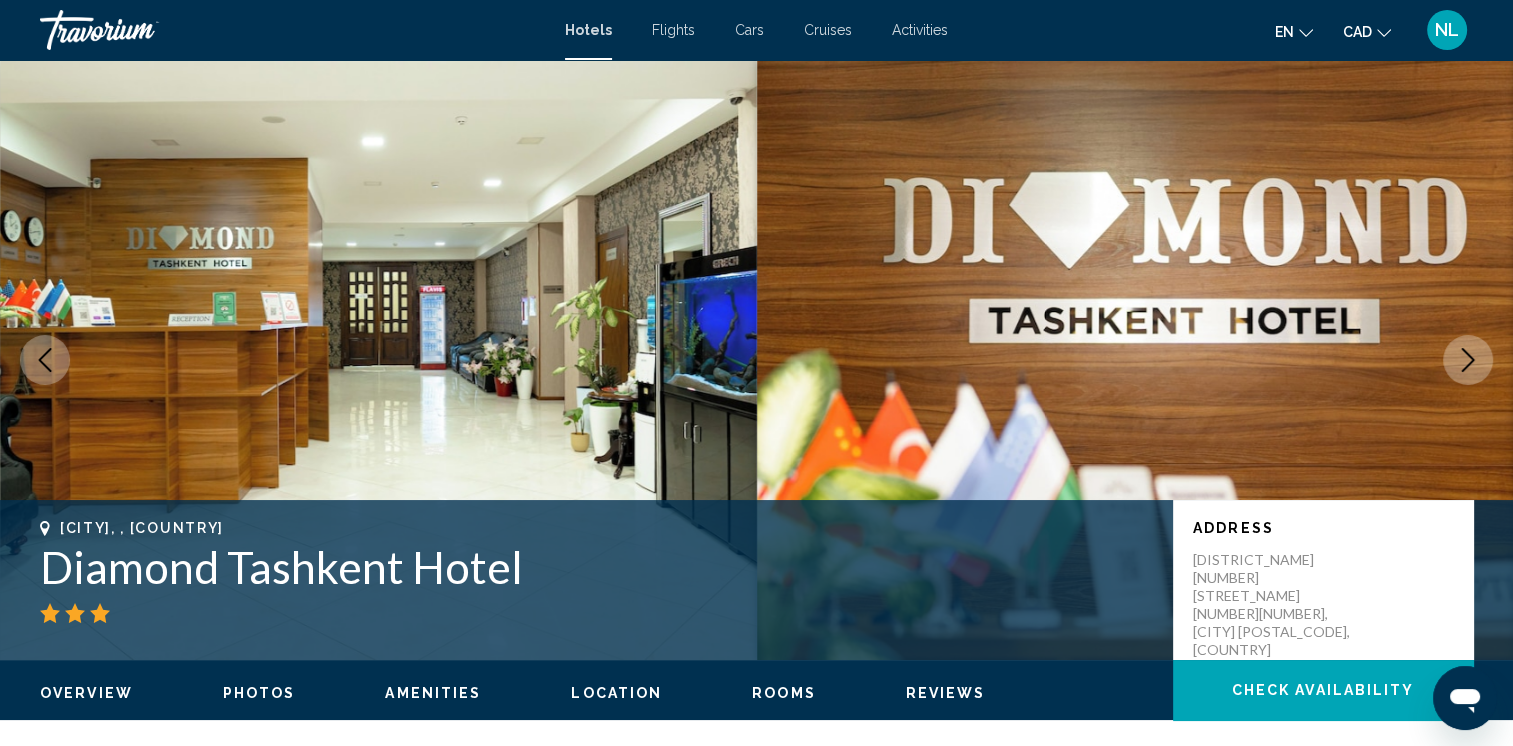 click 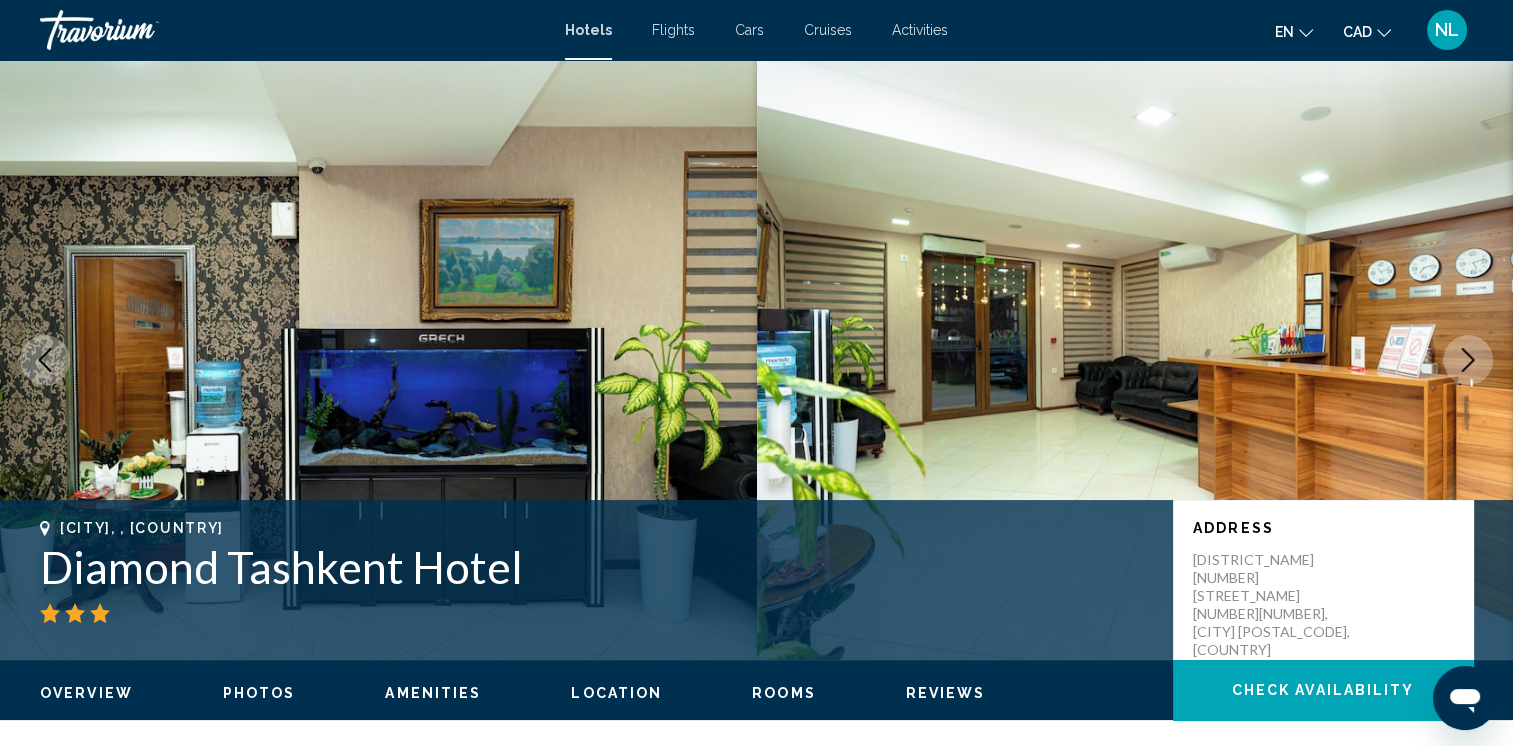 click 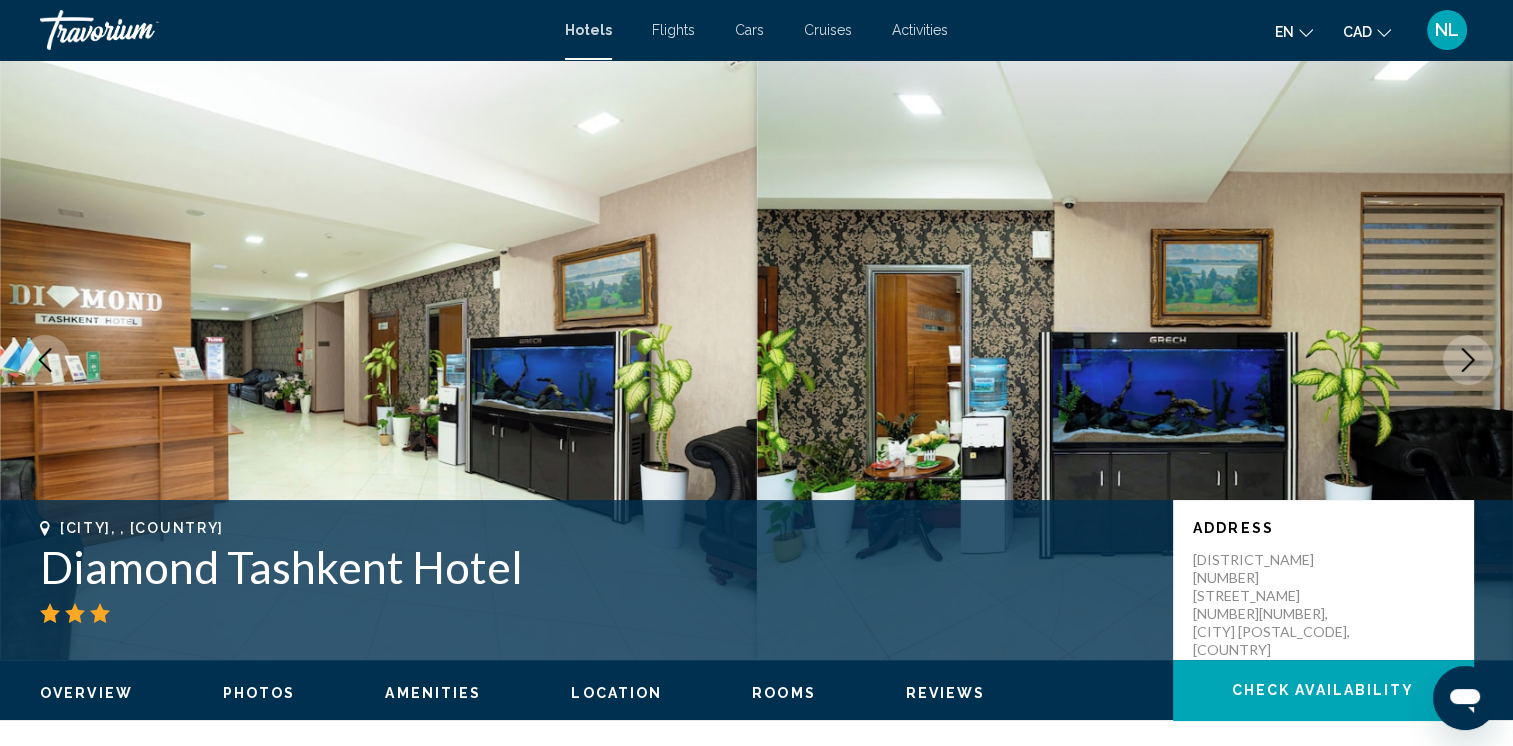 click 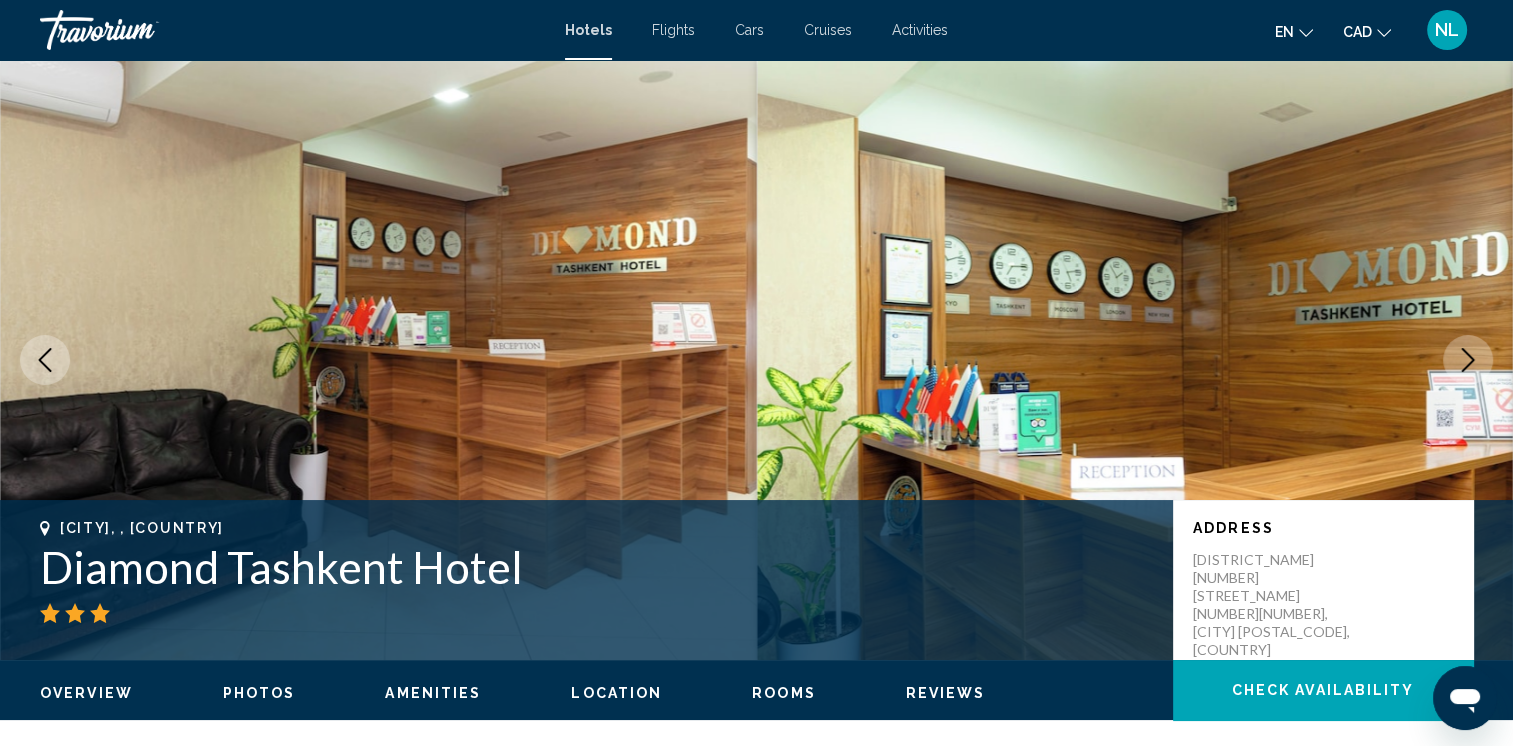 click 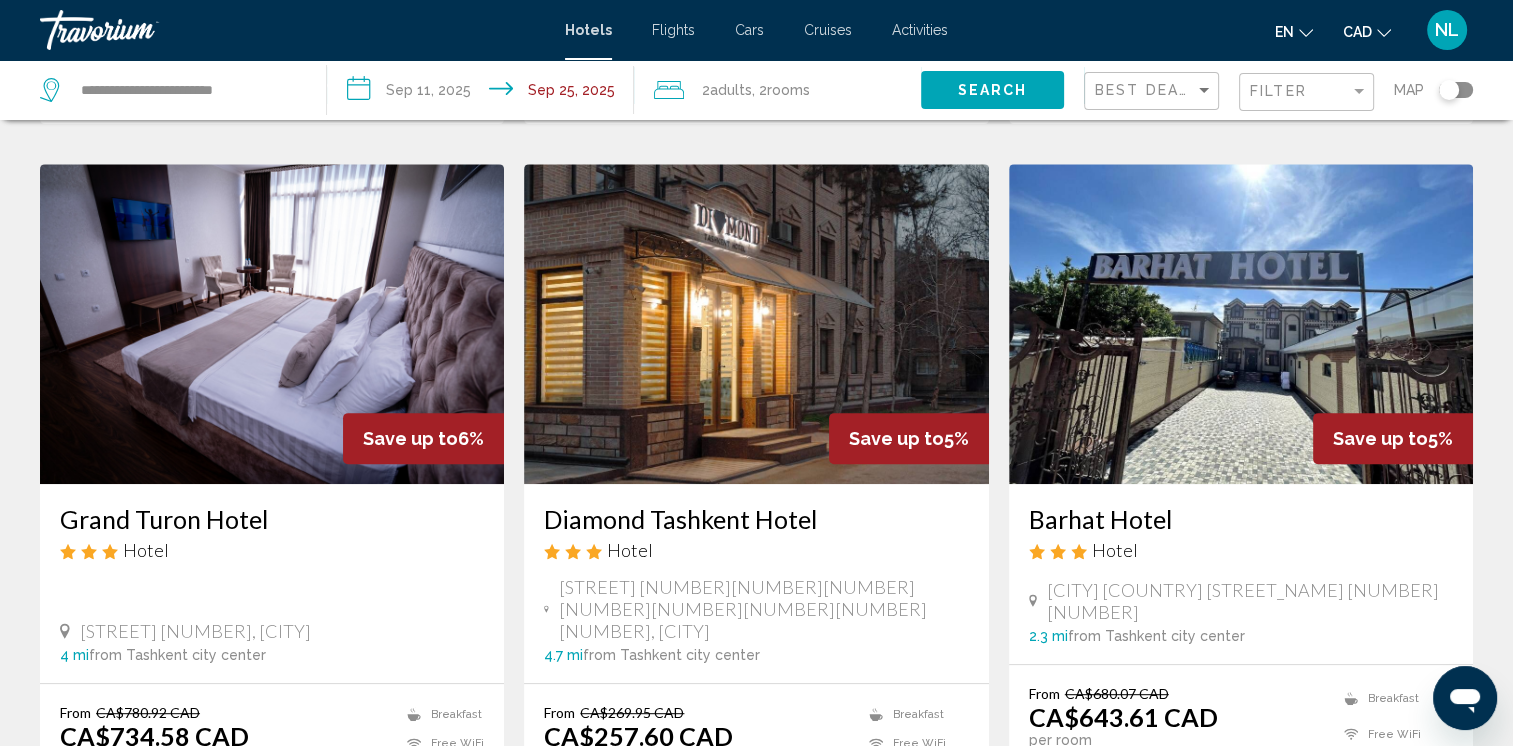 scroll, scrollTop: 784, scrollLeft: 0, axis: vertical 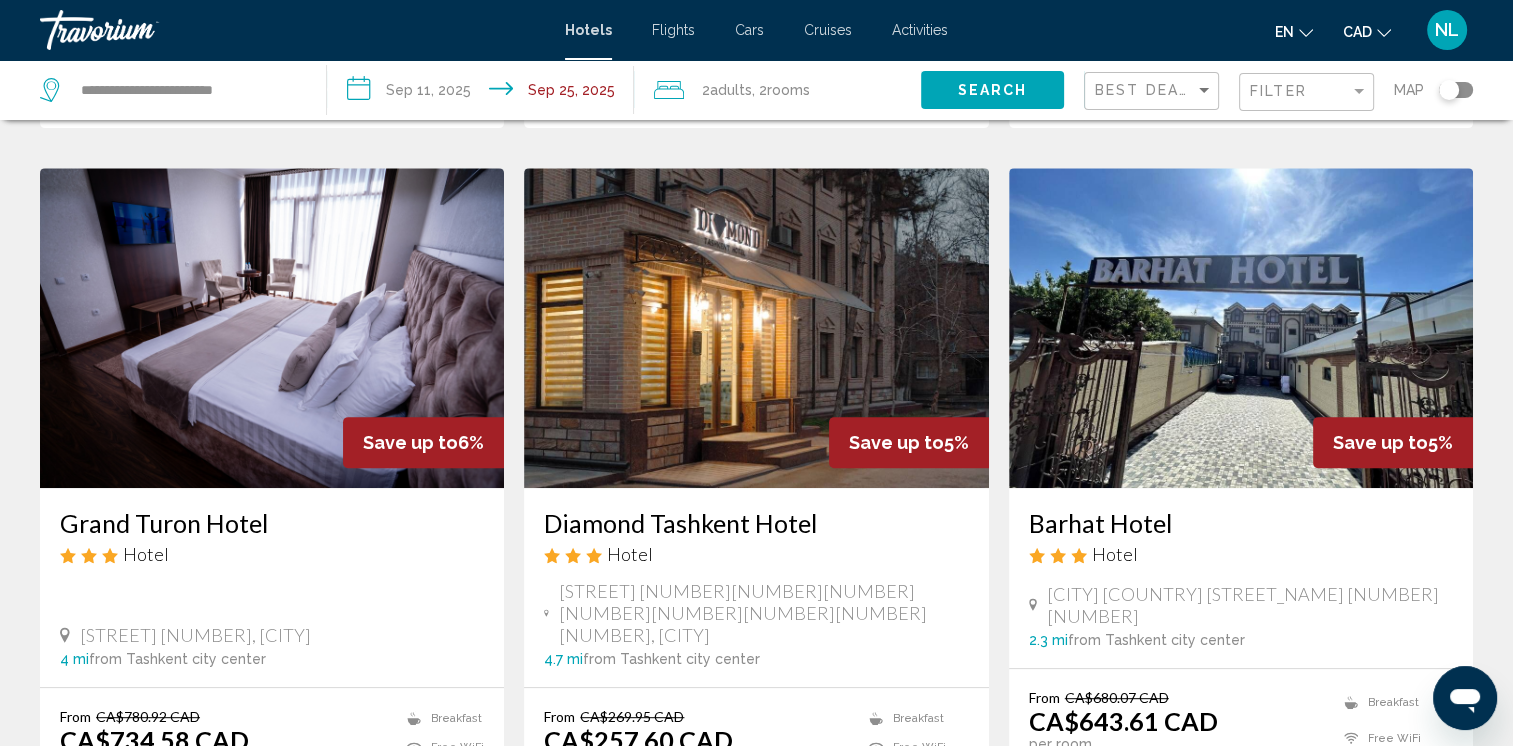 click on "Barhat Hotel" at bounding box center [1241, 523] 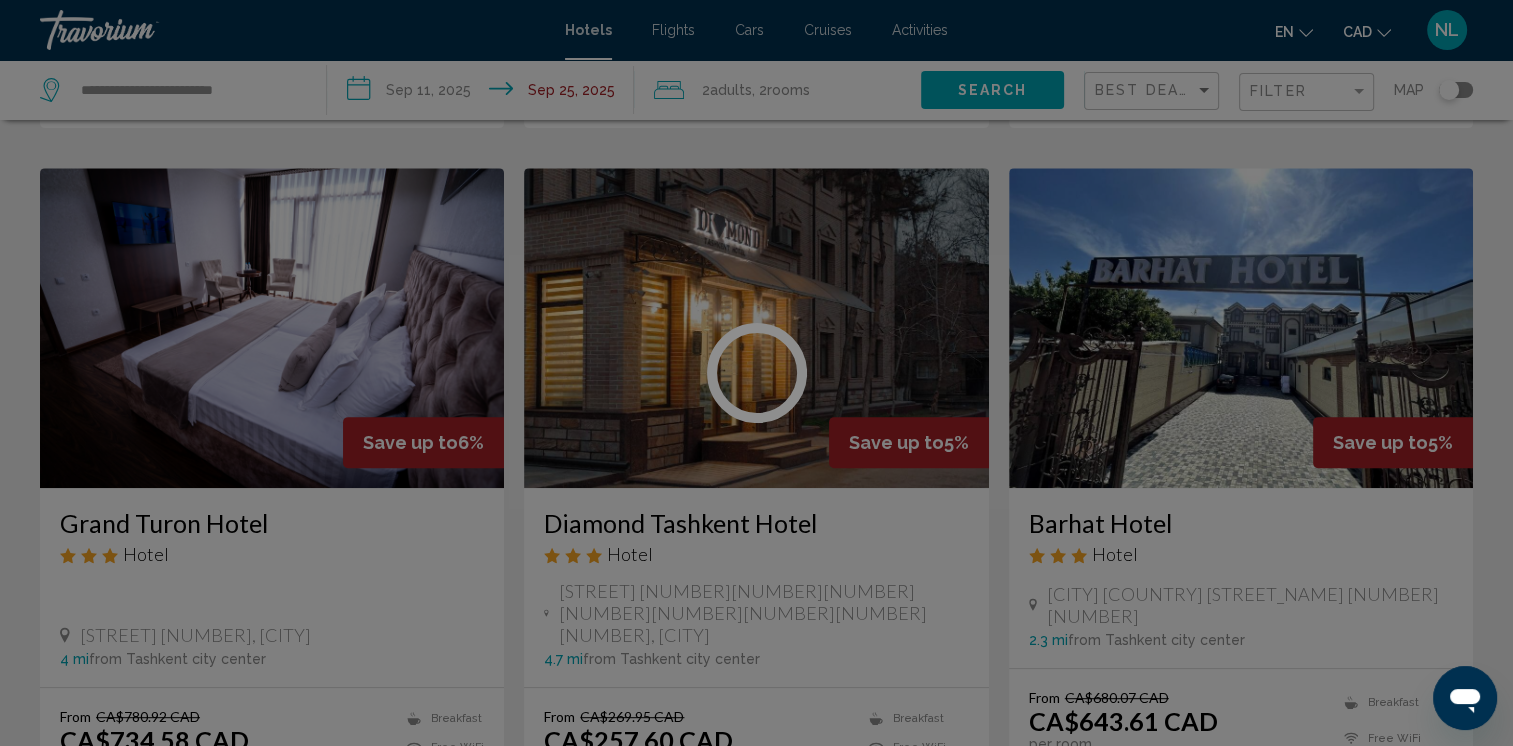 scroll, scrollTop: 0, scrollLeft: 0, axis: both 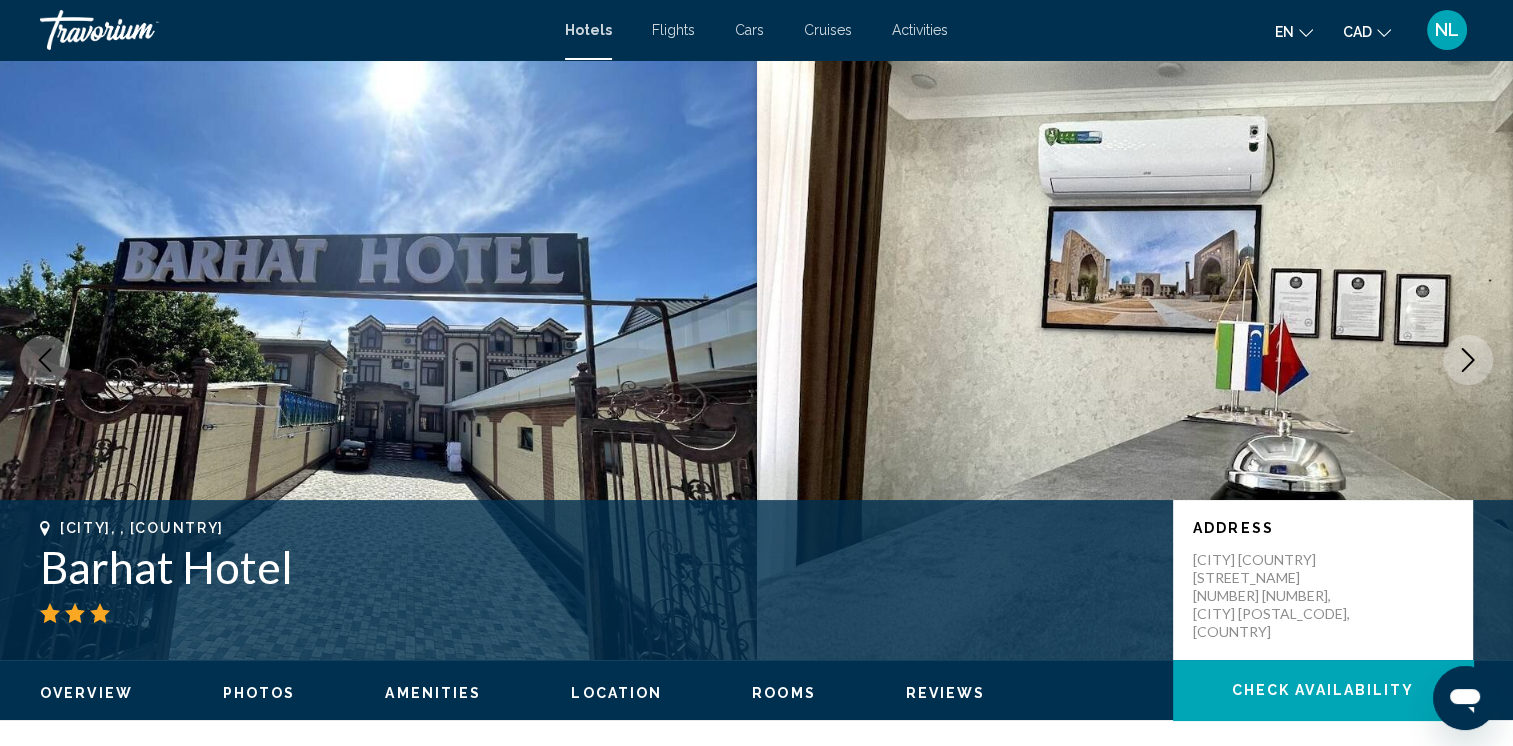 click 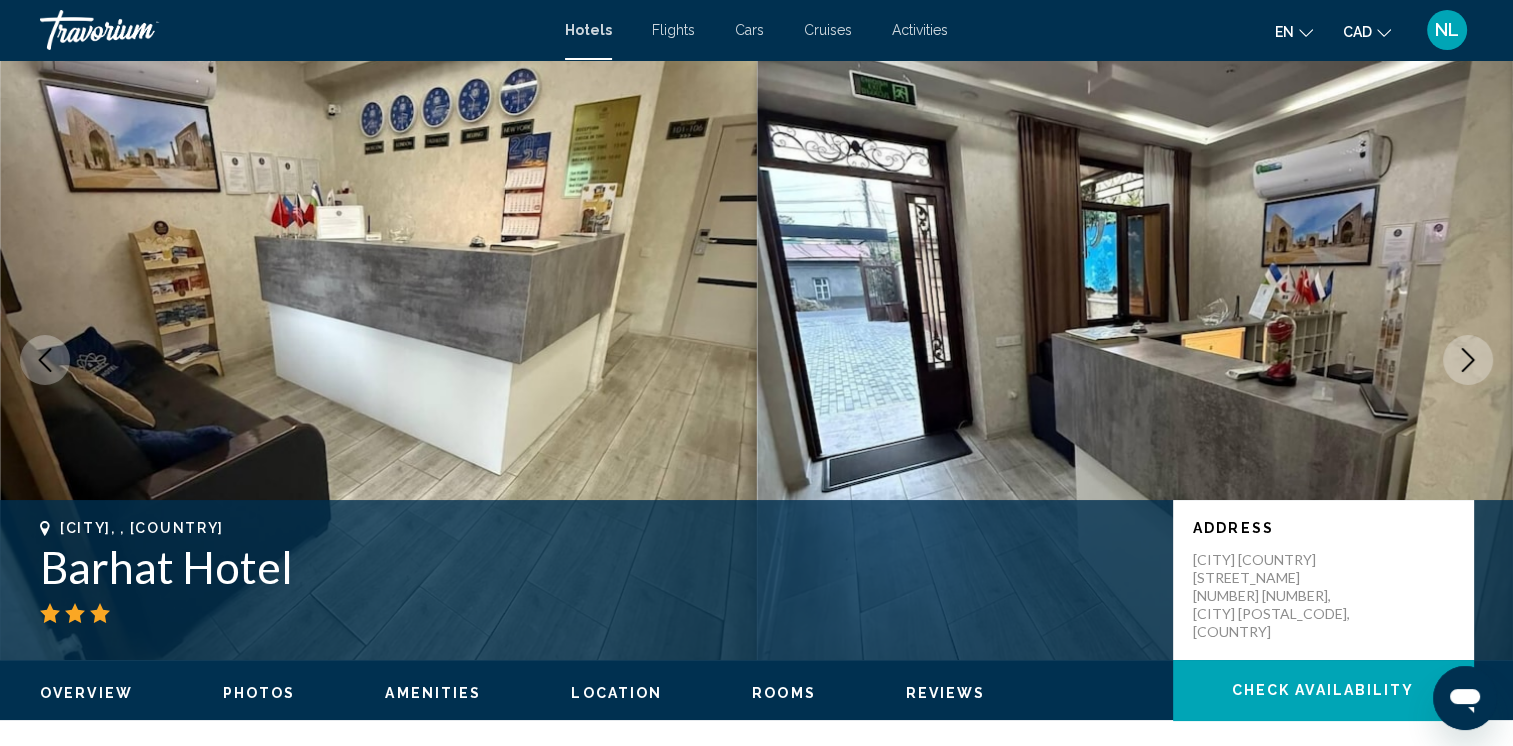 click 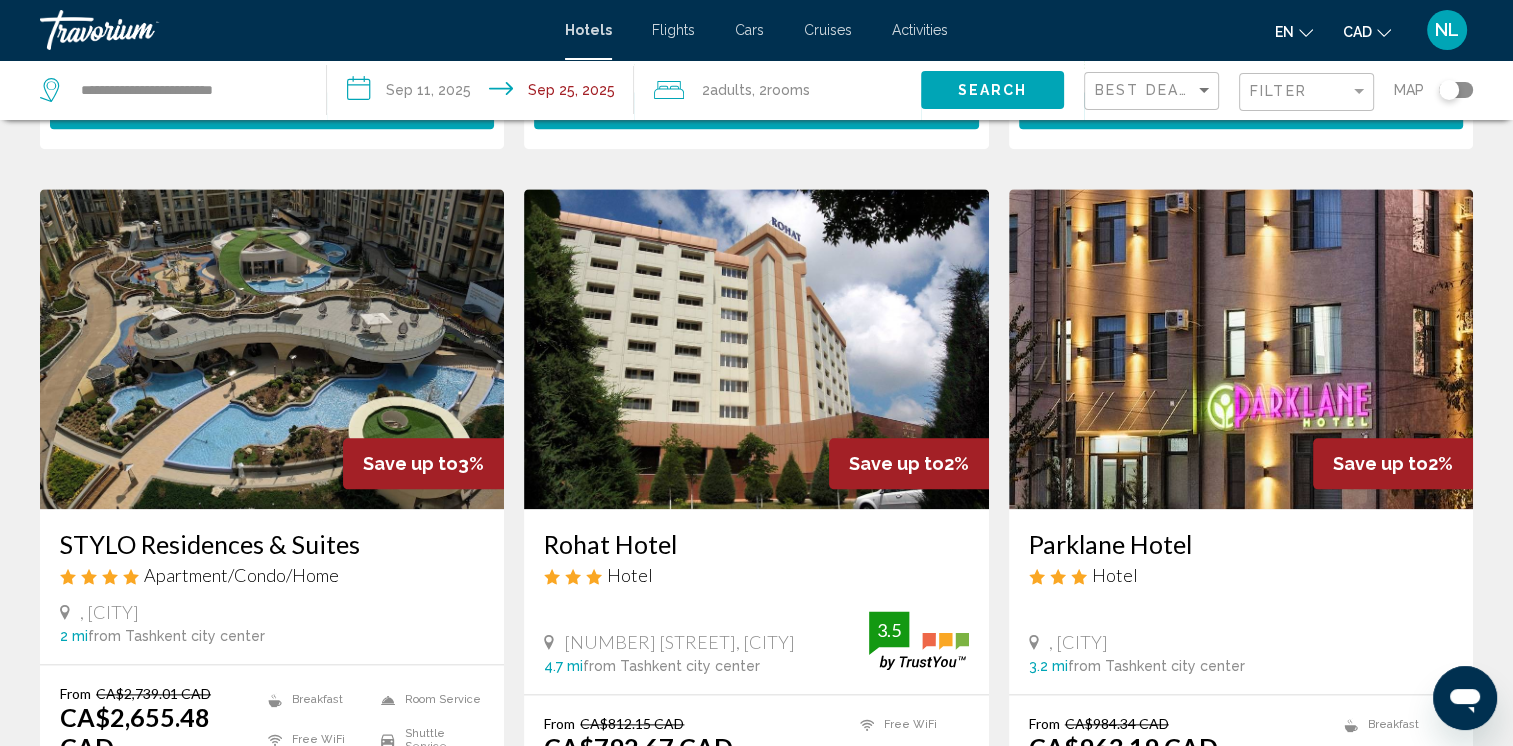 scroll, scrollTop: 2280, scrollLeft: 0, axis: vertical 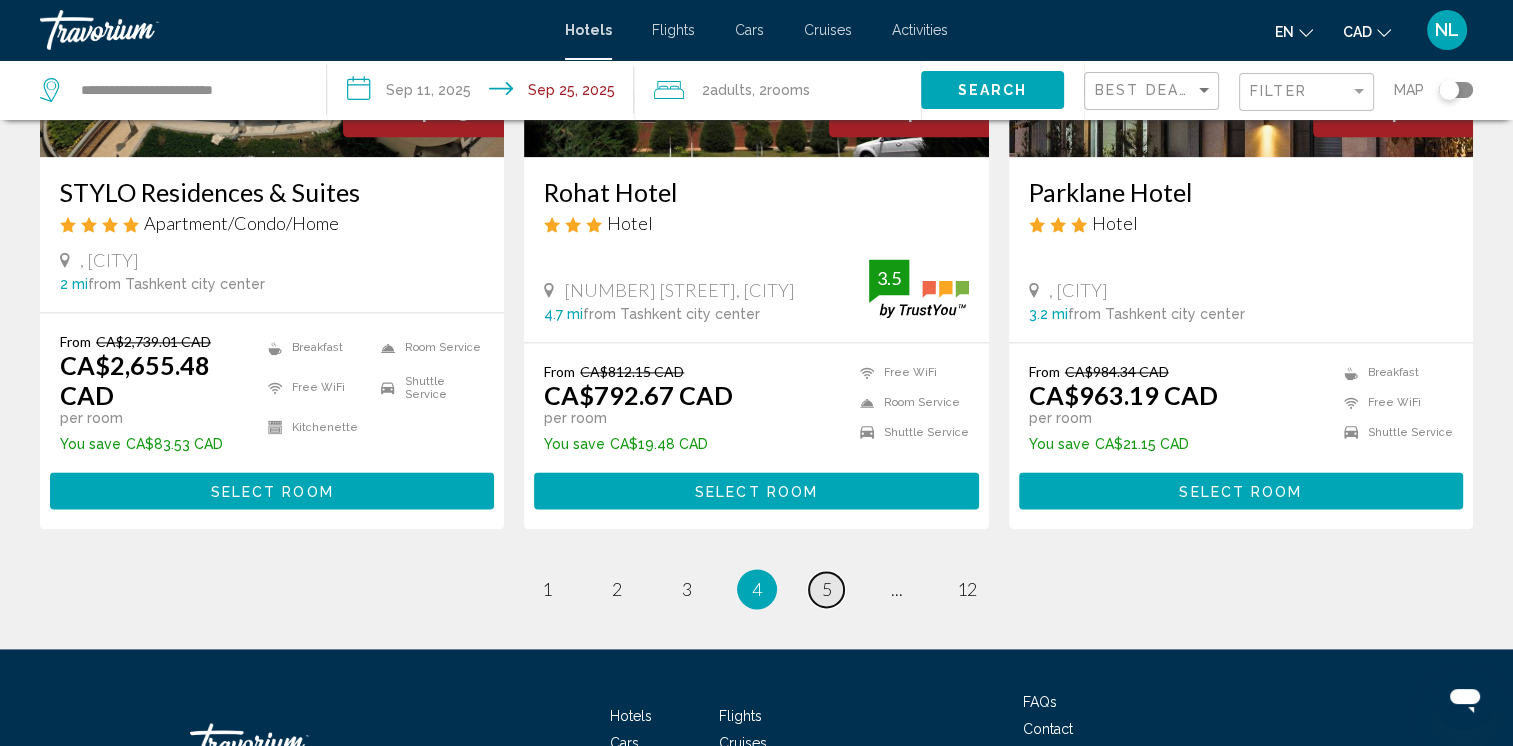 click on "page  5" at bounding box center (826, 589) 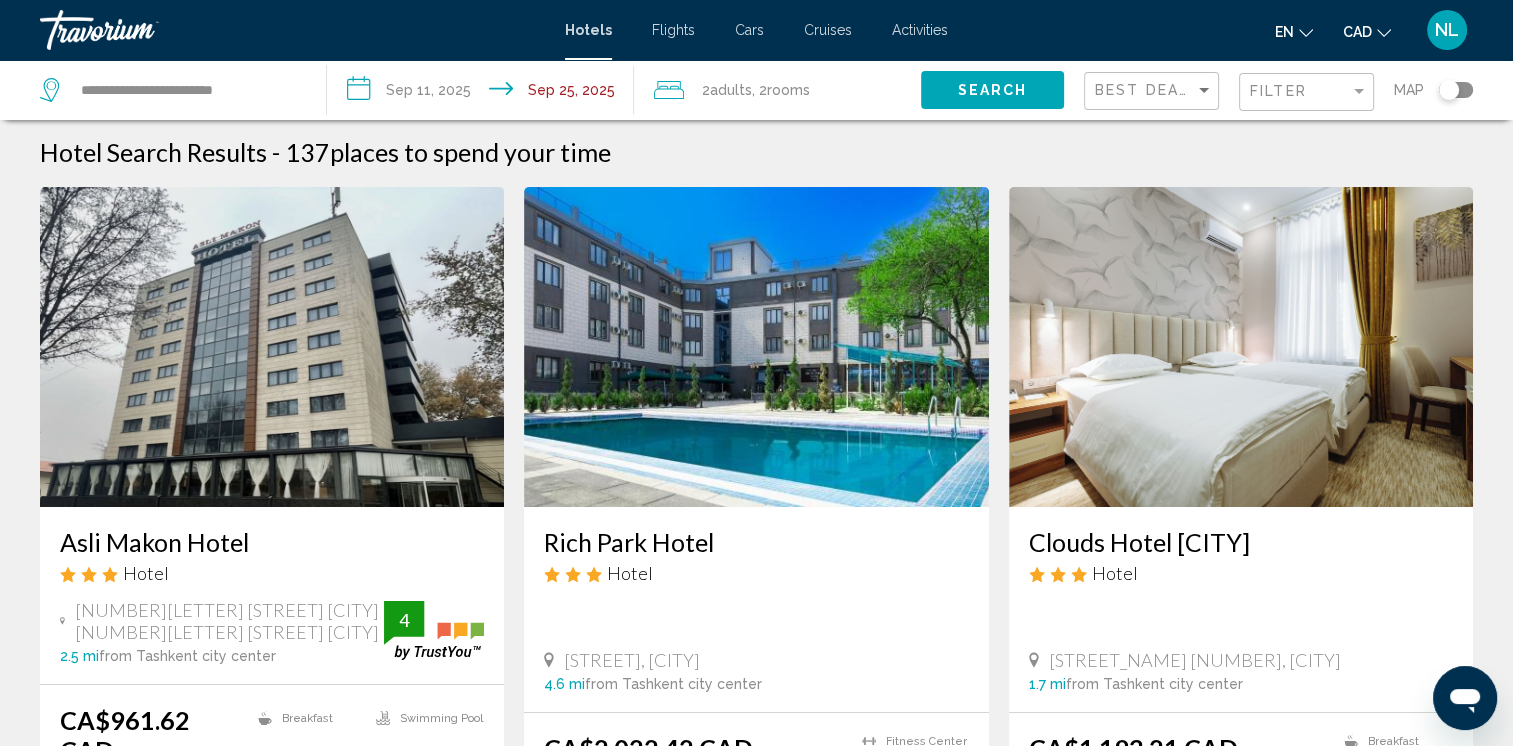 scroll, scrollTop: 0, scrollLeft: 0, axis: both 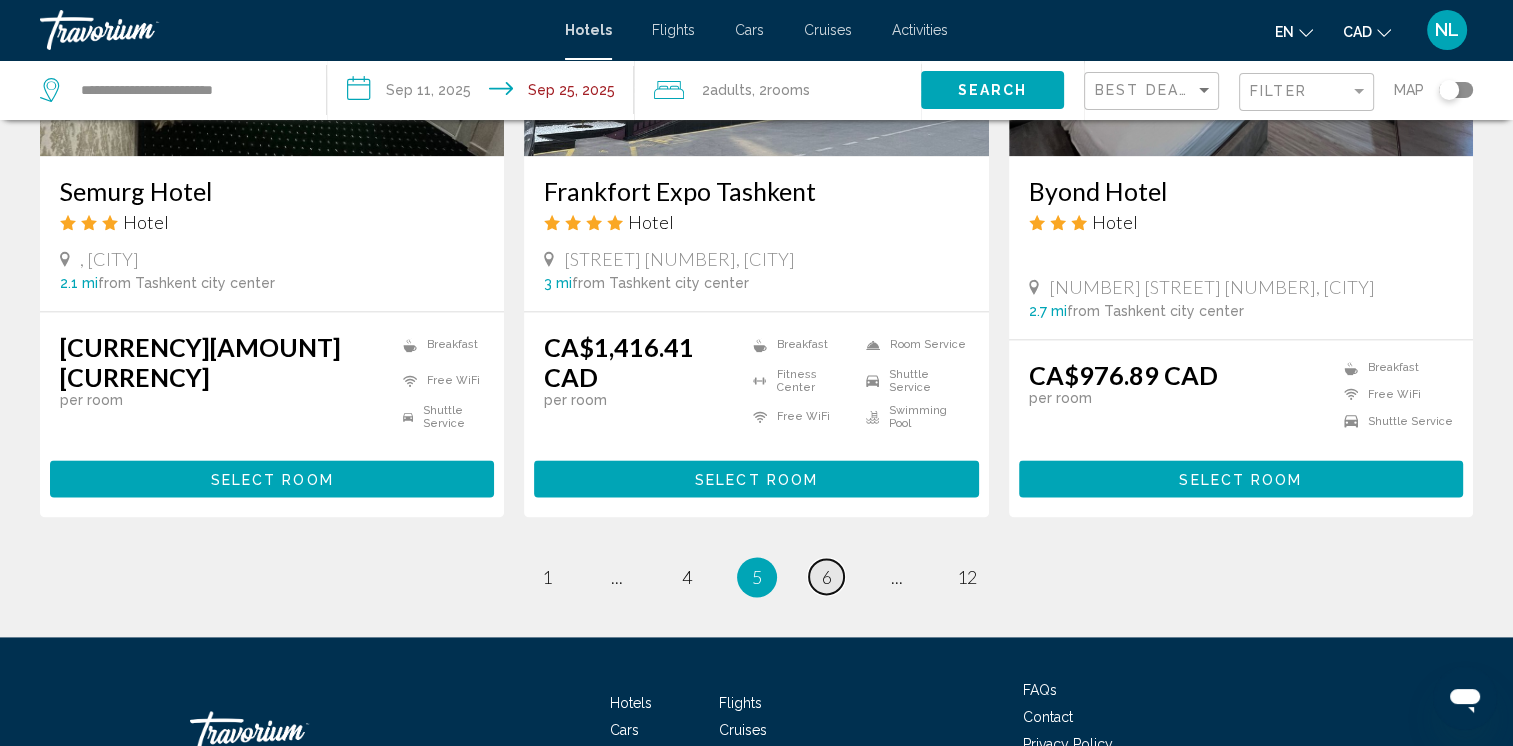 click on "6" at bounding box center [827, 577] 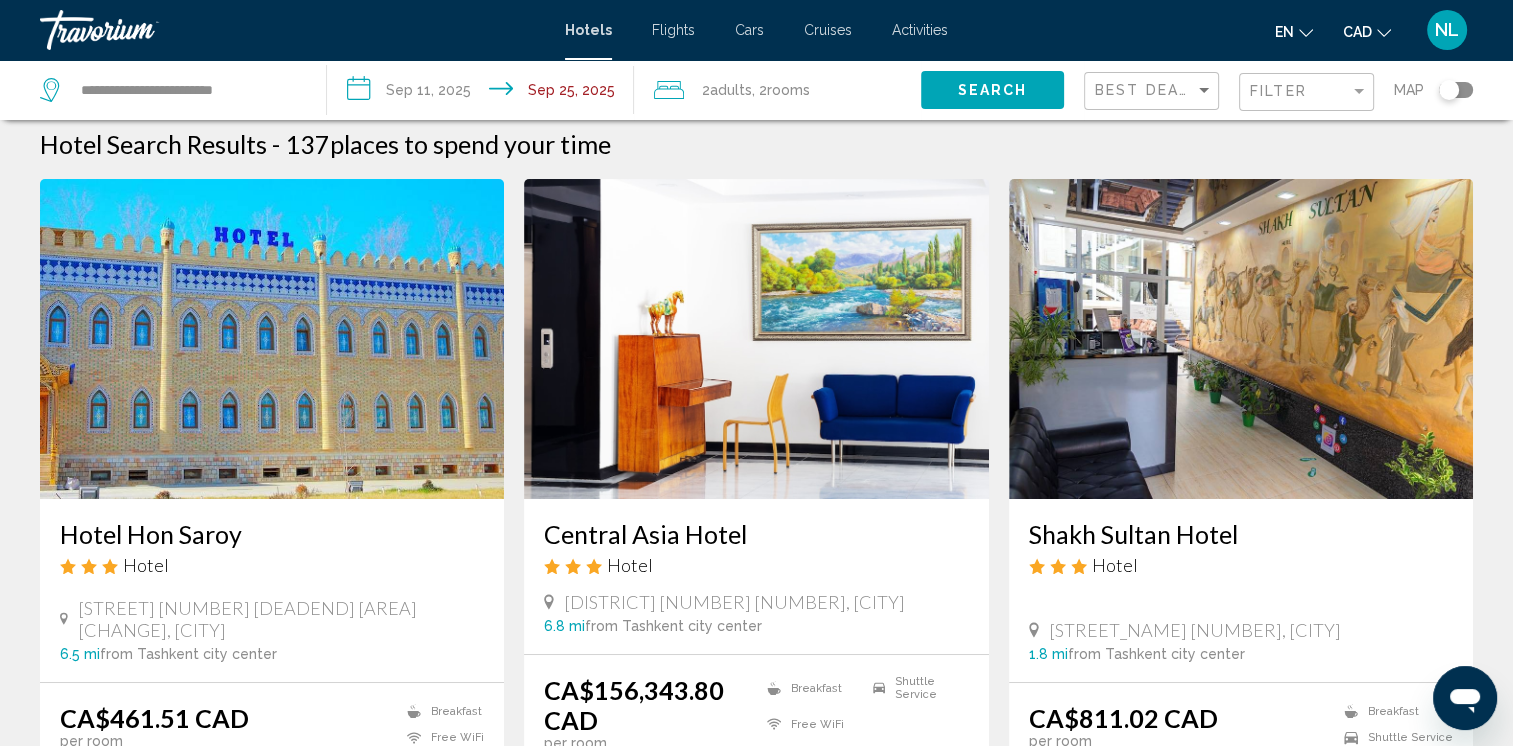 scroll, scrollTop: 0, scrollLeft: 0, axis: both 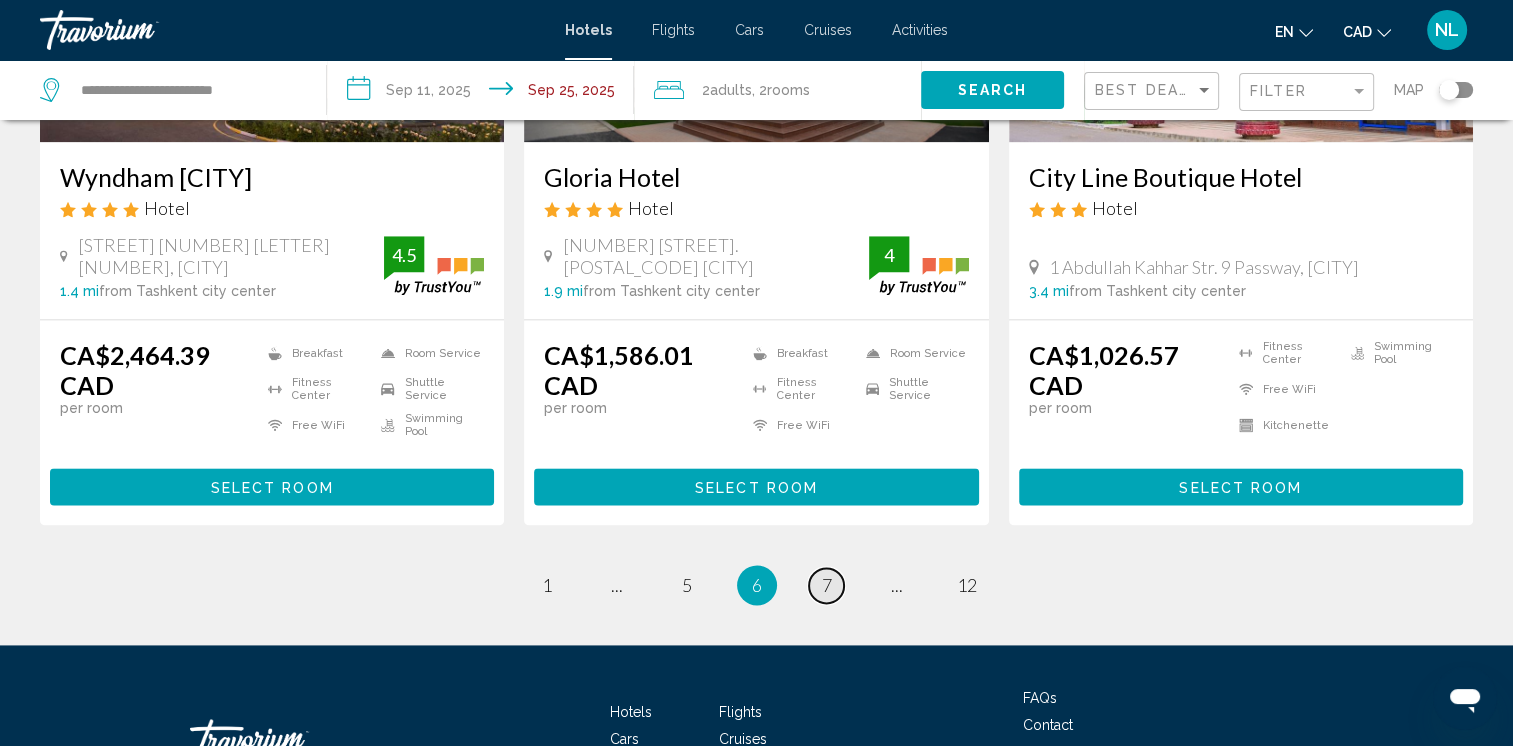click on "7" at bounding box center (827, 585) 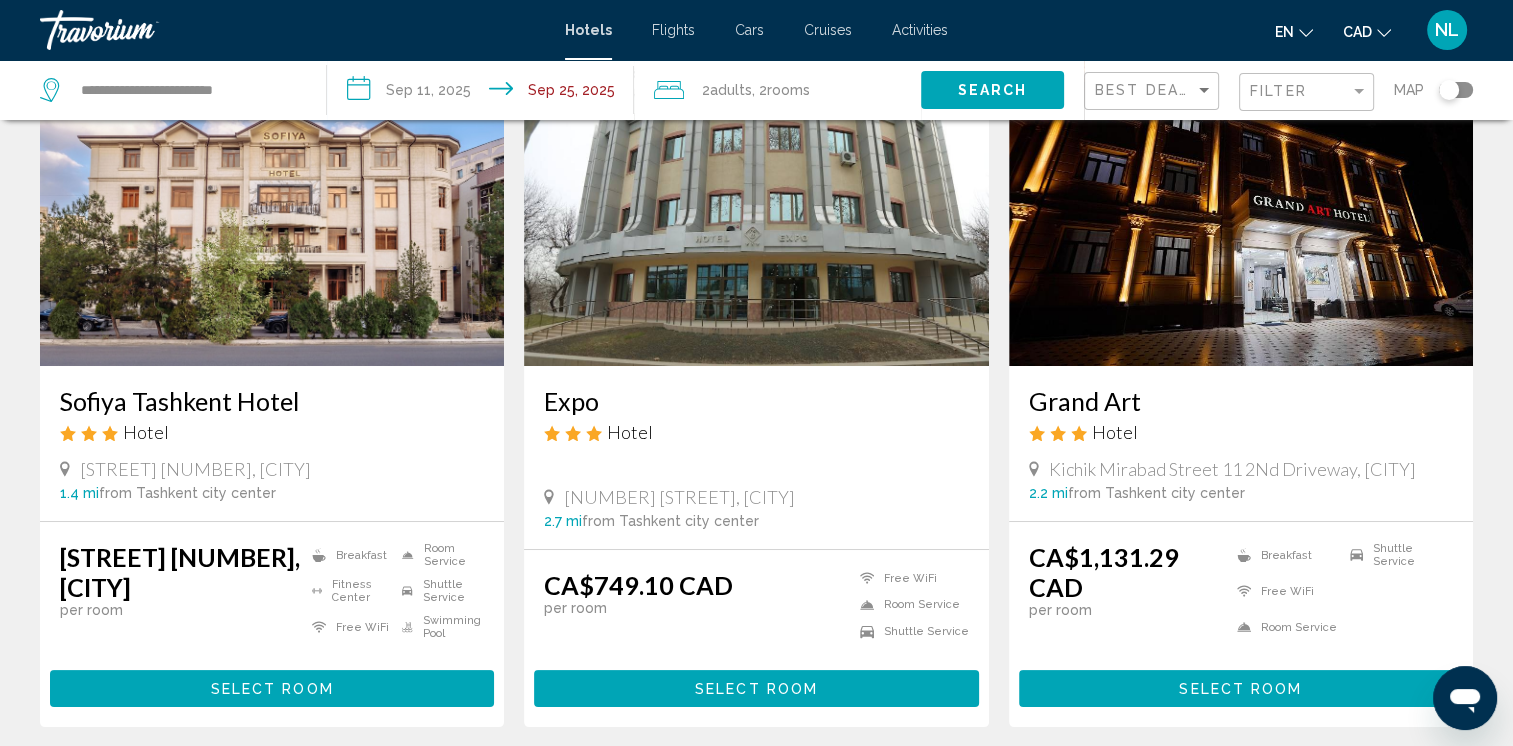 scroll, scrollTop: 0, scrollLeft: 0, axis: both 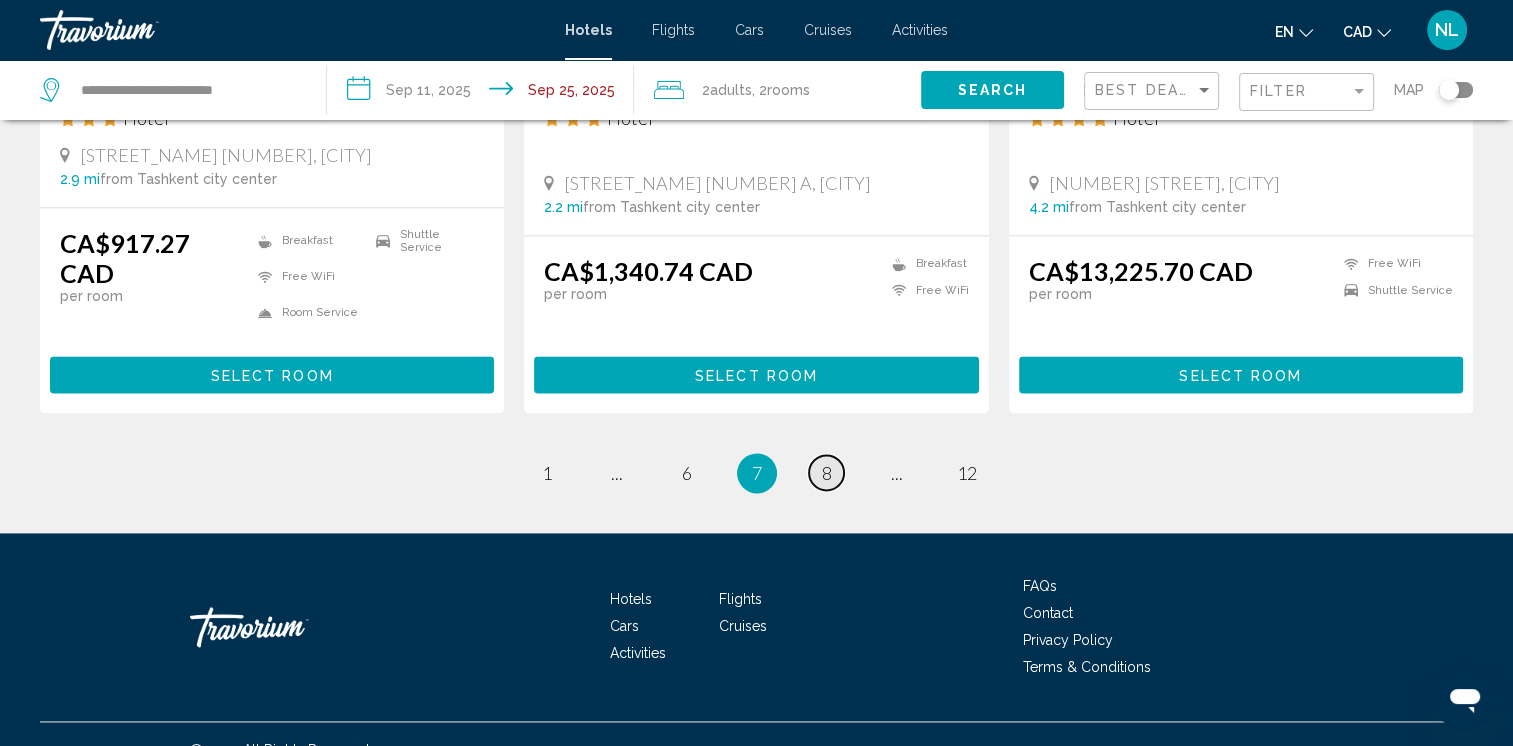 click on "8" at bounding box center (827, 473) 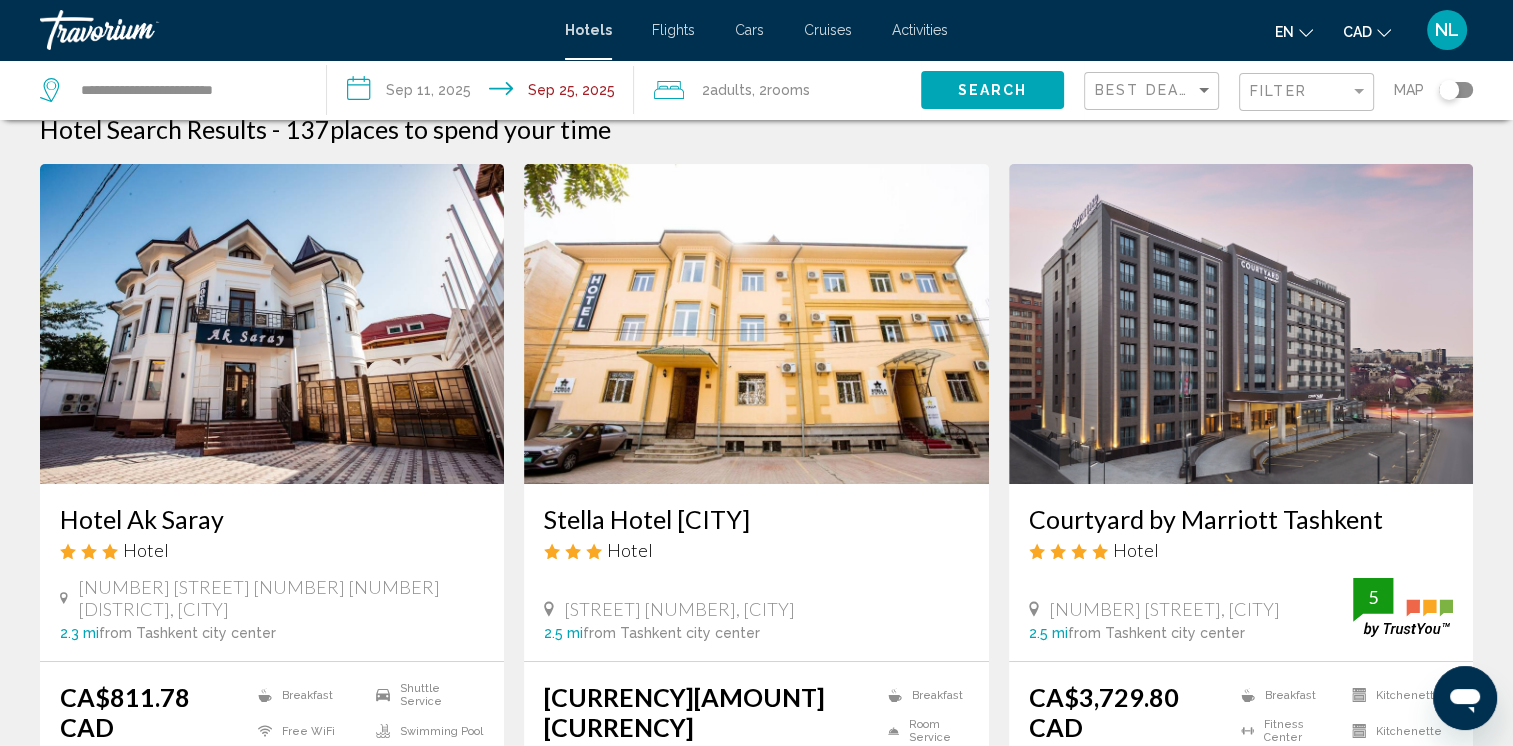 scroll, scrollTop: 0, scrollLeft: 0, axis: both 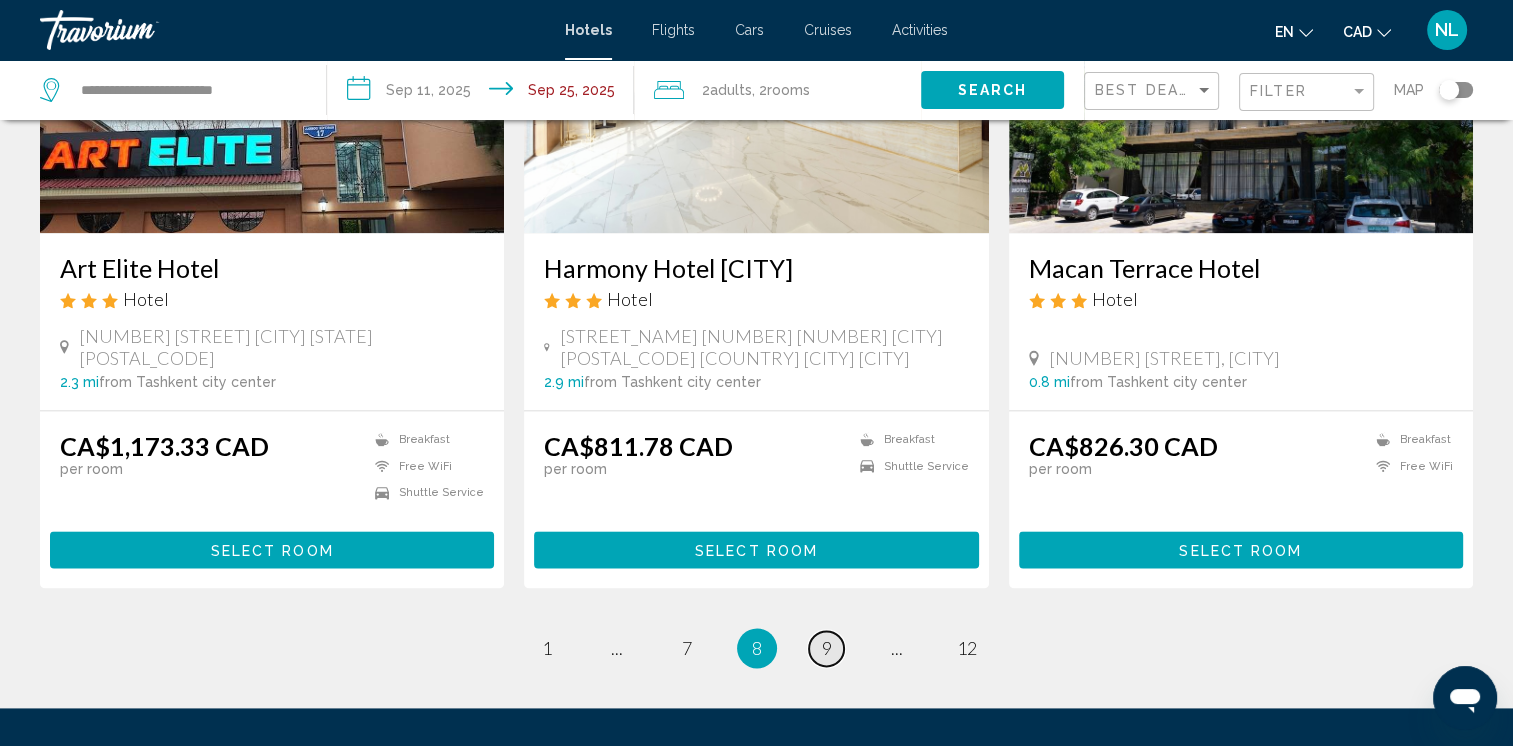 click on "9" at bounding box center [827, 648] 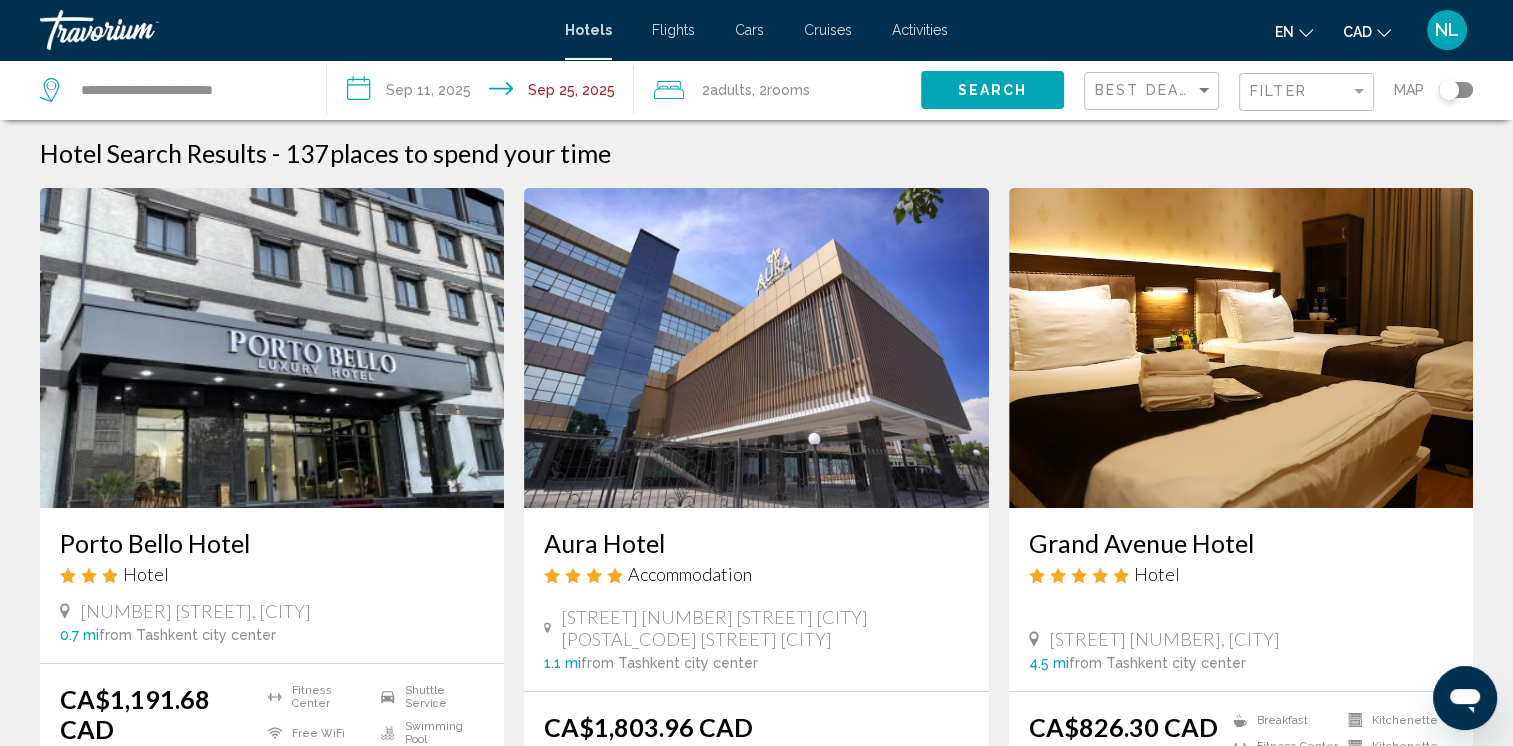 scroll, scrollTop: 0, scrollLeft: 0, axis: both 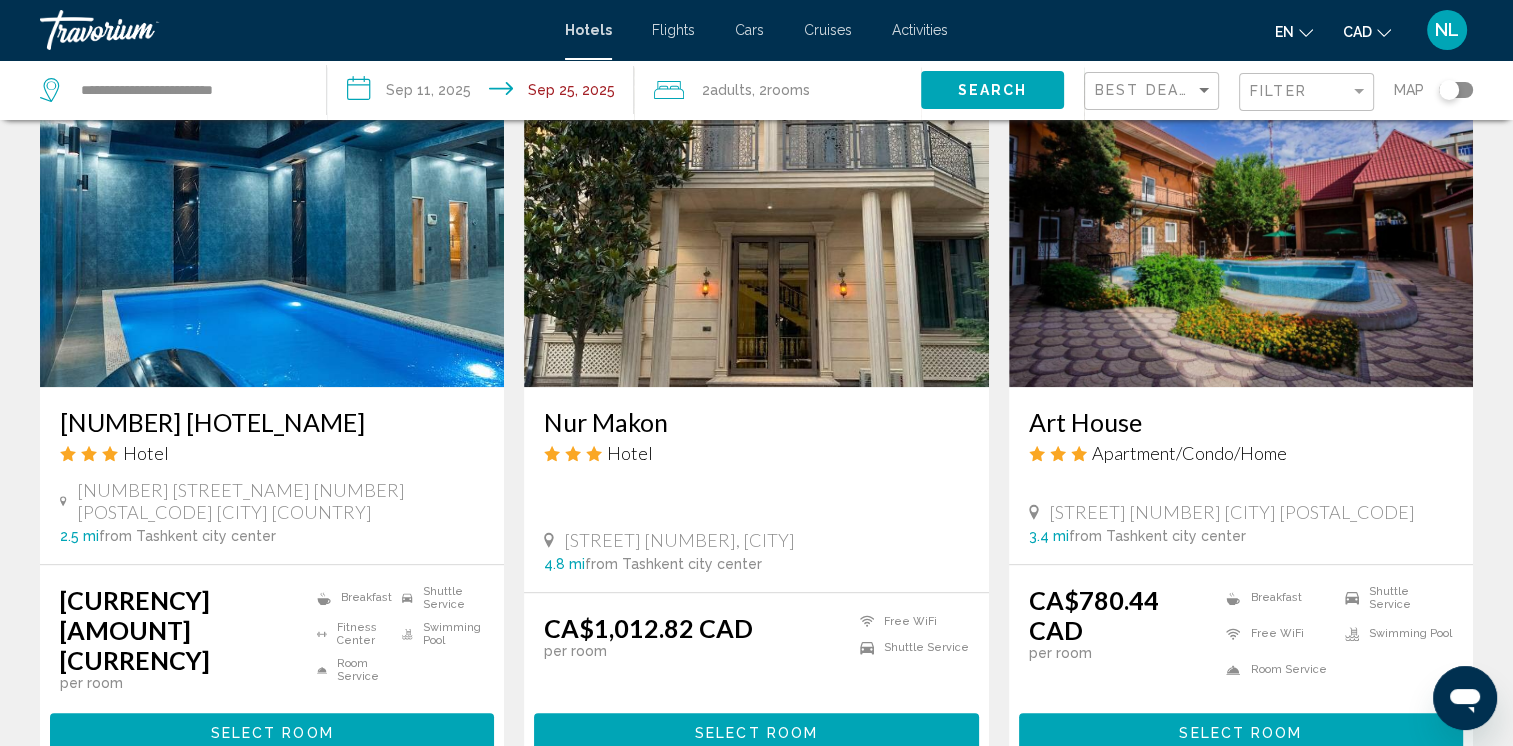click at bounding box center (1241, 227) 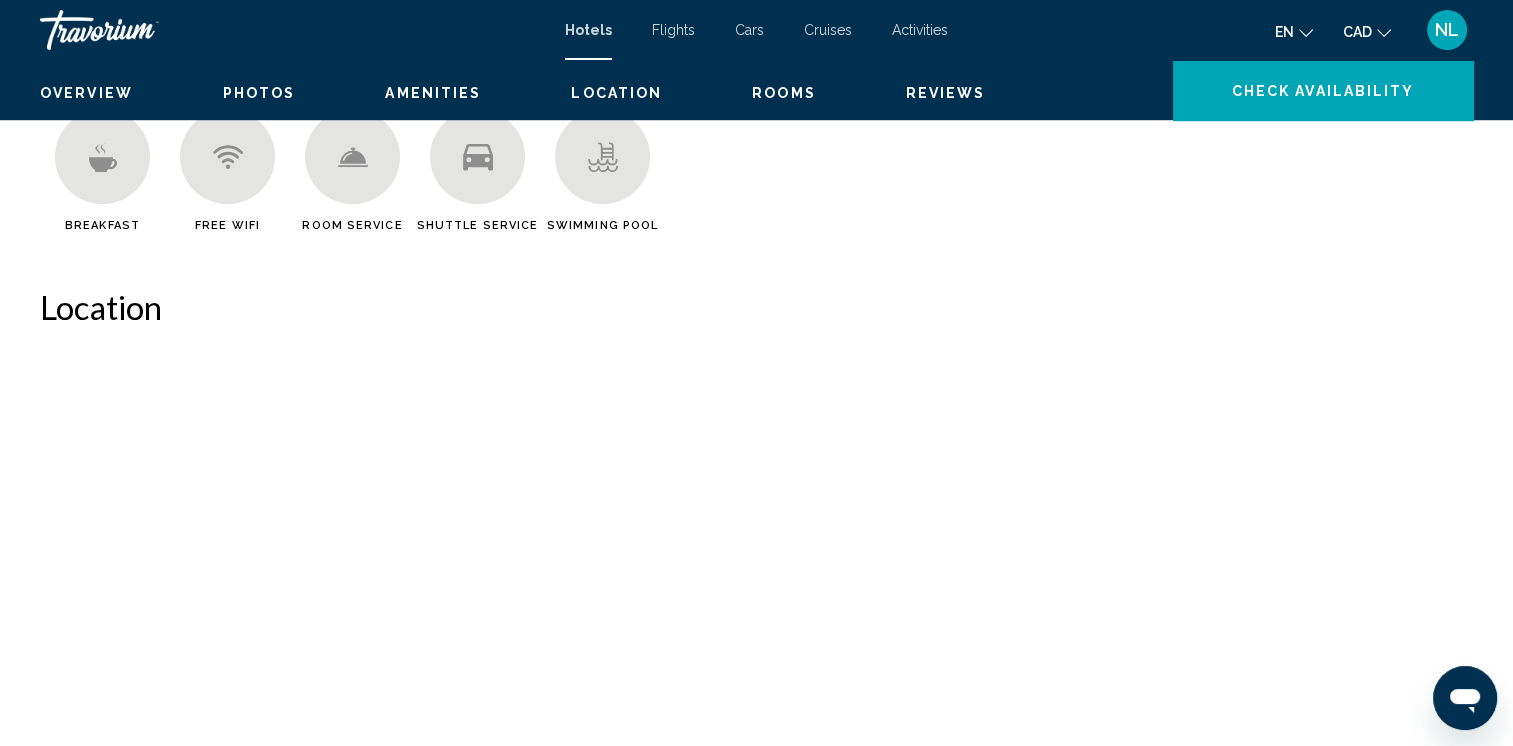 scroll, scrollTop: 0, scrollLeft: 0, axis: both 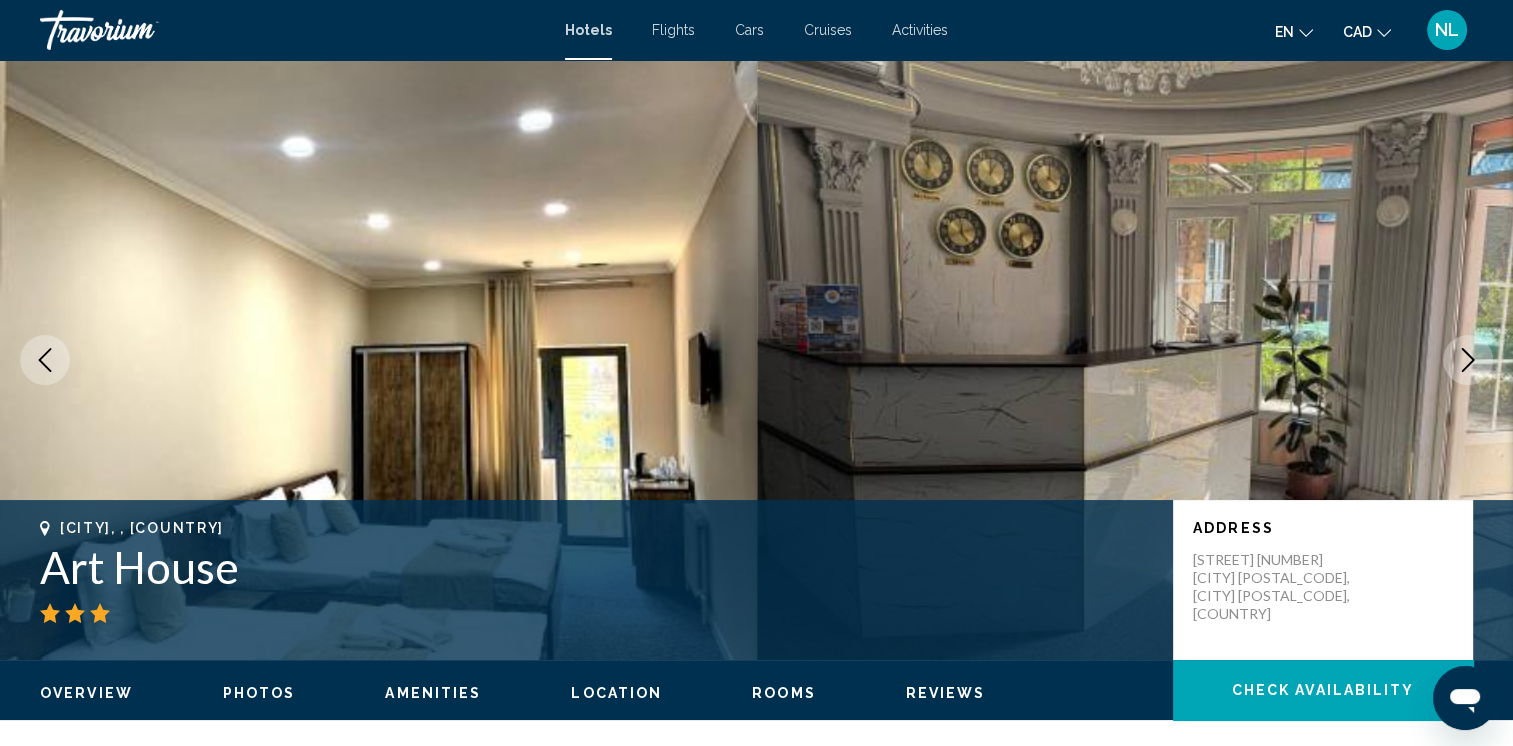 click 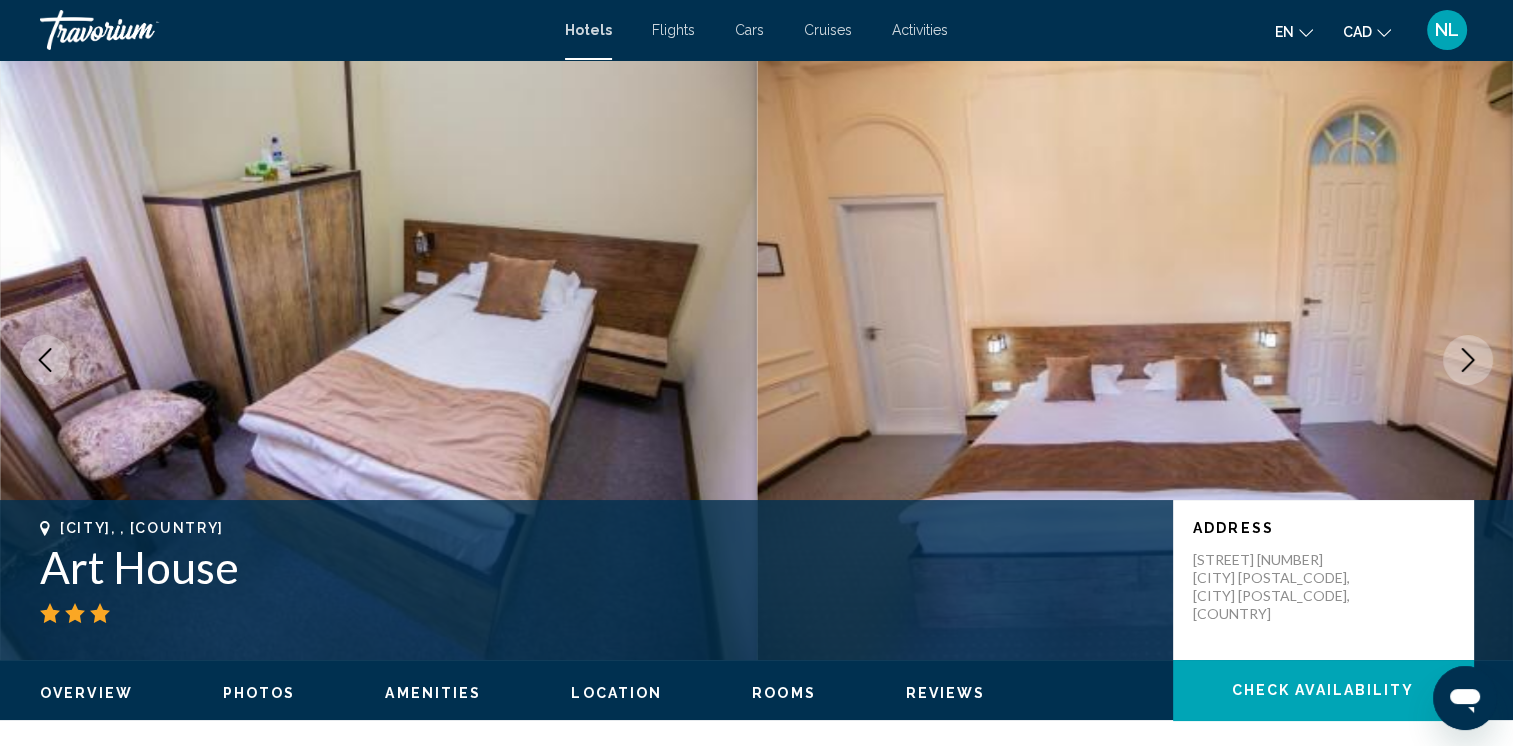 click 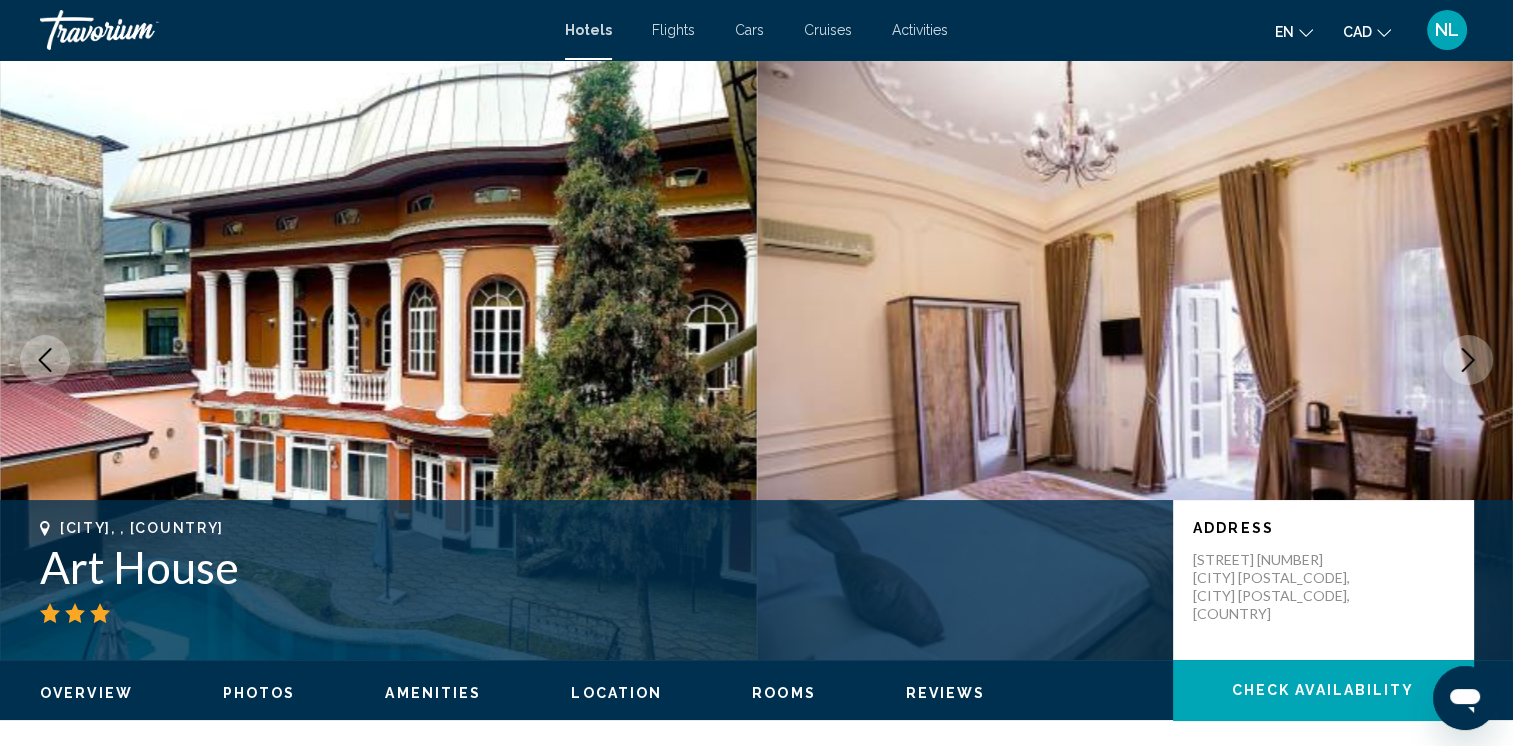click 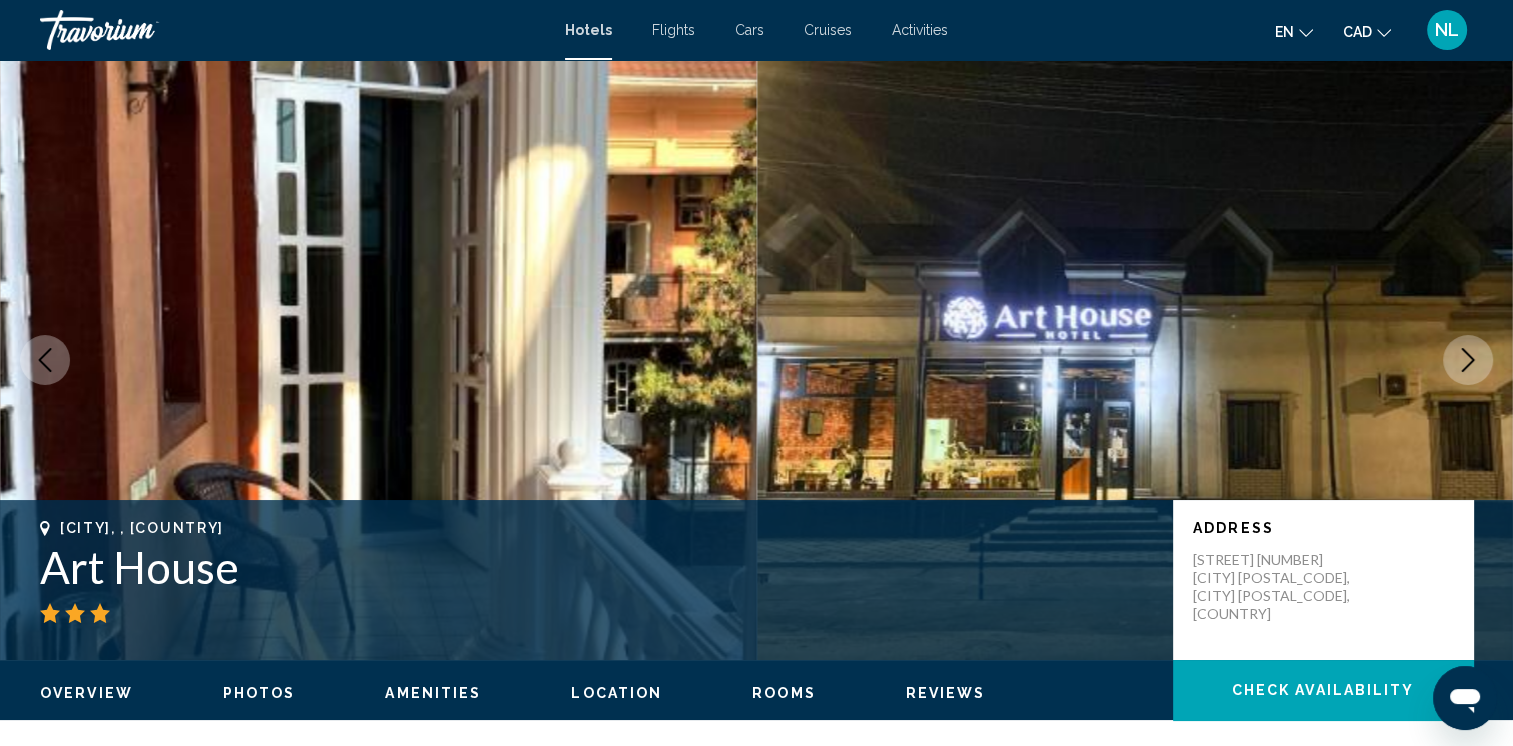 click 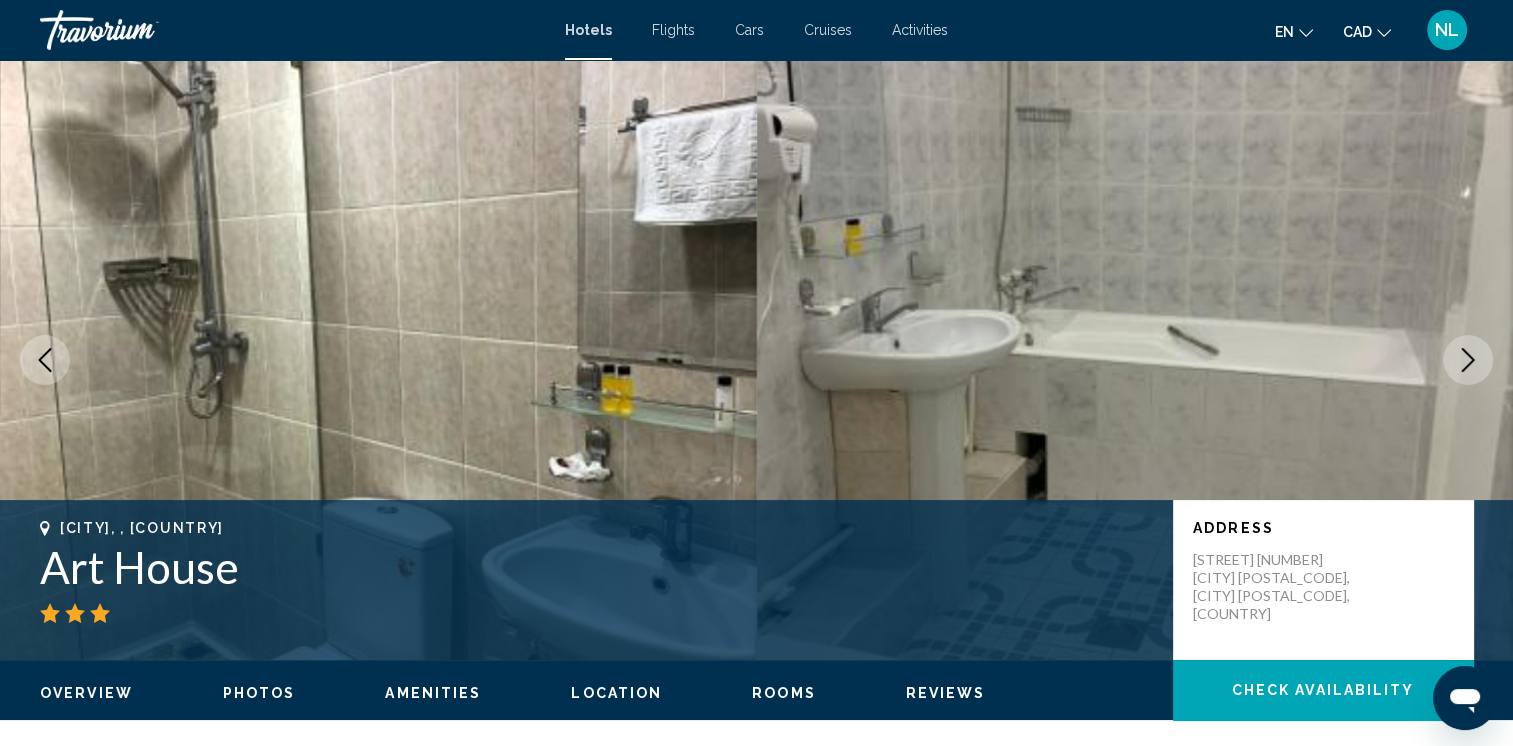 click 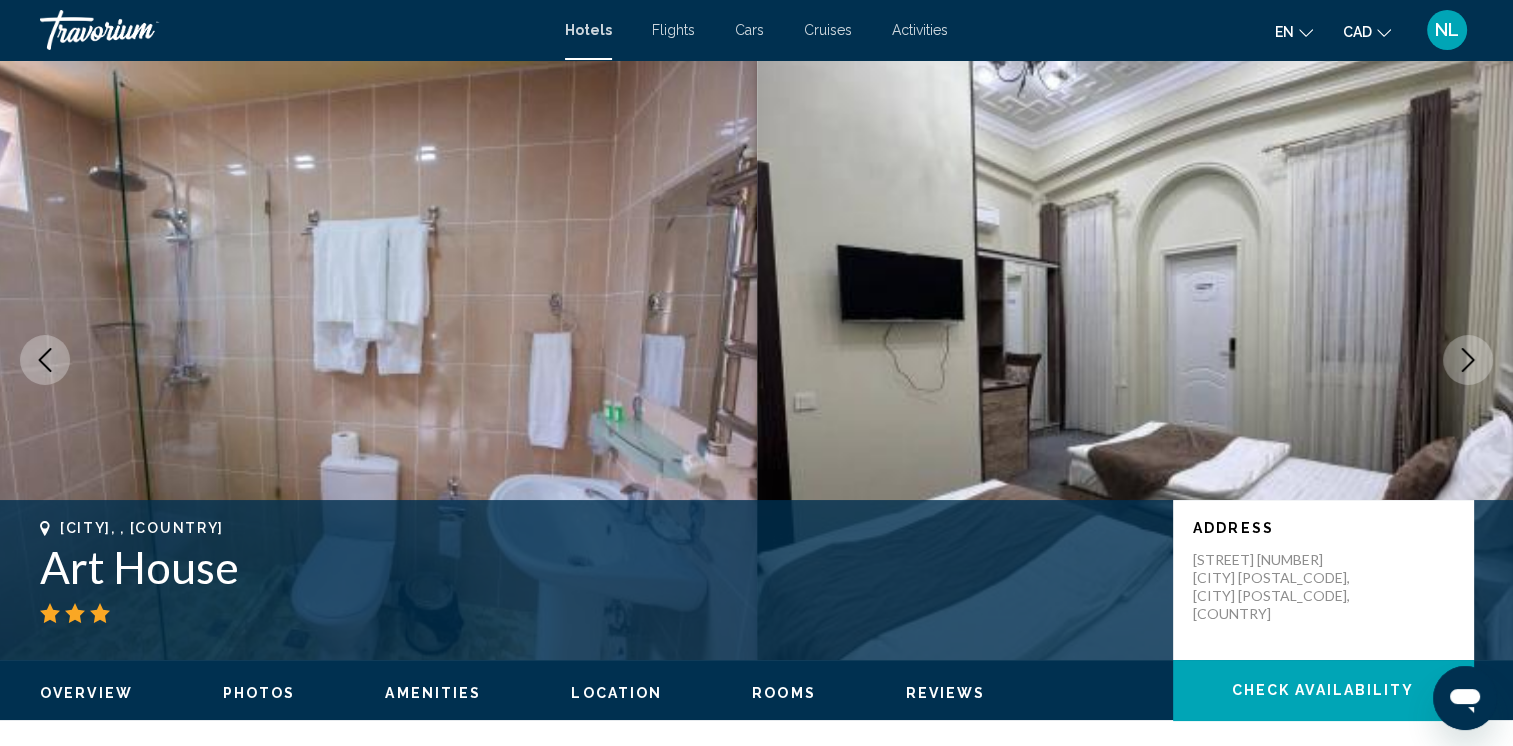 click 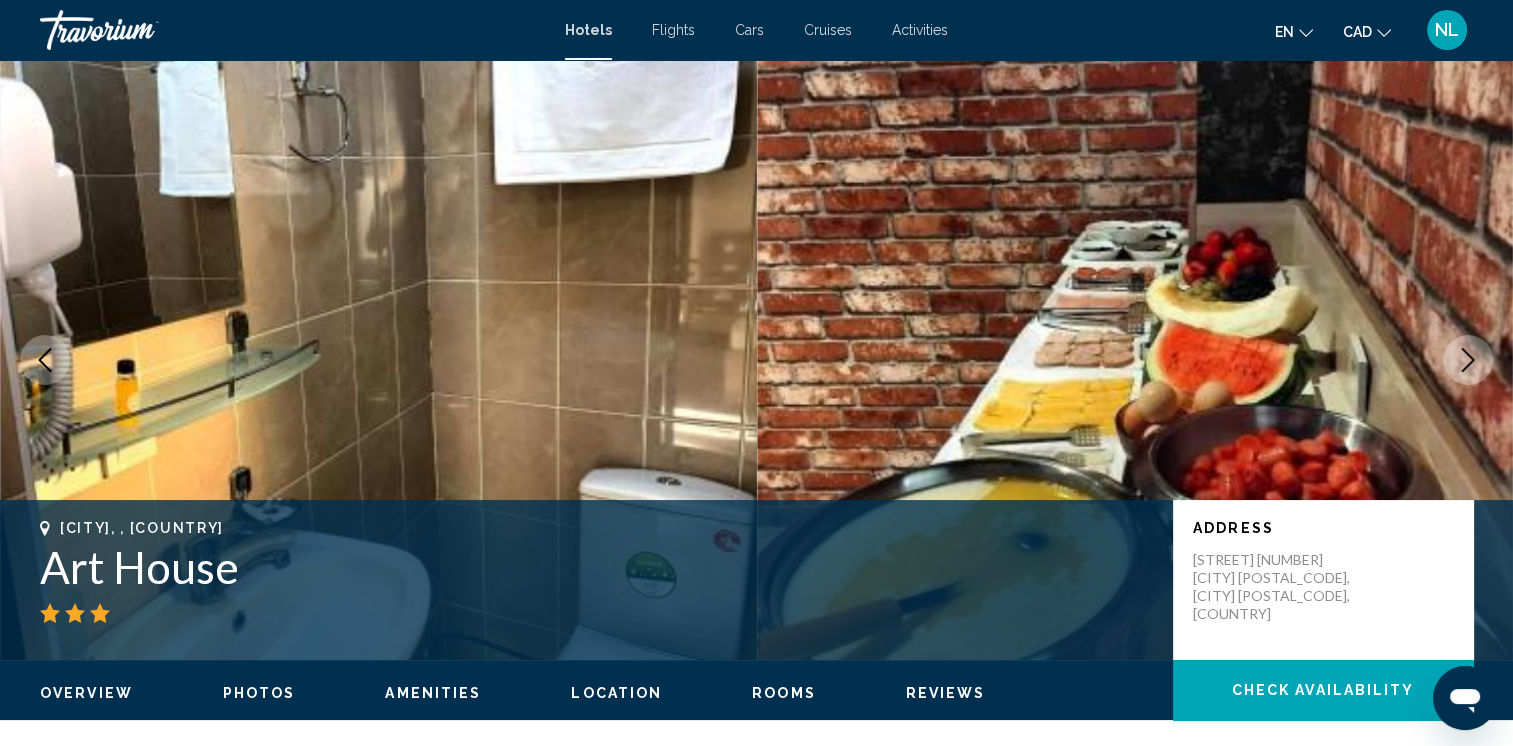 click 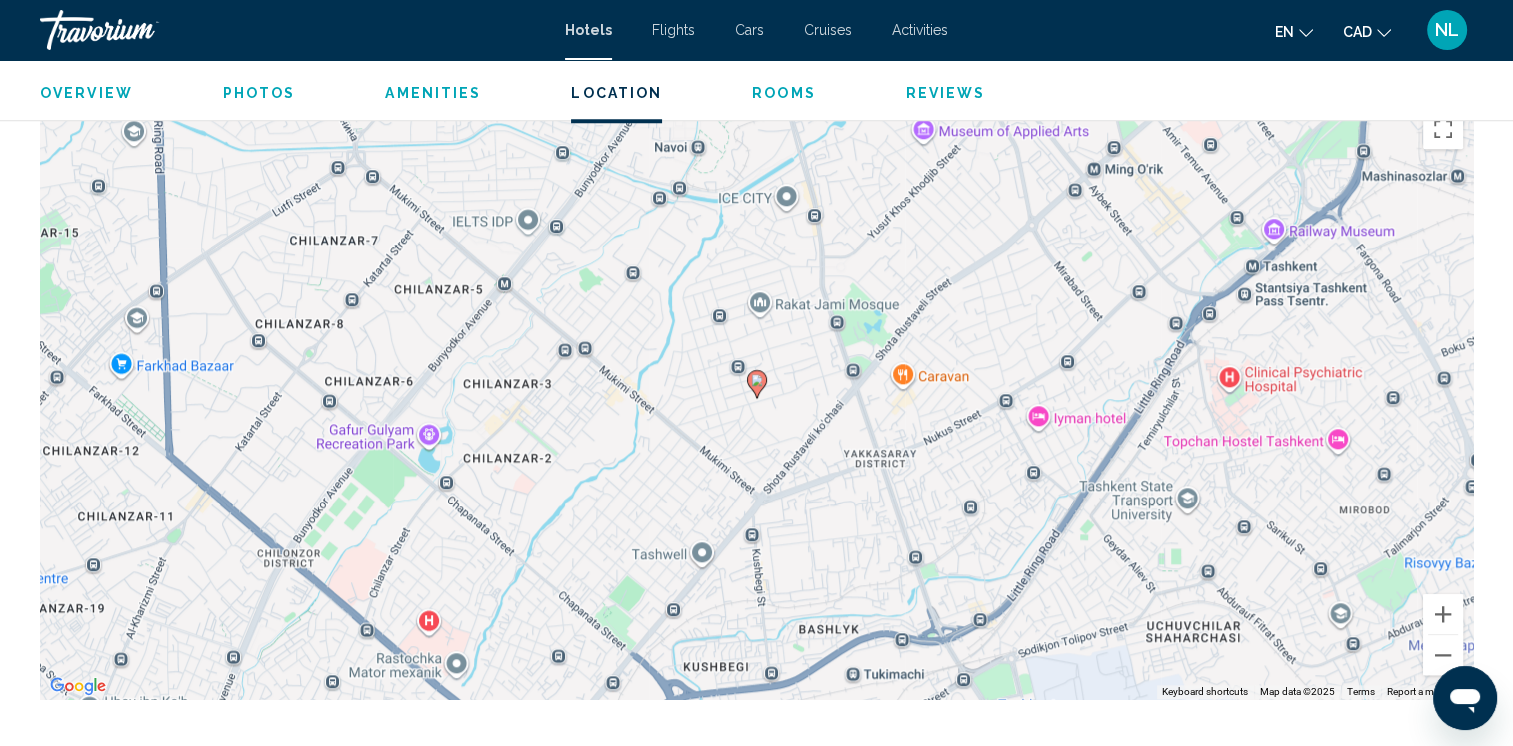 scroll, scrollTop: 1824, scrollLeft: 0, axis: vertical 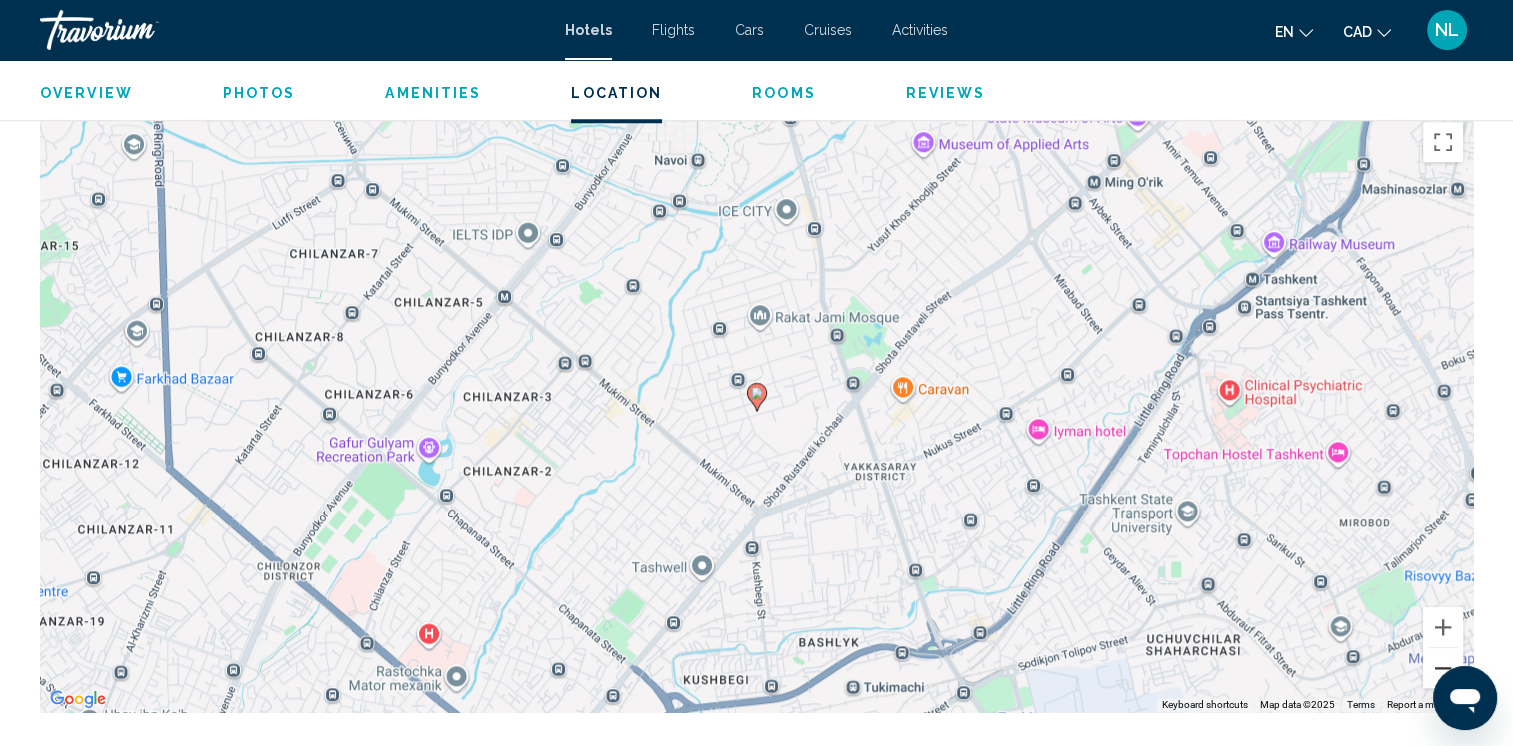 click at bounding box center [1443, 668] 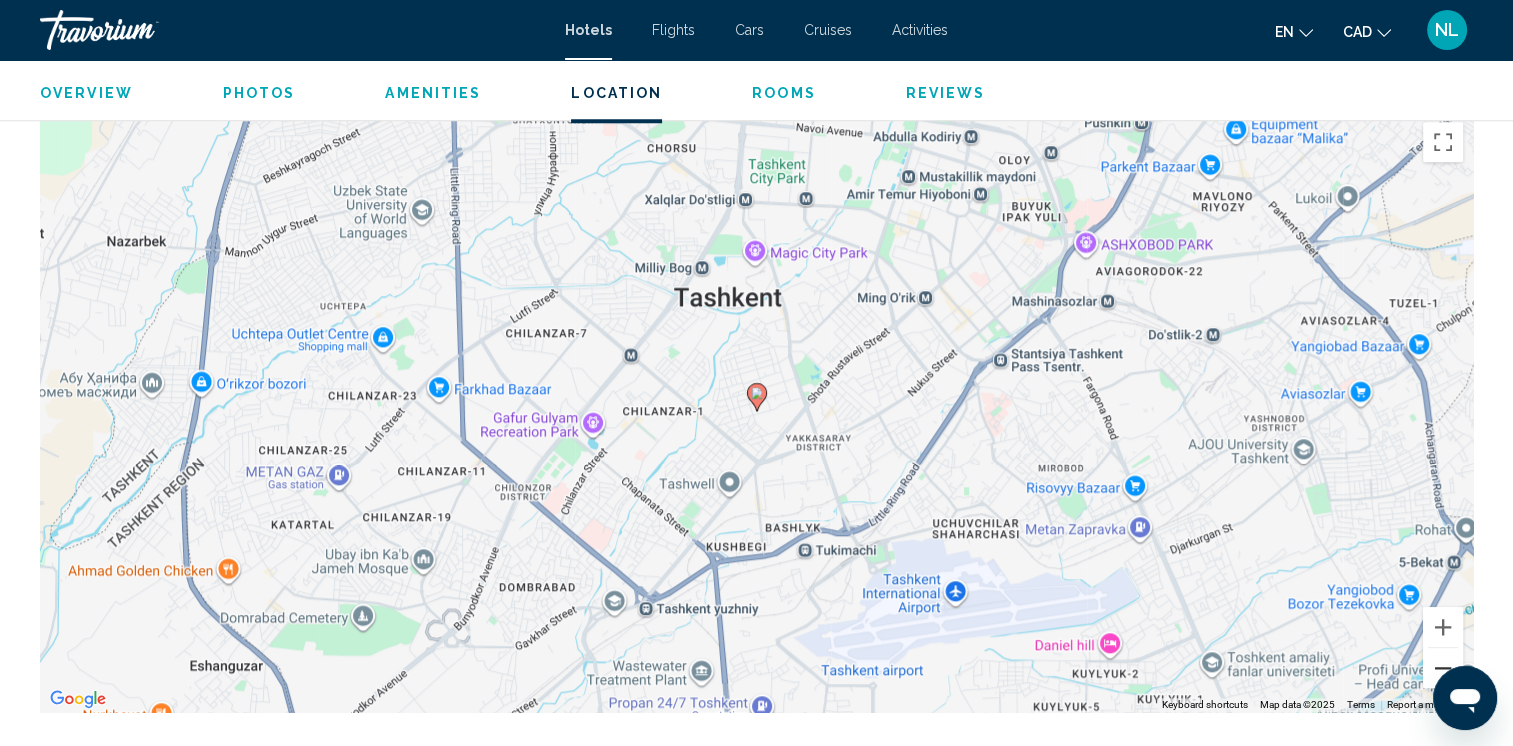 click at bounding box center [1443, 668] 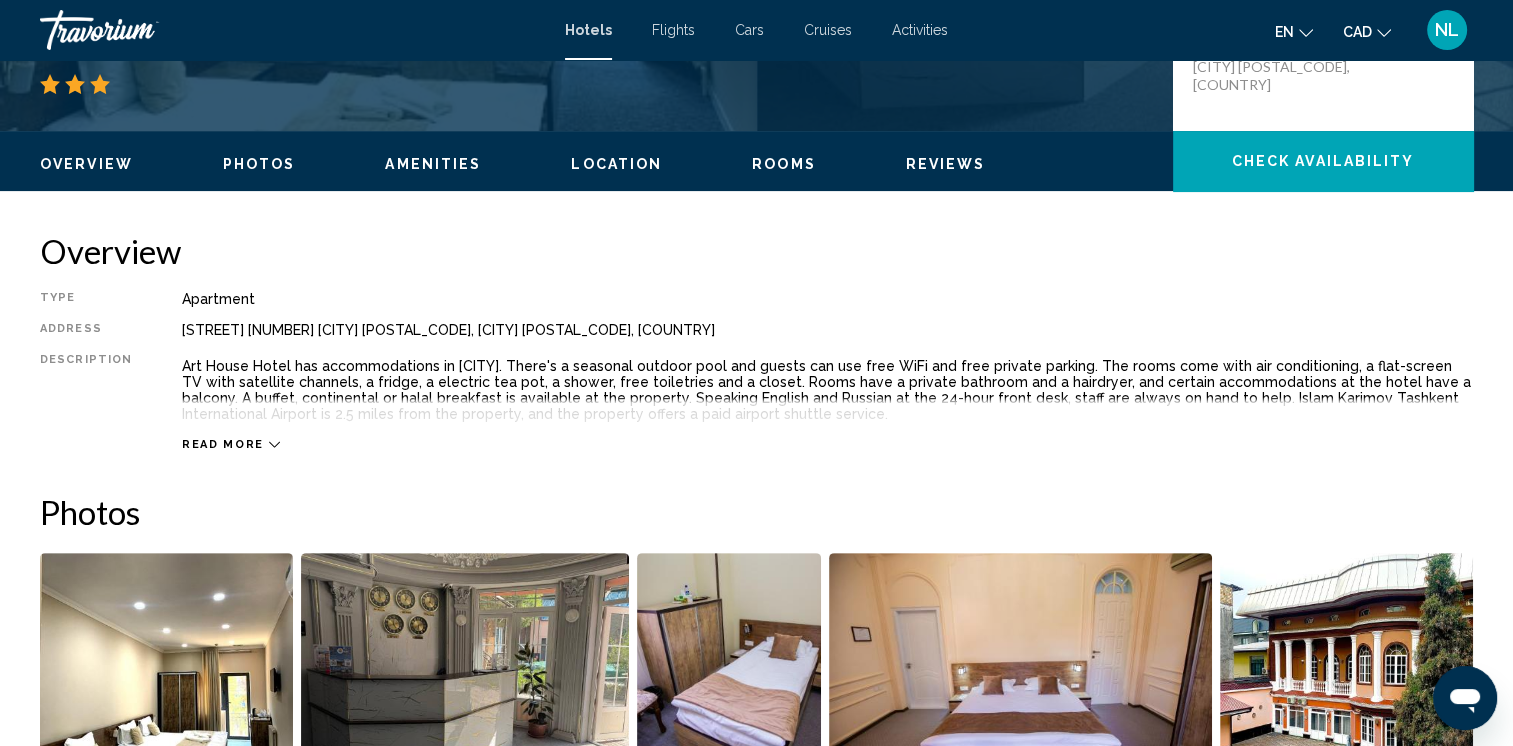 scroll, scrollTop: 0, scrollLeft: 0, axis: both 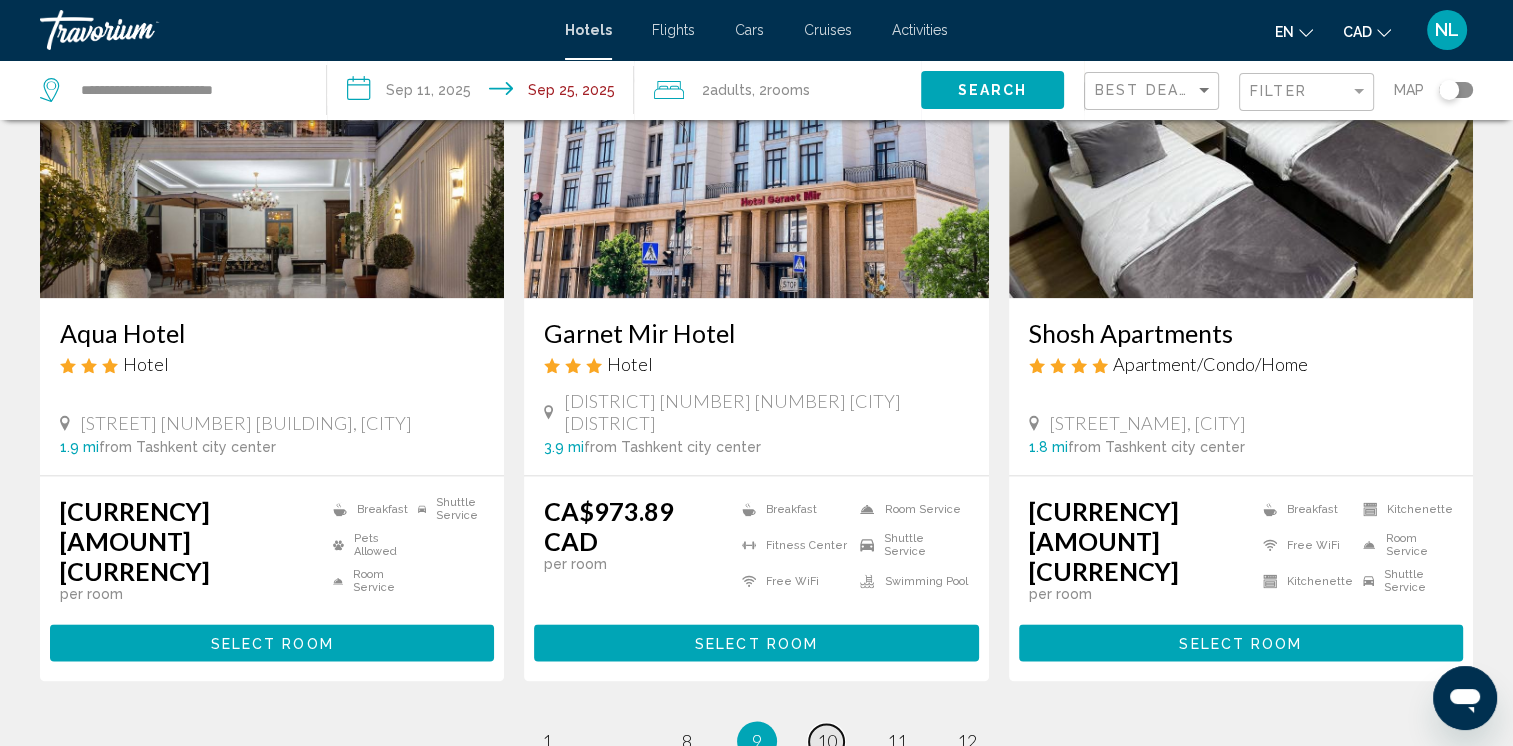 click on "10" at bounding box center (827, 741) 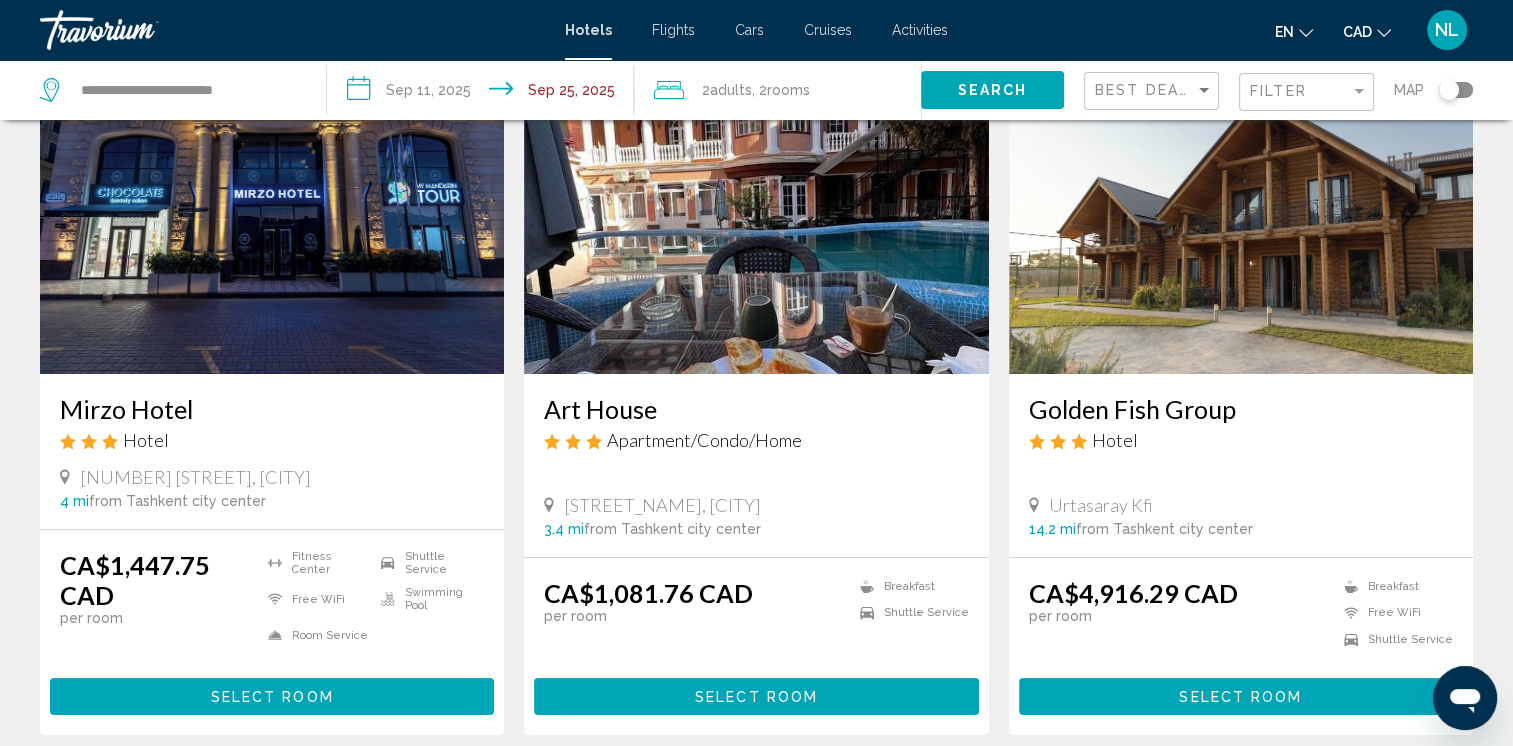 scroll, scrollTop: 0, scrollLeft: 0, axis: both 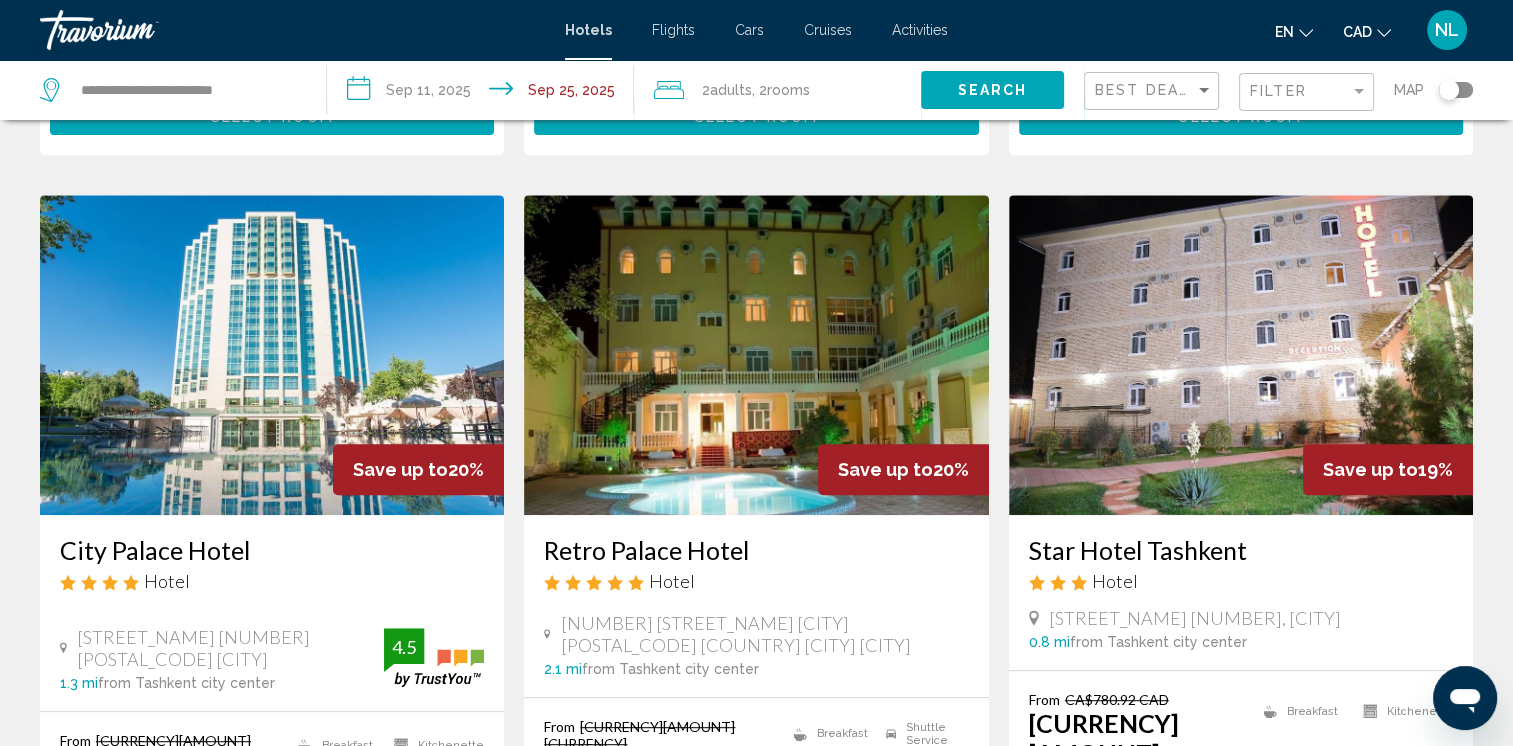 click at bounding box center (756, 355) 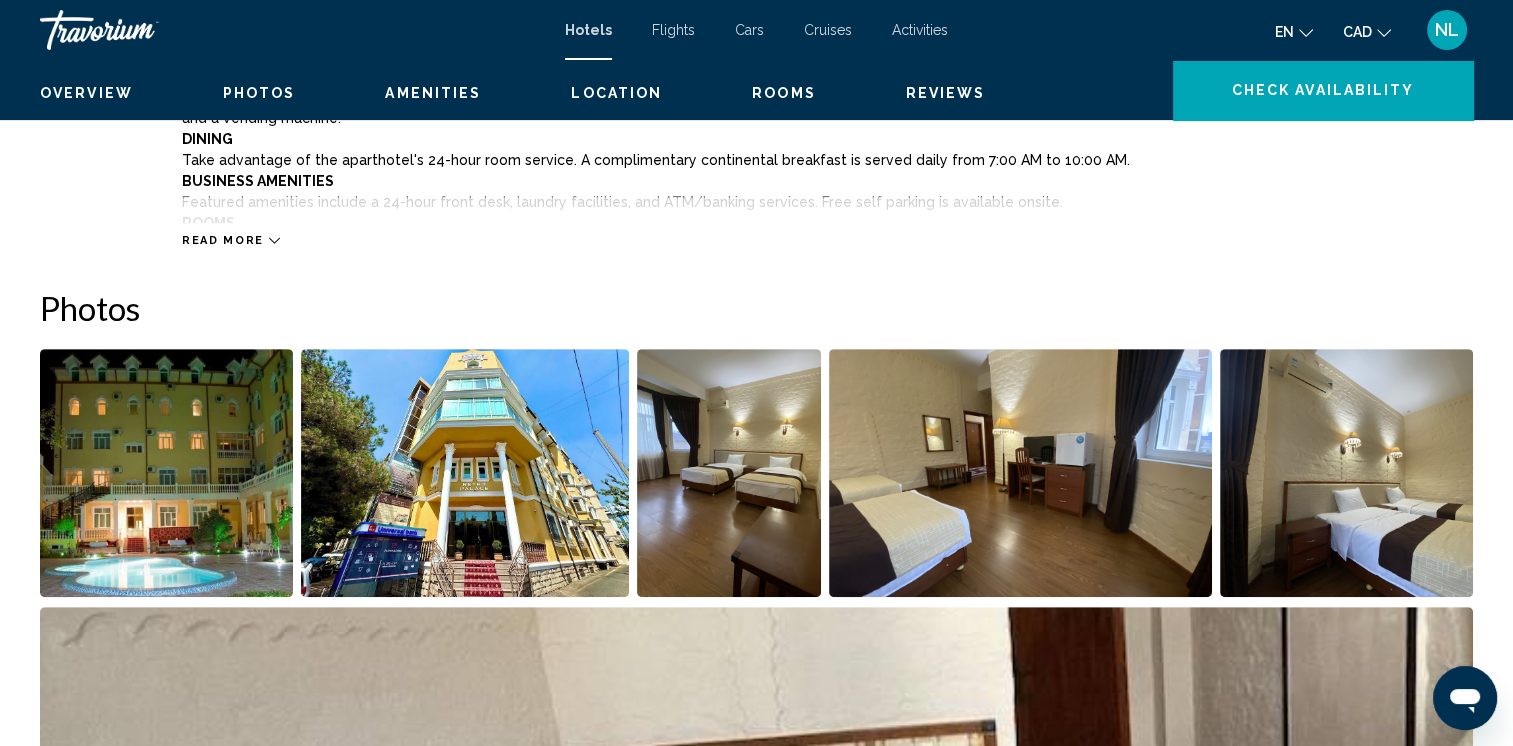 scroll, scrollTop: 0, scrollLeft: 0, axis: both 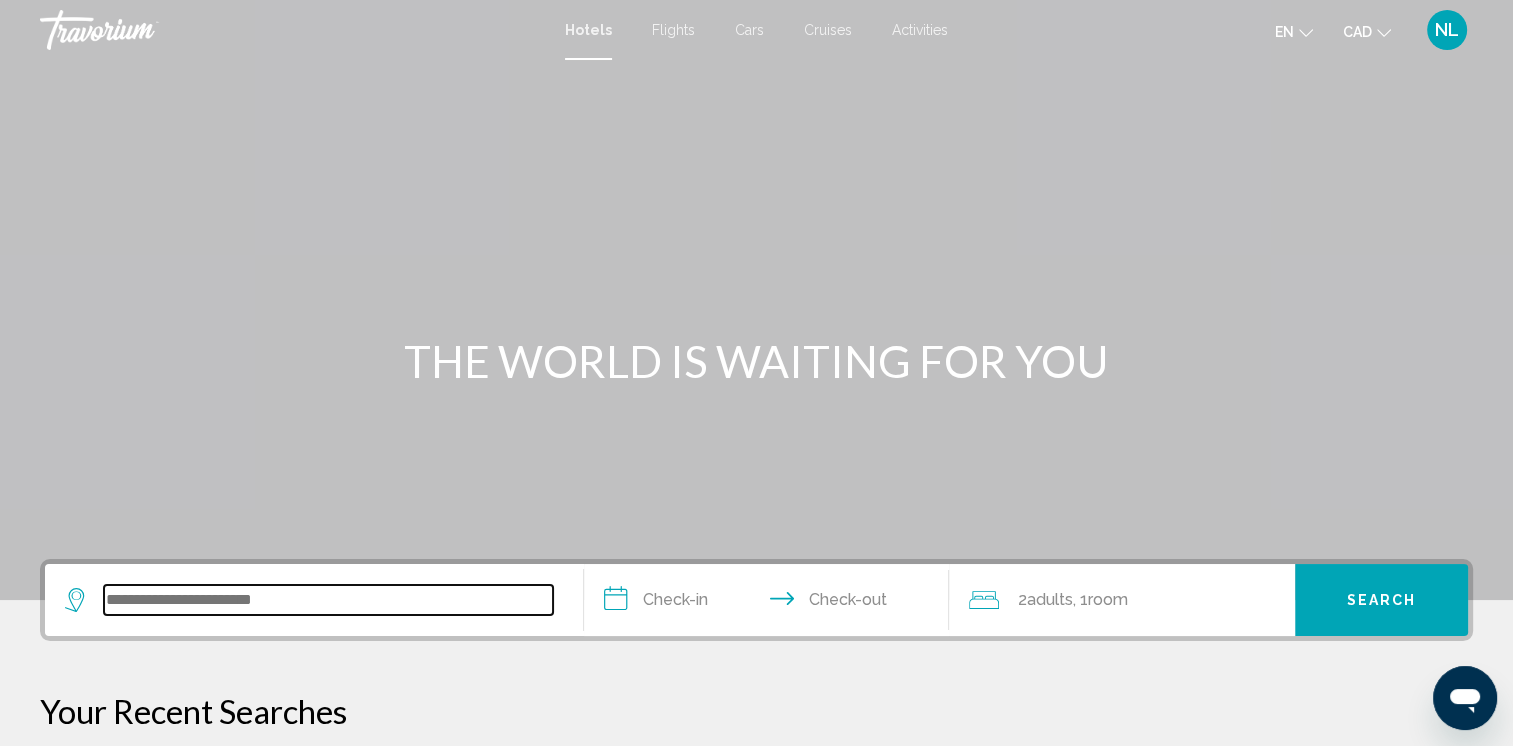 click at bounding box center [328, 600] 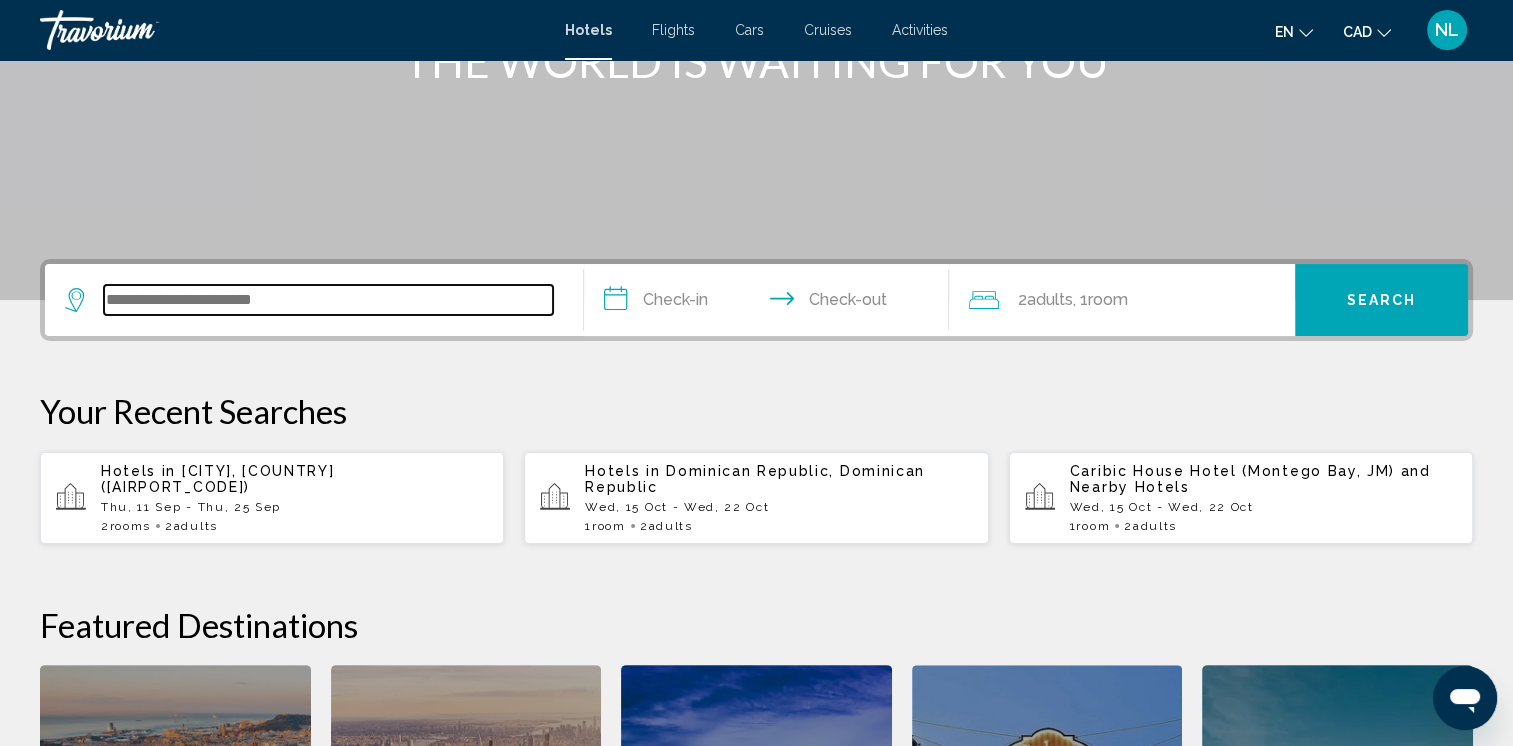 scroll, scrollTop: 493, scrollLeft: 0, axis: vertical 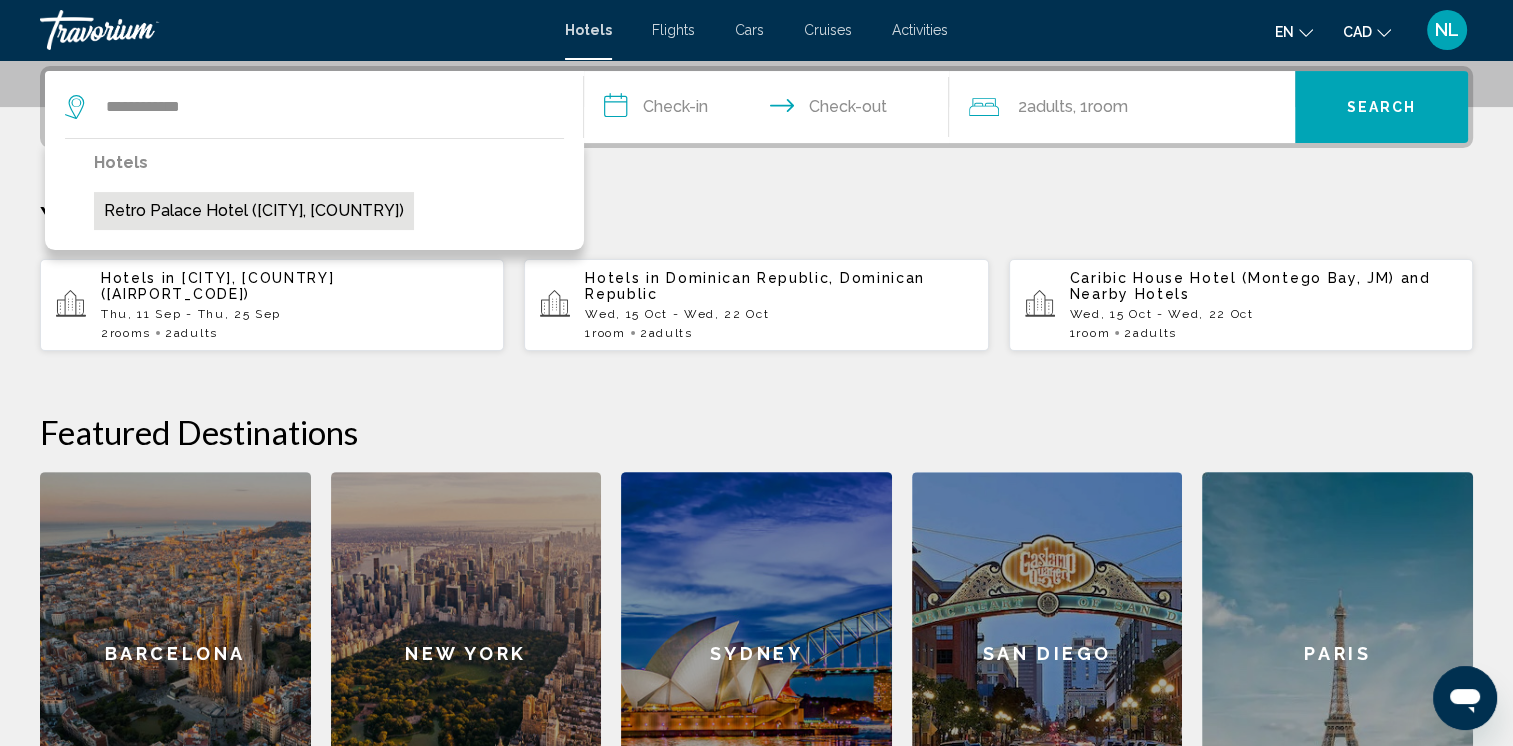 click on "Retro Palace Hotel ([CITY], [COUNTRY])" at bounding box center (254, 211) 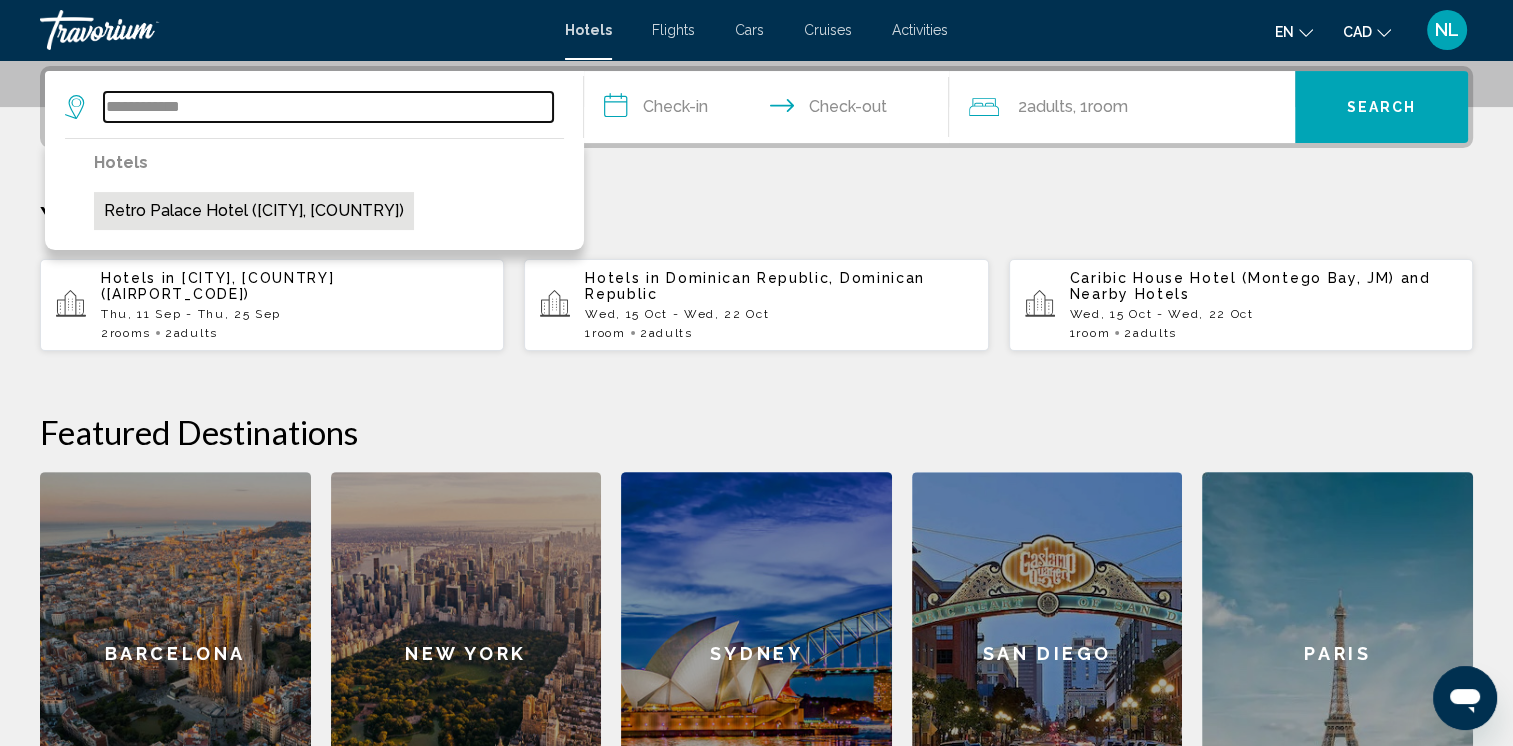 type on "**********" 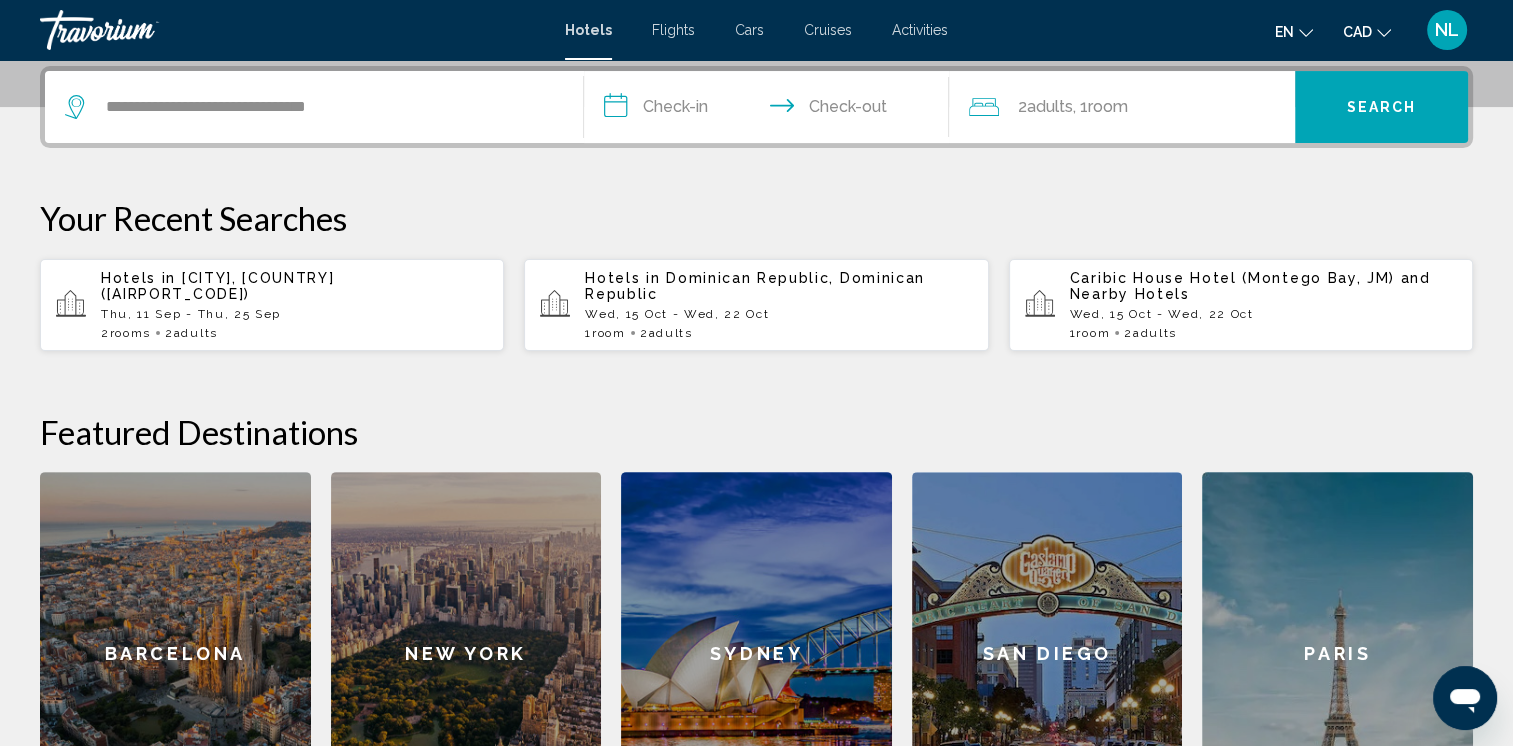 click on "**********" at bounding box center (771, 110) 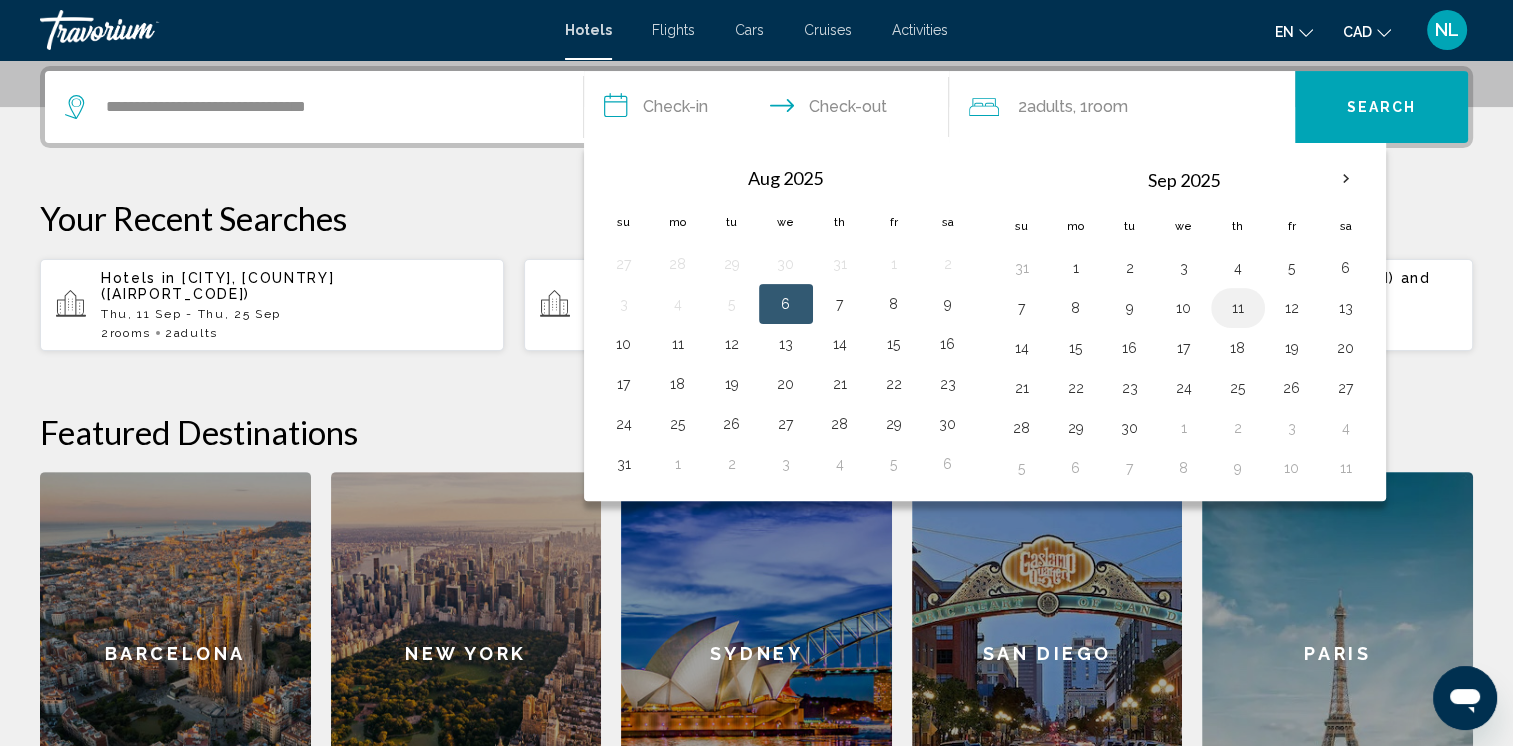 click on "11" at bounding box center [1238, 308] 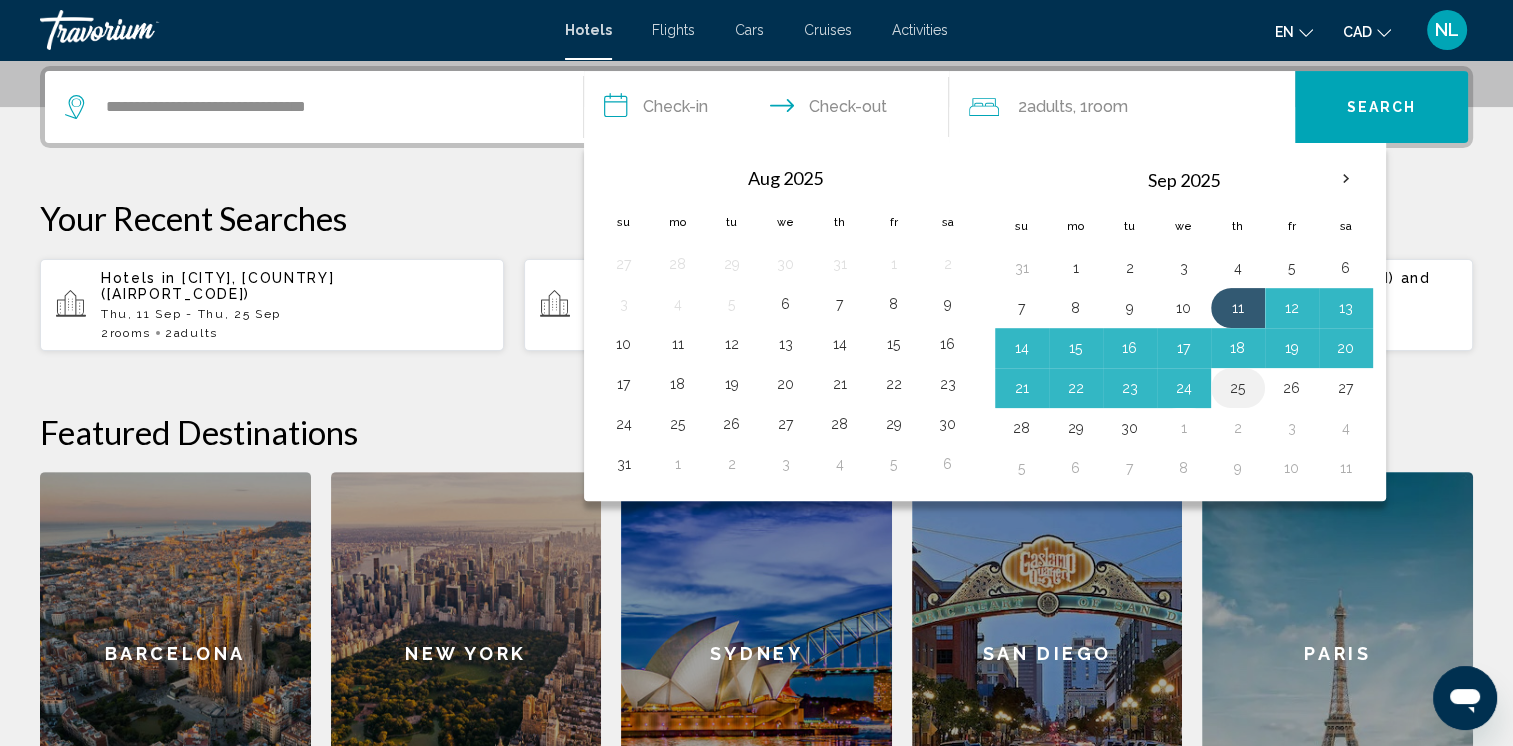 click on "25" at bounding box center [1238, 388] 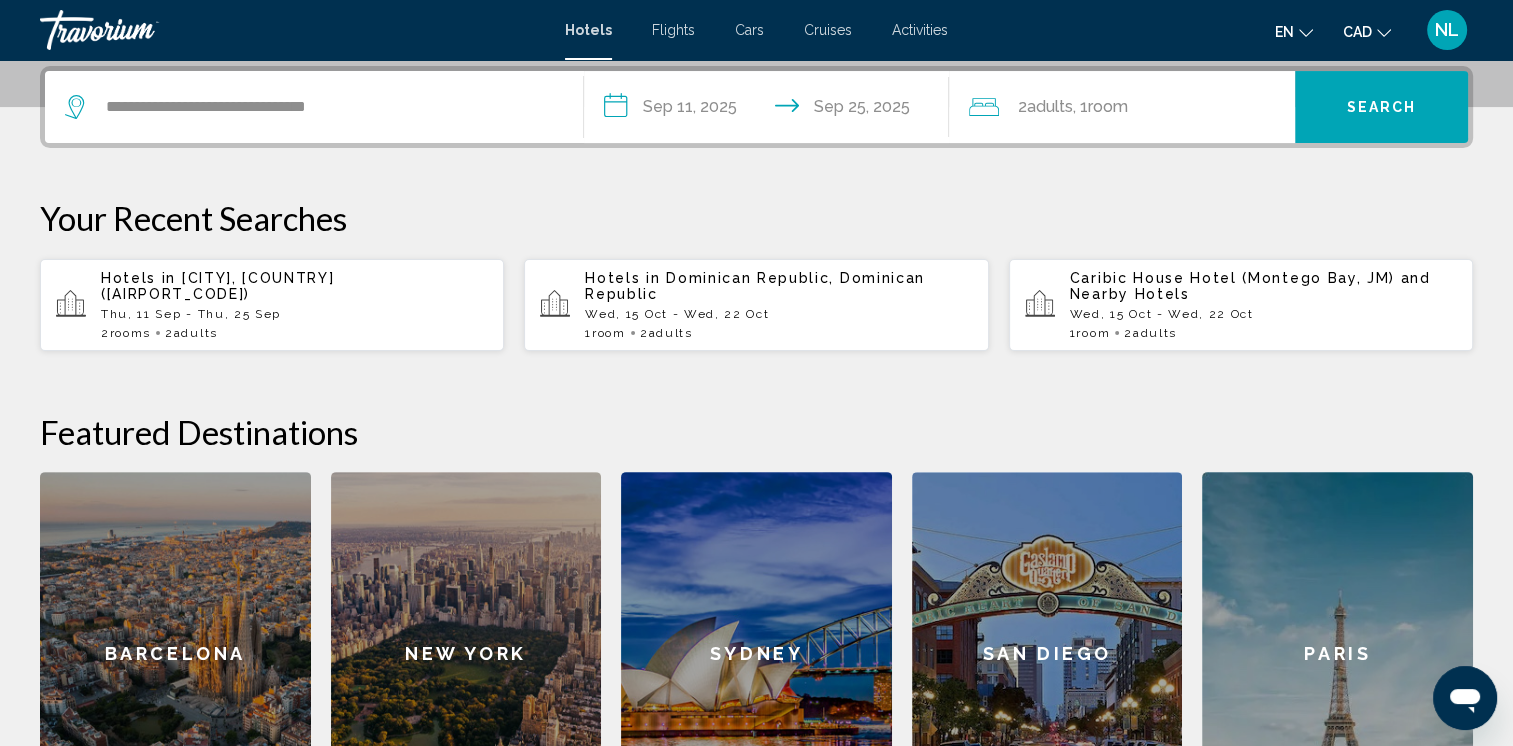 click on "Room" 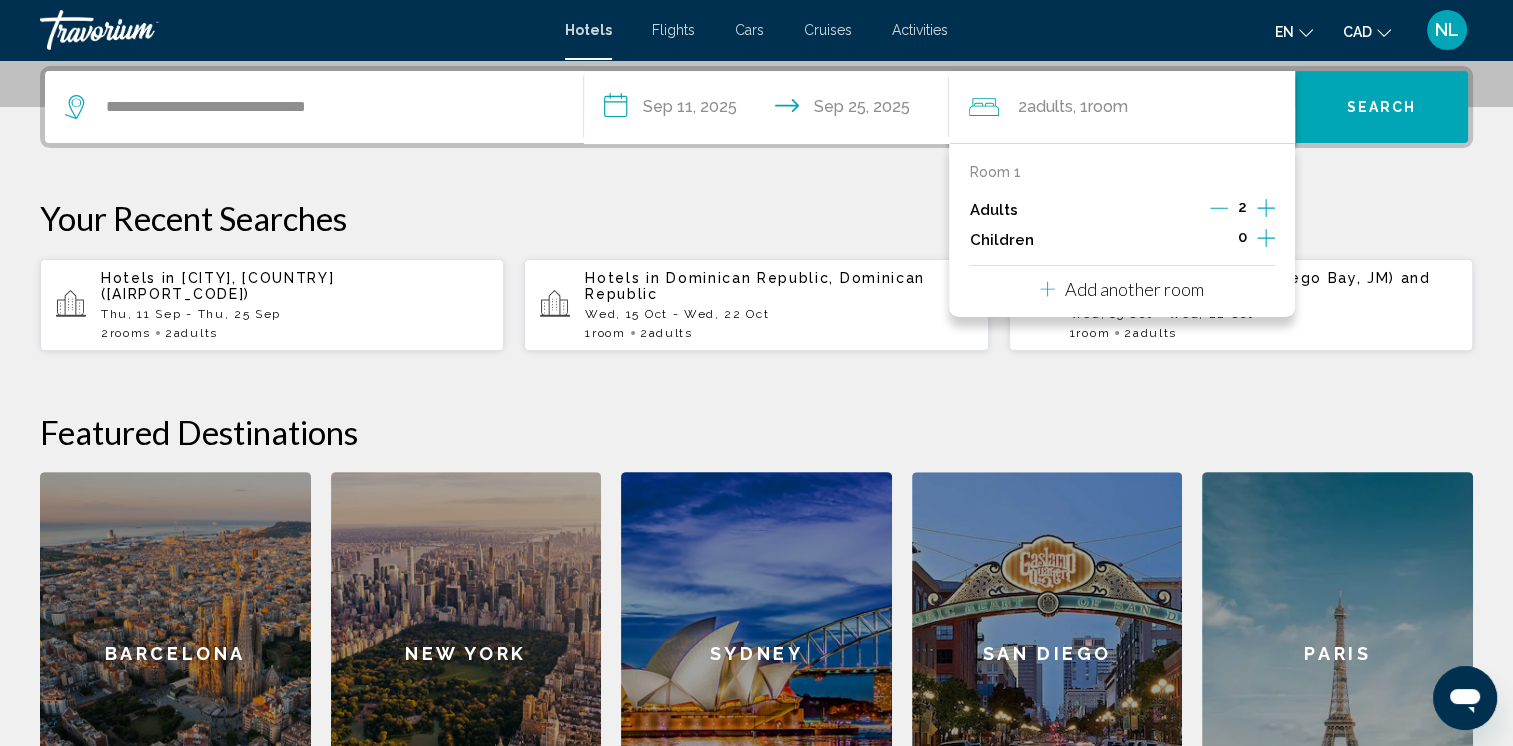 click on "Add another room" at bounding box center [1134, 289] 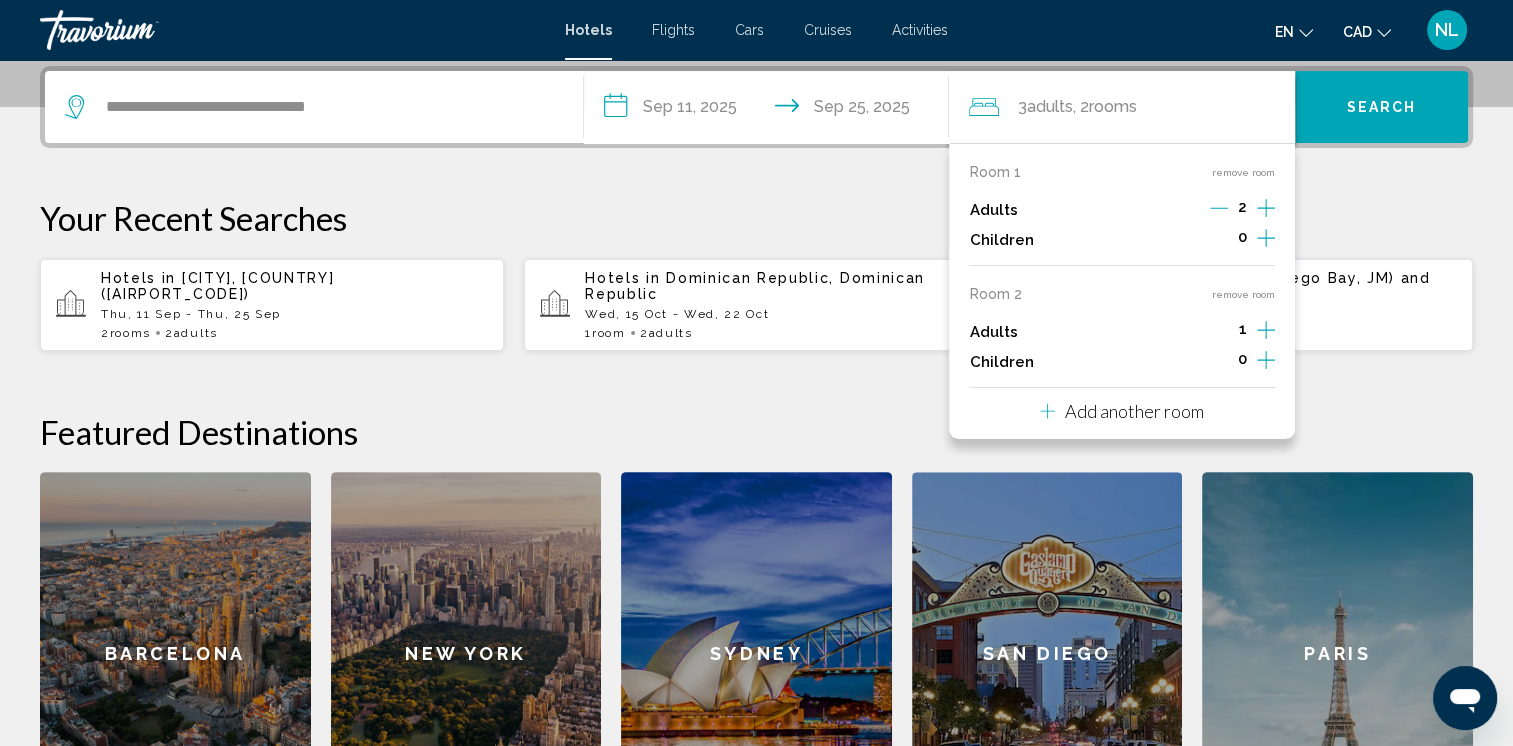 click 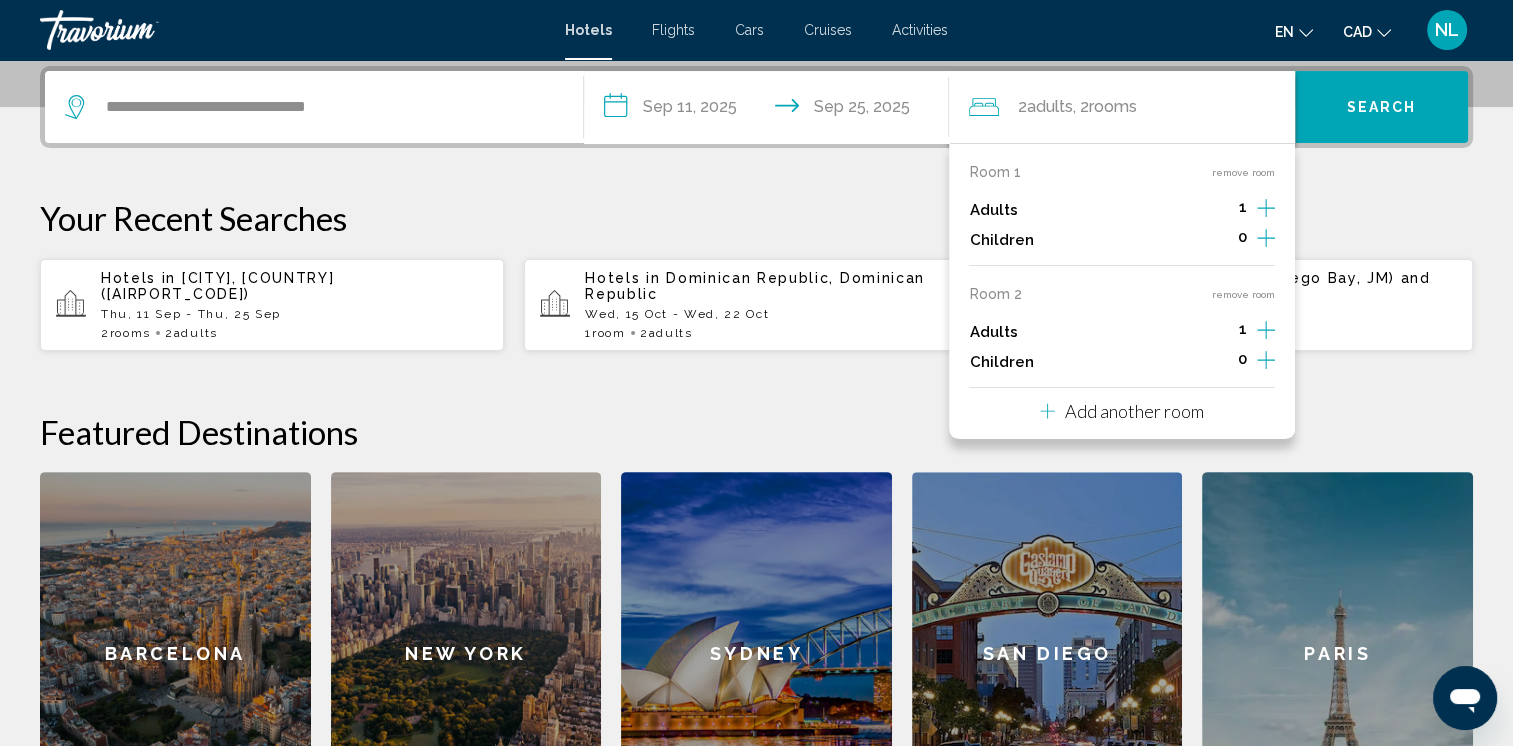 click on "Search" at bounding box center (1382, 108) 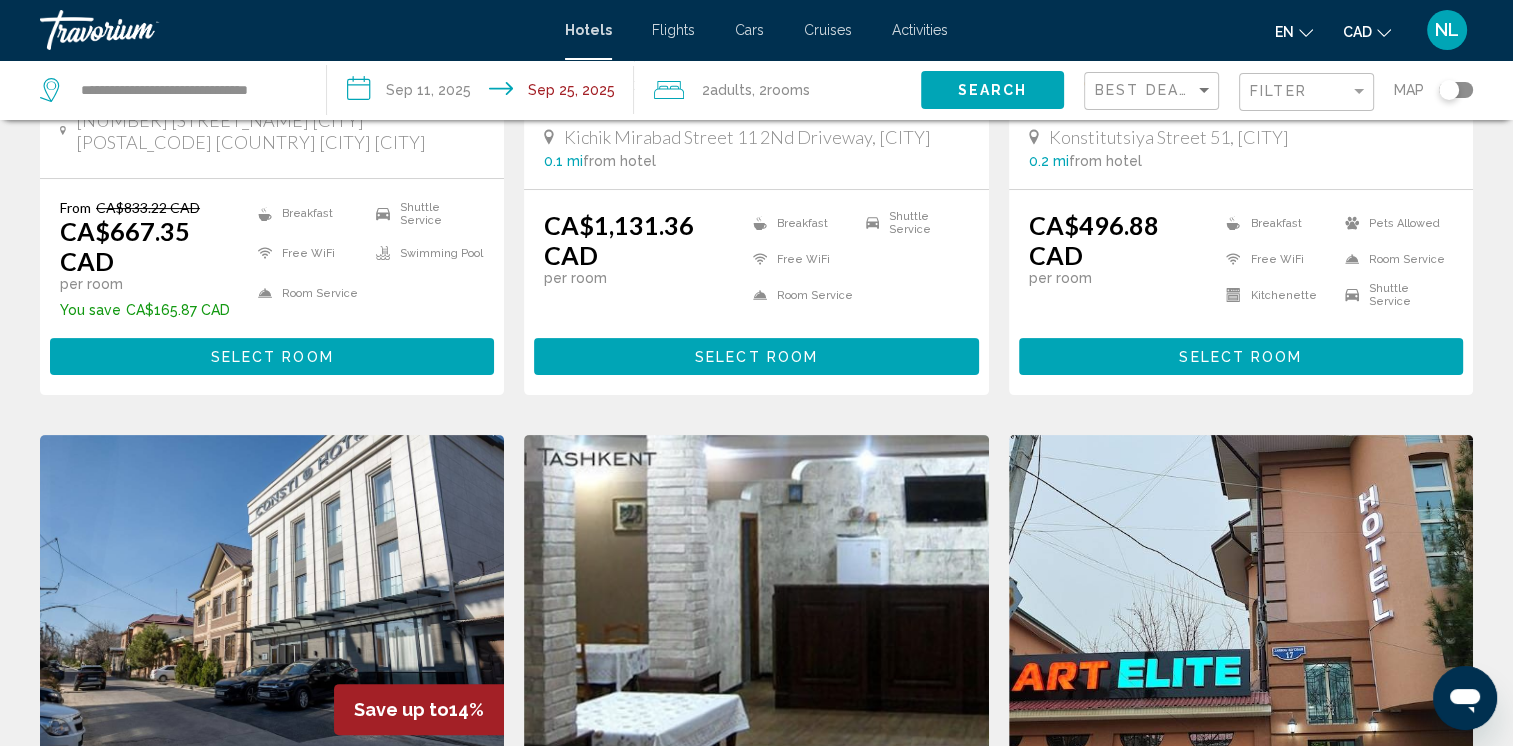 scroll, scrollTop: 0, scrollLeft: 0, axis: both 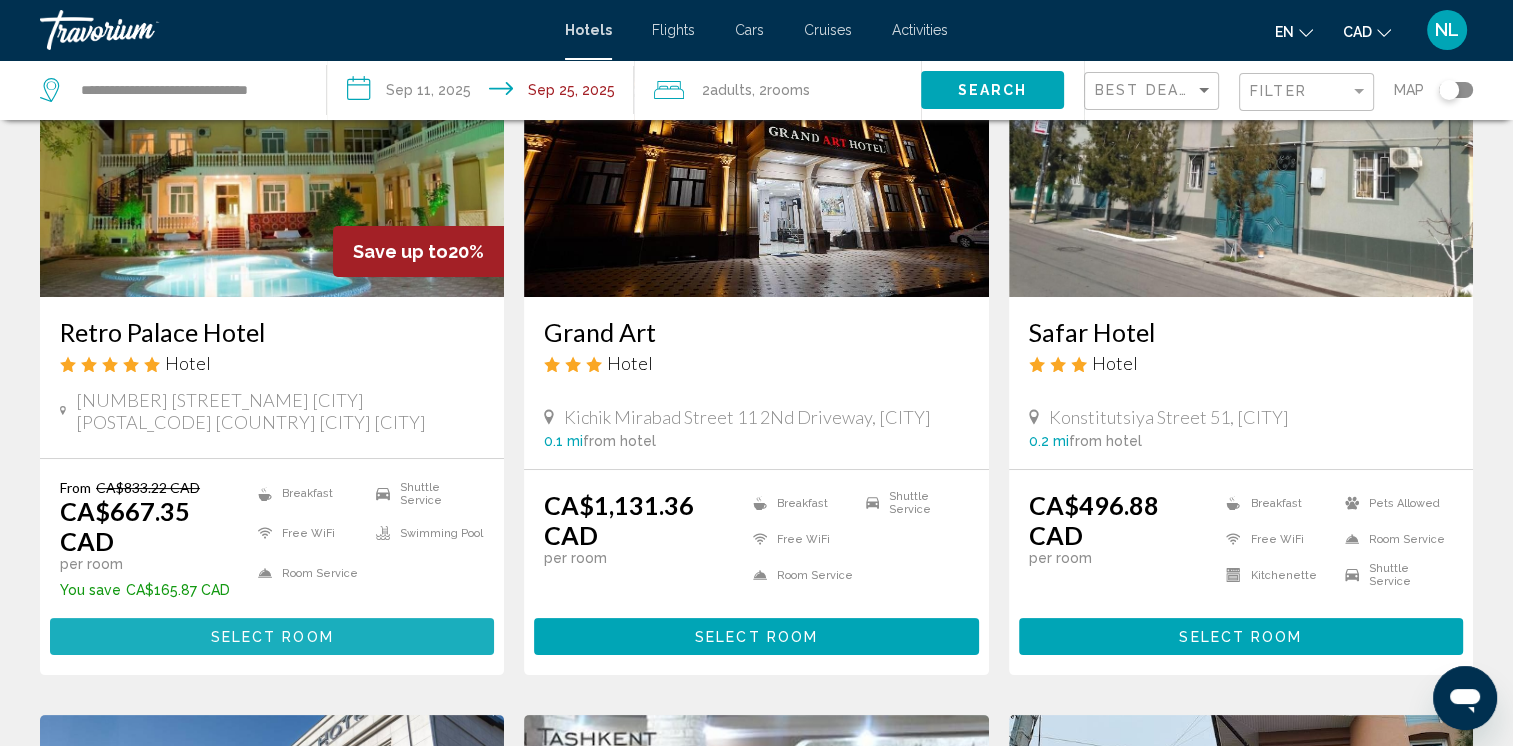 click on "Select Room" at bounding box center [272, 637] 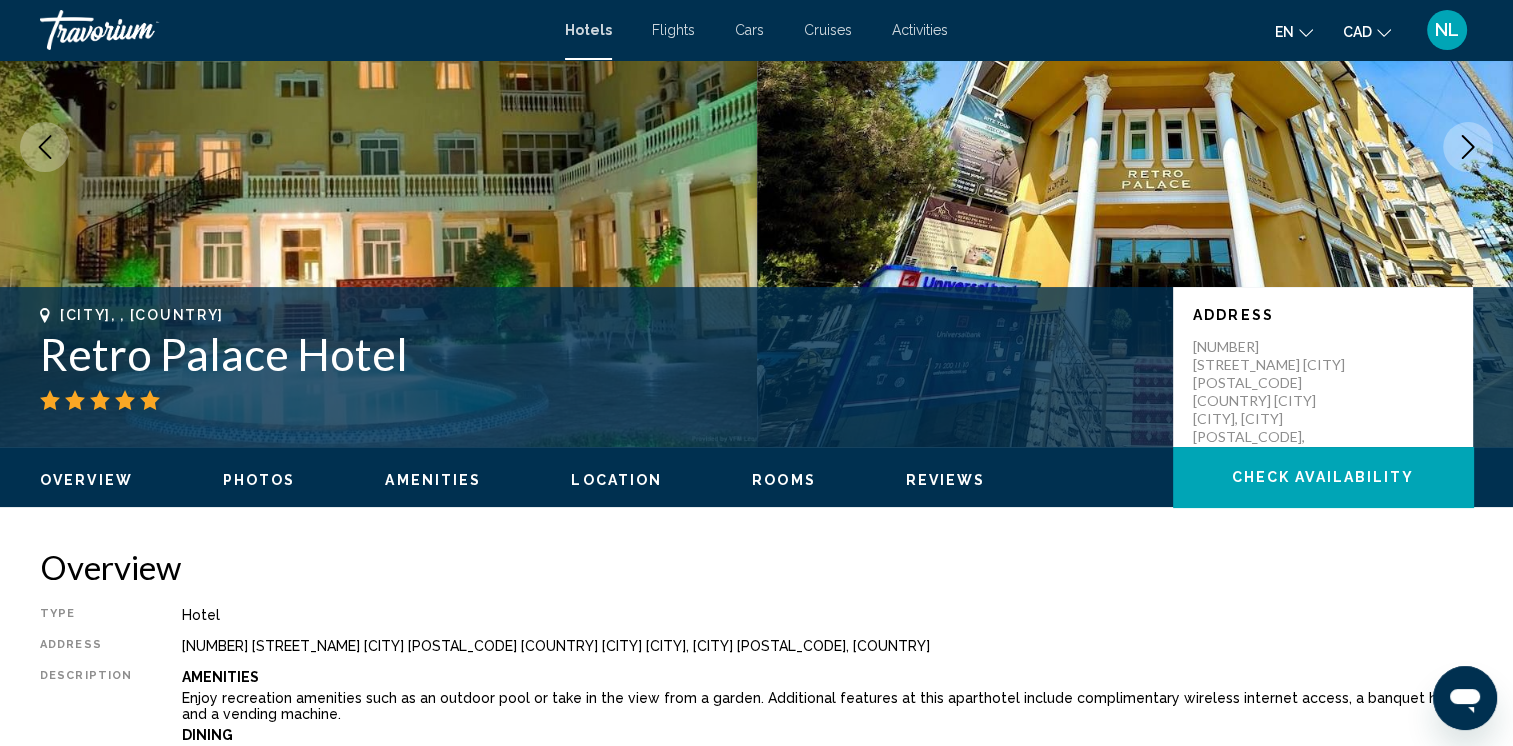 scroll, scrollTop: 0, scrollLeft: 0, axis: both 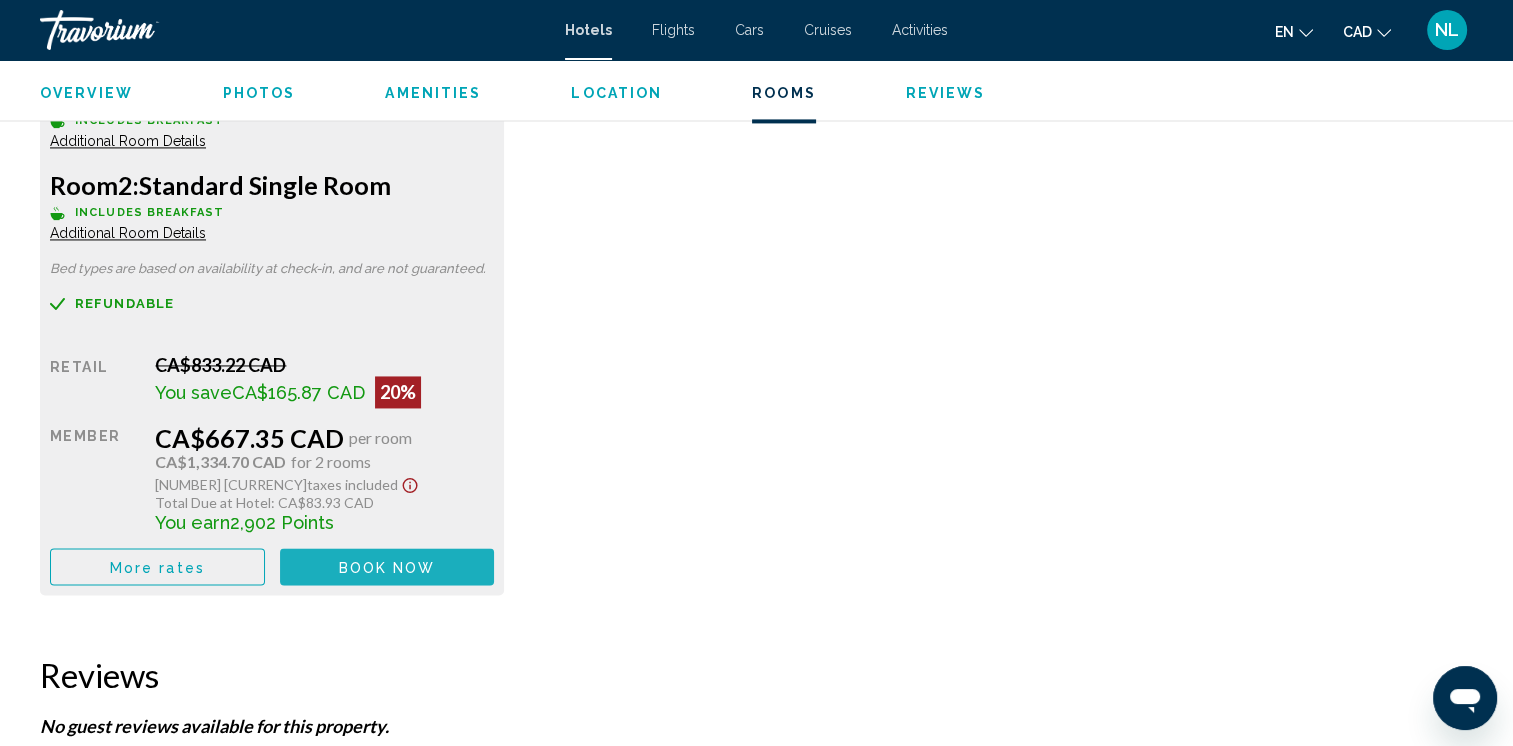 click on "Book now" at bounding box center [387, 567] 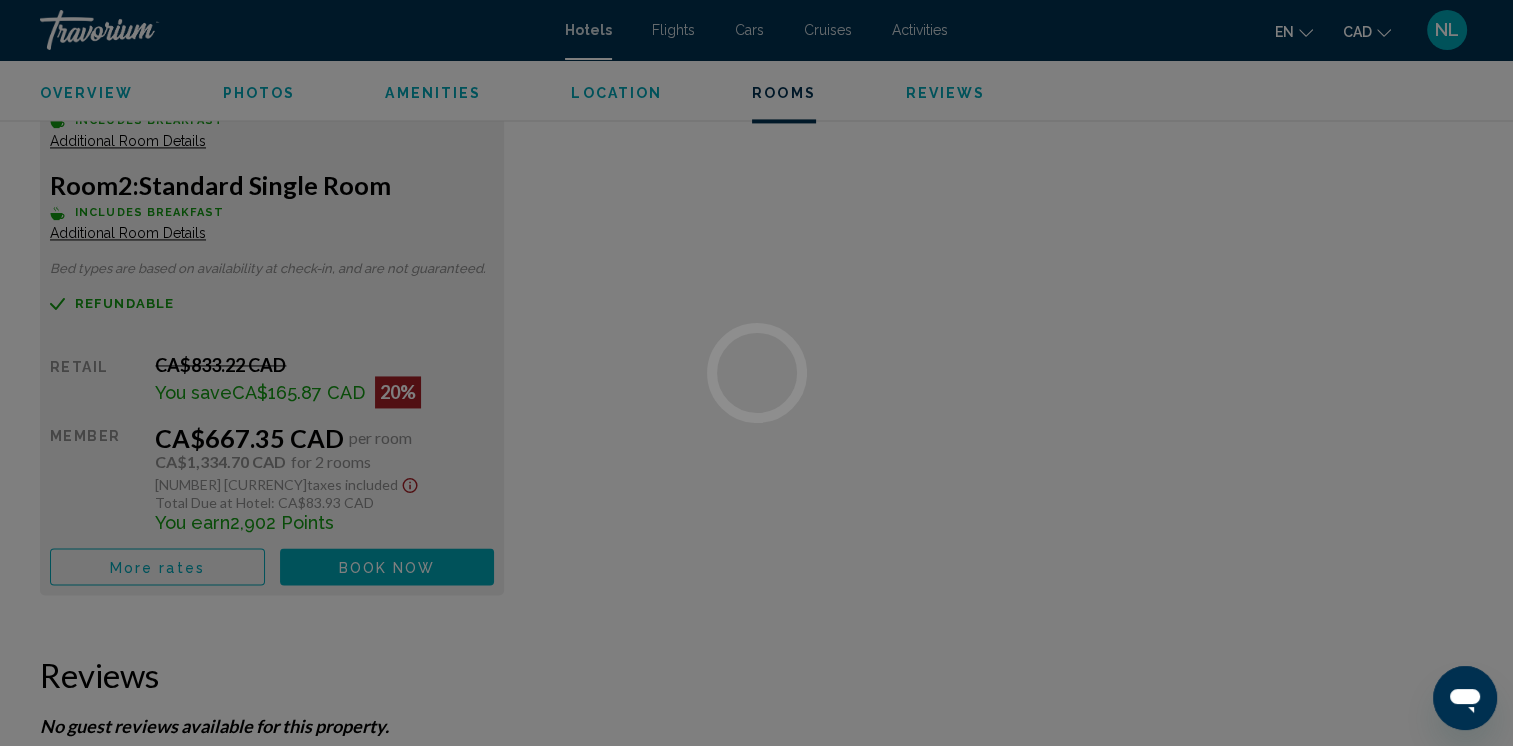 scroll, scrollTop: 0, scrollLeft: 0, axis: both 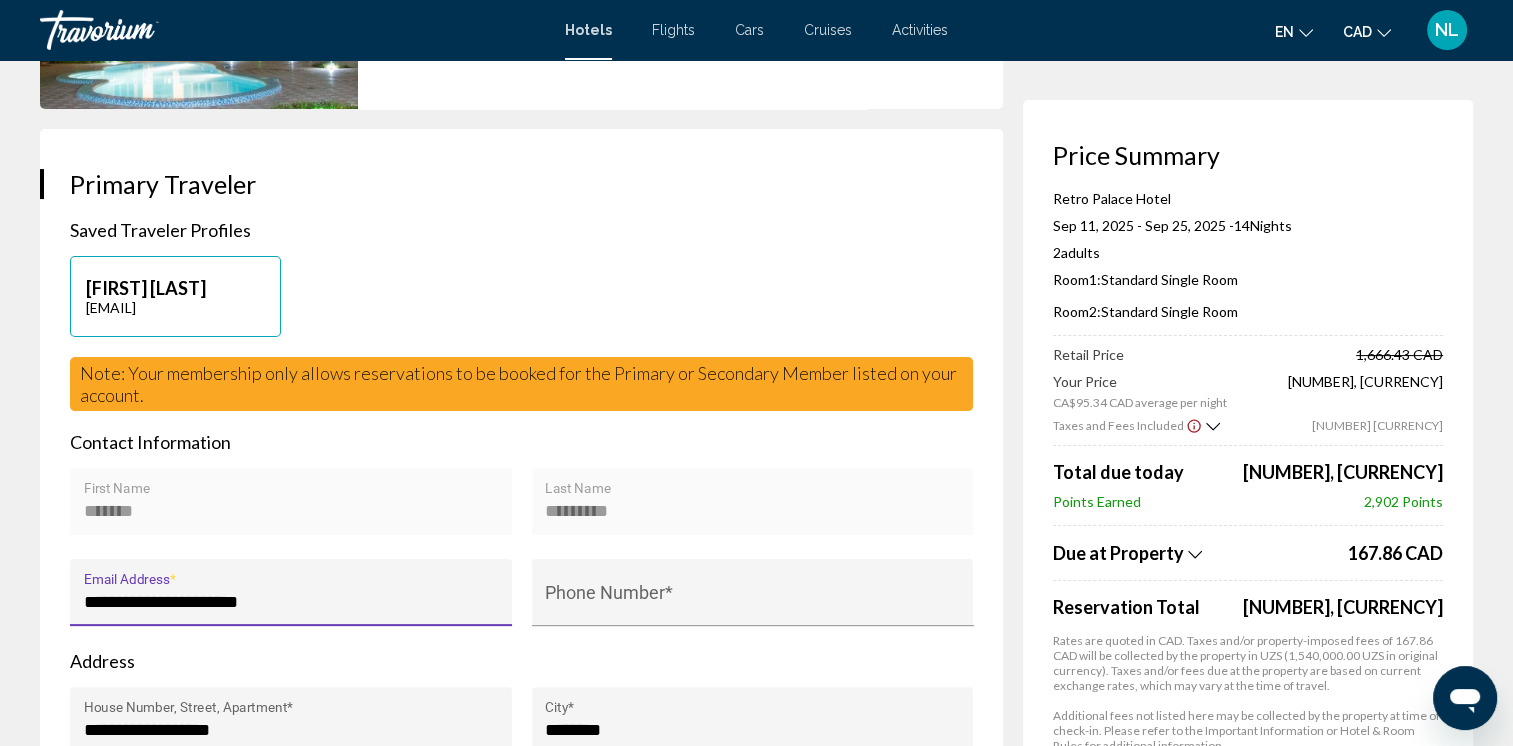 click on "**********" at bounding box center [291, 602] 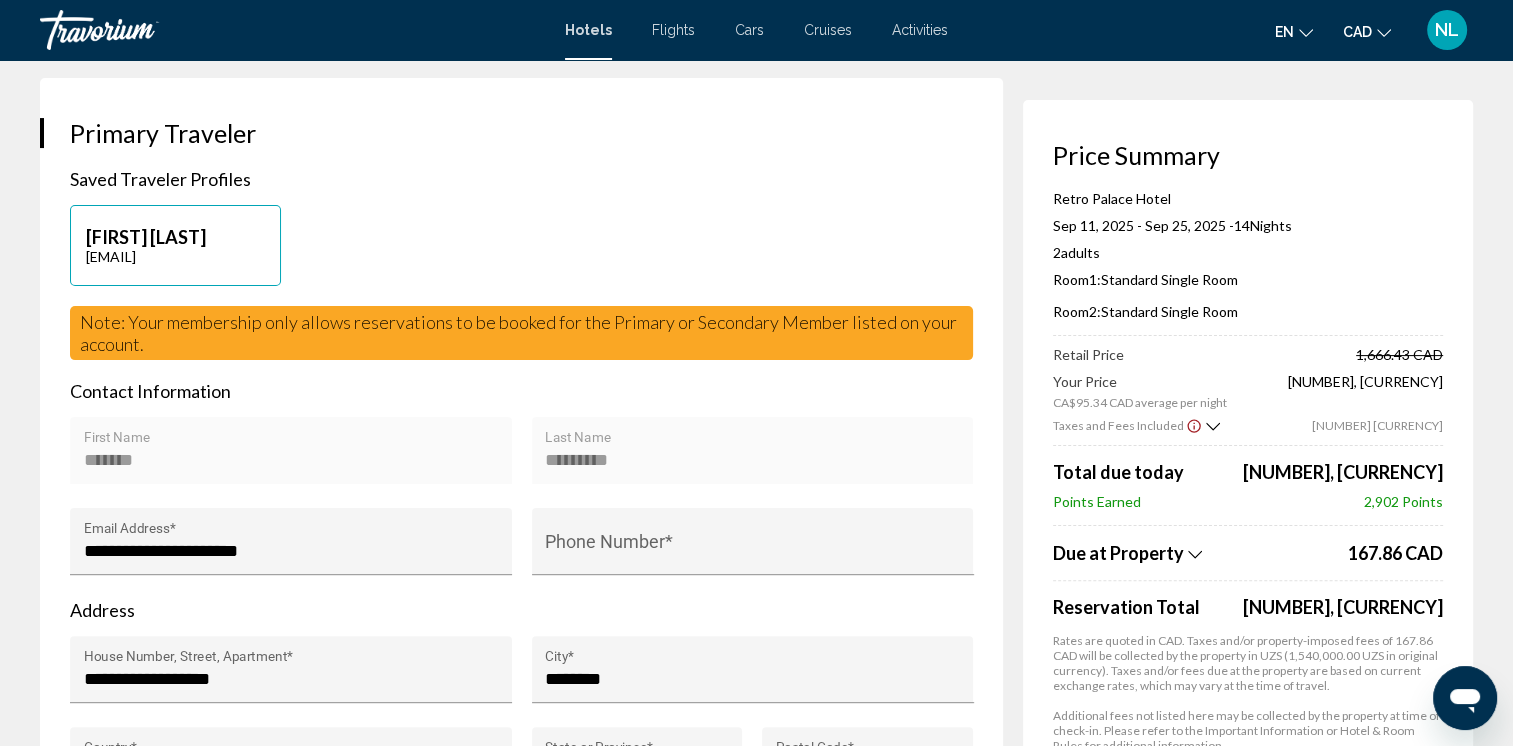 scroll, scrollTop: 399, scrollLeft: 0, axis: vertical 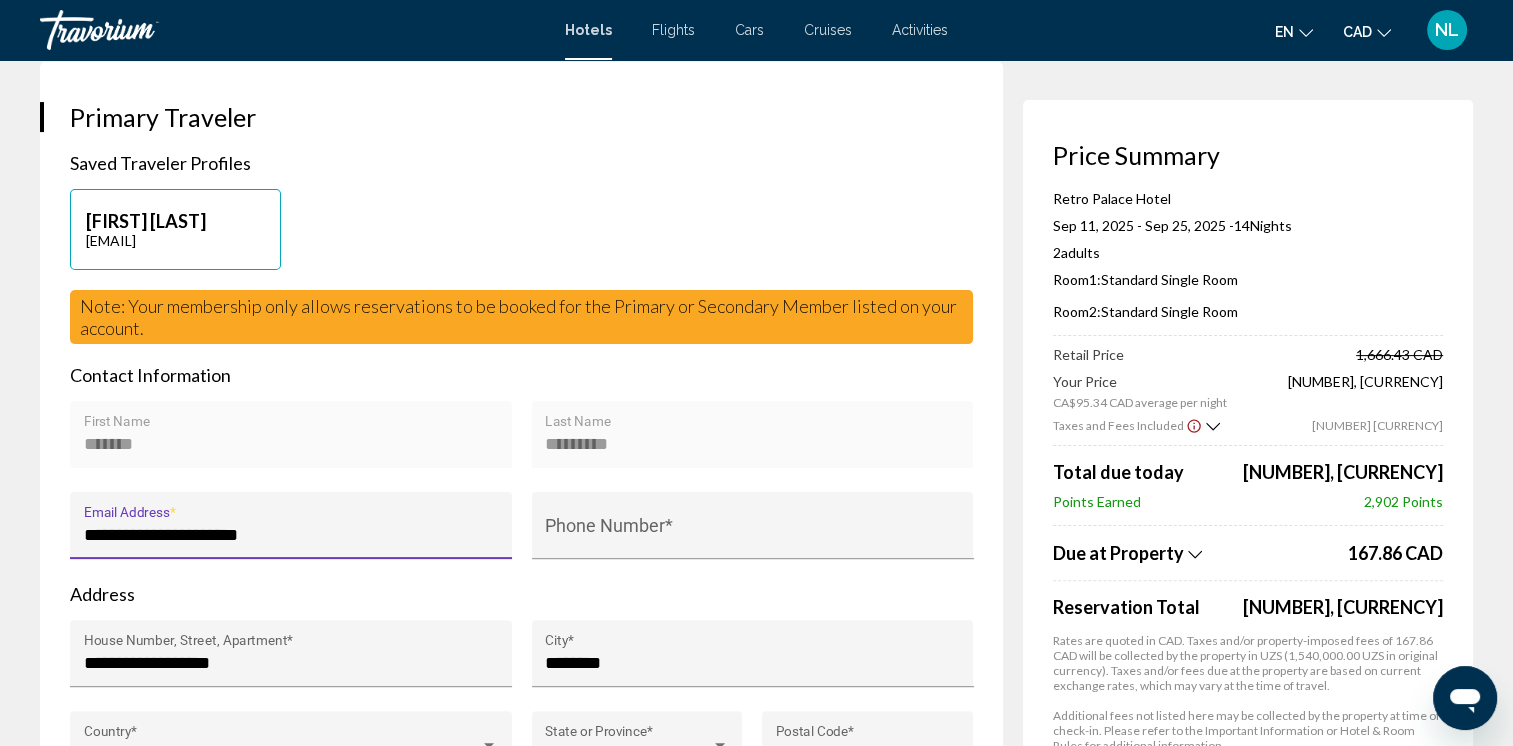 drag, startPoint x: 323, startPoint y: 530, endPoint x: 64, endPoint y: 511, distance: 259.69598 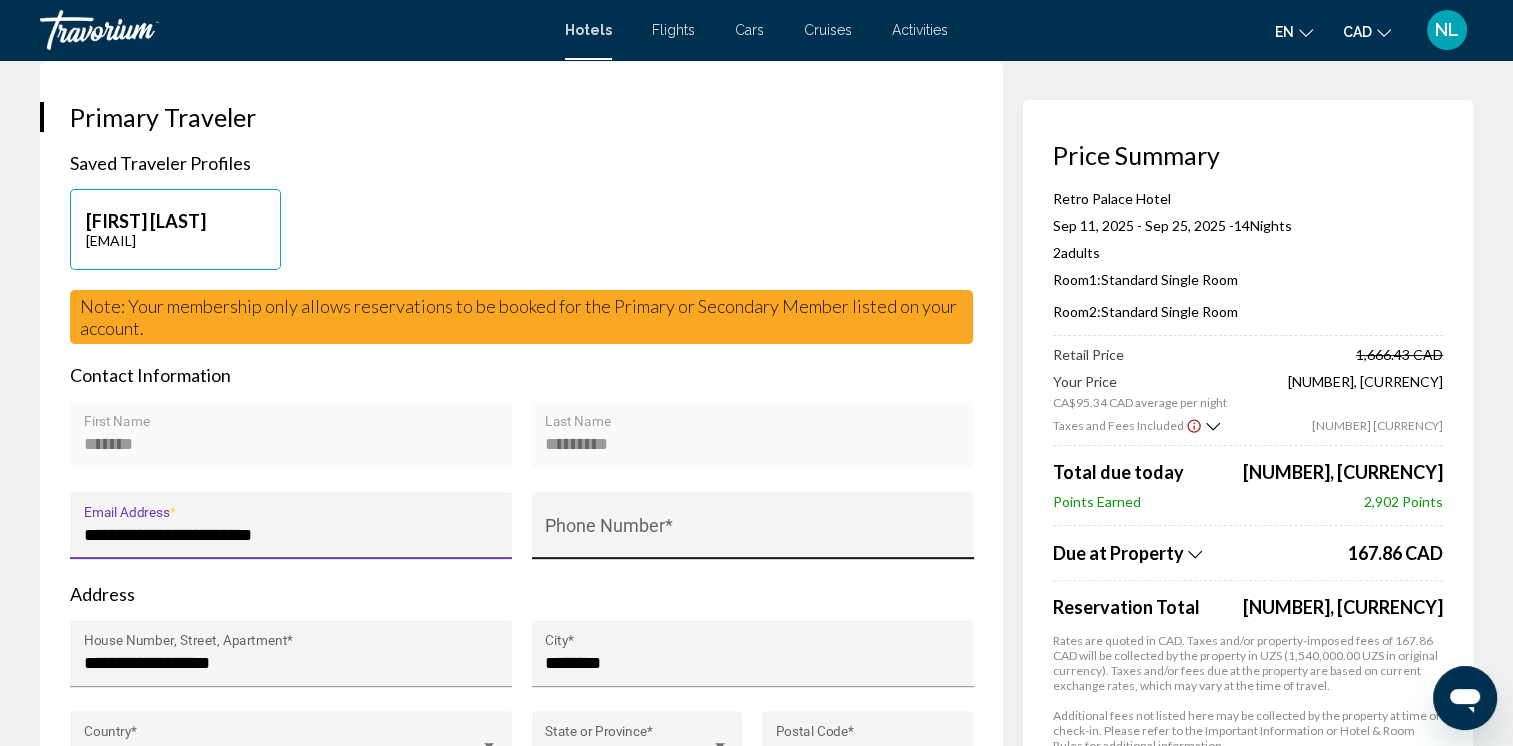 type on "**********" 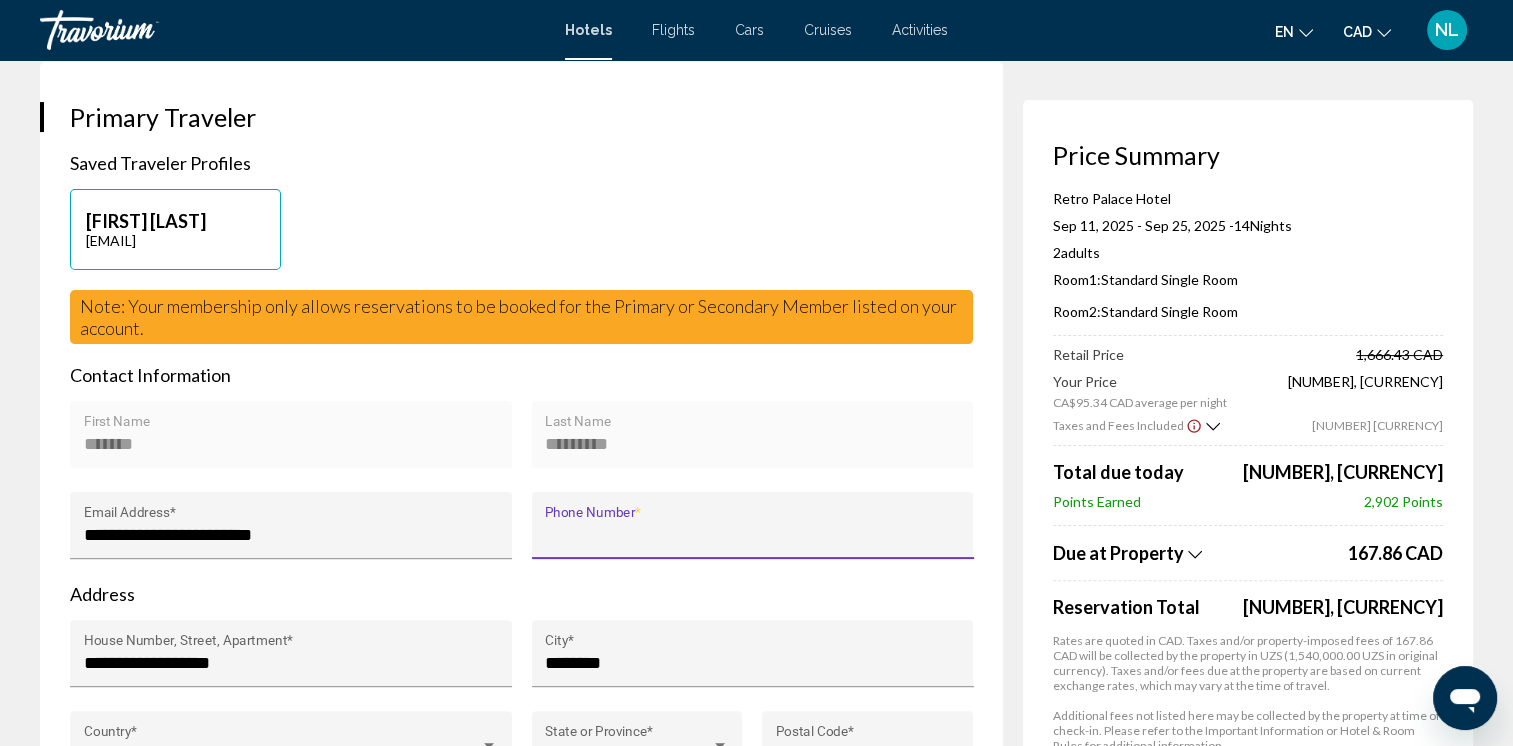 click on "Phone Number  *" at bounding box center [752, 535] 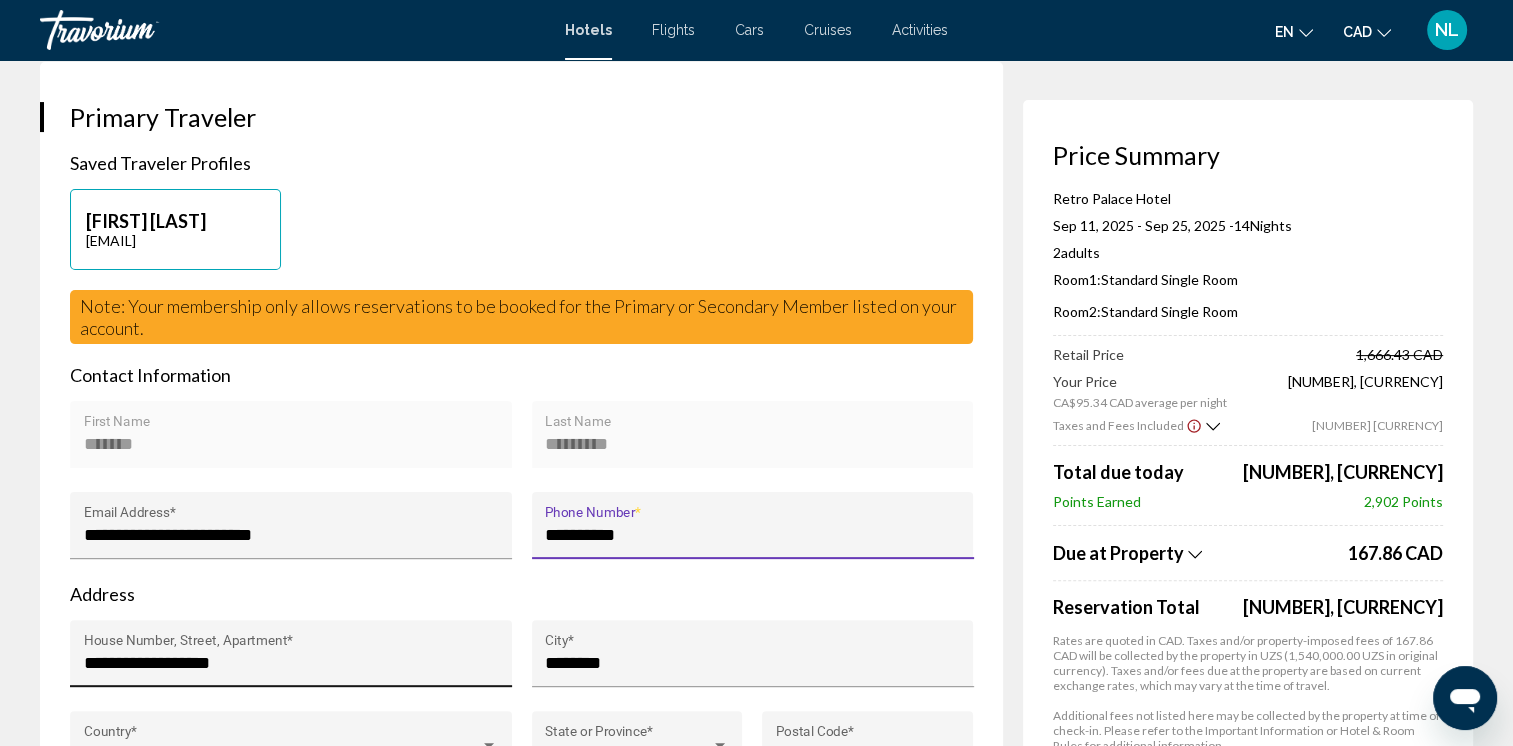 type on "**********" 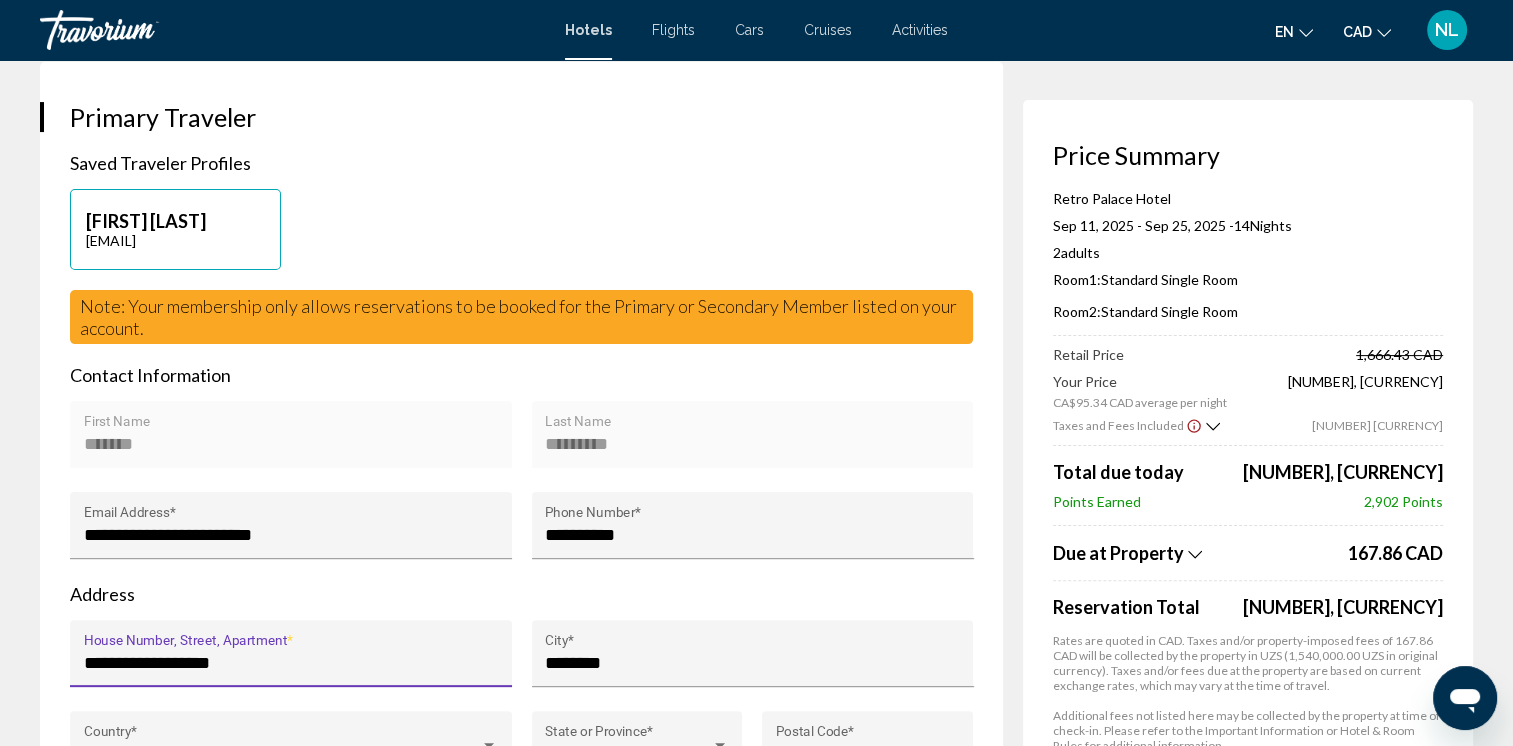drag, startPoint x: 328, startPoint y: 660, endPoint x: 46, endPoint y: 661, distance: 282.00177 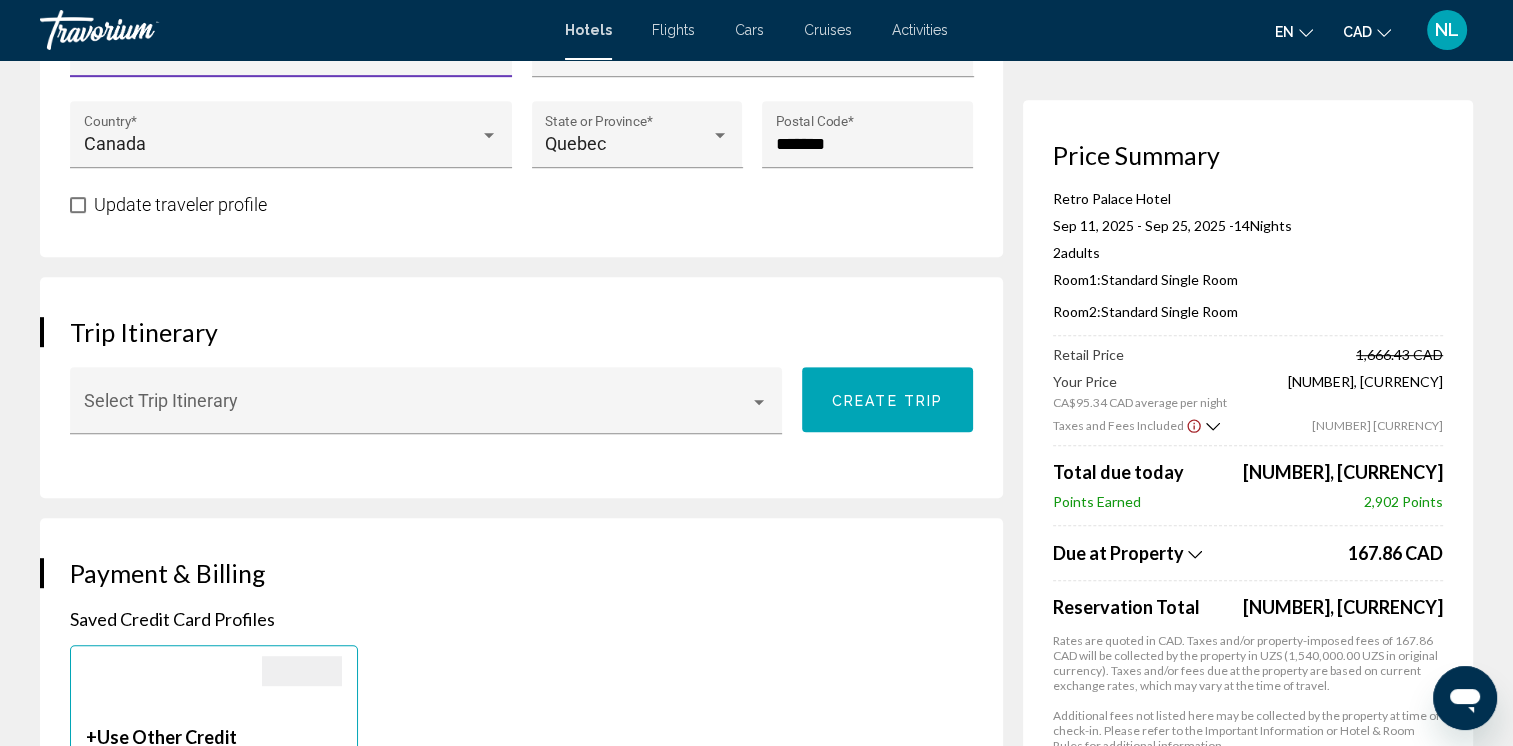 scroll, scrollTop: 1013, scrollLeft: 0, axis: vertical 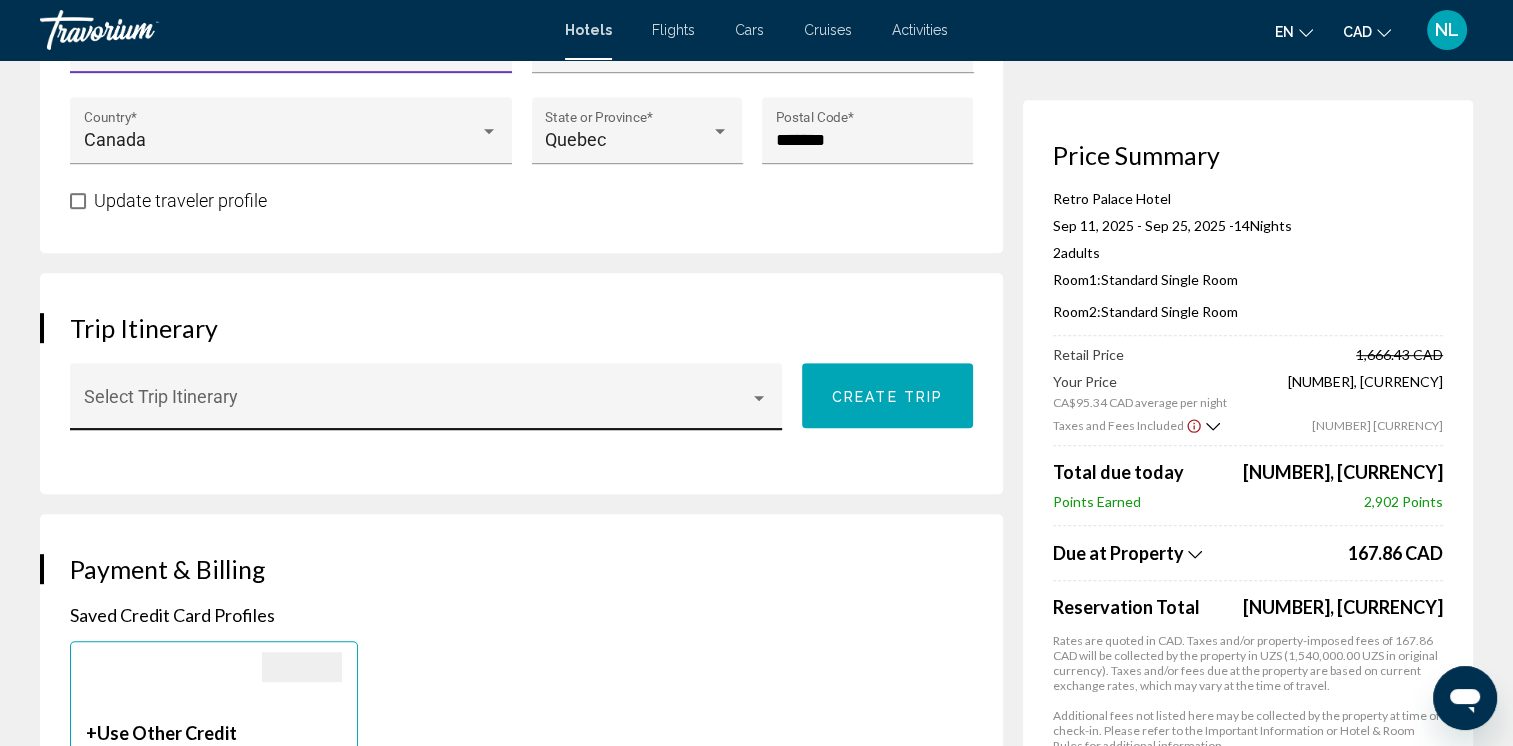 type on "**********" 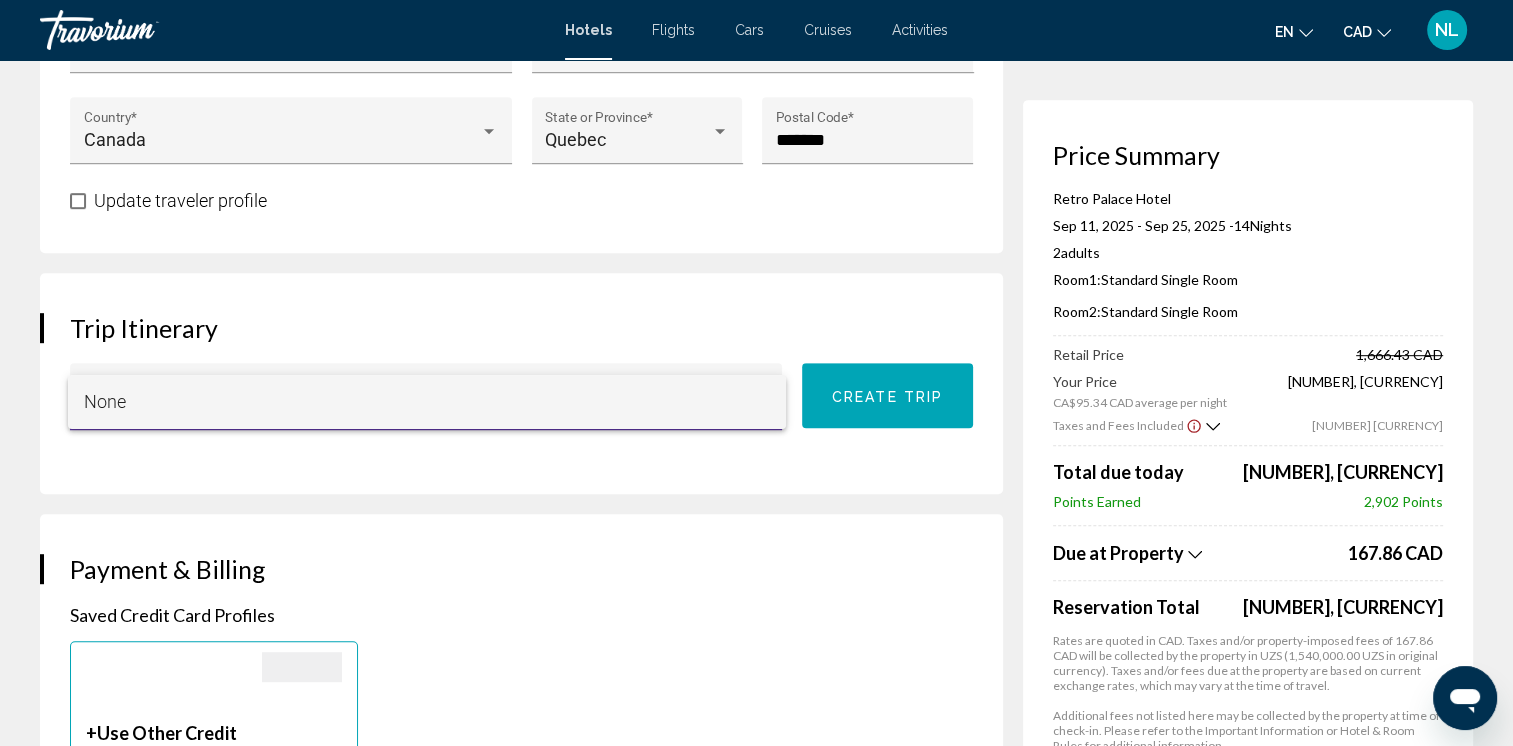 click at bounding box center [756, 373] 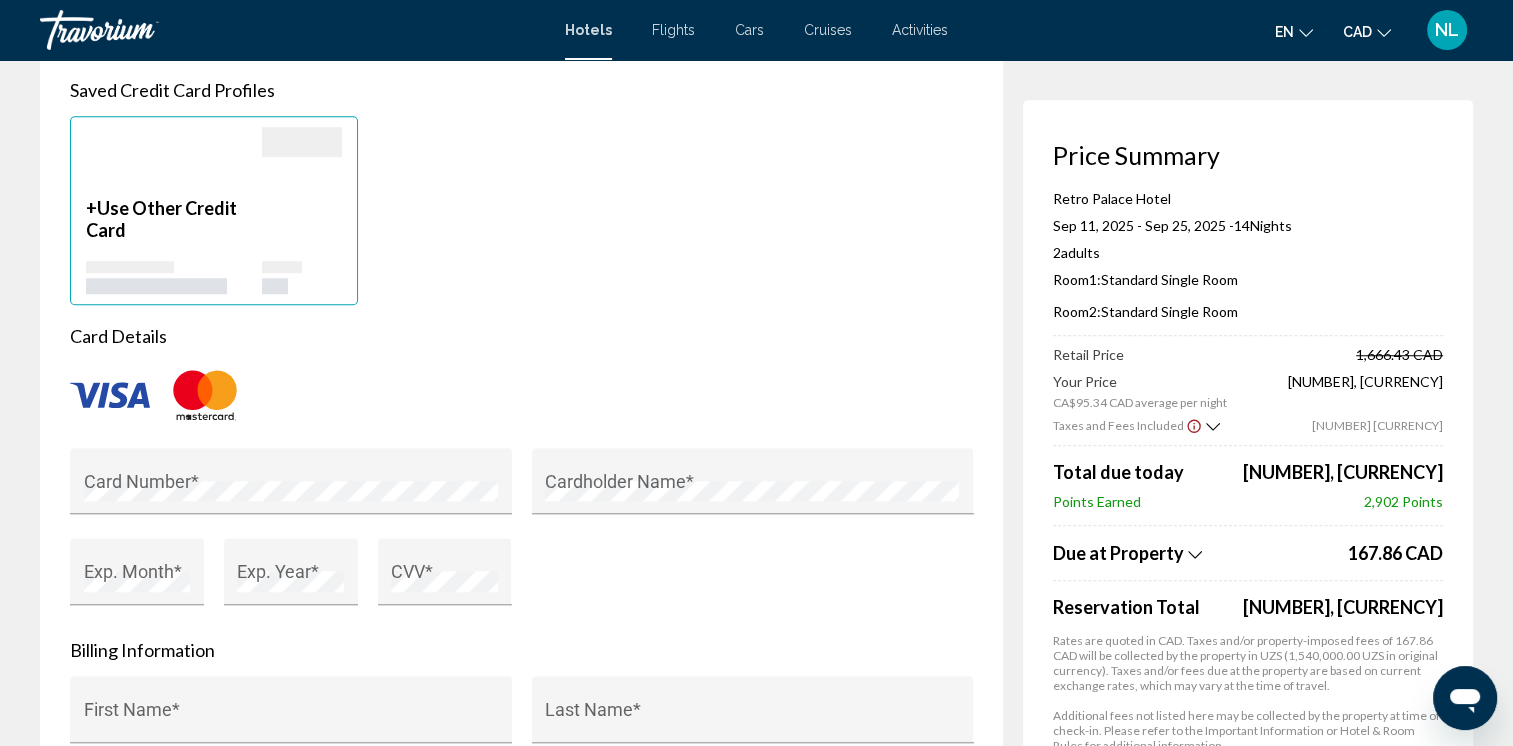 scroll, scrollTop: 1542, scrollLeft: 0, axis: vertical 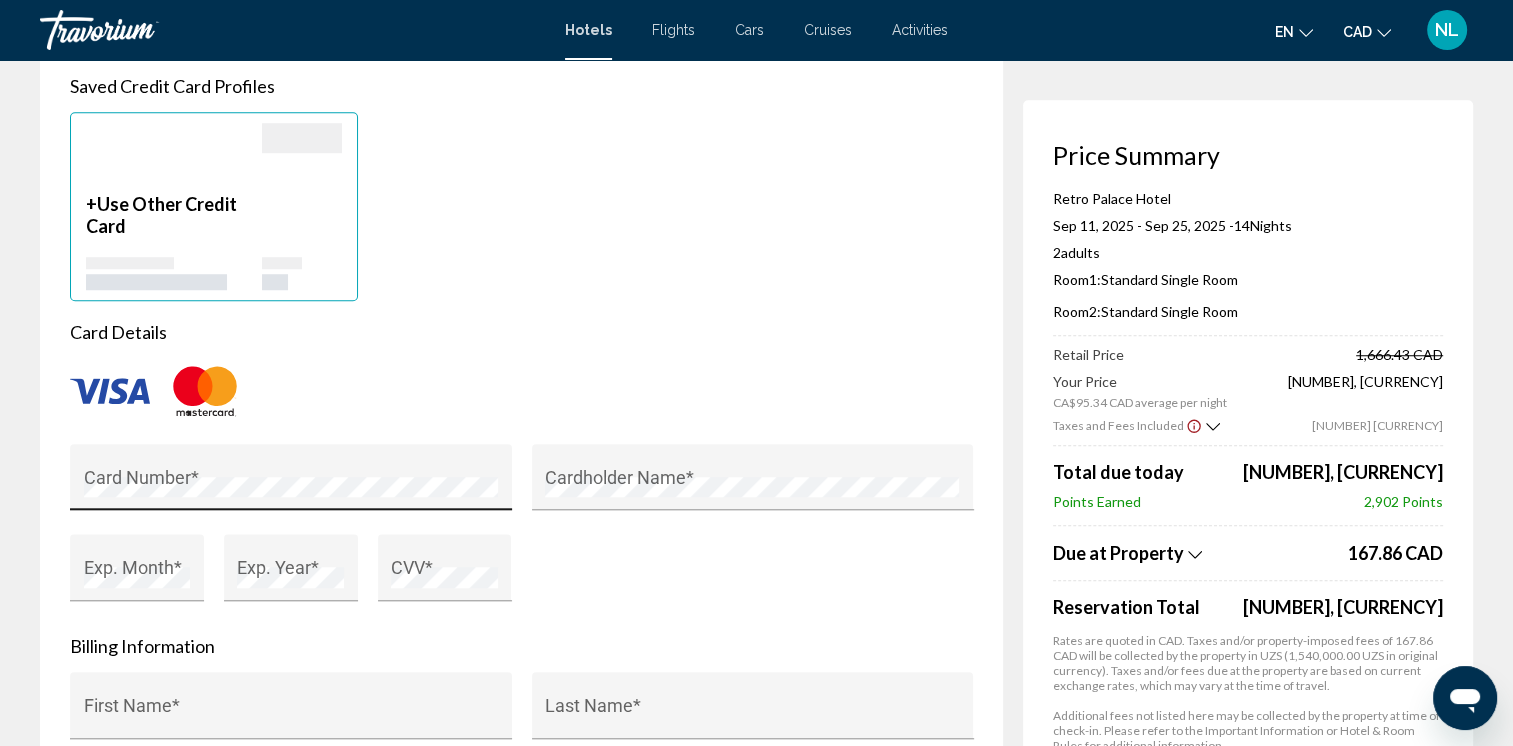 click on "Card Number  *" at bounding box center [291, 483] 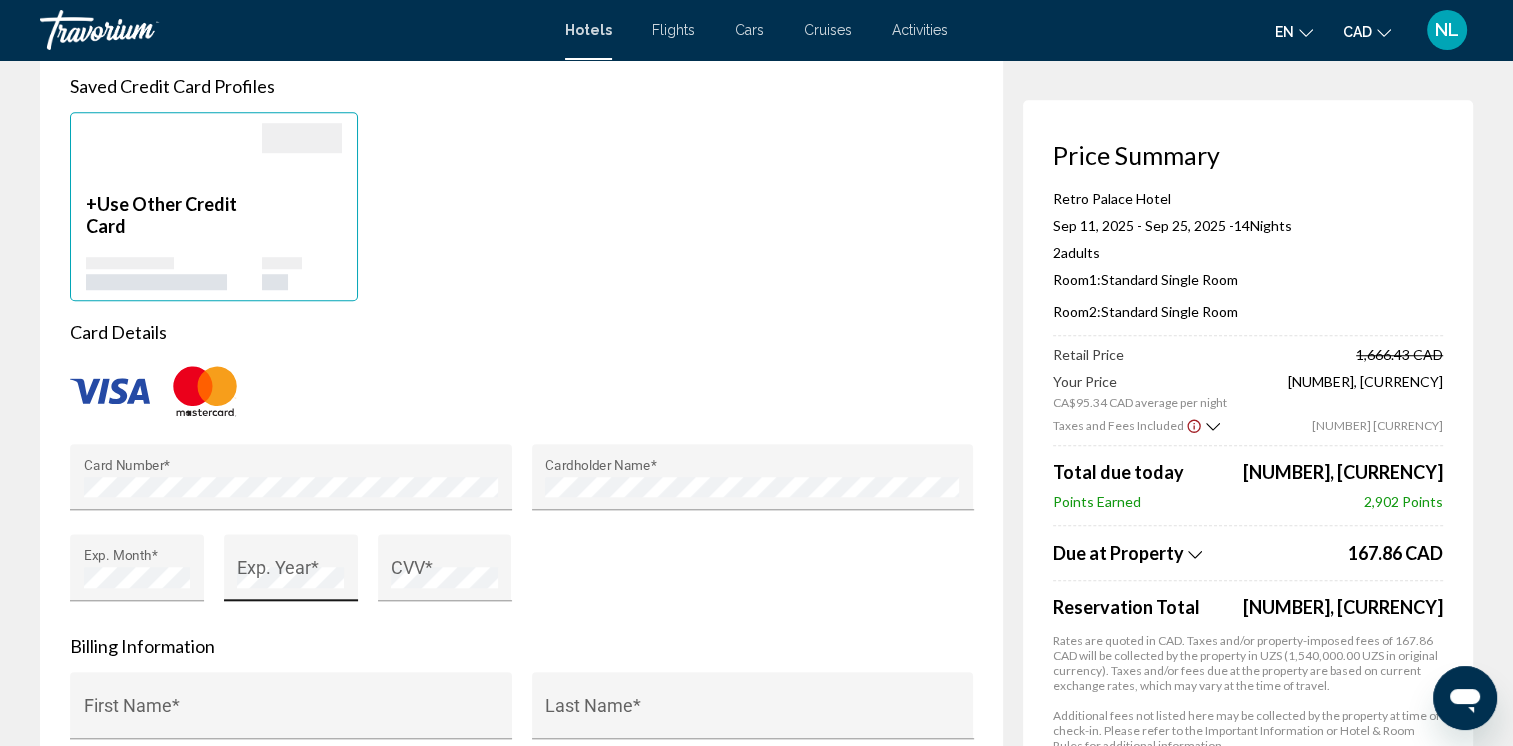 click on "Exp. Year  *" at bounding box center (290, 574) 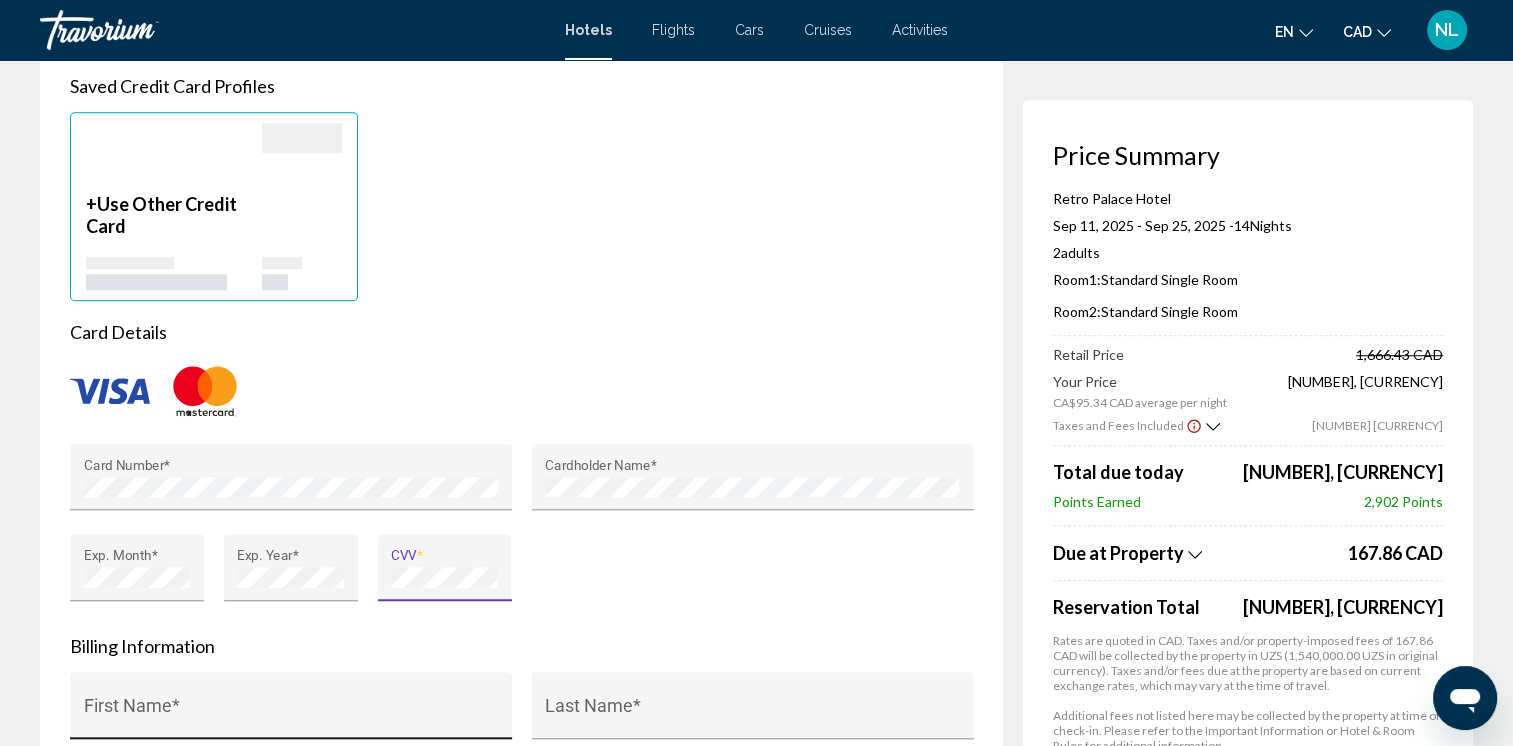 click on "First Name  *" at bounding box center [291, 715] 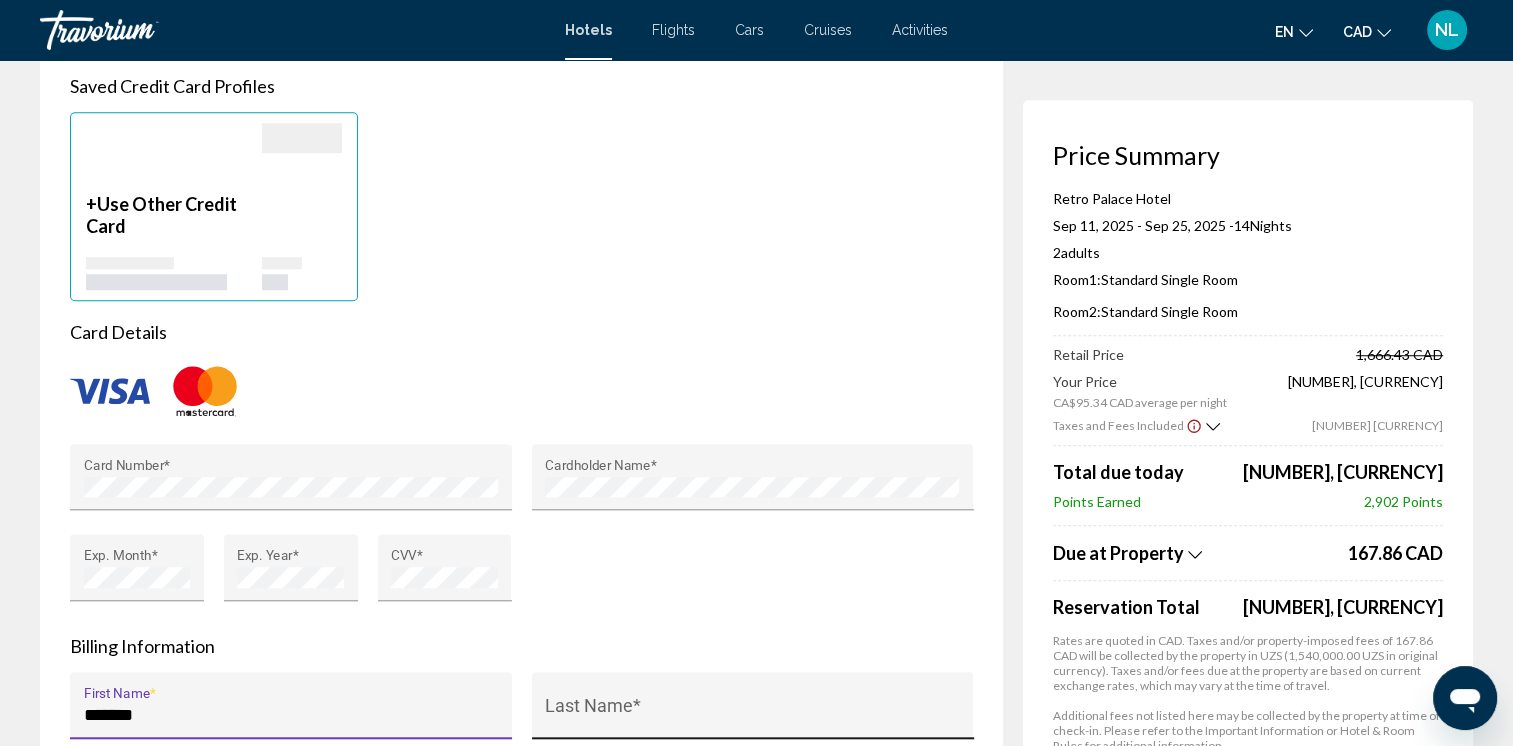 type on "*******" 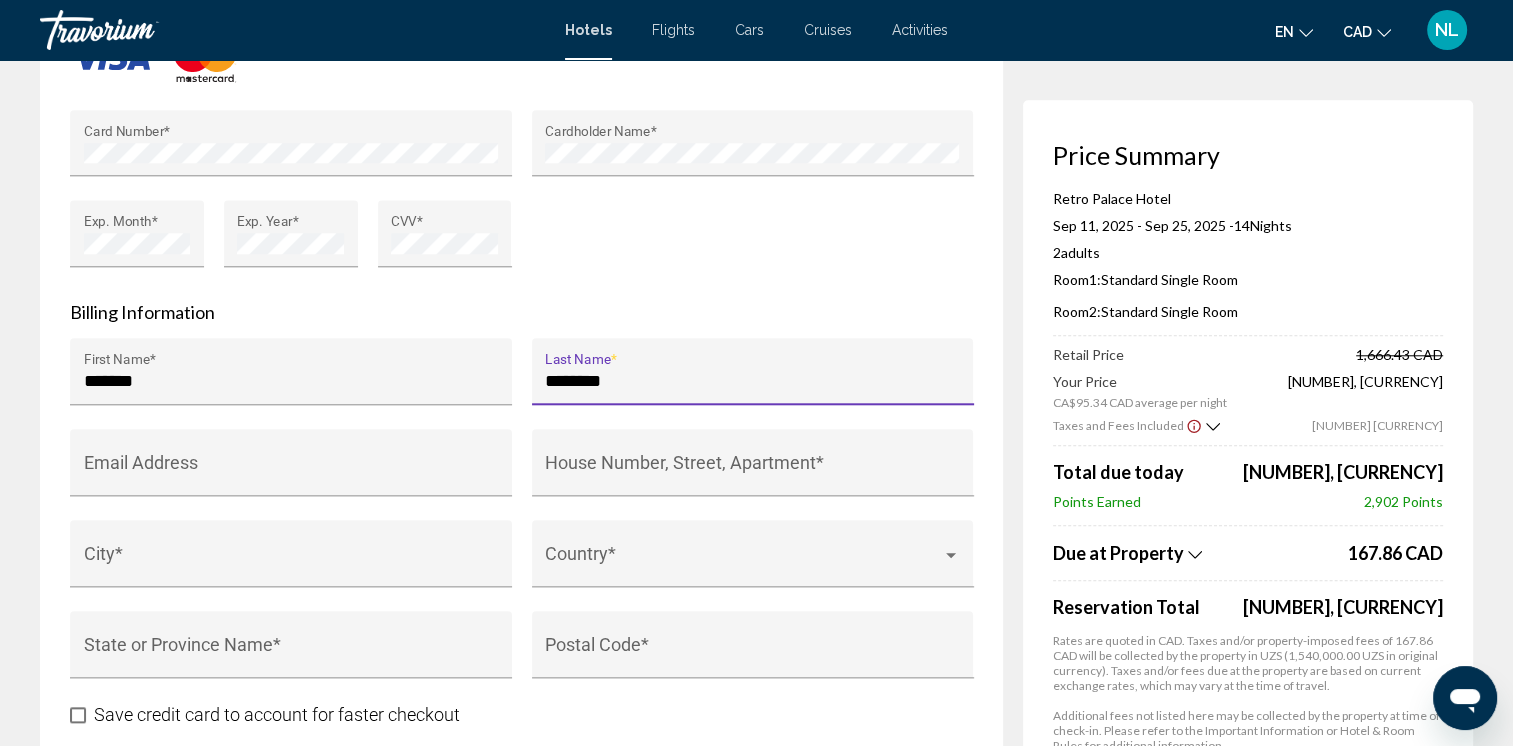 scroll, scrollTop: 1953, scrollLeft: 0, axis: vertical 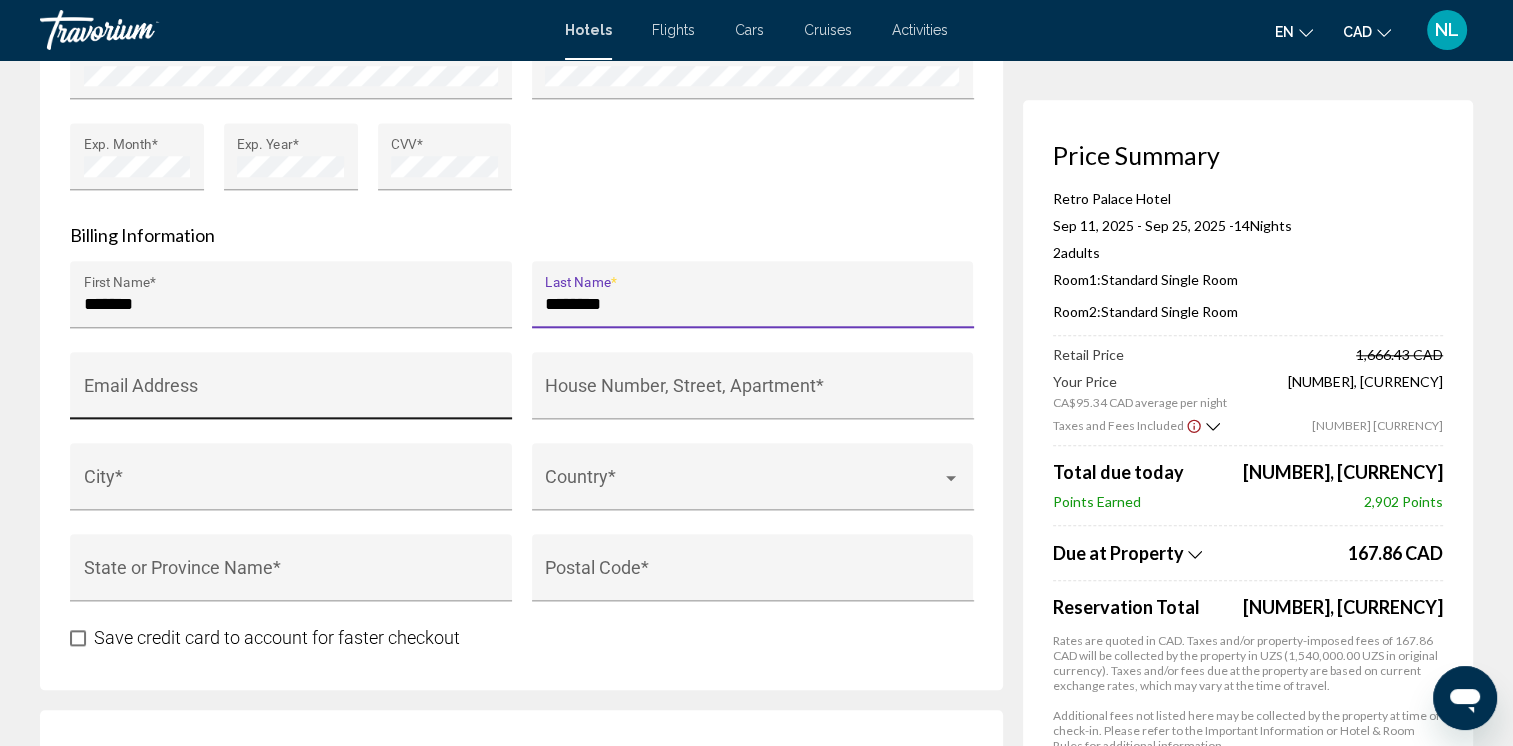 type on "********" 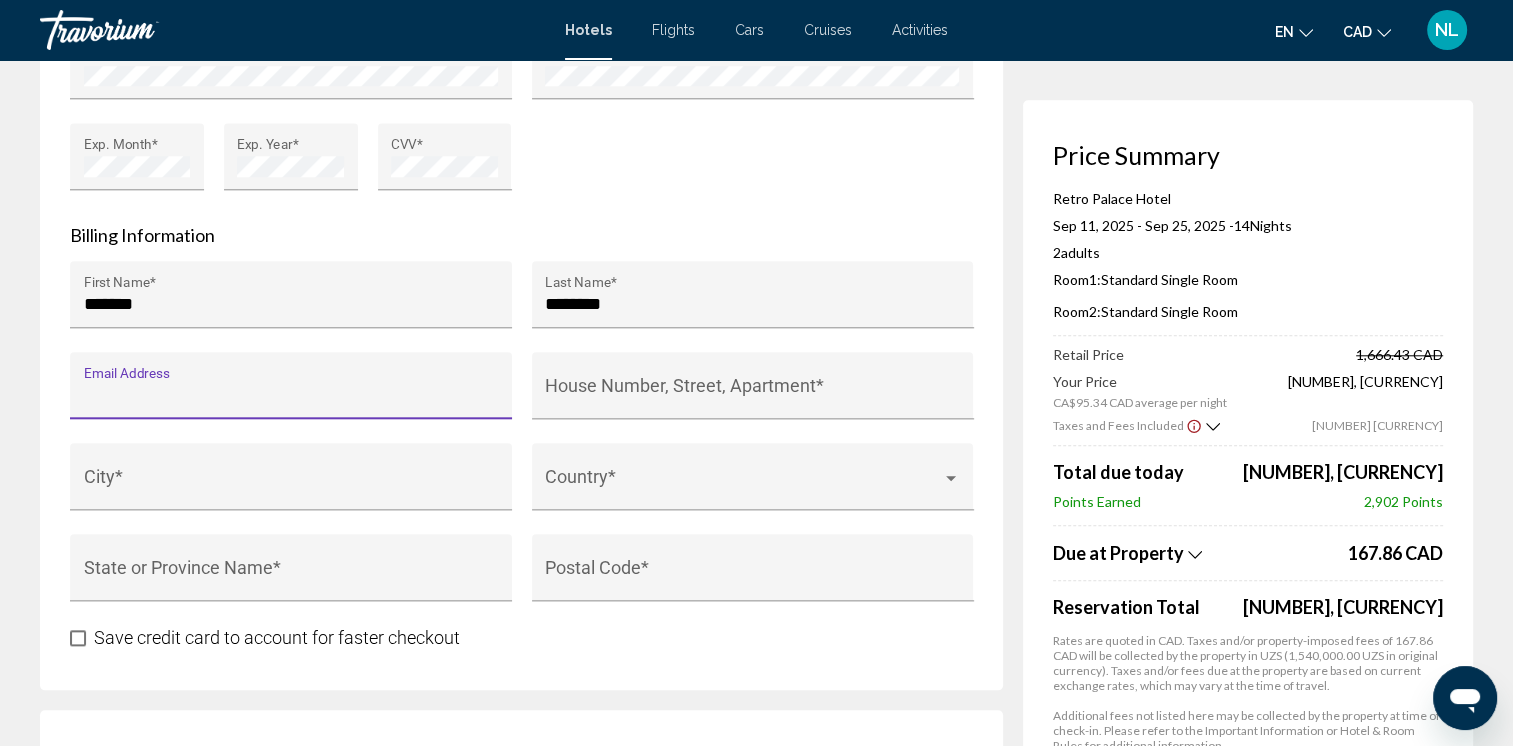 click on "Email Address" at bounding box center (291, 395) 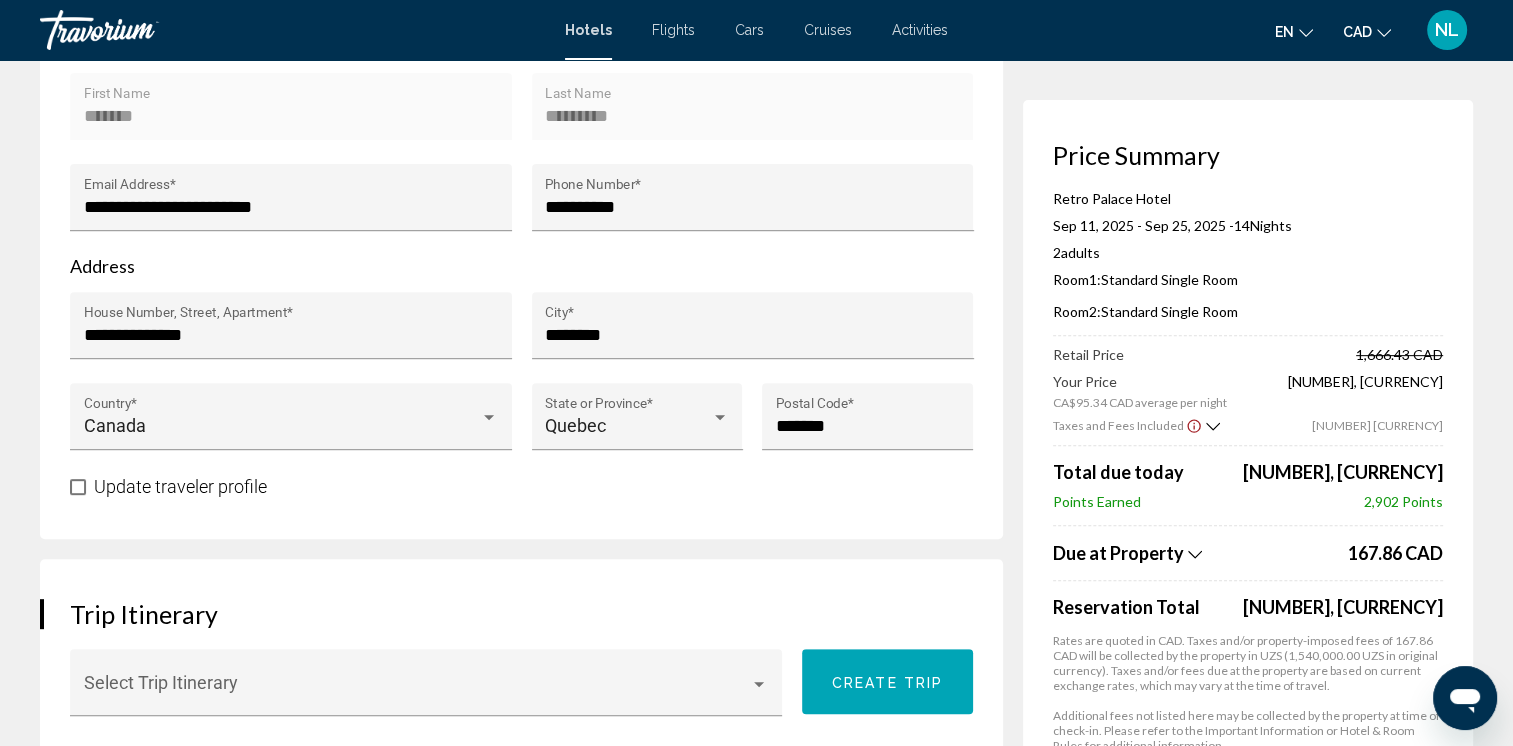 scroll, scrollTop: 711, scrollLeft: 0, axis: vertical 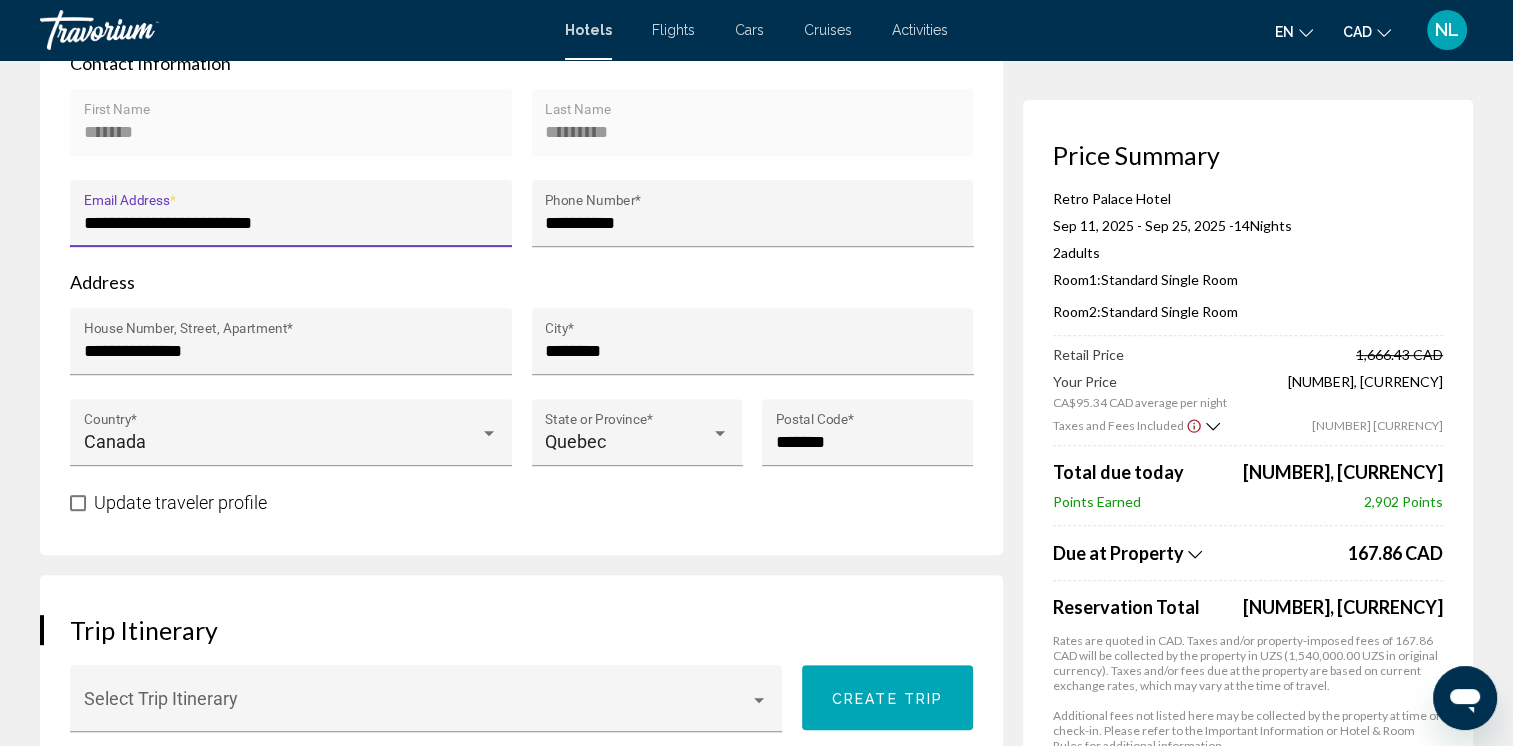drag, startPoint x: 340, startPoint y: 219, endPoint x: 72, endPoint y: 214, distance: 268.04663 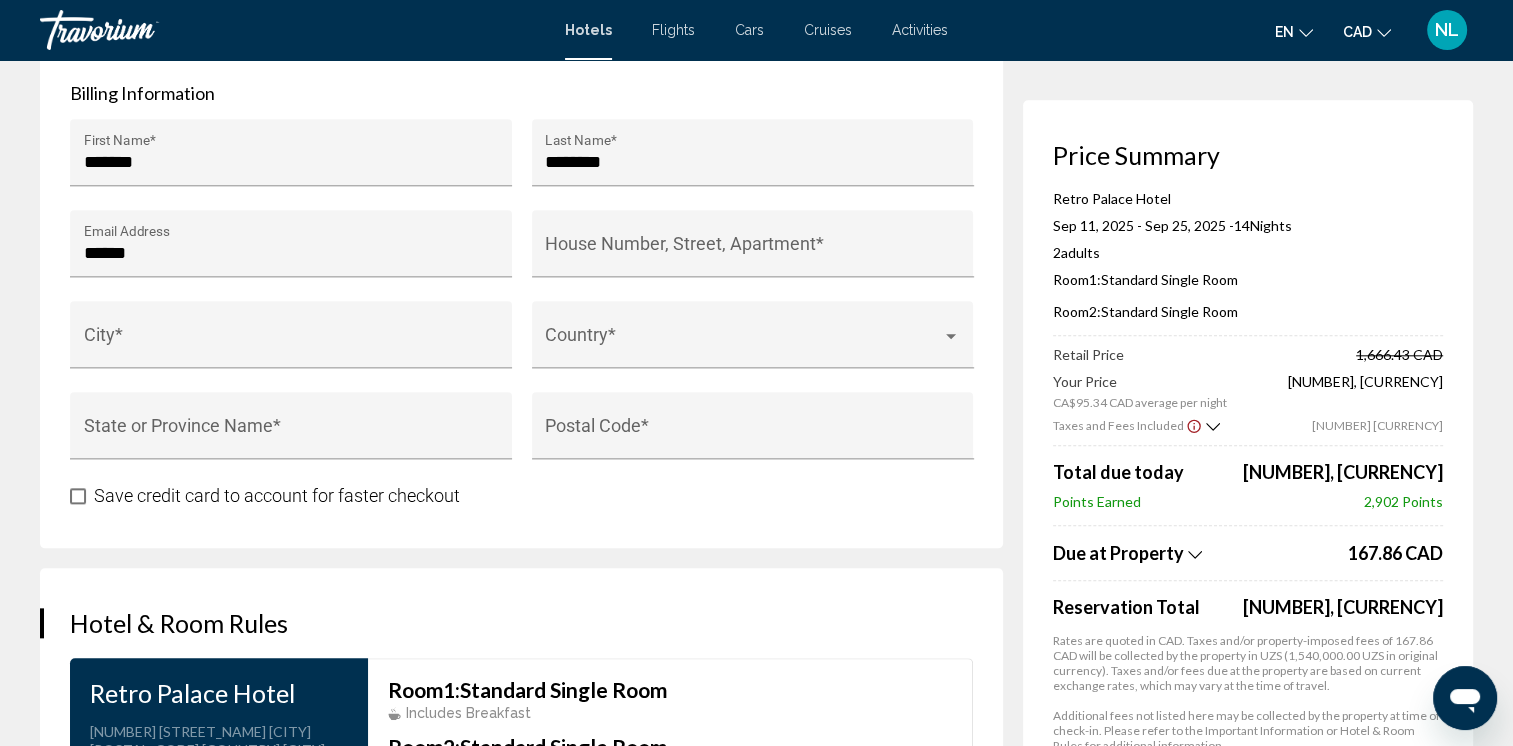scroll, scrollTop: 2071, scrollLeft: 0, axis: vertical 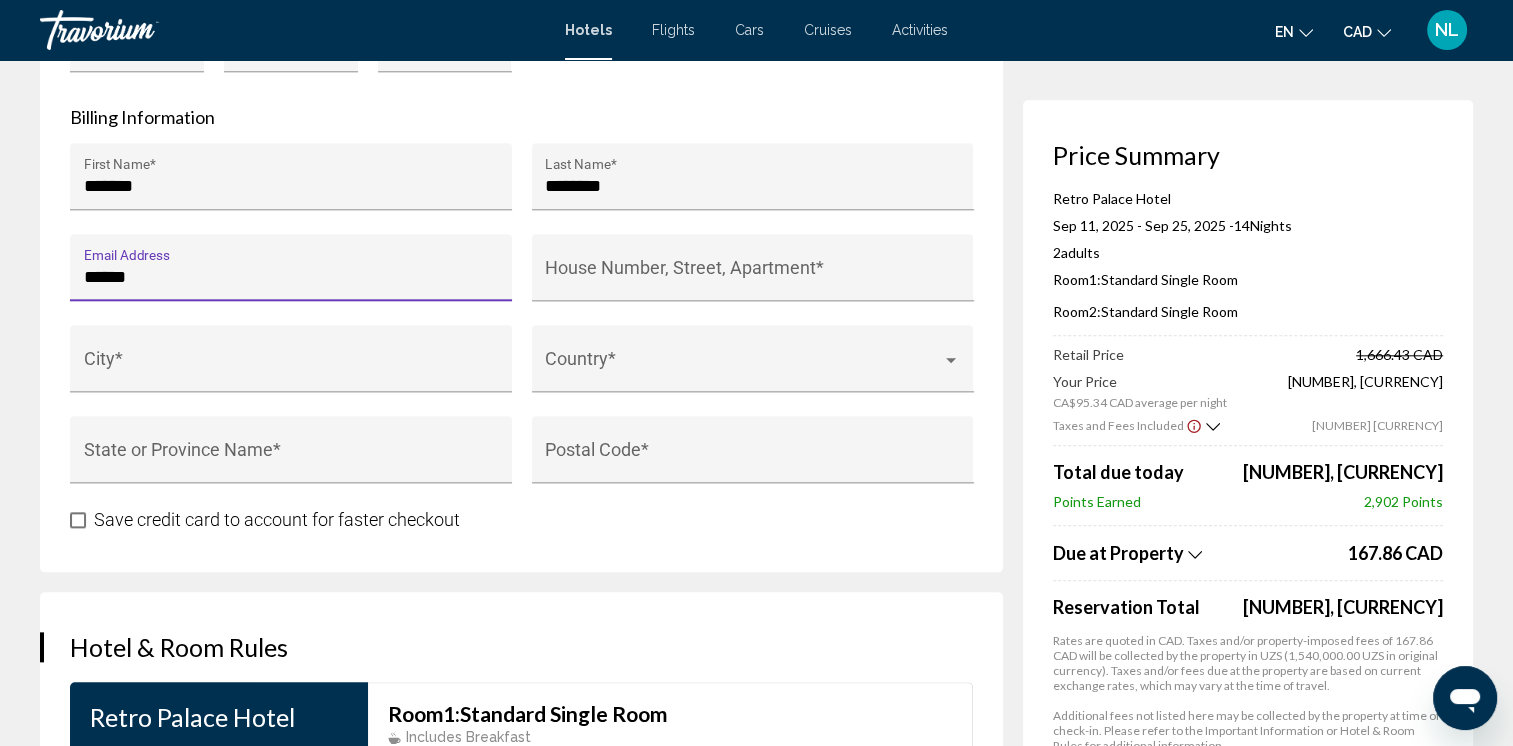 drag, startPoint x: 286, startPoint y: 276, endPoint x: 69, endPoint y: 271, distance: 217.0576 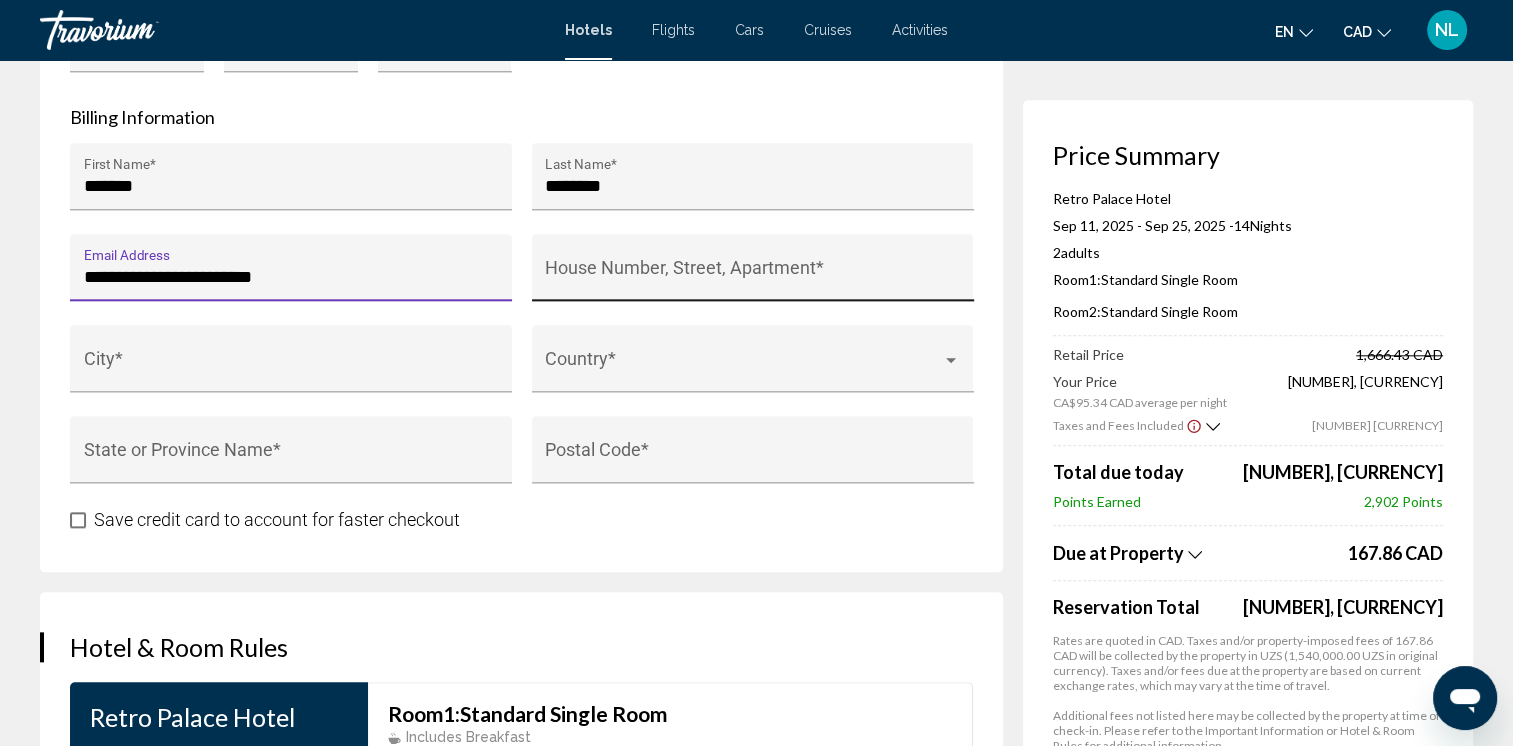 type on "**********" 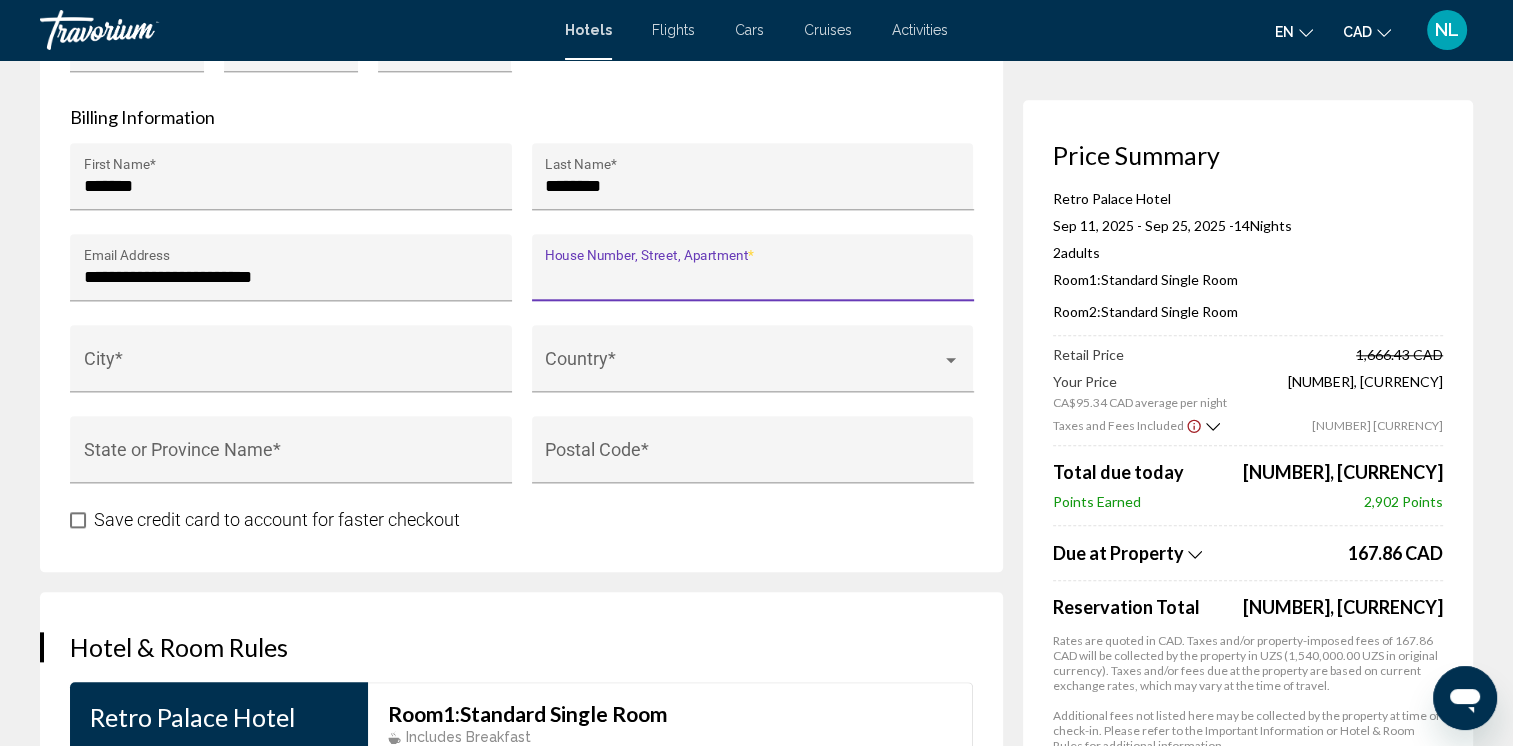 click on "House Number, Street, Apartment  *" at bounding box center [752, 277] 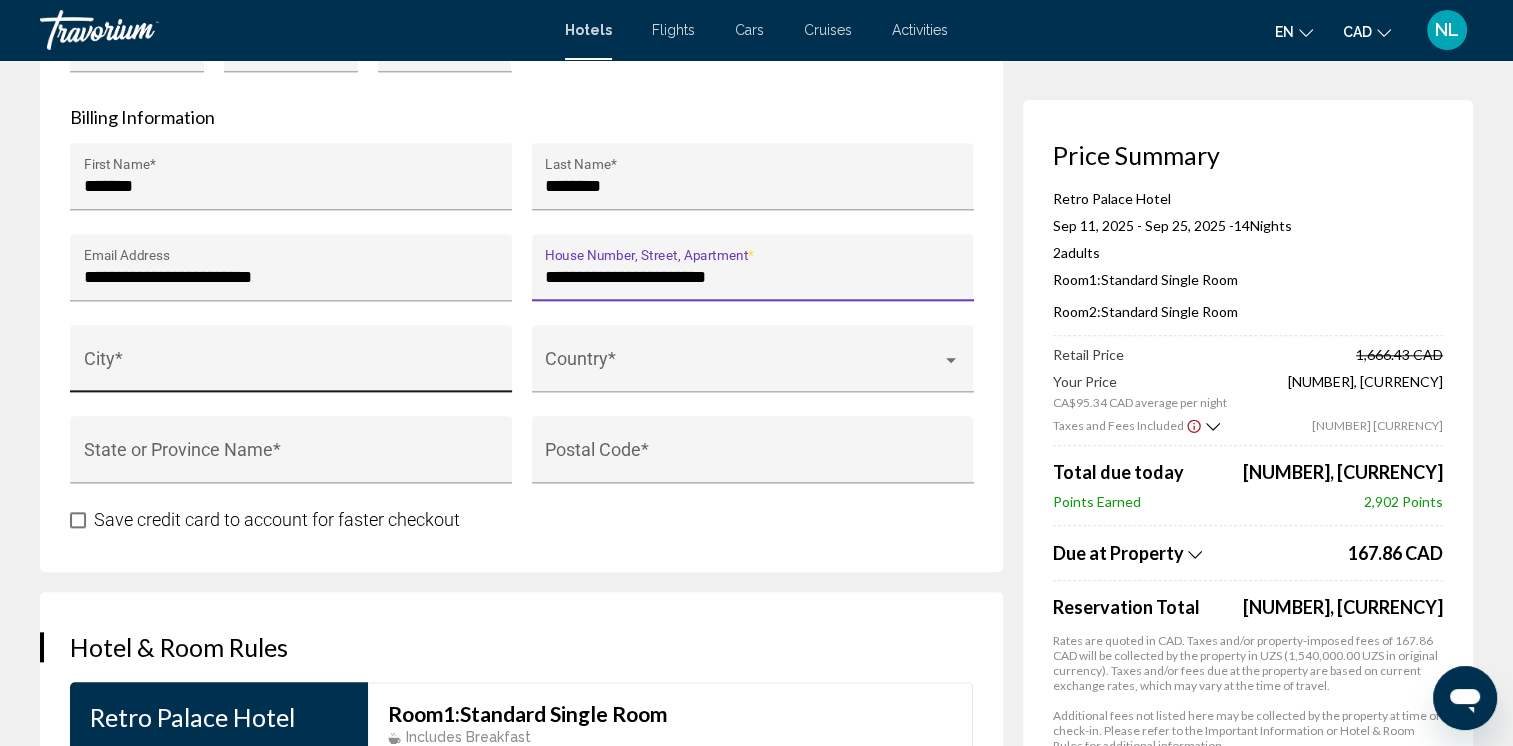 type on "**********" 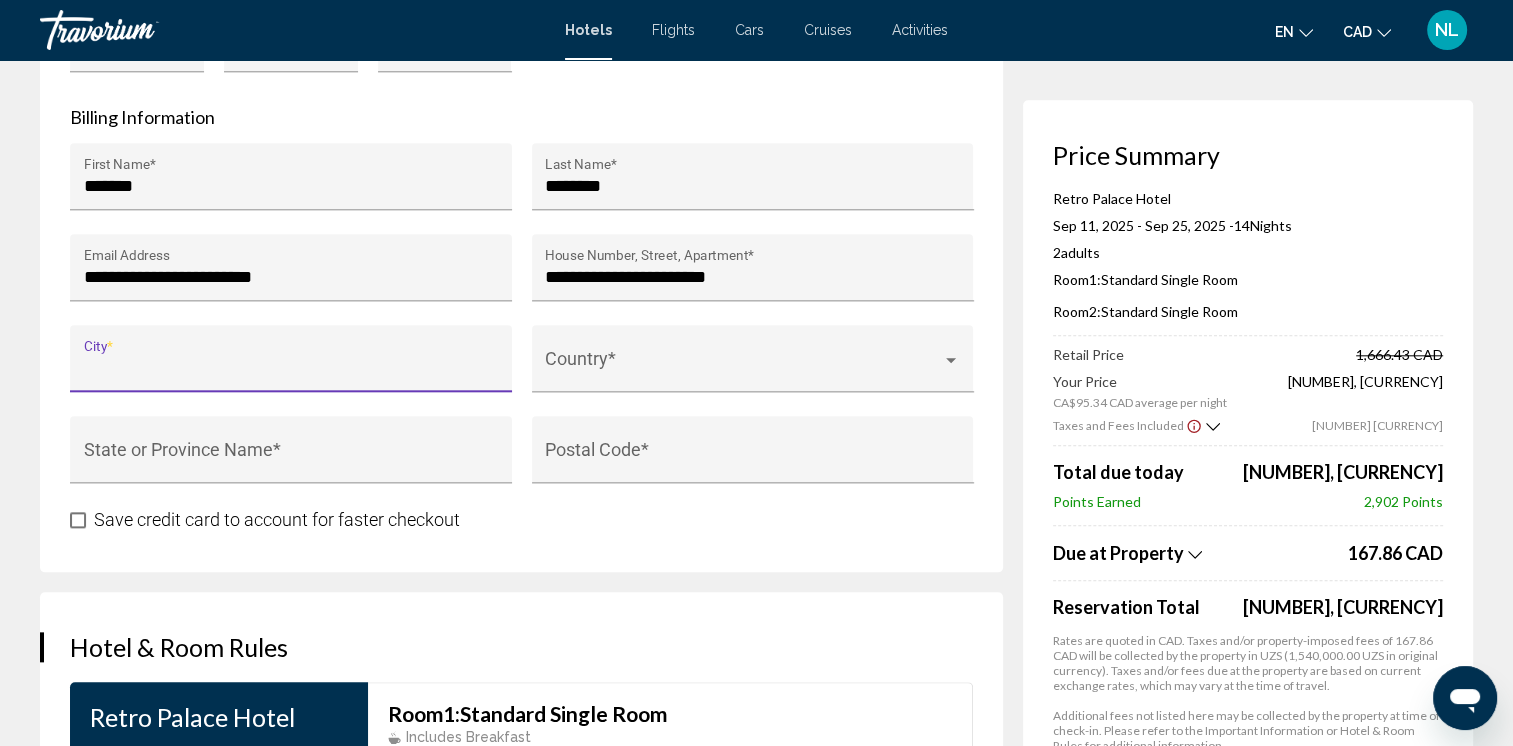 click on "City  *" at bounding box center (291, 368) 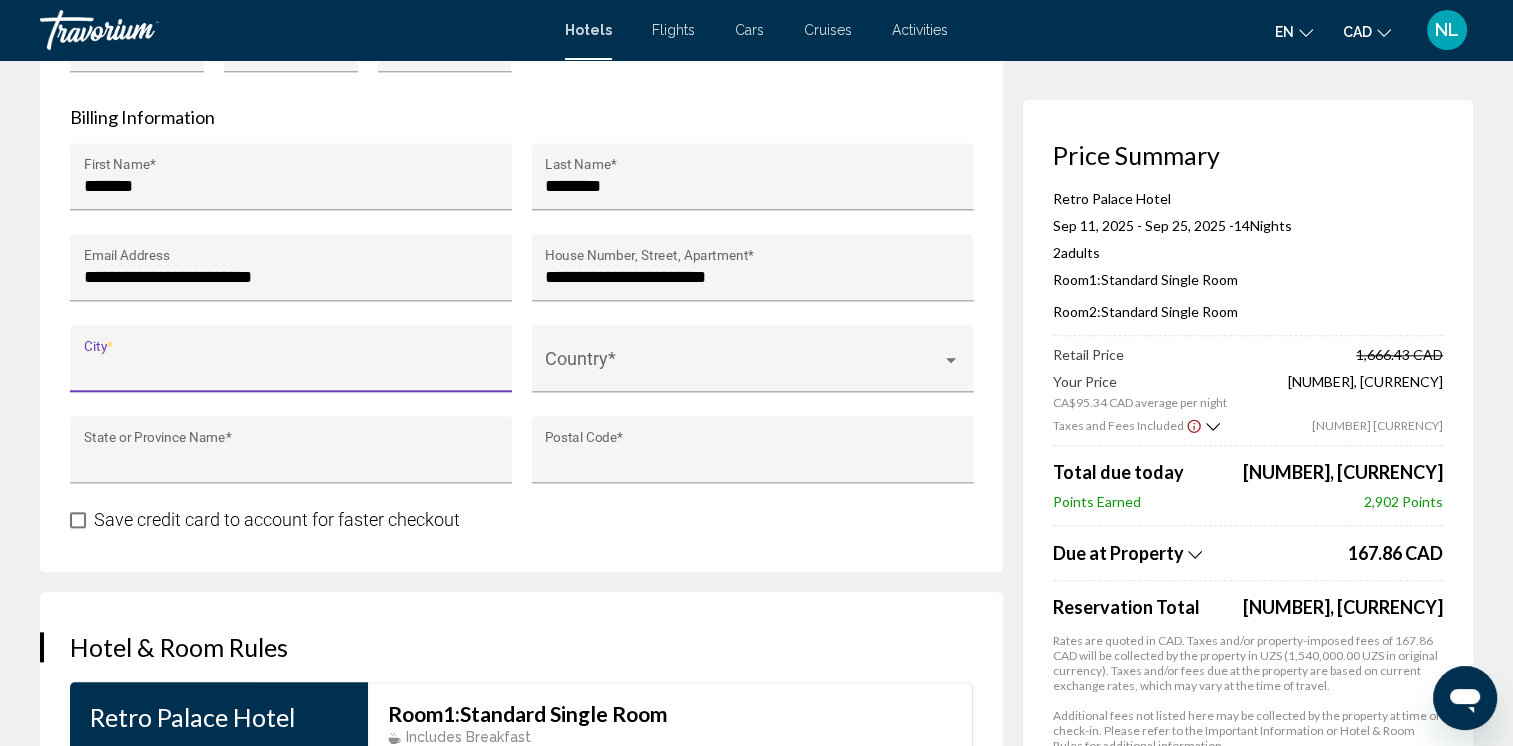 type on "********" 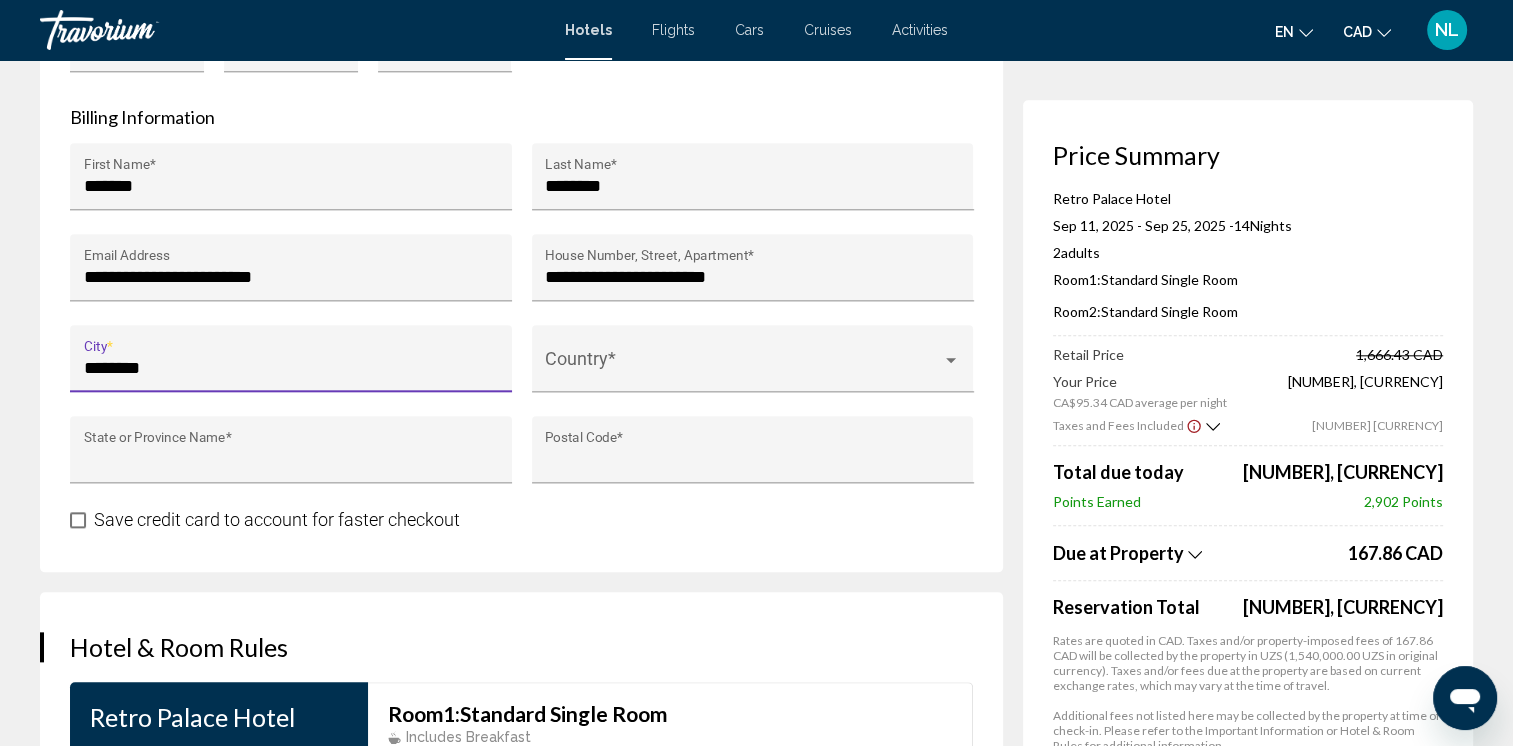 type on "**" 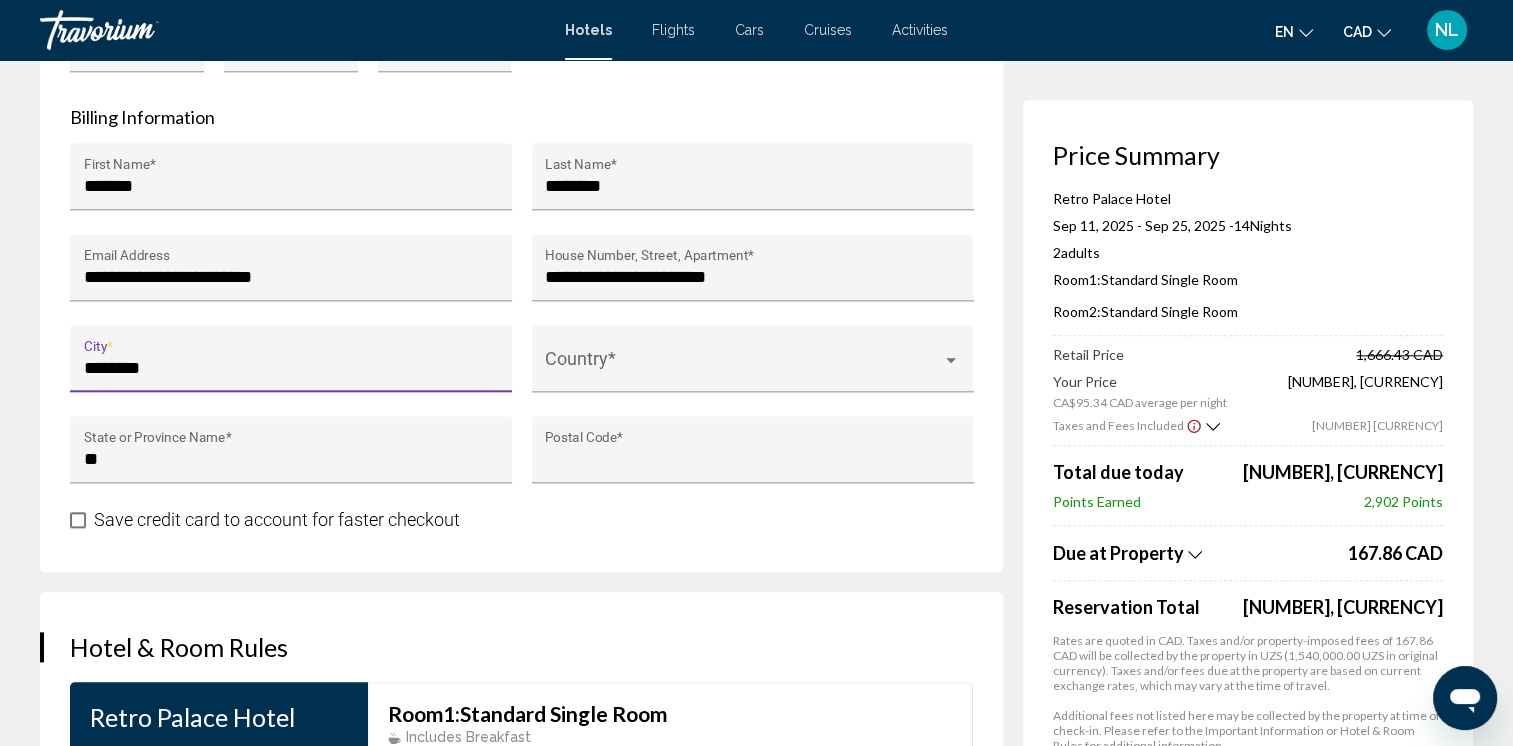 type on "*******" 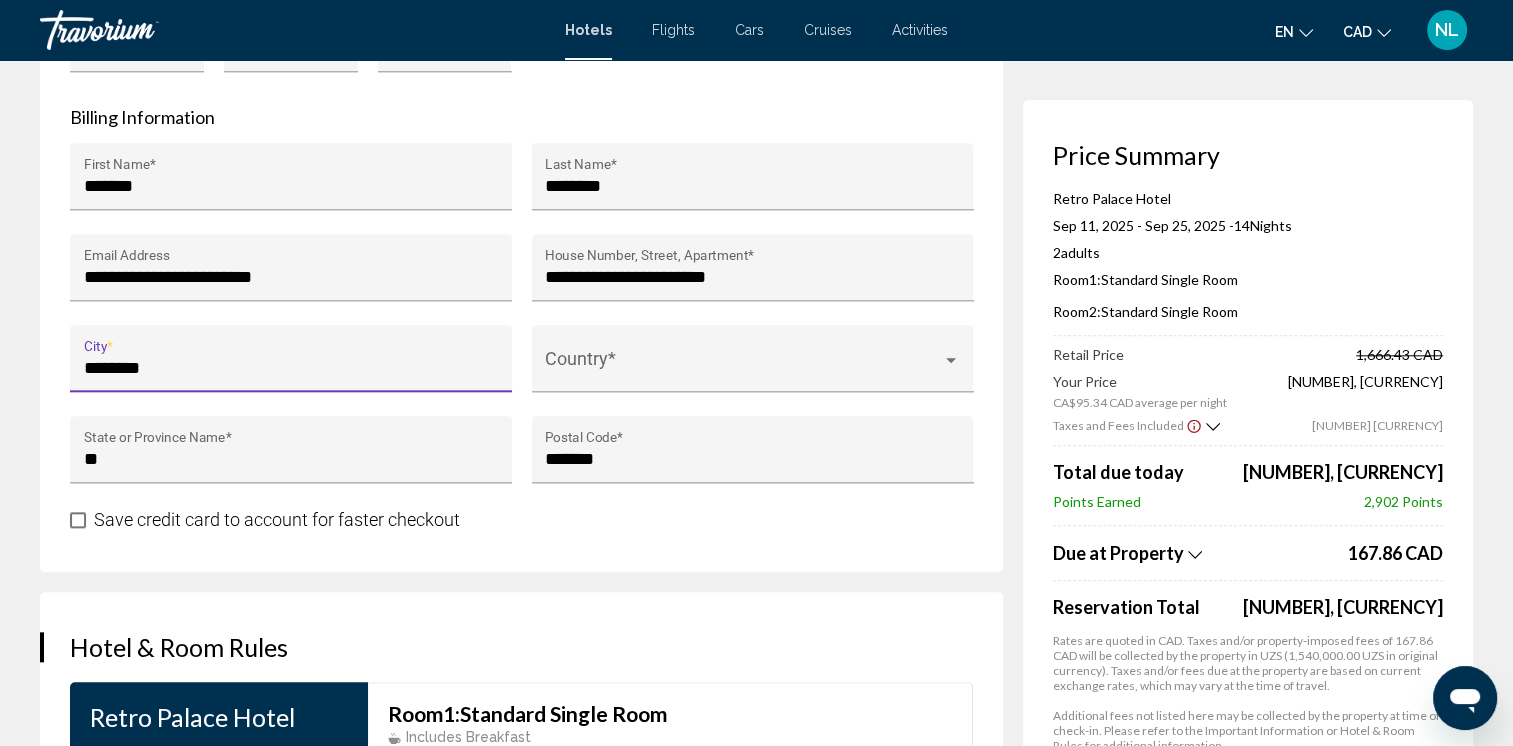 type on "**********" 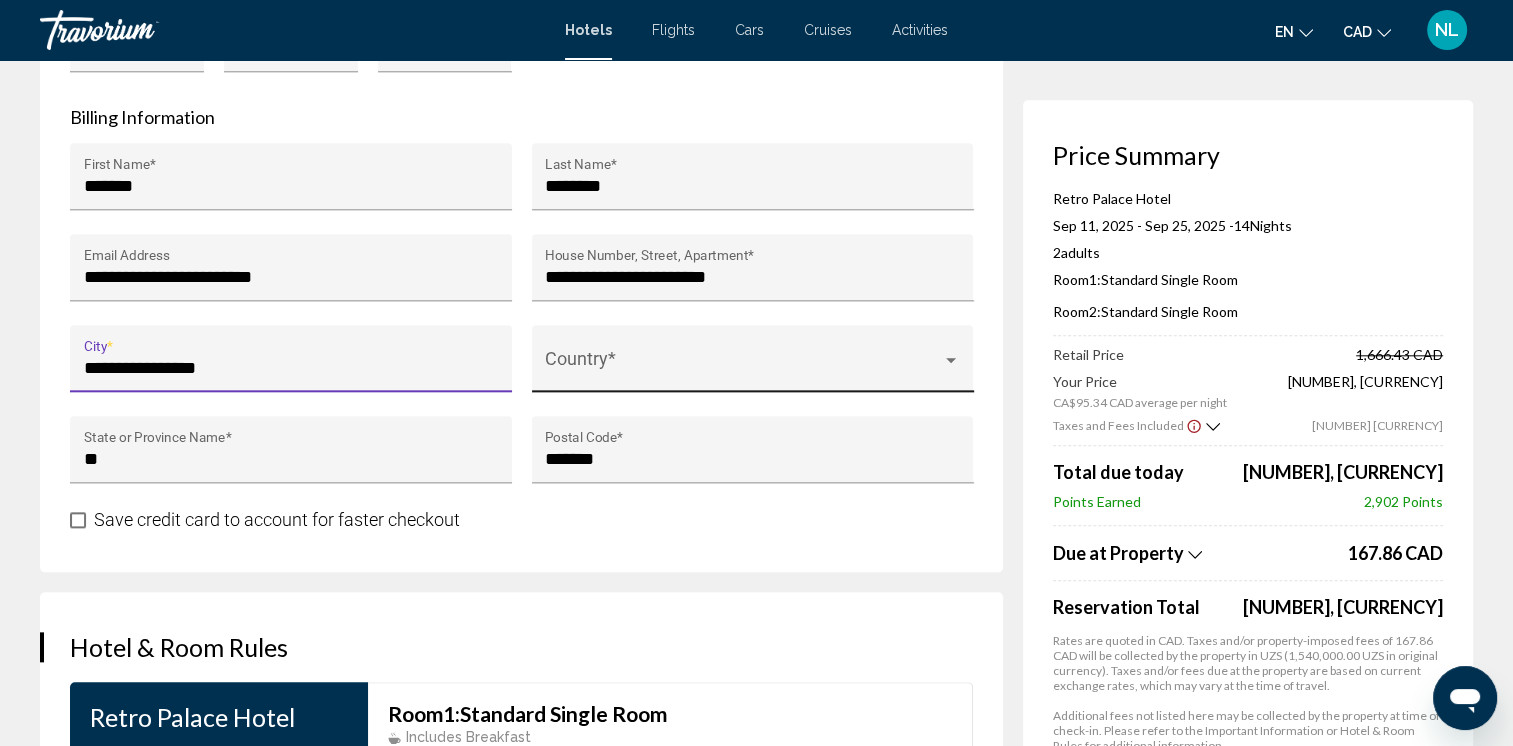 click at bounding box center (743, 368) 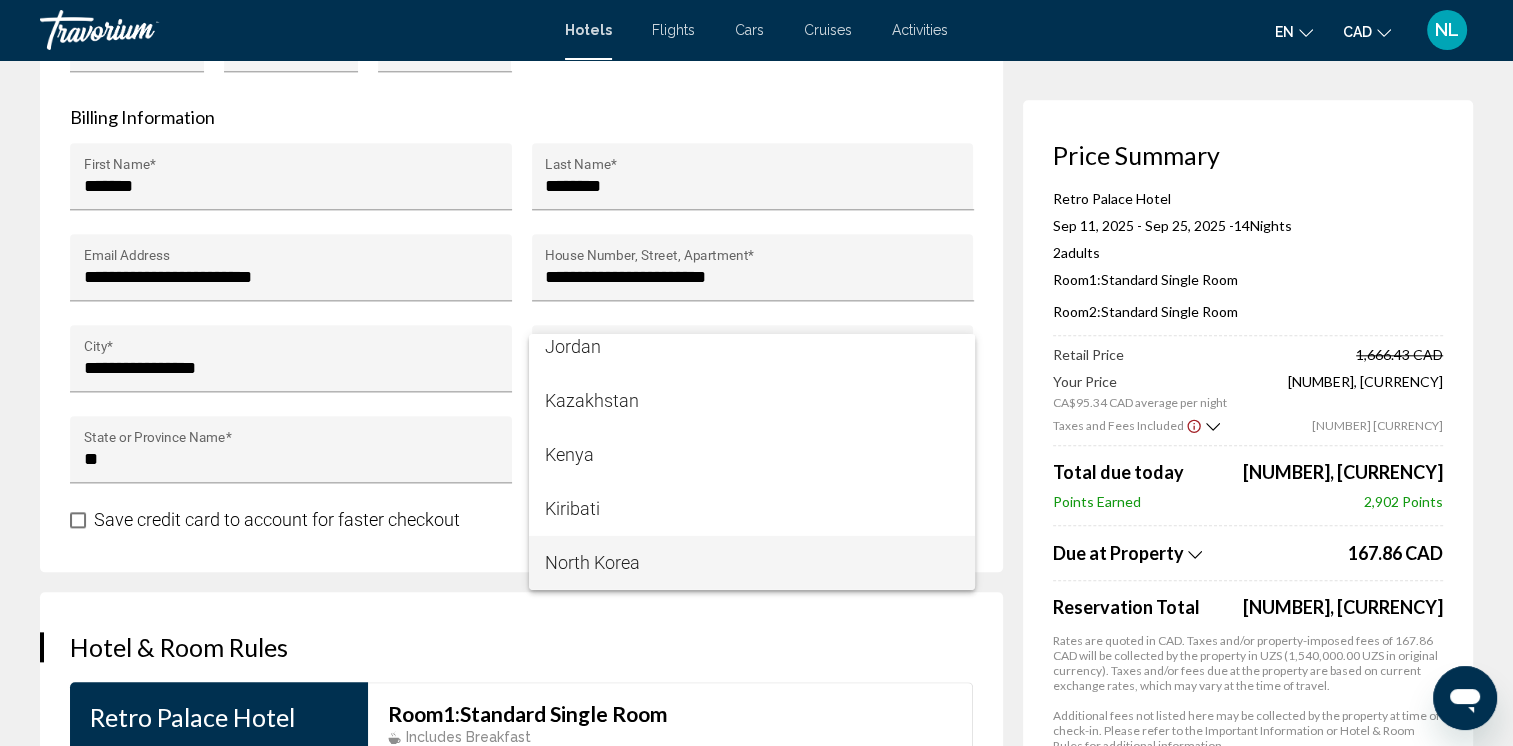scroll, scrollTop: 0, scrollLeft: 0, axis: both 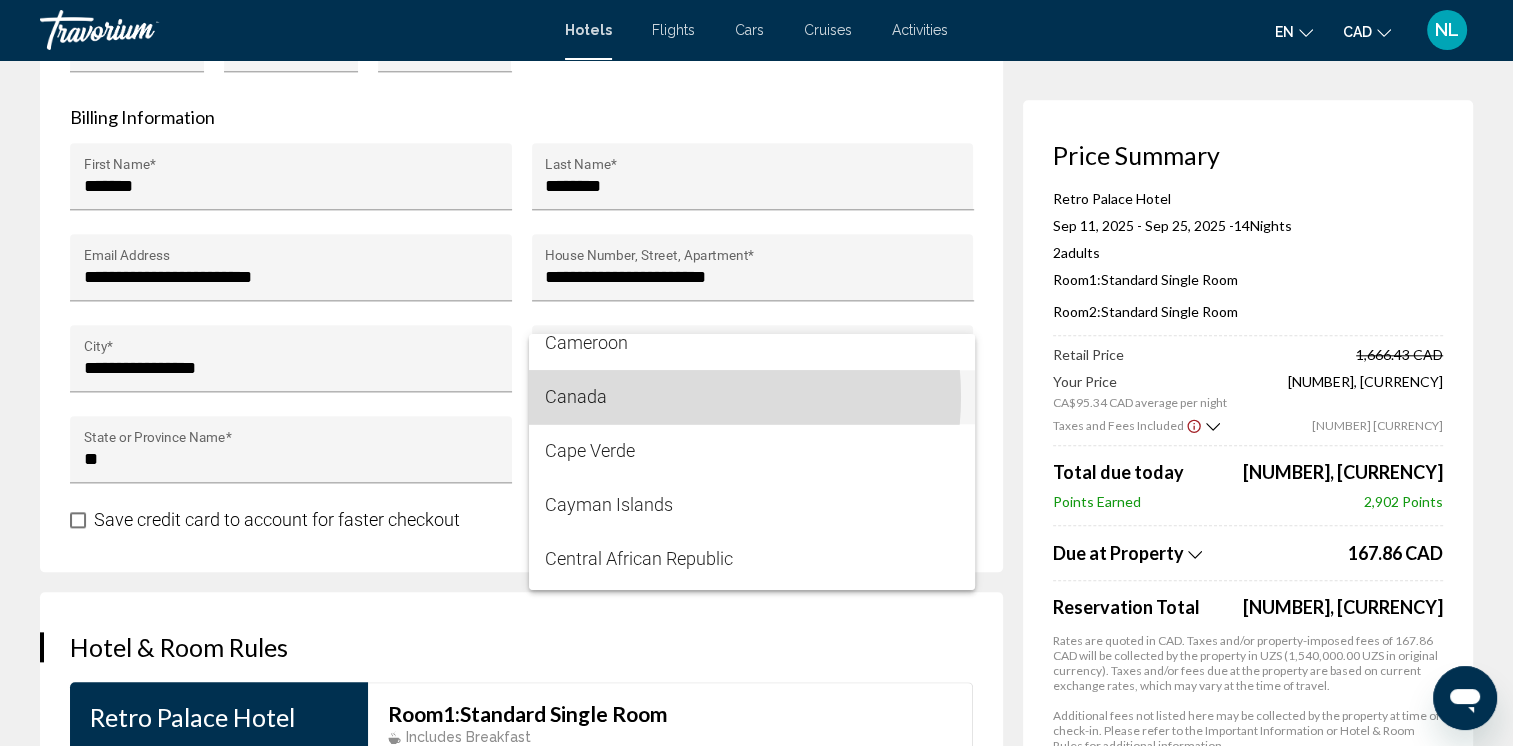 click on "Canada" at bounding box center (752, 397) 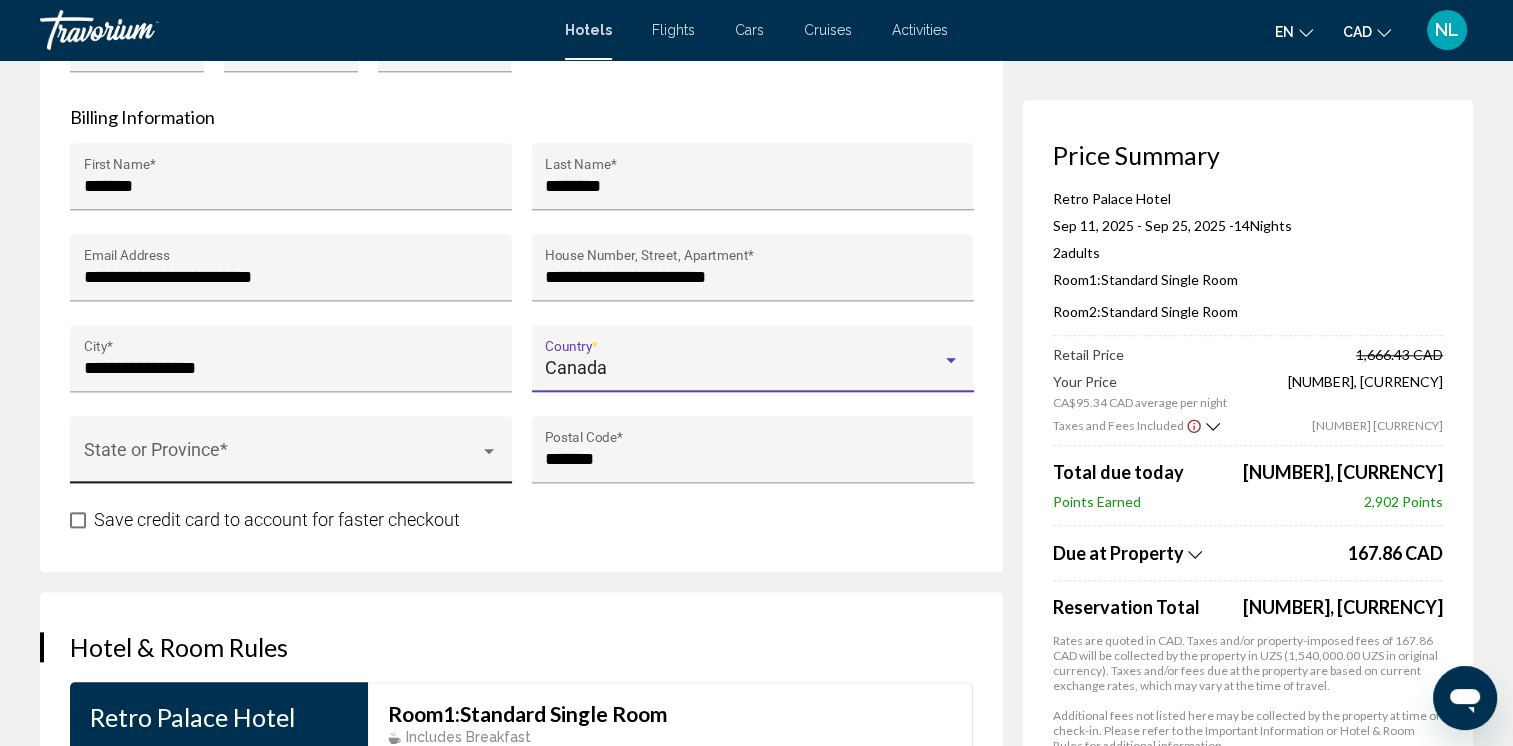 click at bounding box center [489, 451] 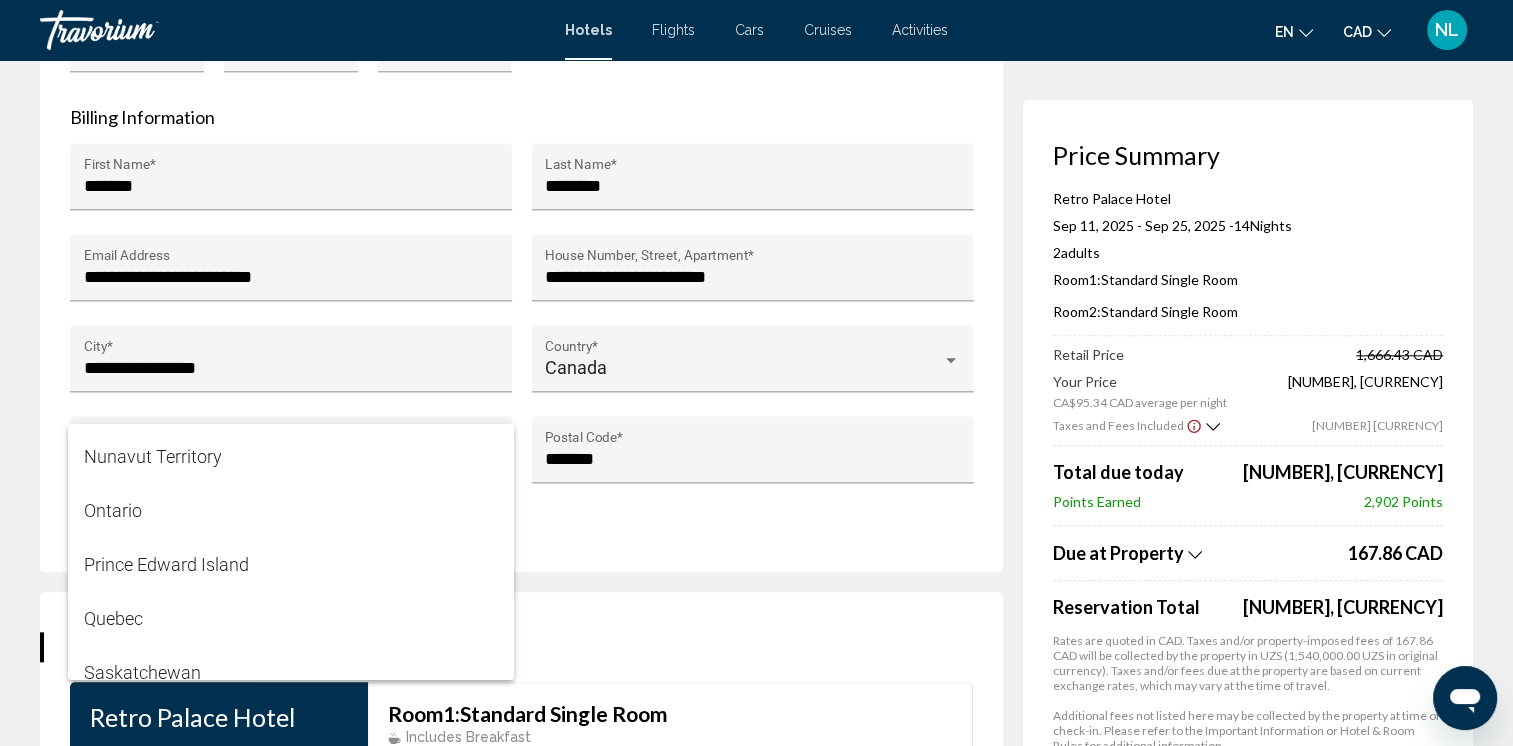 scroll, scrollTop: 520, scrollLeft: 0, axis: vertical 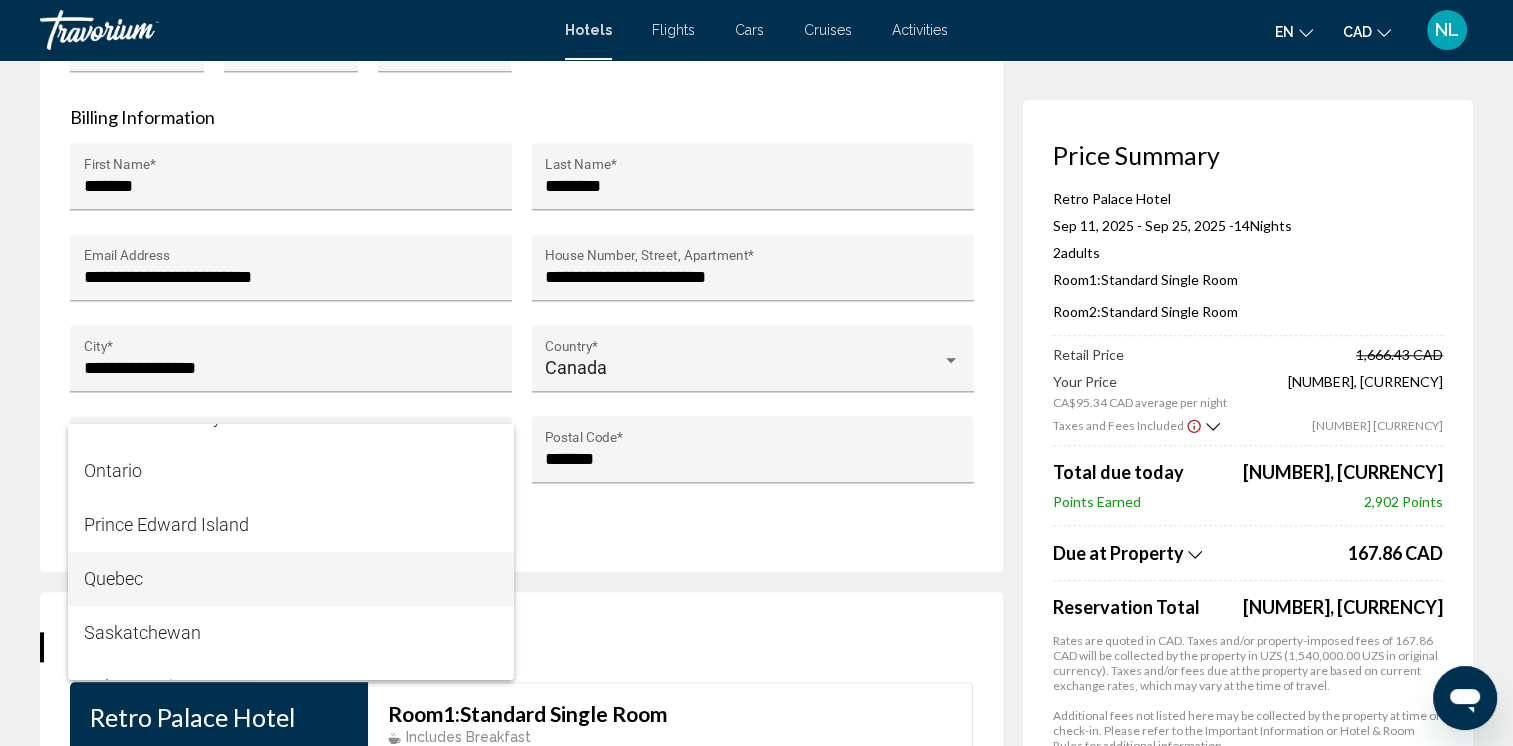 click on "Quebec" at bounding box center (291, 579) 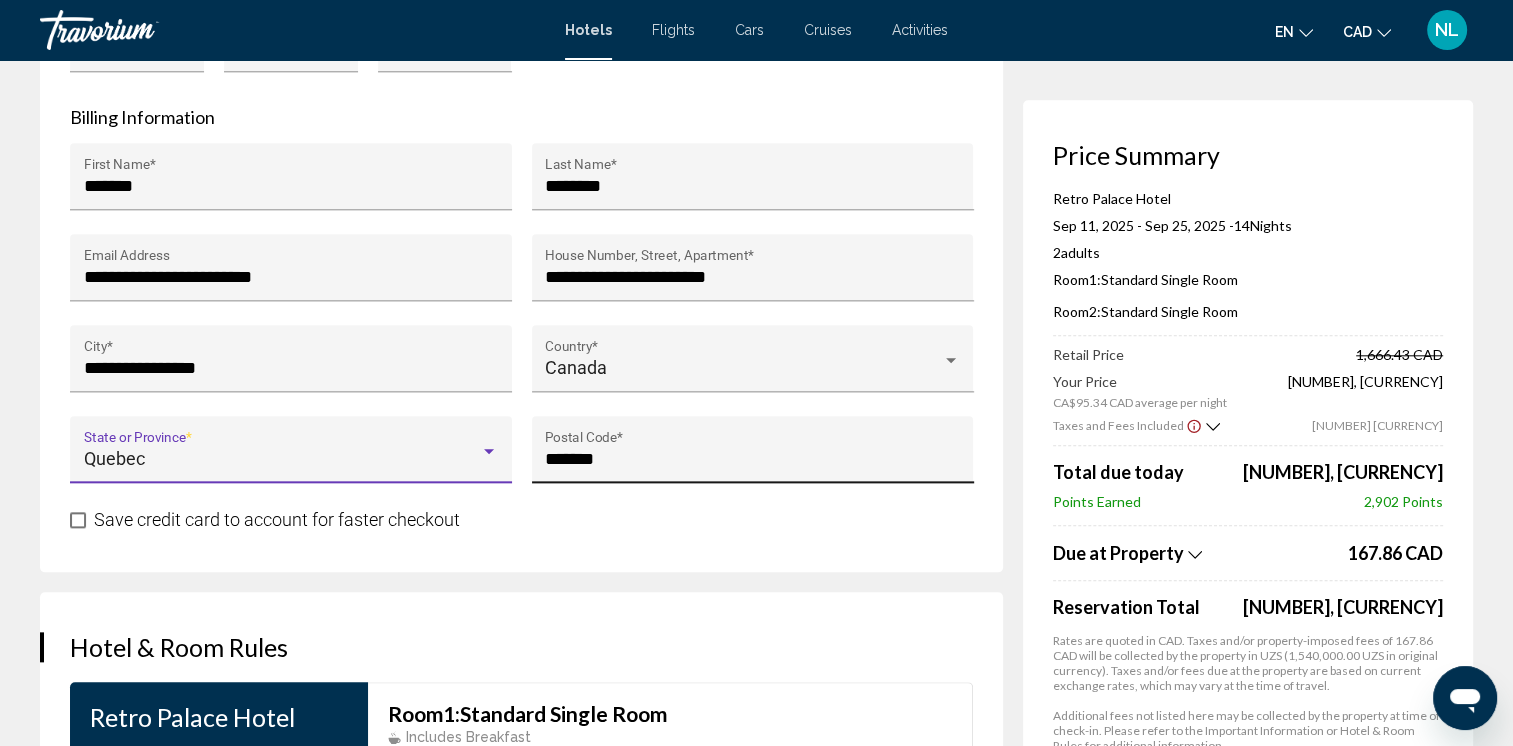 click on "*******" at bounding box center [752, 459] 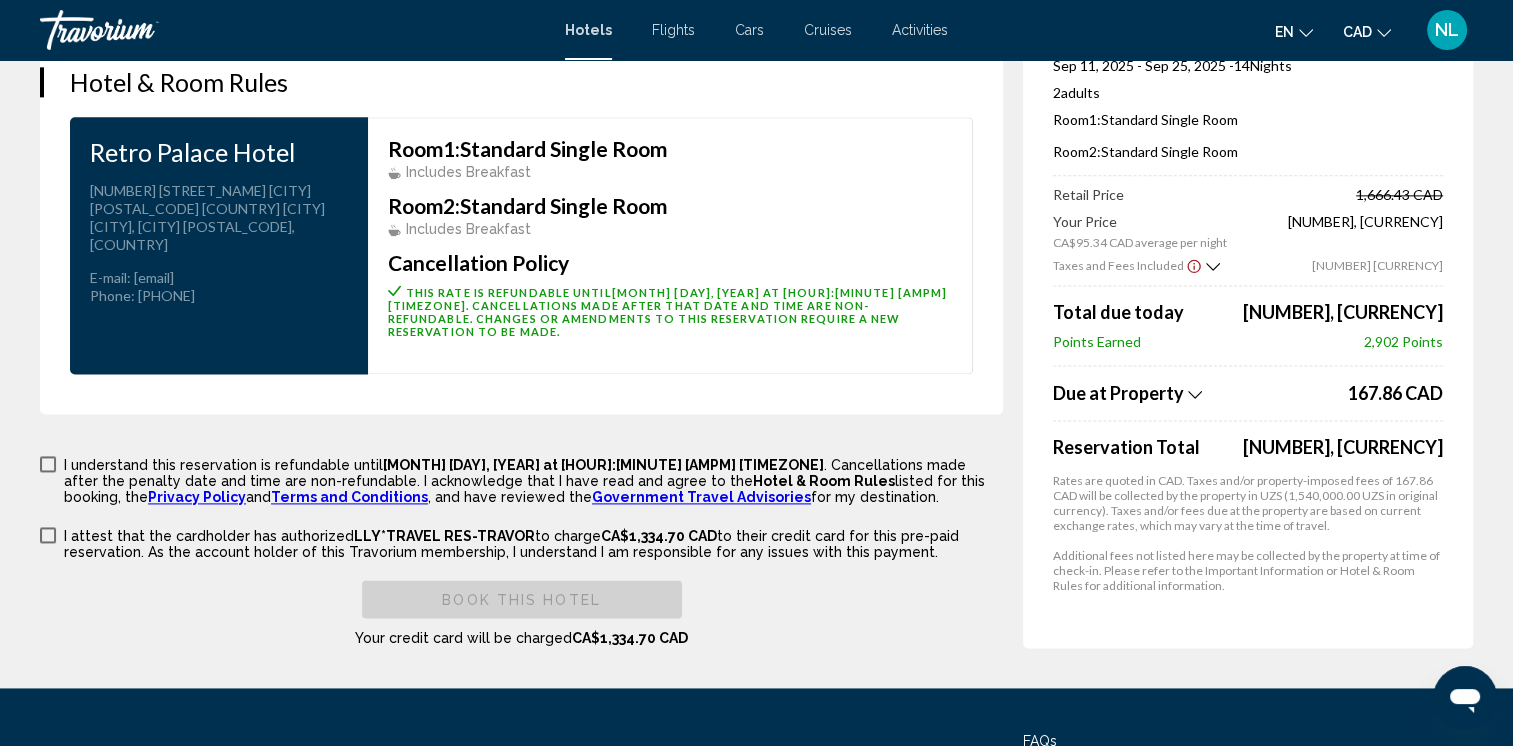 scroll, scrollTop: 2632, scrollLeft: 0, axis: vertical 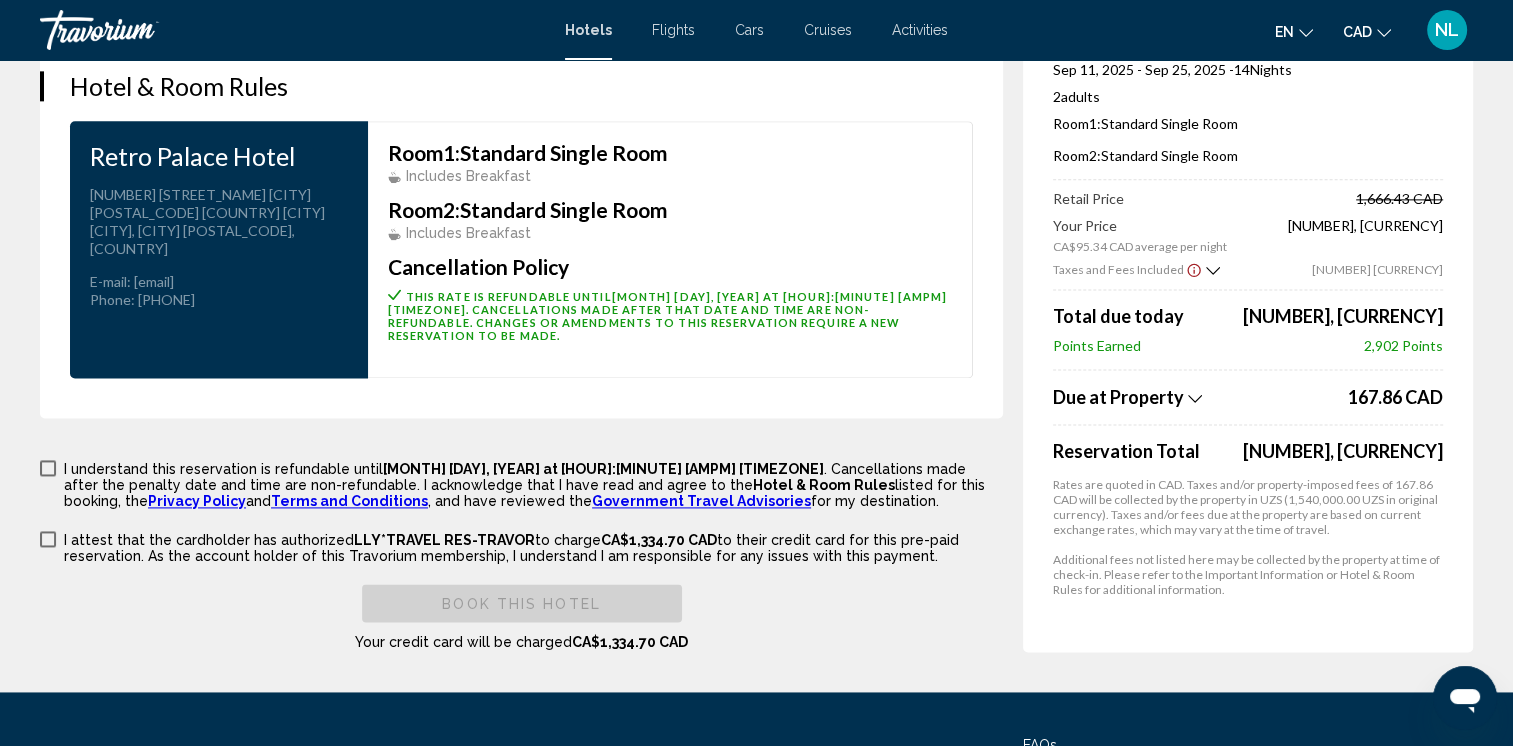 type on "******" 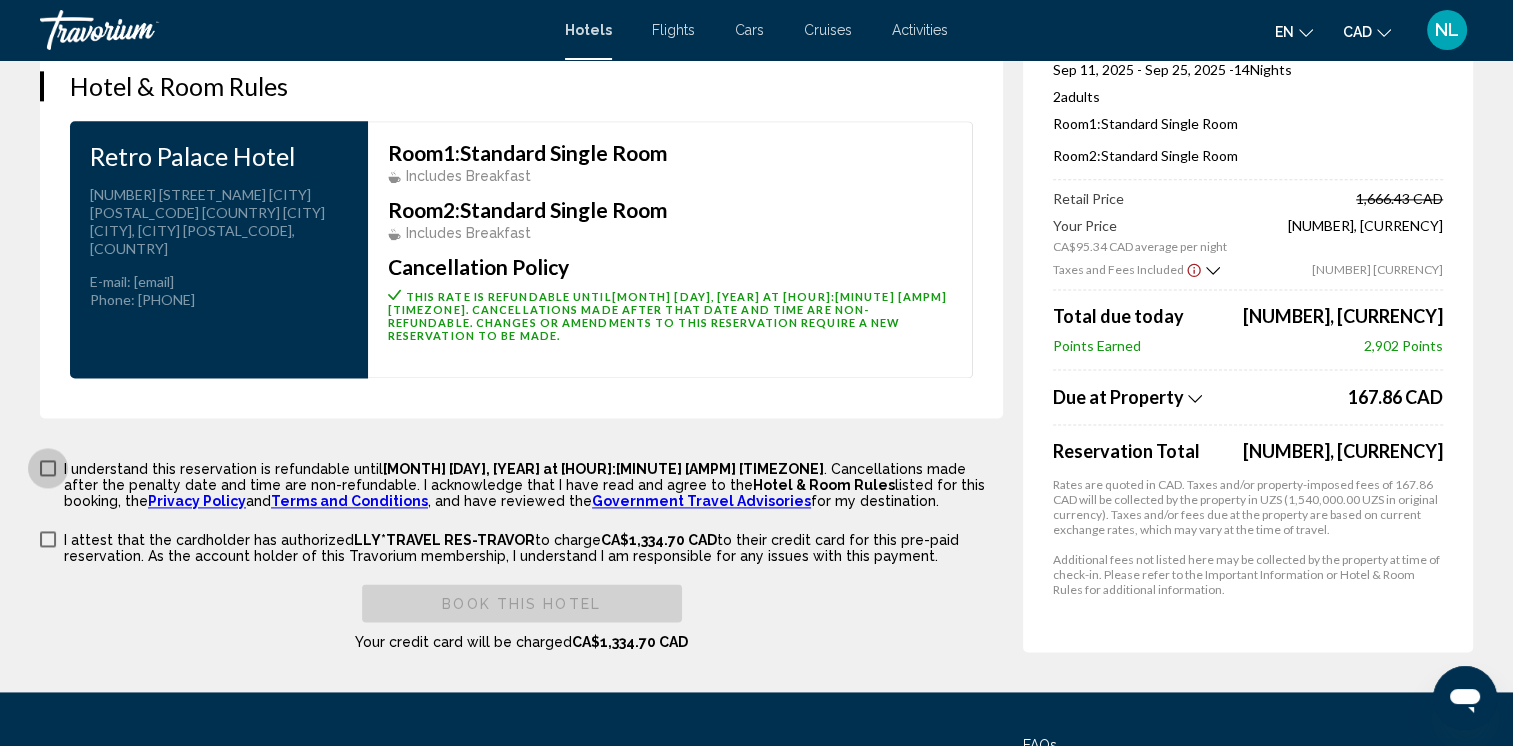 click at bounding box center [48, 468] 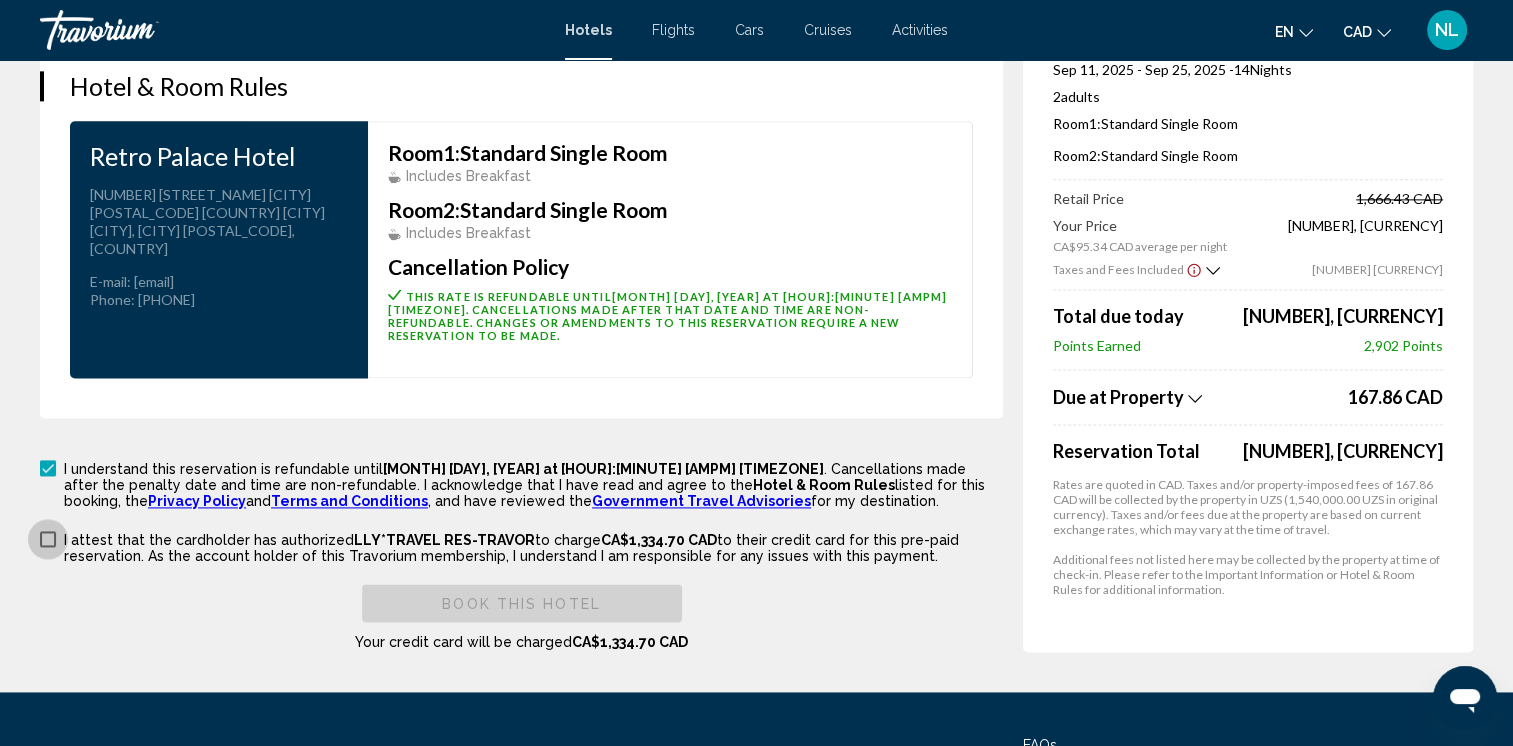 click at bounding box center [48, 539] 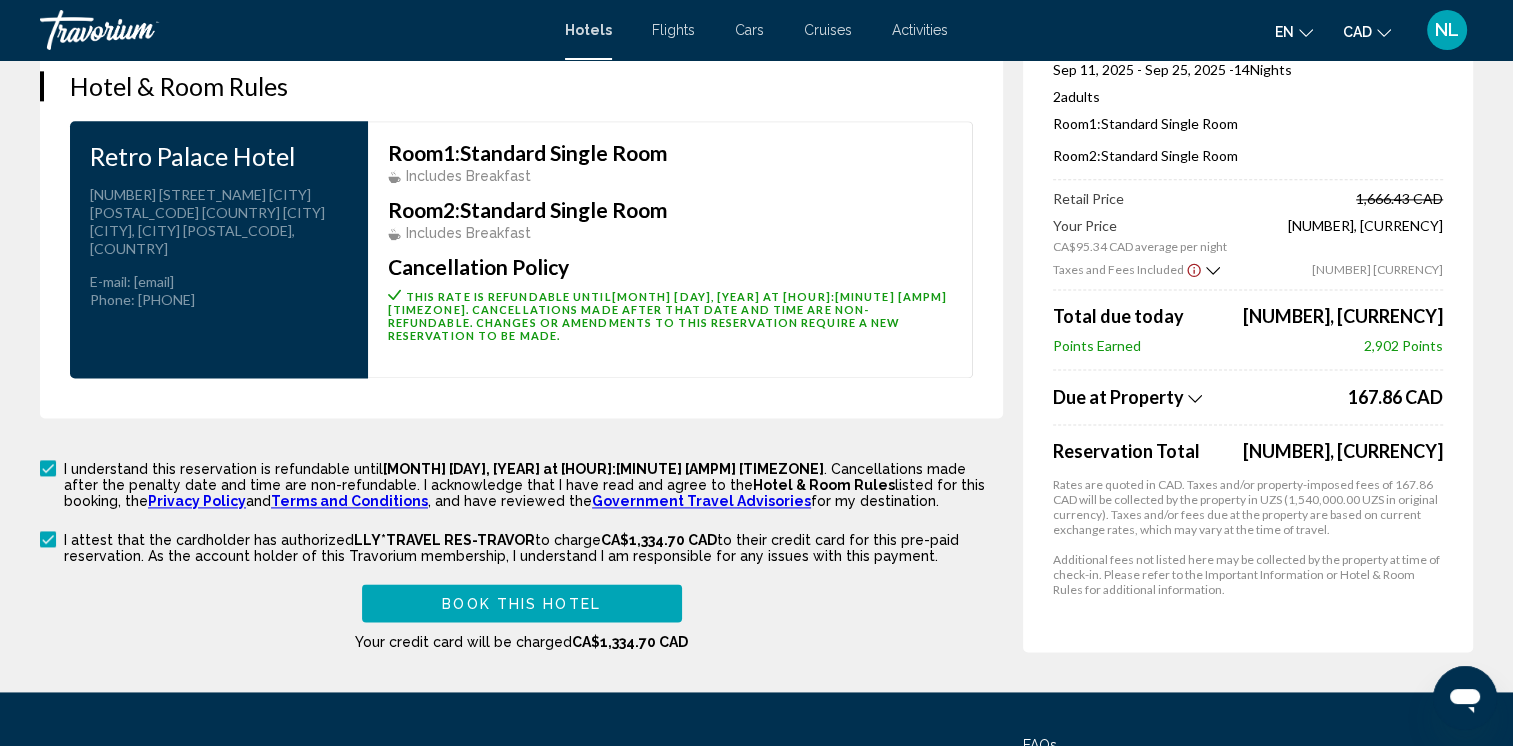 click on "Book this hotel" at bounding box center [521, 604] 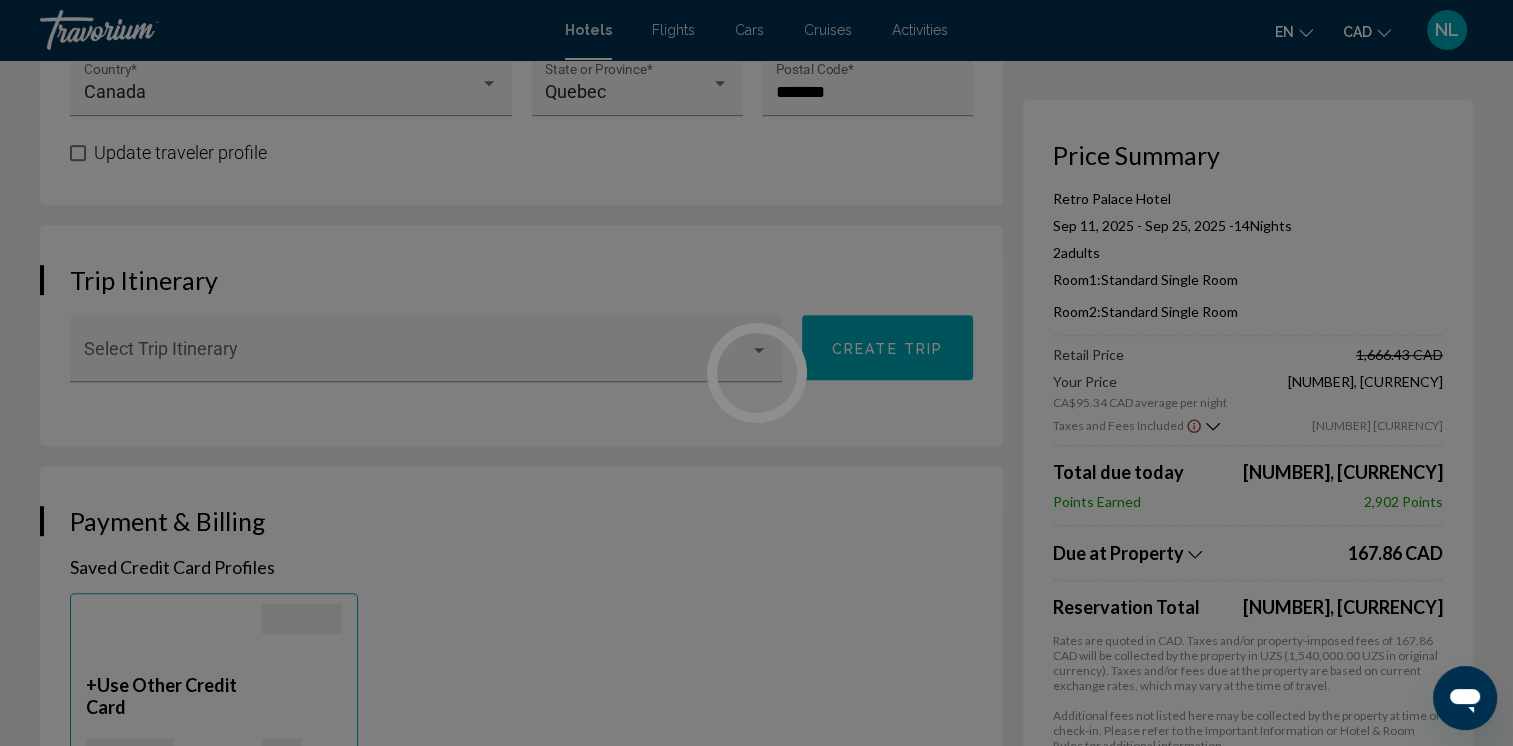 scroll, scrollTop: 871, scrollLeft: 0, axis: vertical 